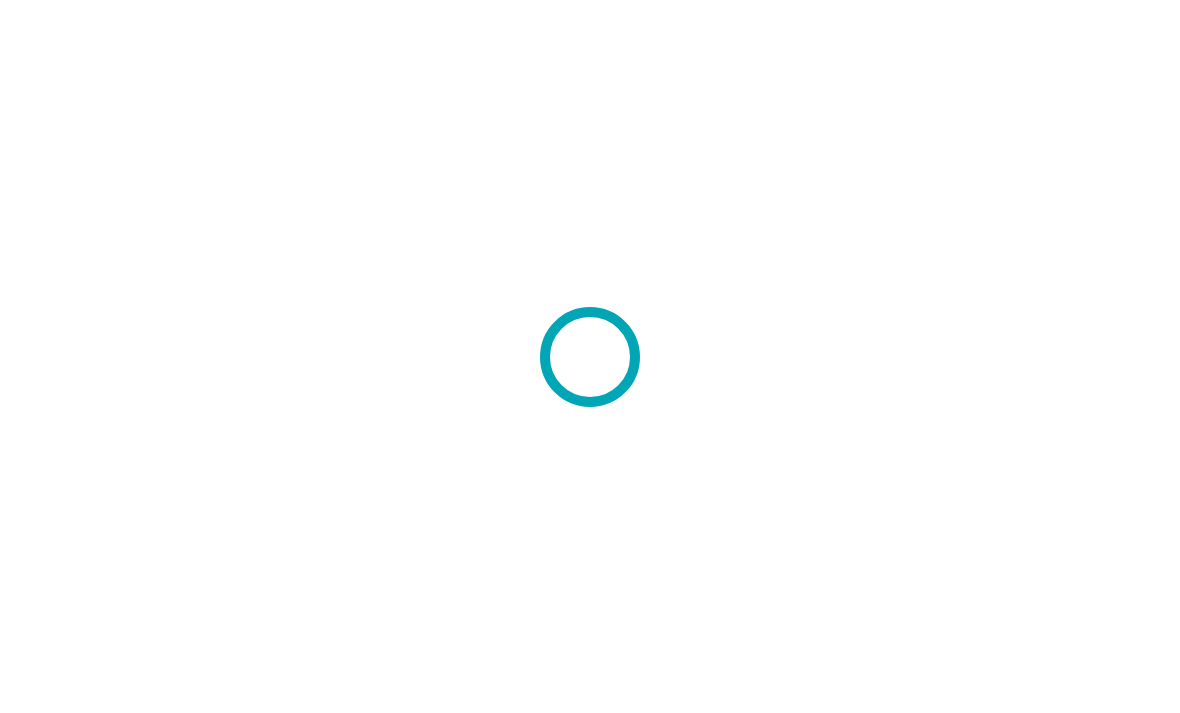 scroll, scrollTop: 0, scrollLeft: 0, axis: both 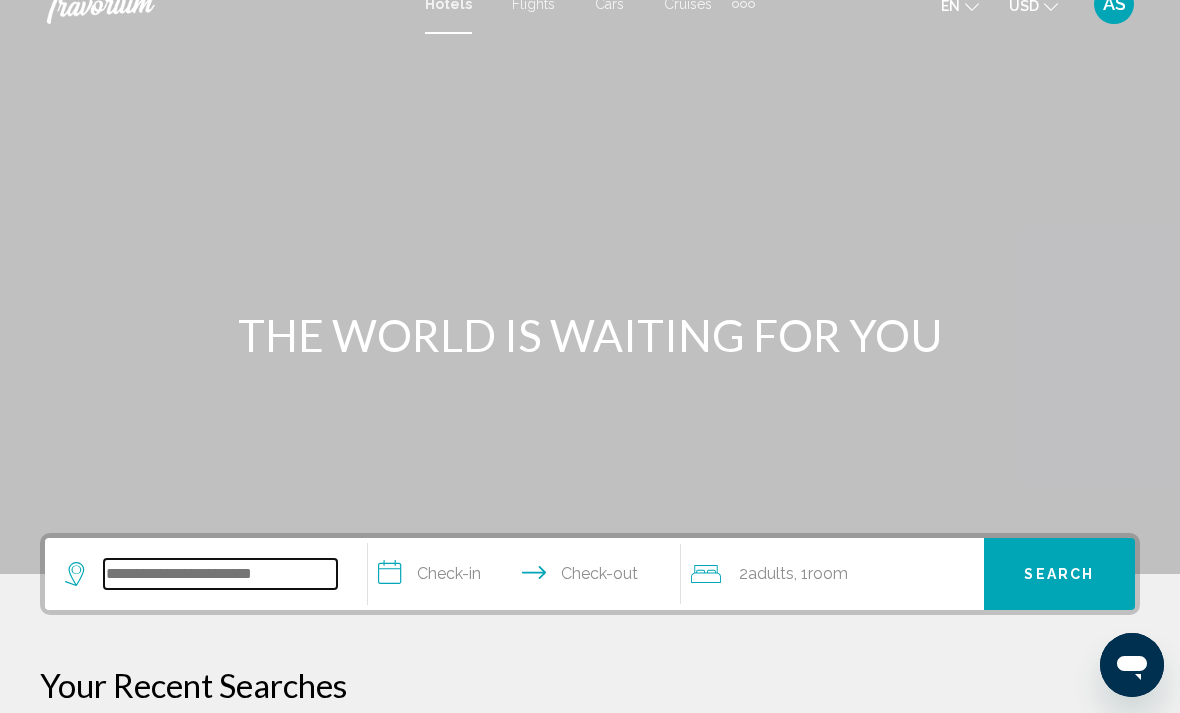 click at bounding box center [220, 574] 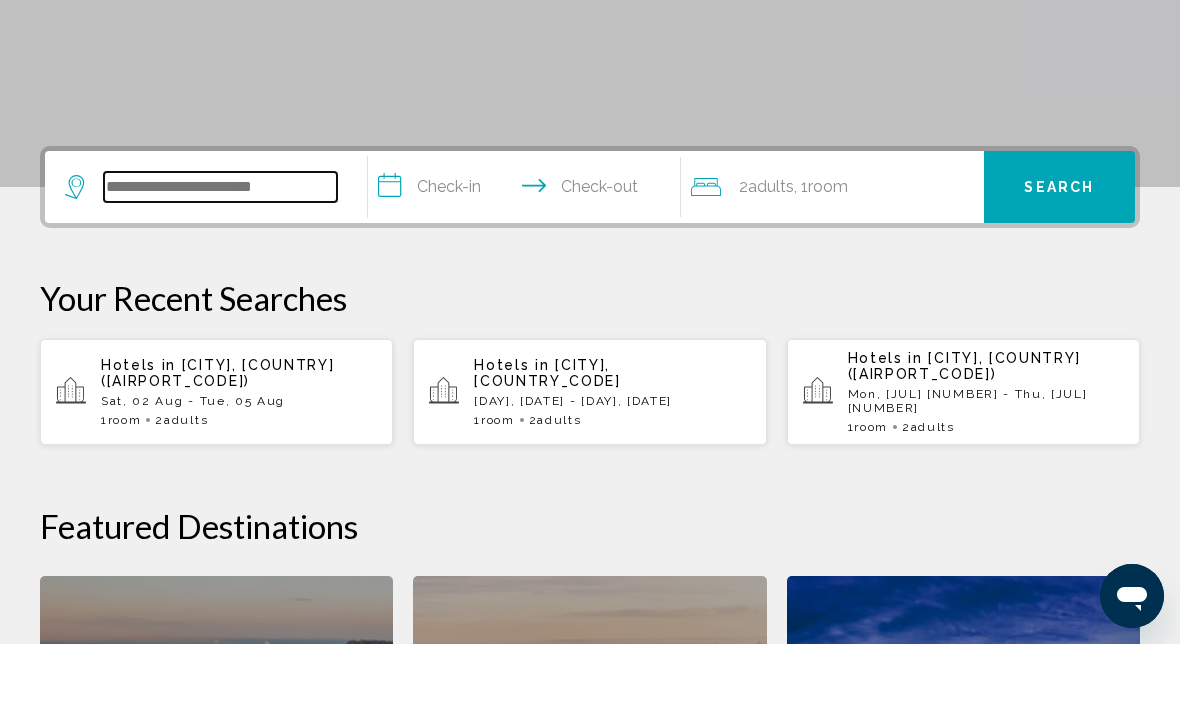 scroll, scrollTop: 425, scrollLeft: 0, axis: vertical 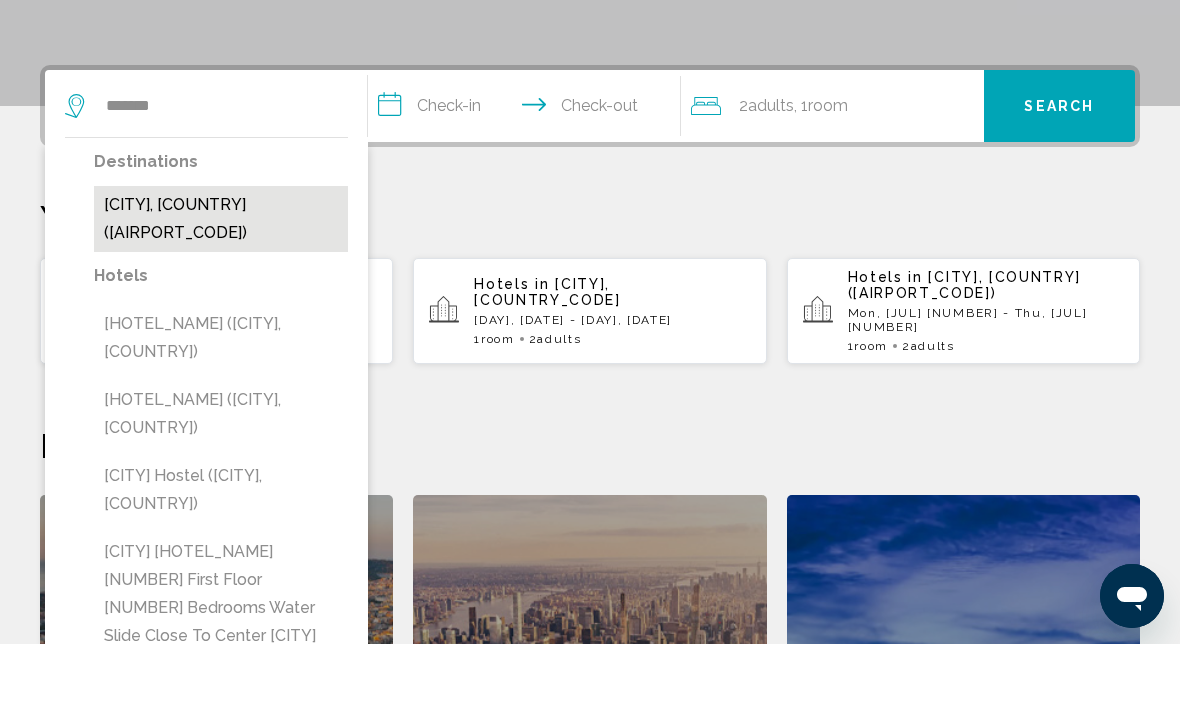 click on "Antalya, Turkey (AYT)" at bounding box center [221, 288] 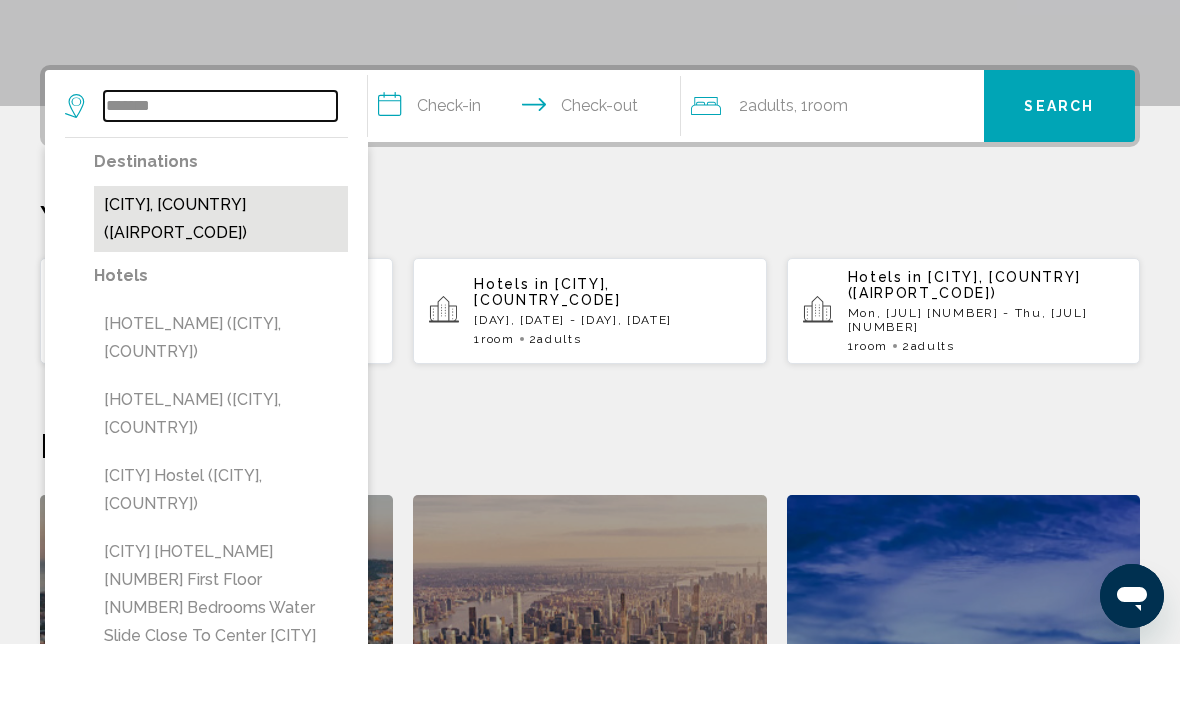 type on "**********" 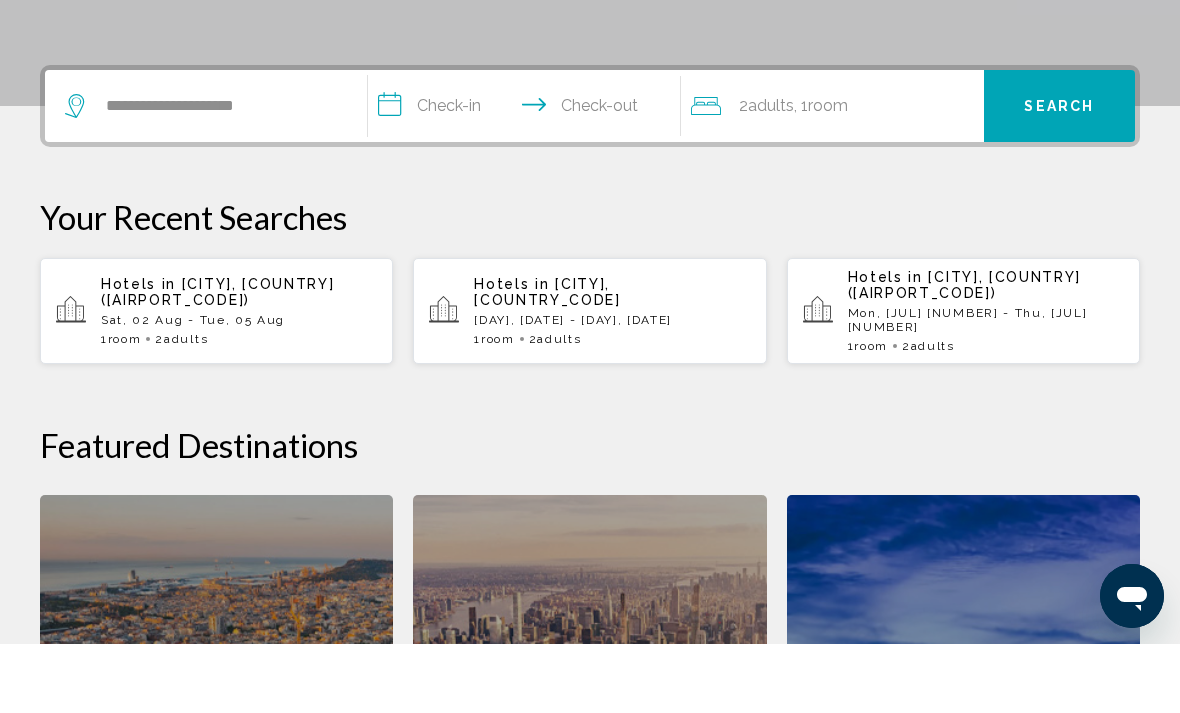 click on "**********" at bounding box center [528, 178] 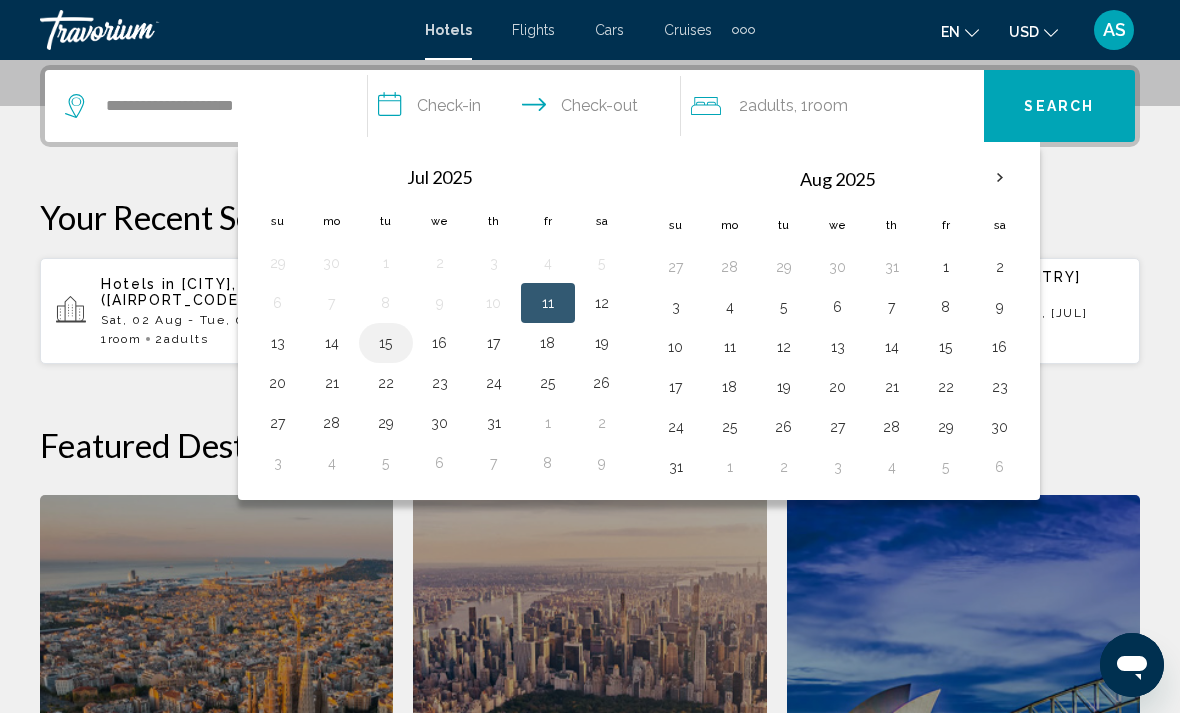 click on "15" at bounding box center (386, 343) 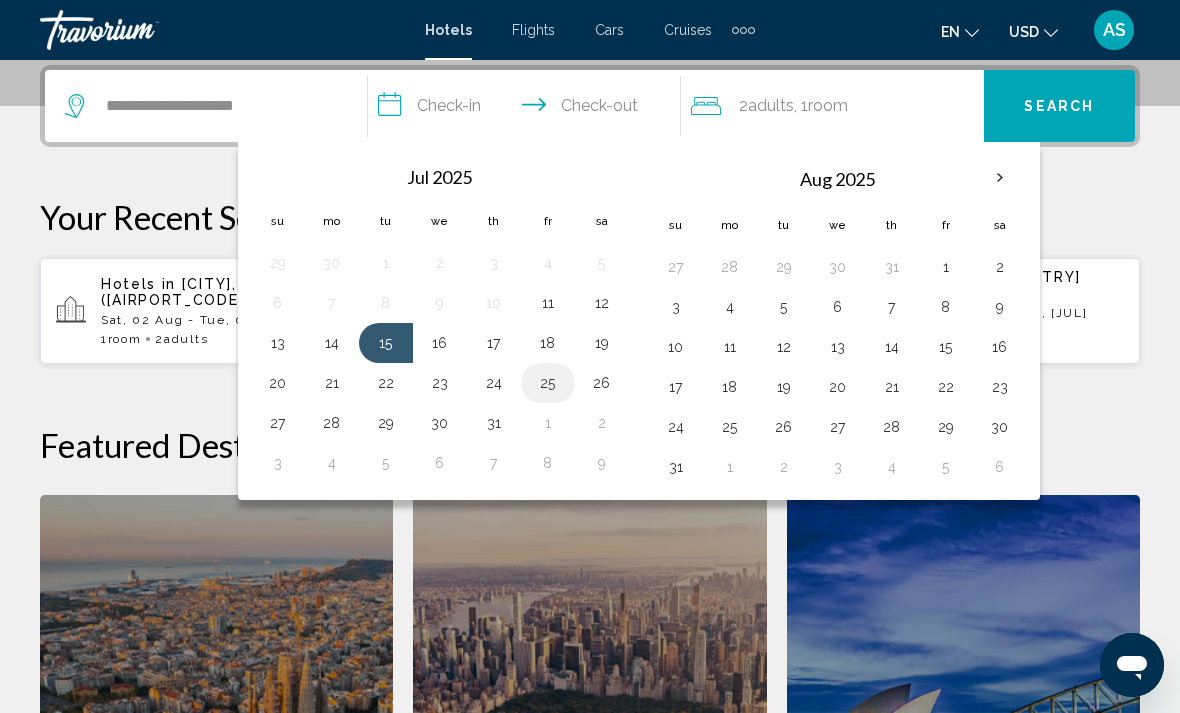 click on "25" at bounding box center (548, 383) 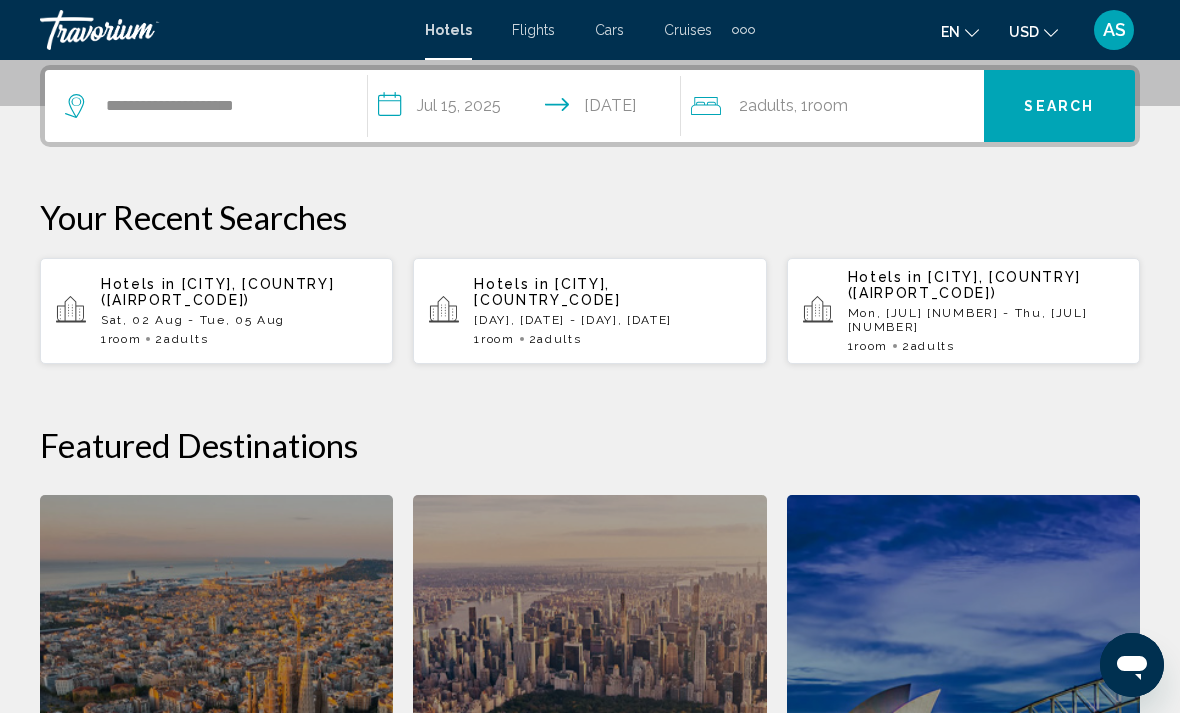 click on "2  Adult Adults , 1  Room rooms" 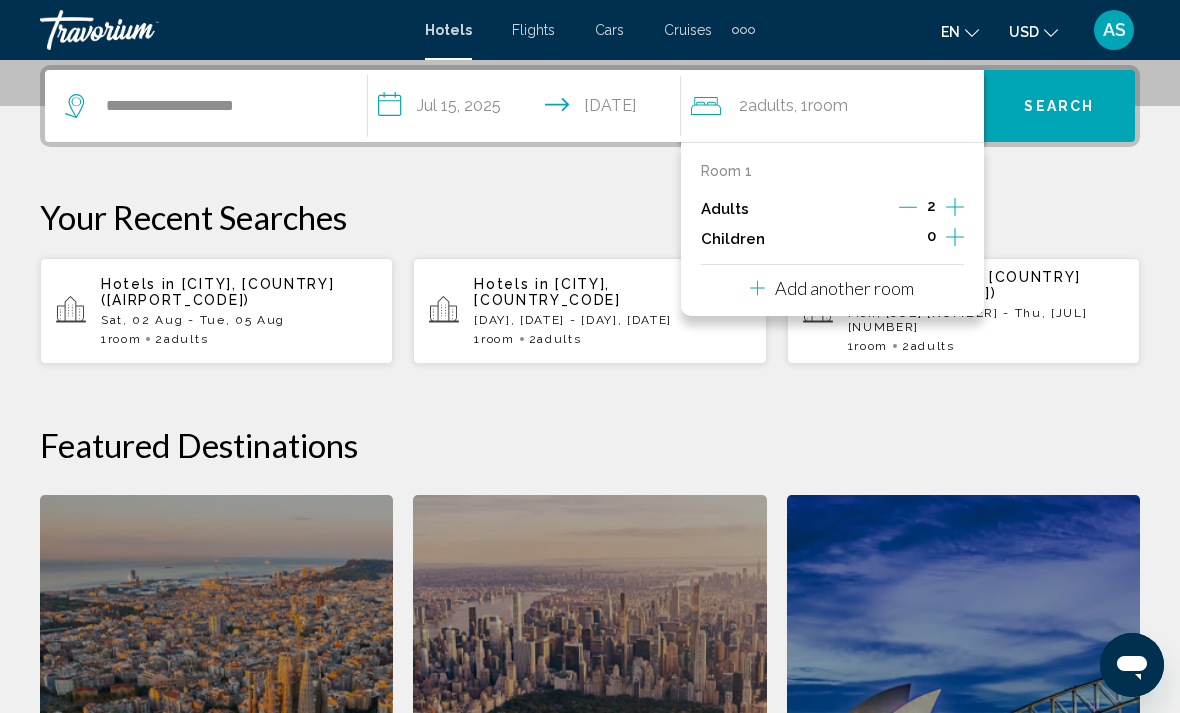 click on "Add another room" at bounding box center (832, 285) 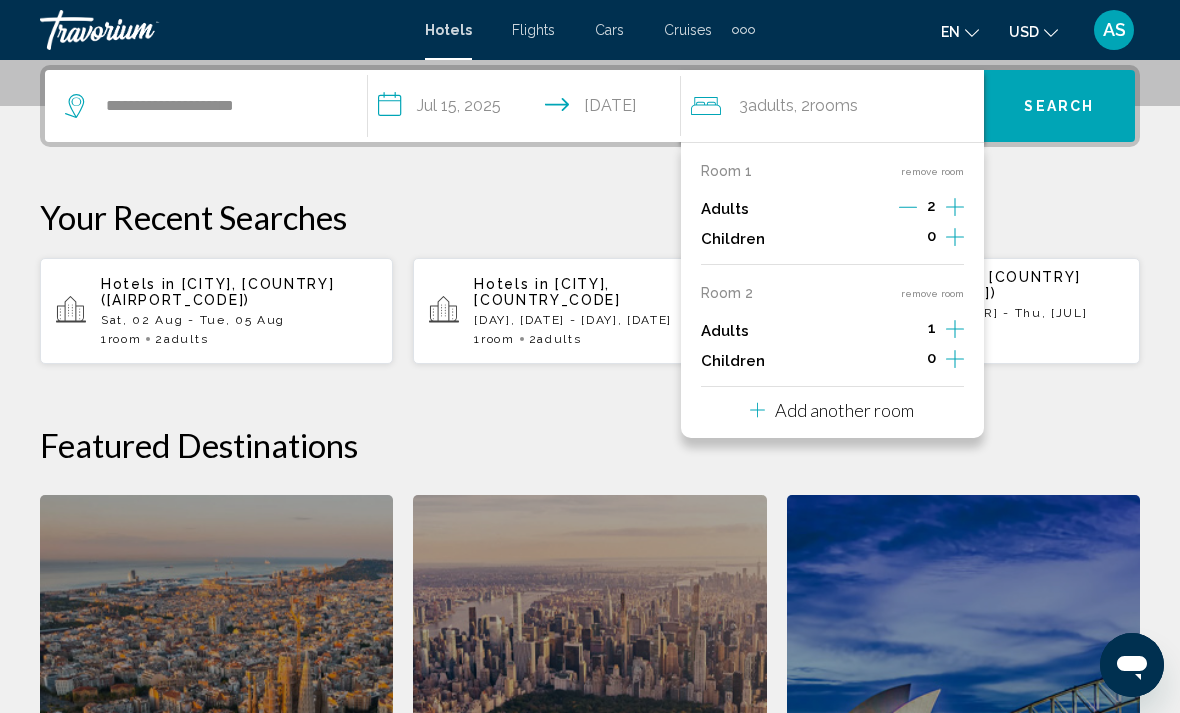 click 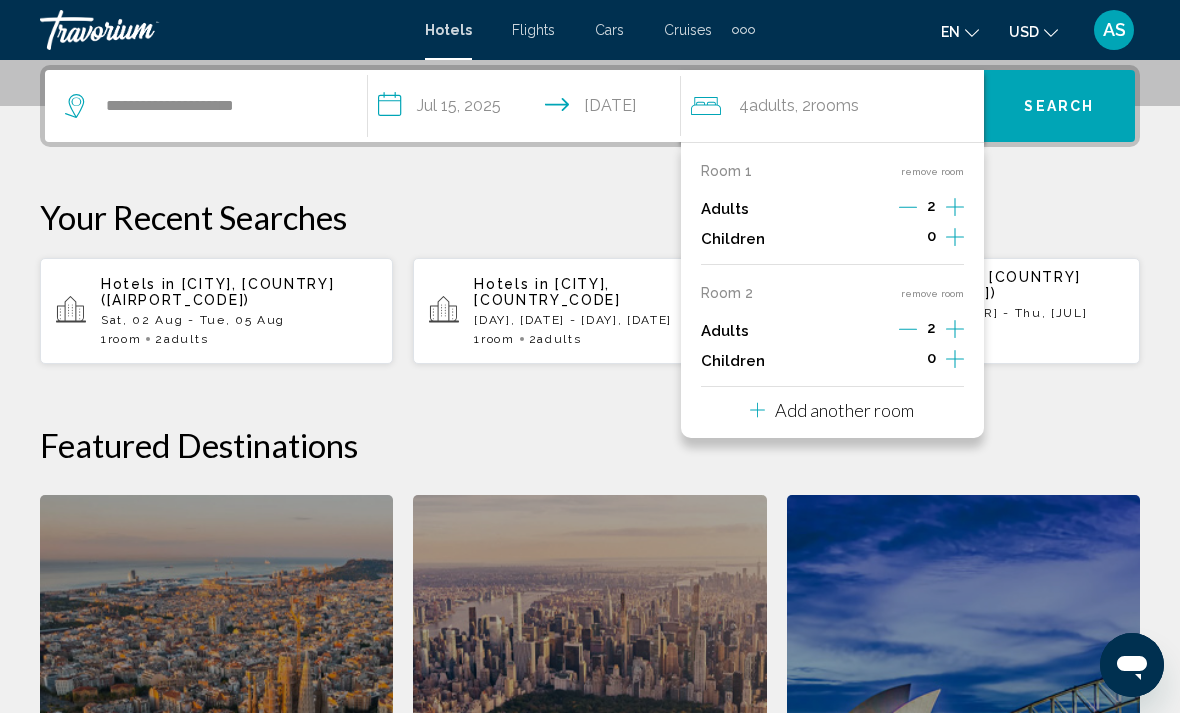 click 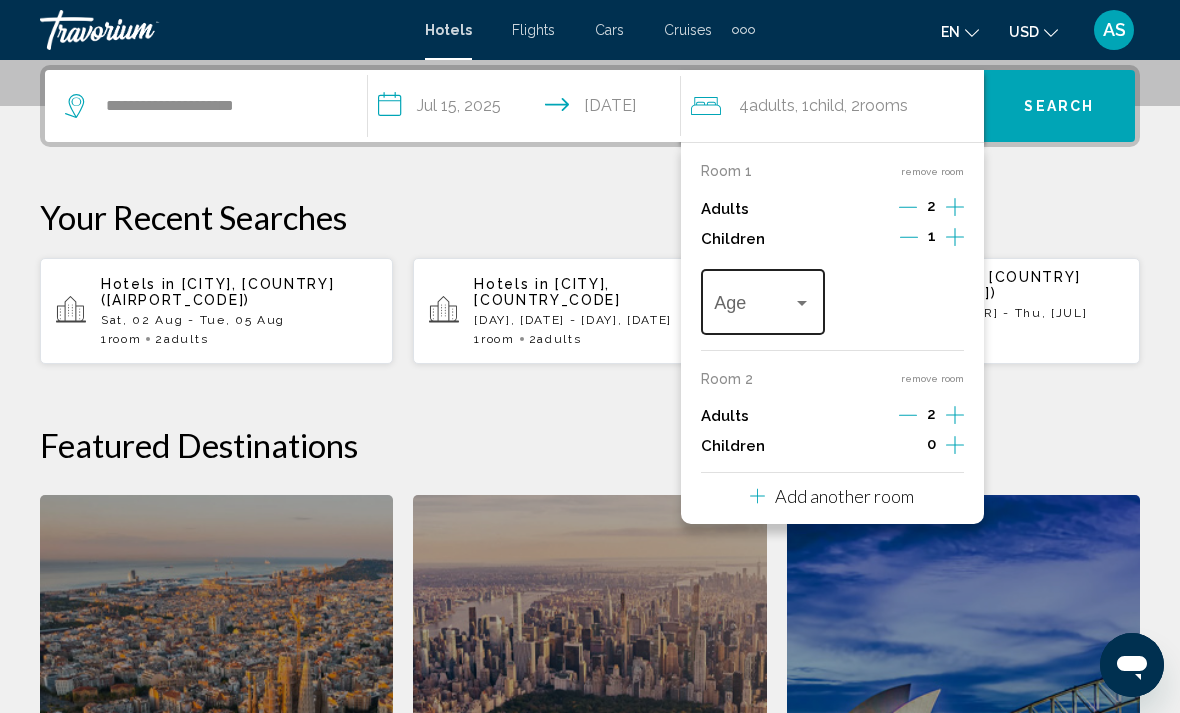 click at bounding box center [802, 303] 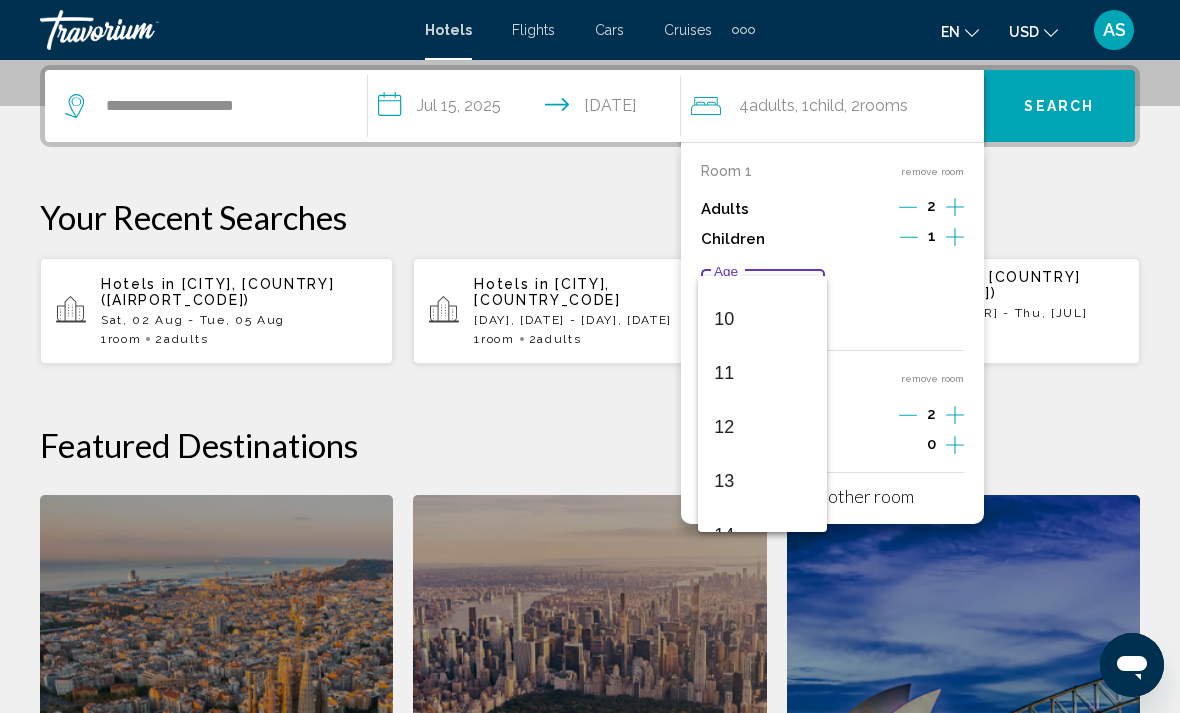 scroll, scrollTop: 552, scrollLeft: 0, axis: vertical 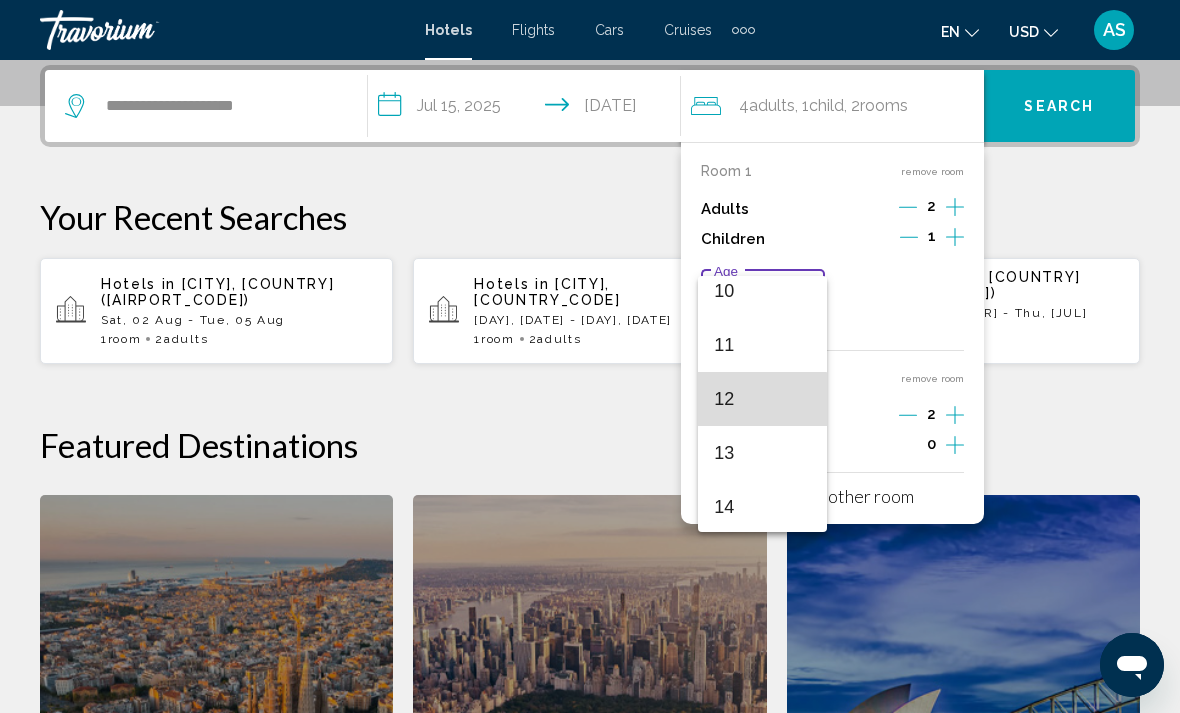 click on "12" at bounding box center [762, 399] 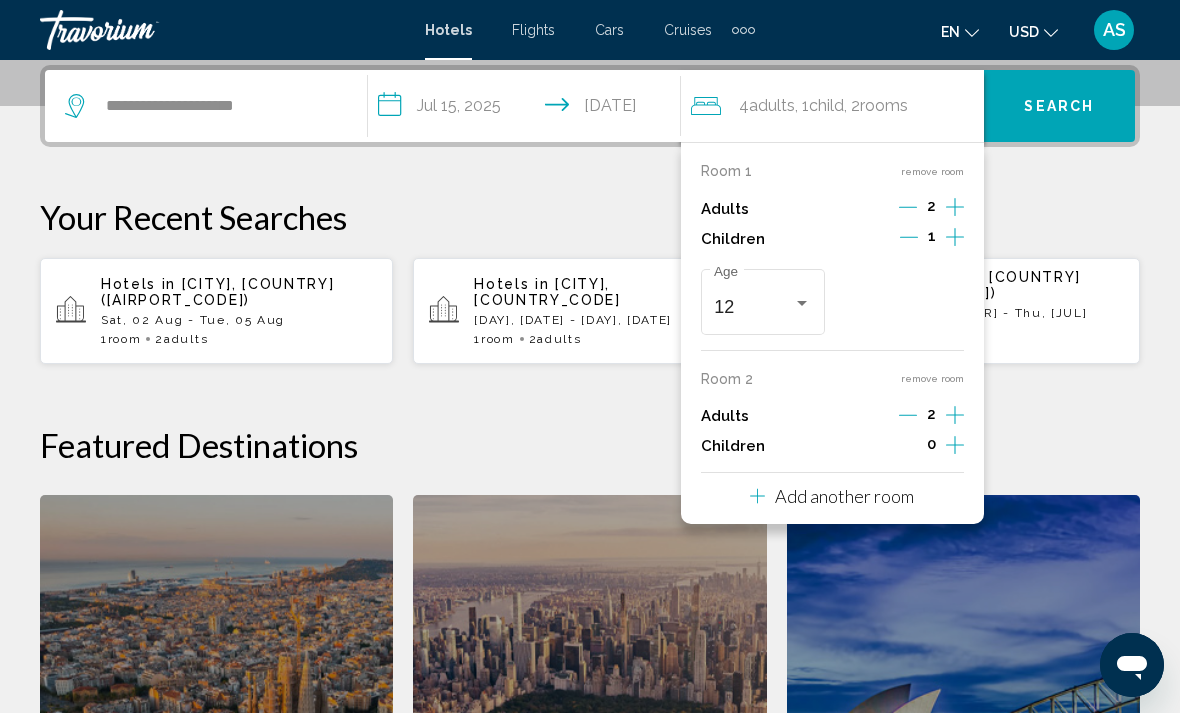 click on "remove room" at bounding box center [932, 378] 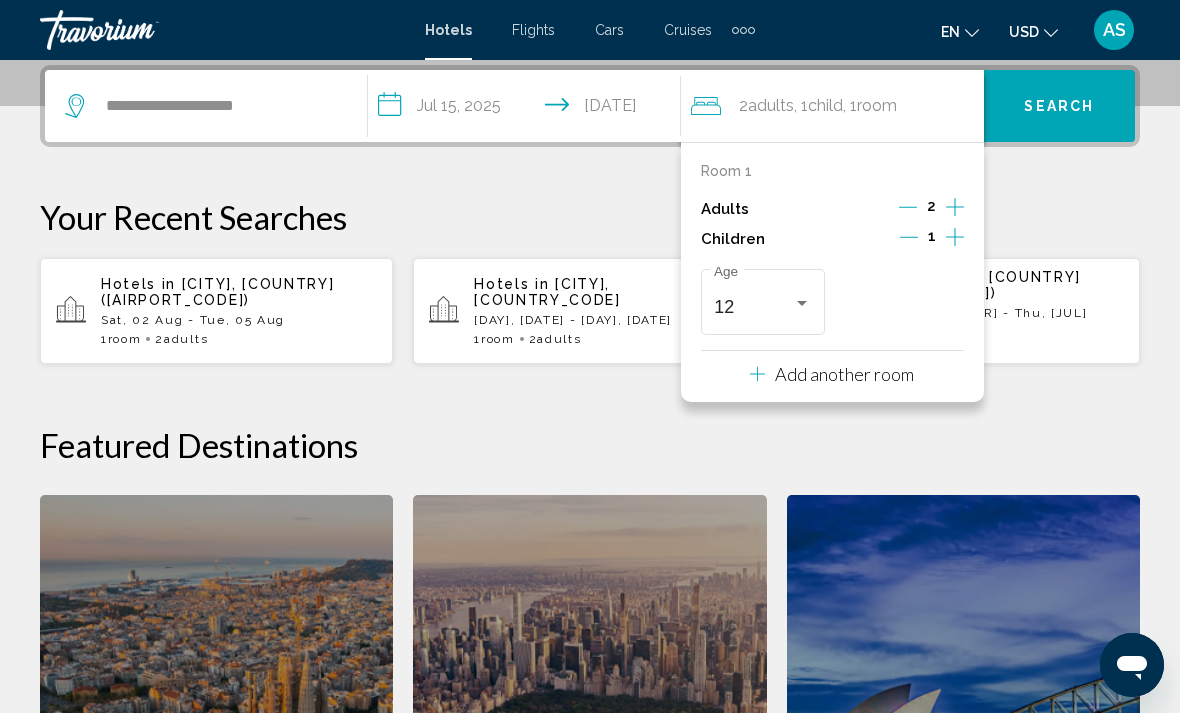 click on "Search" at bounding box center [1059, 106] 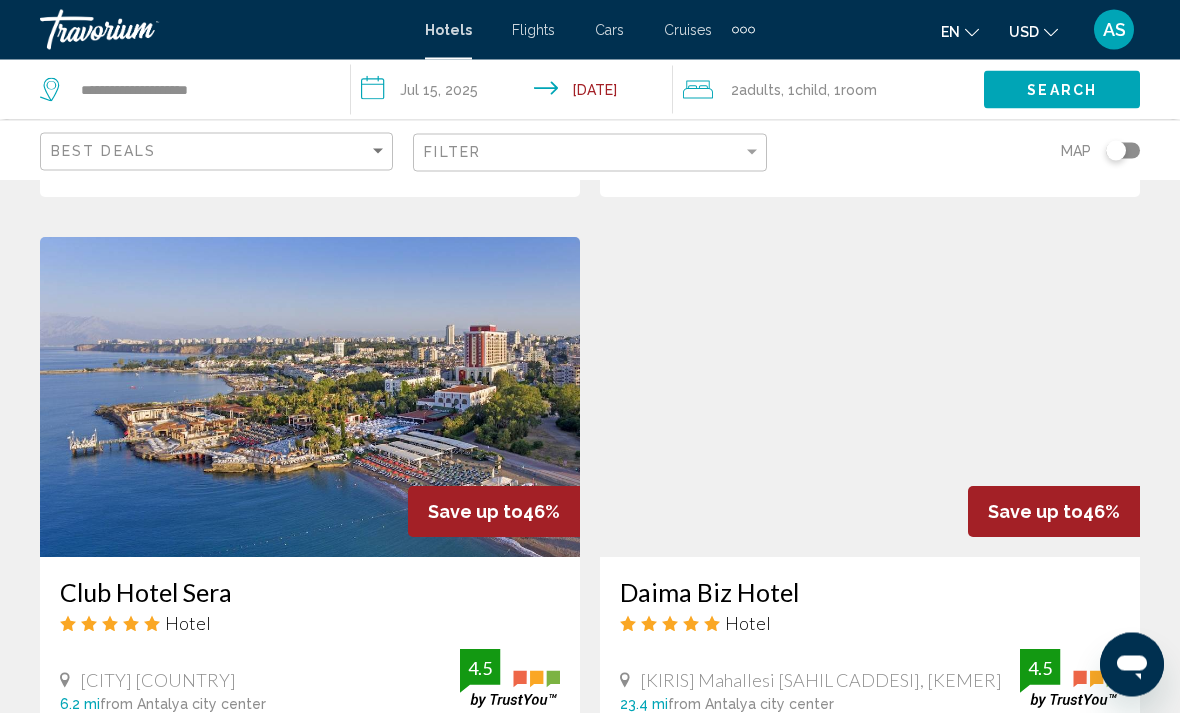 scroll, scrollTop: 1511, scrollLeft: 0, axis: vertical 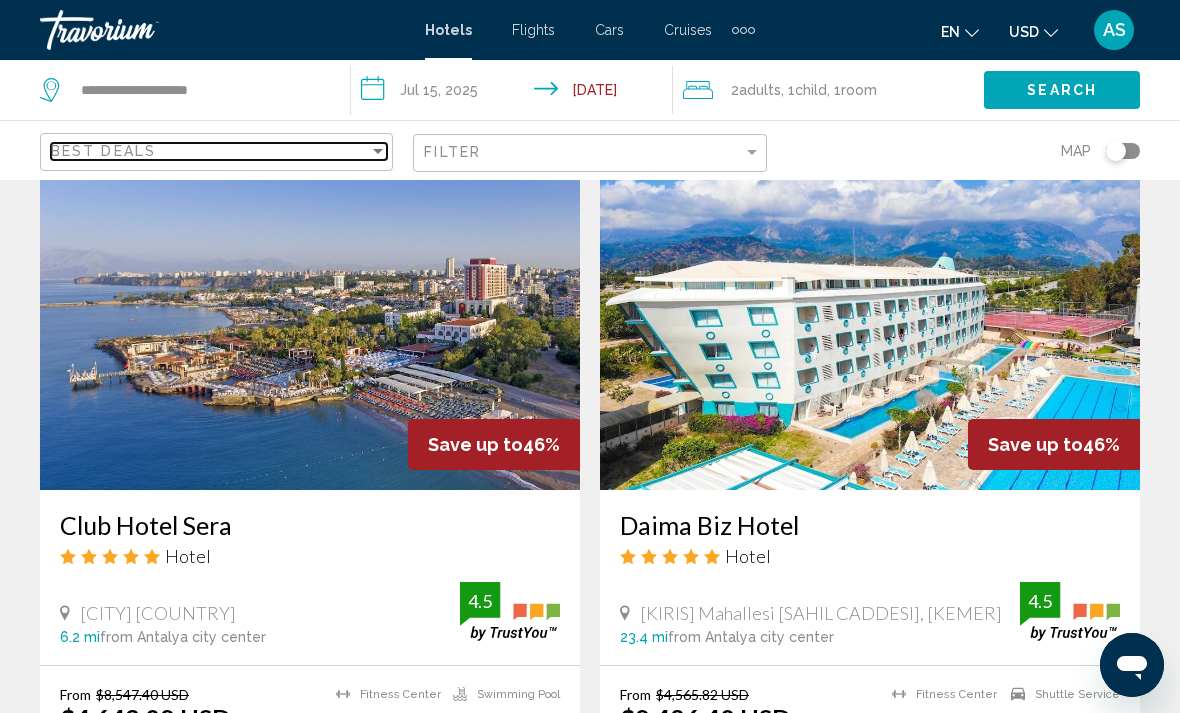 click on "Best Deals" at bounding box center [210, 151] 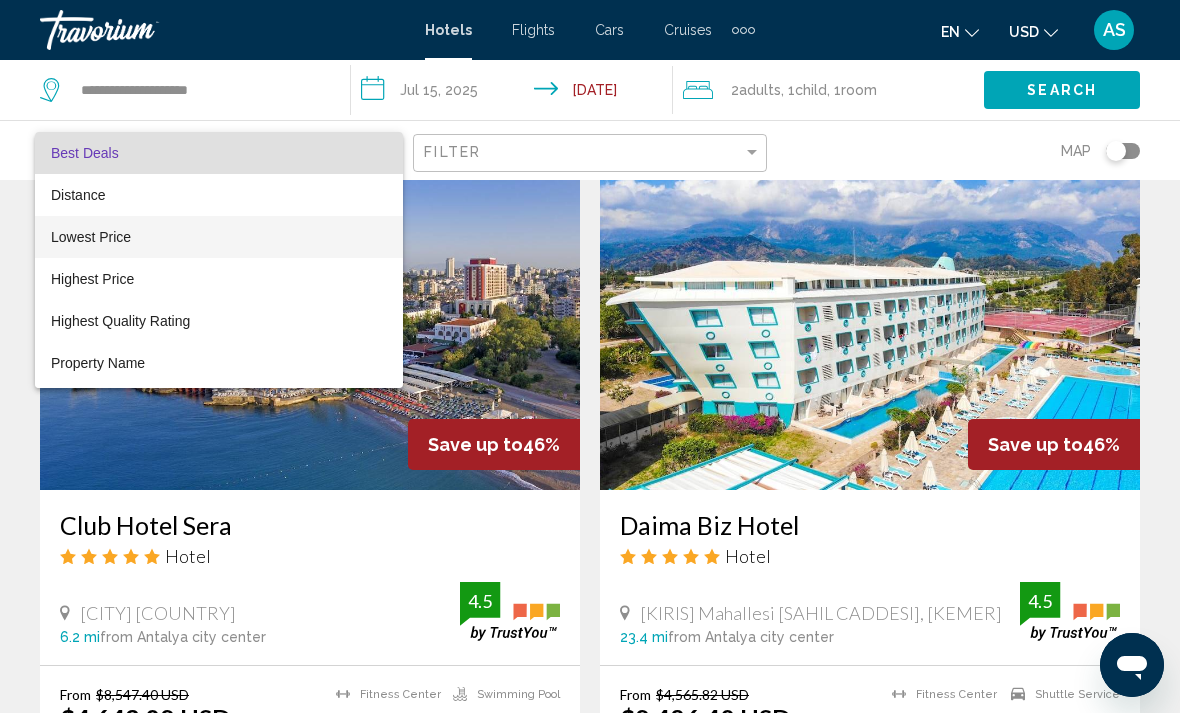click on "Lowest Price" at bounding box center (219, 237) 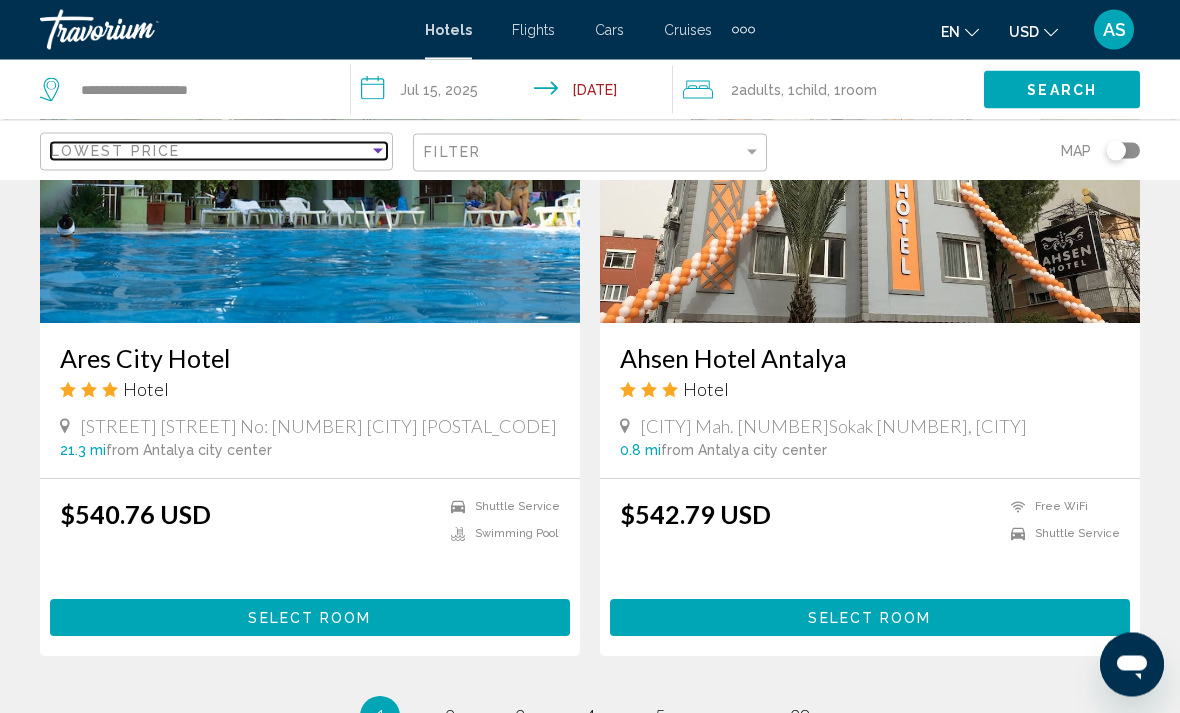 scroll, scrollTop: 3799, scrollLeft: 0, axis: vertical 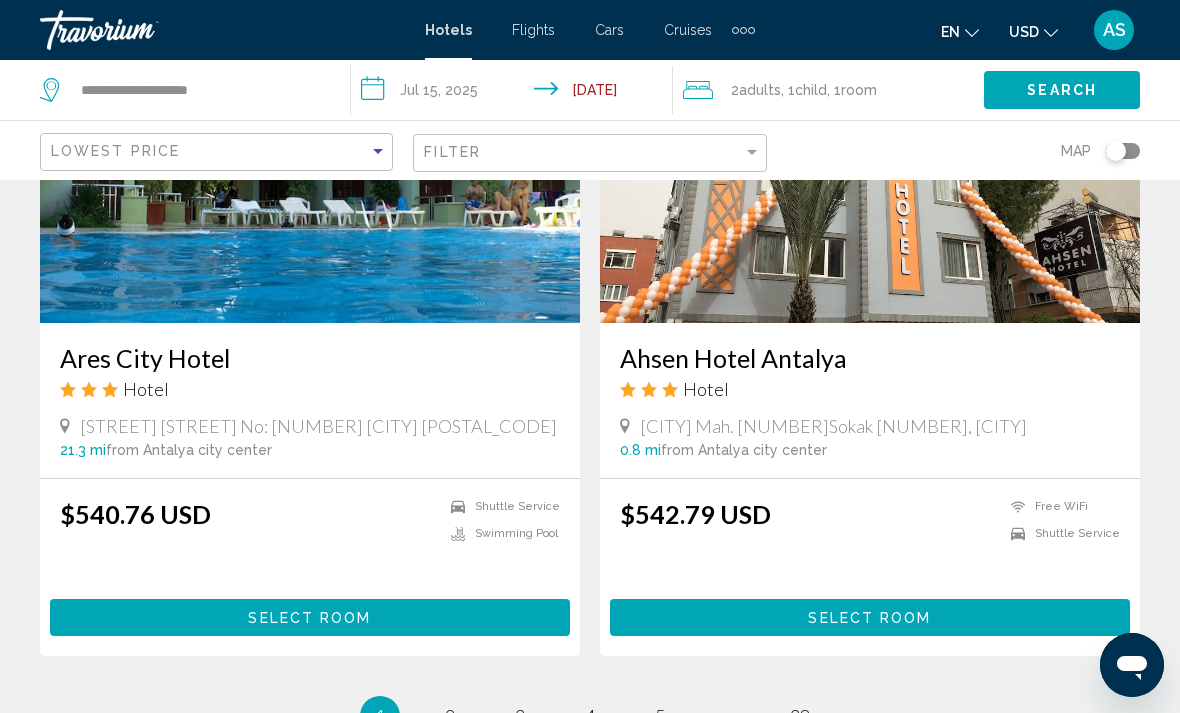click on "Select Room" at bounding box center [869, 618] 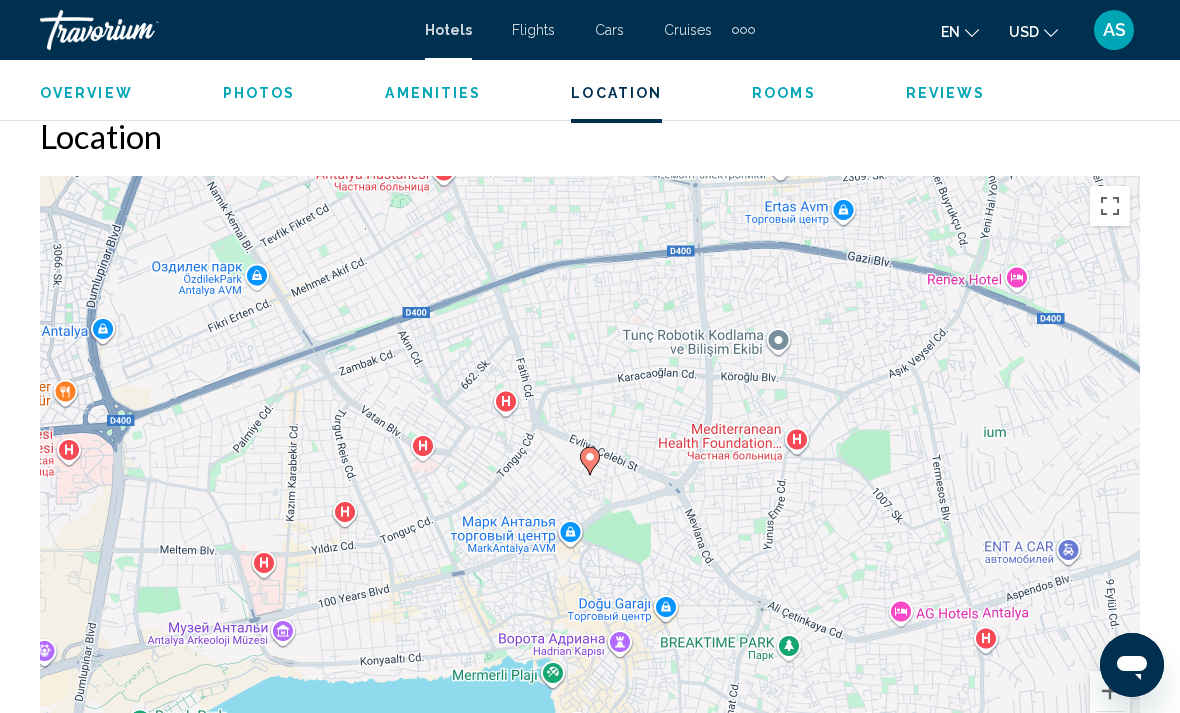 scroll, scrollTop: 2225, scrollLeft: 0, axis: vertical 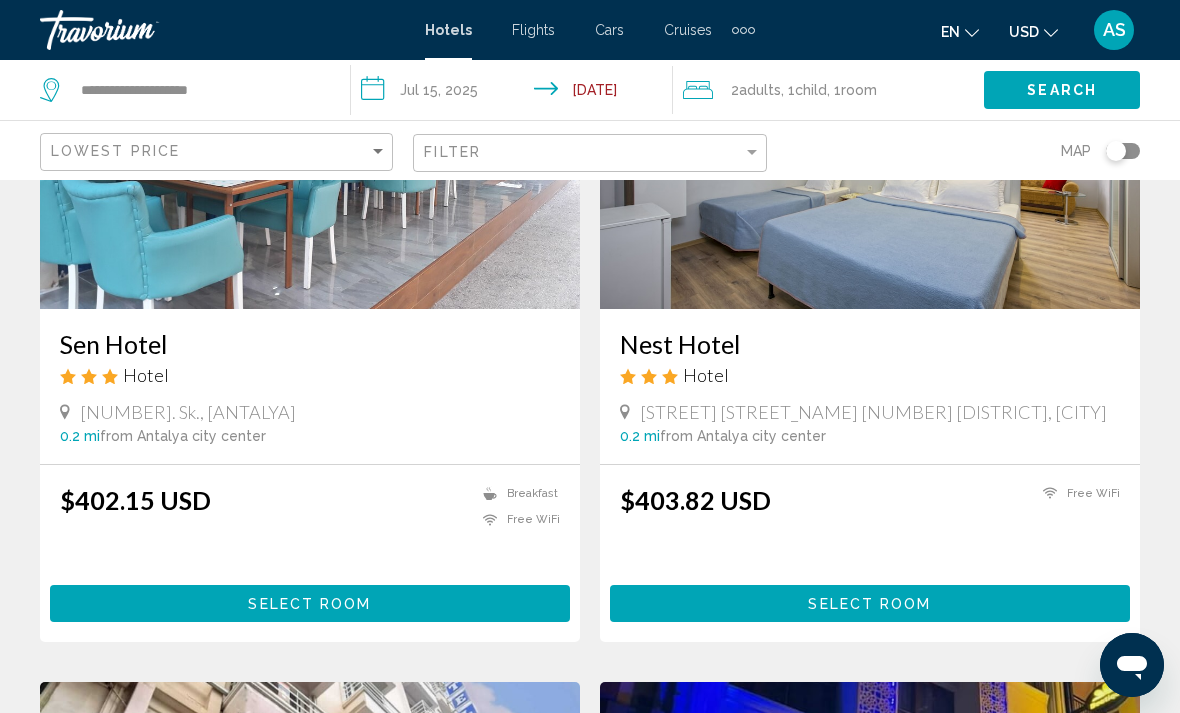 click on "Select Room" at bounding box center (870, 603) 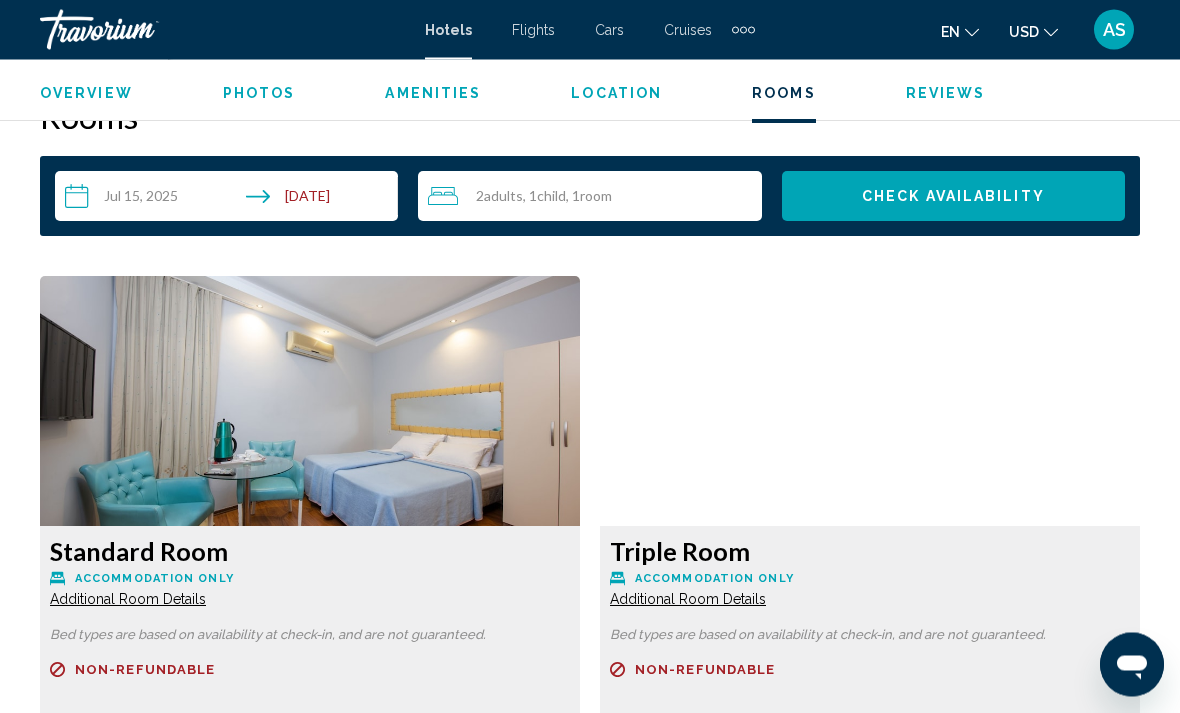 scroll, scrollTop: 2906, scrollLeft: 0, axis: vertical 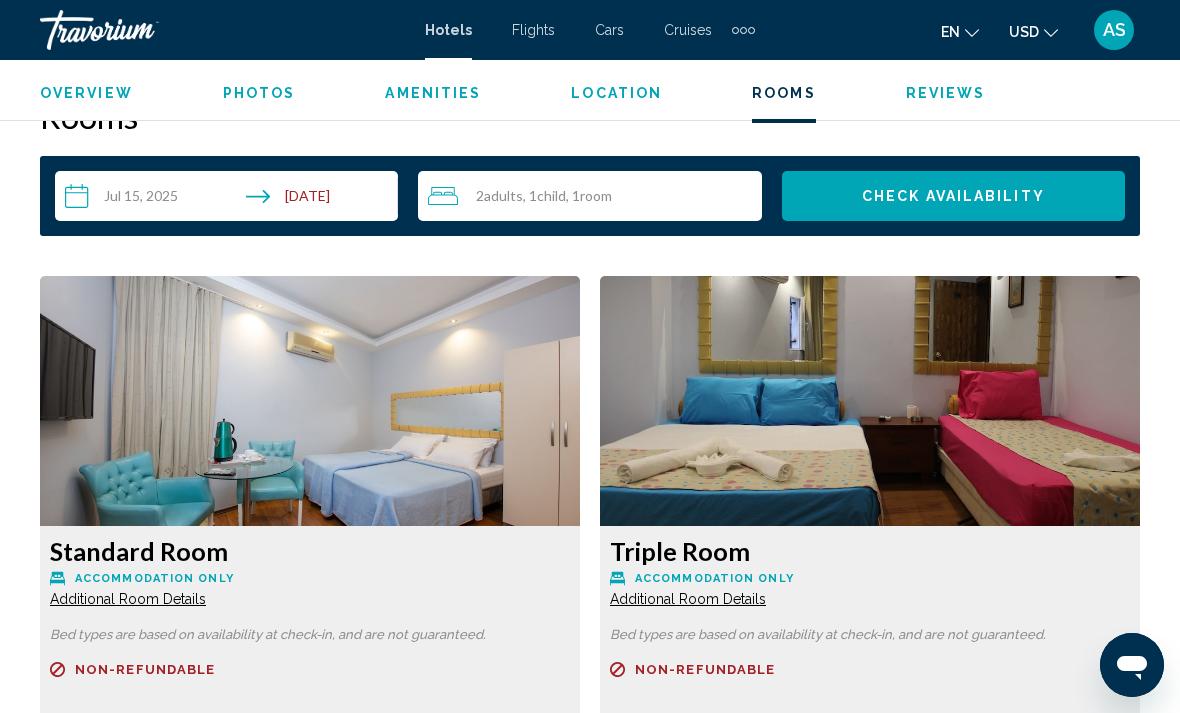 click on "Refundable
Non-refundable
Non-refundable     Retail  $0.00  when you redeem    Member  $408.69 USD  $50.50 USD  Taxes included
Total Due at Hotel : $1.18 USD  You earn  1,226  Points  More rates Book now No longer available" at bounding box center (310, 781) 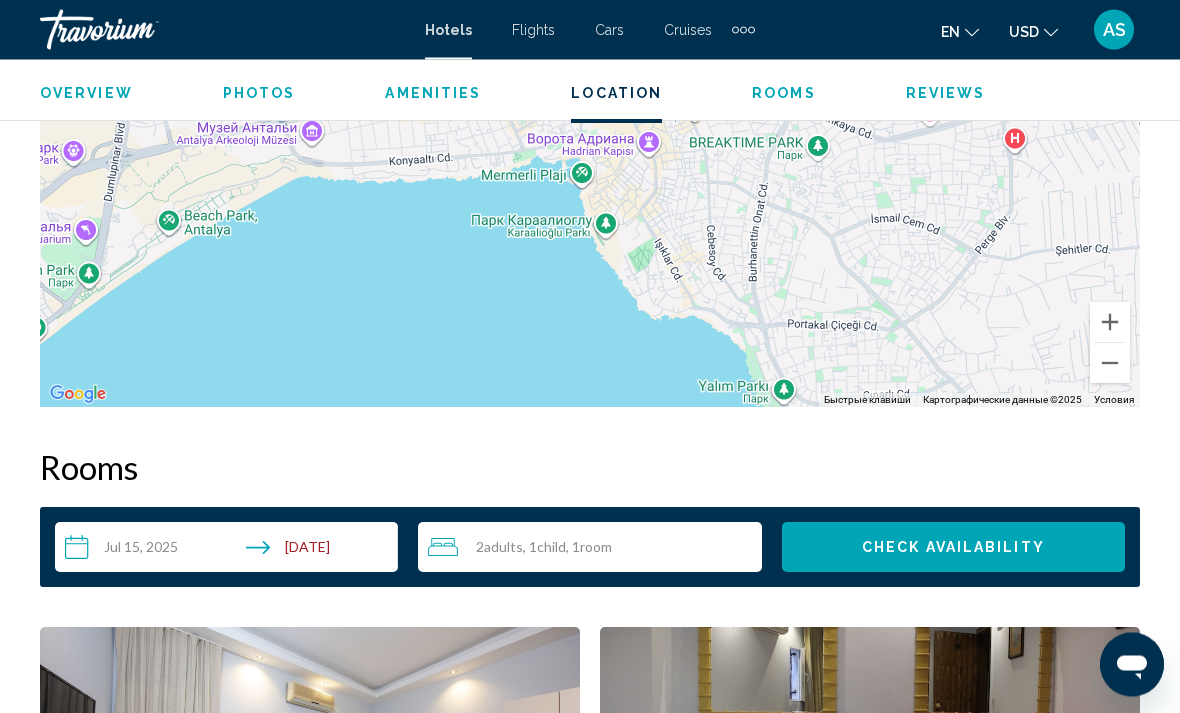scroll, scrollTop: 2540, scrollLeft: 0, axis: vertical 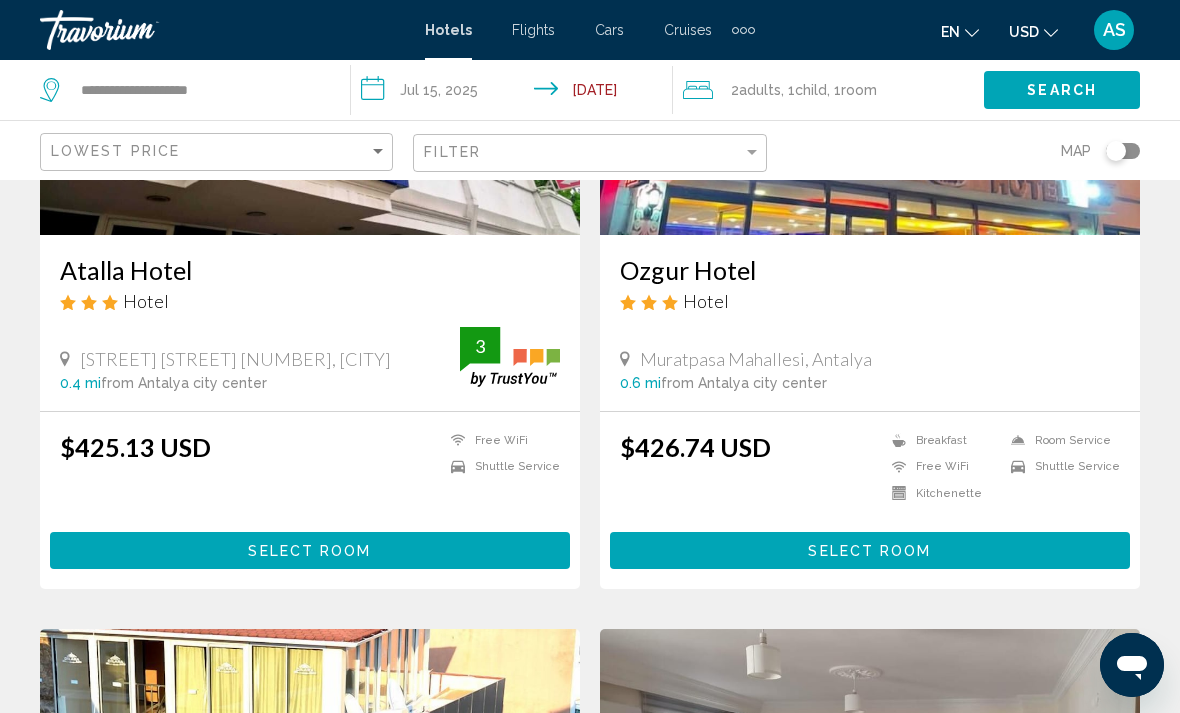 click on "Select Room" at bounding box center (870, 550) 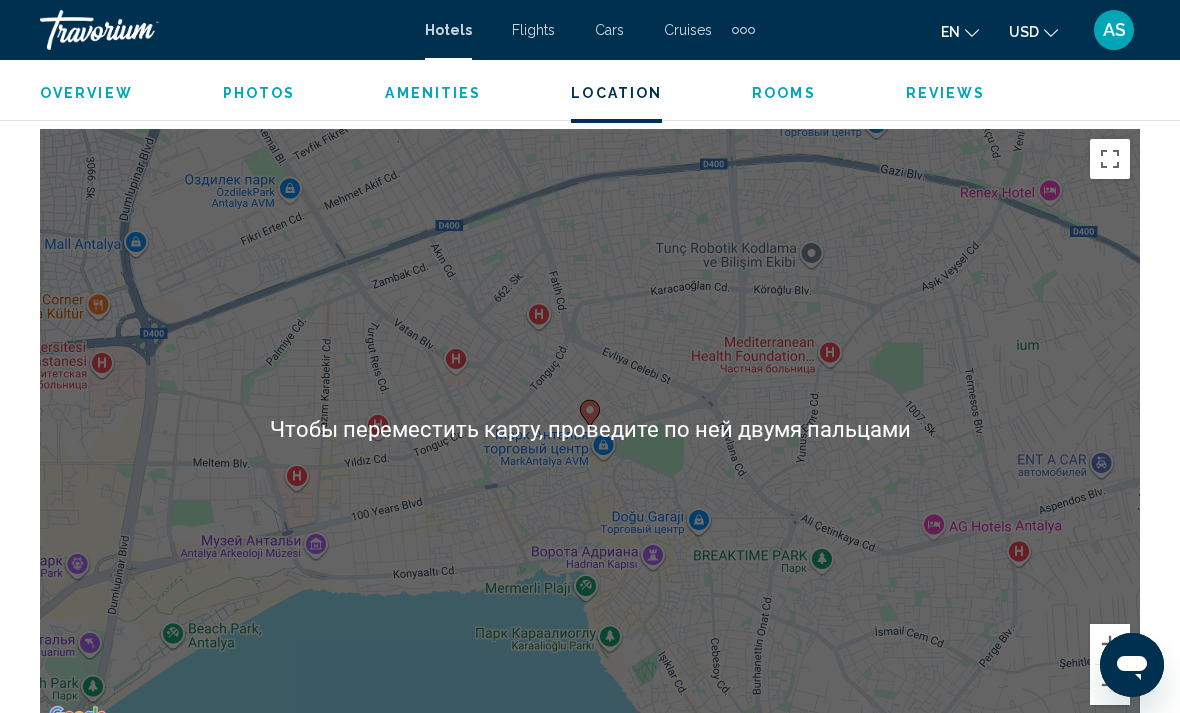 scroll, scrollTop: 2235, scrollLeft: 0, axis: vertical 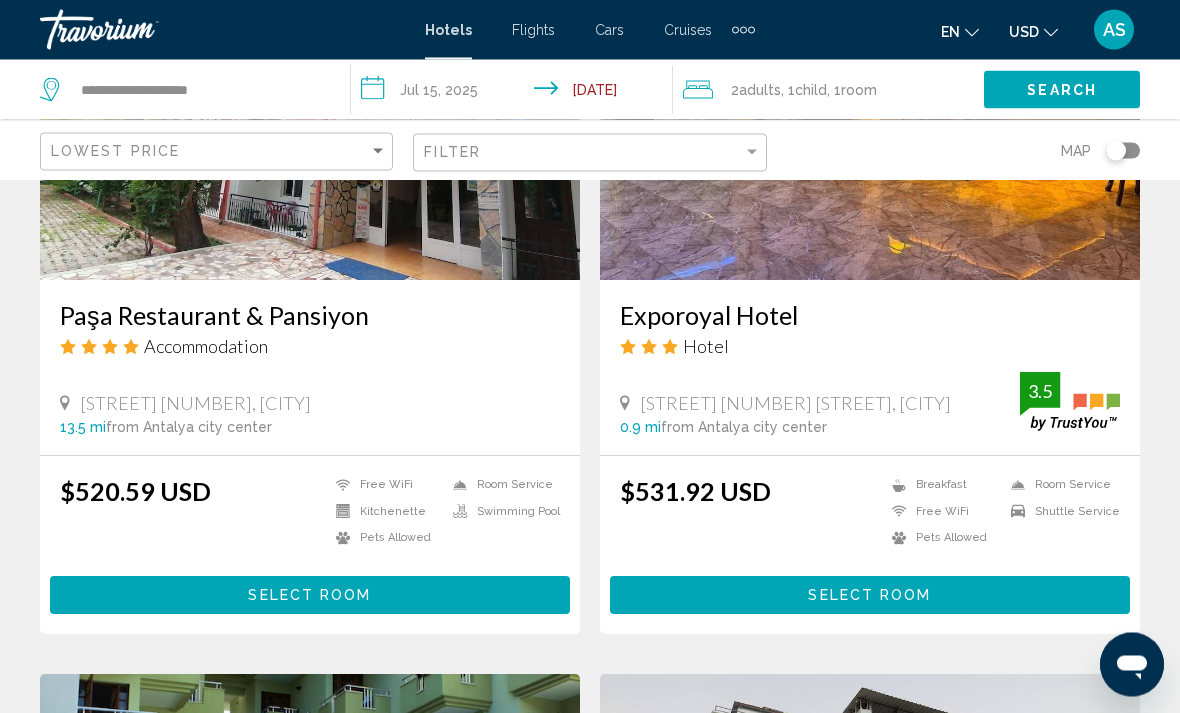 click on "Select Room" at bounding box center (310, 595) 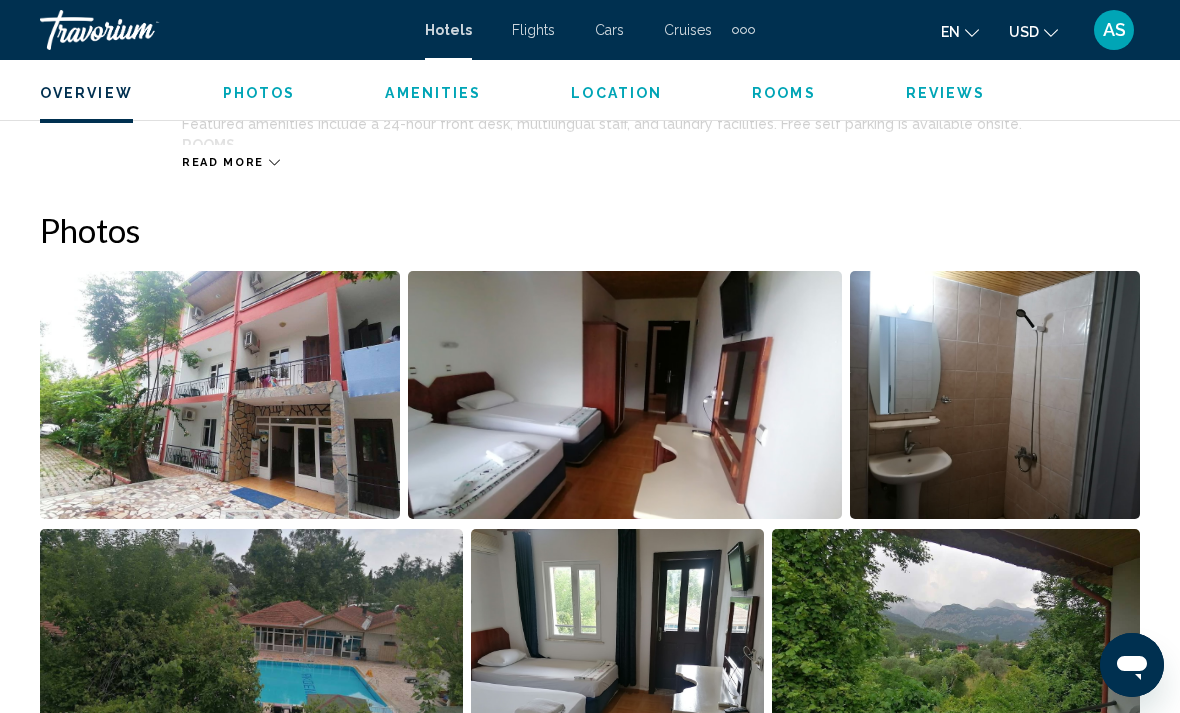 scroll, scrollTop: 1204, scrollLeft: 0, axis: vertical 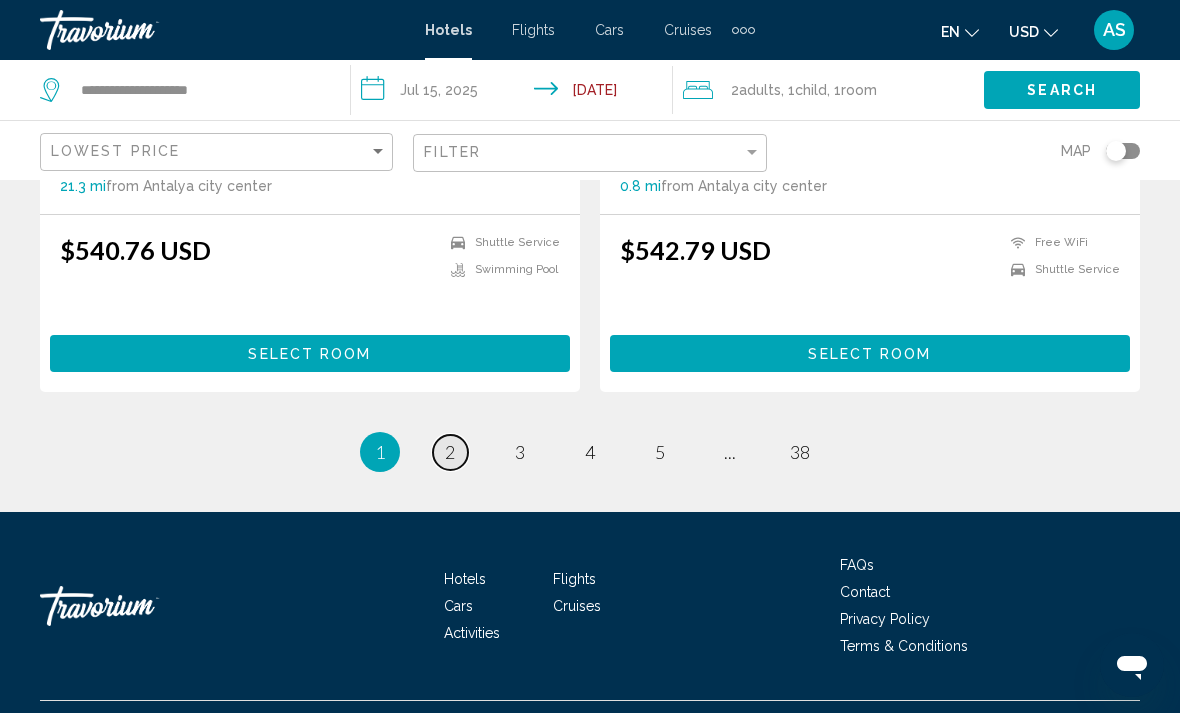 click on "2" at bounding box center (450, 452) 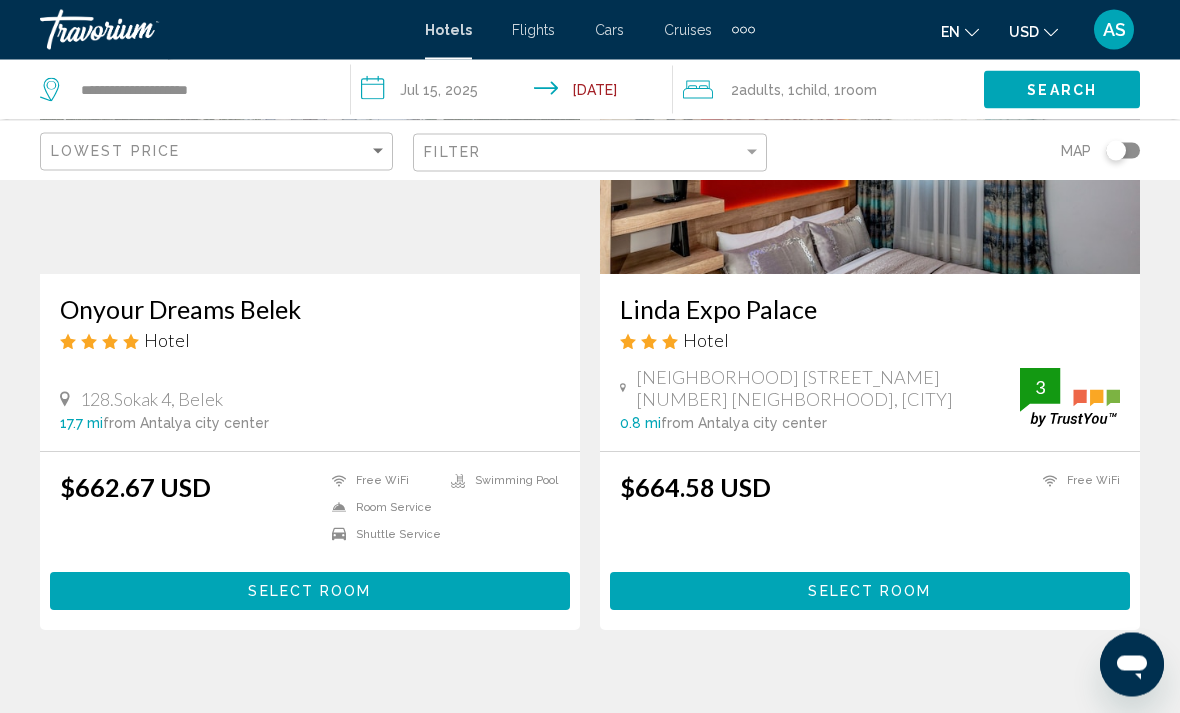 scroll, scrollTop: 3157, scrollLeft: 0, axis: vertical 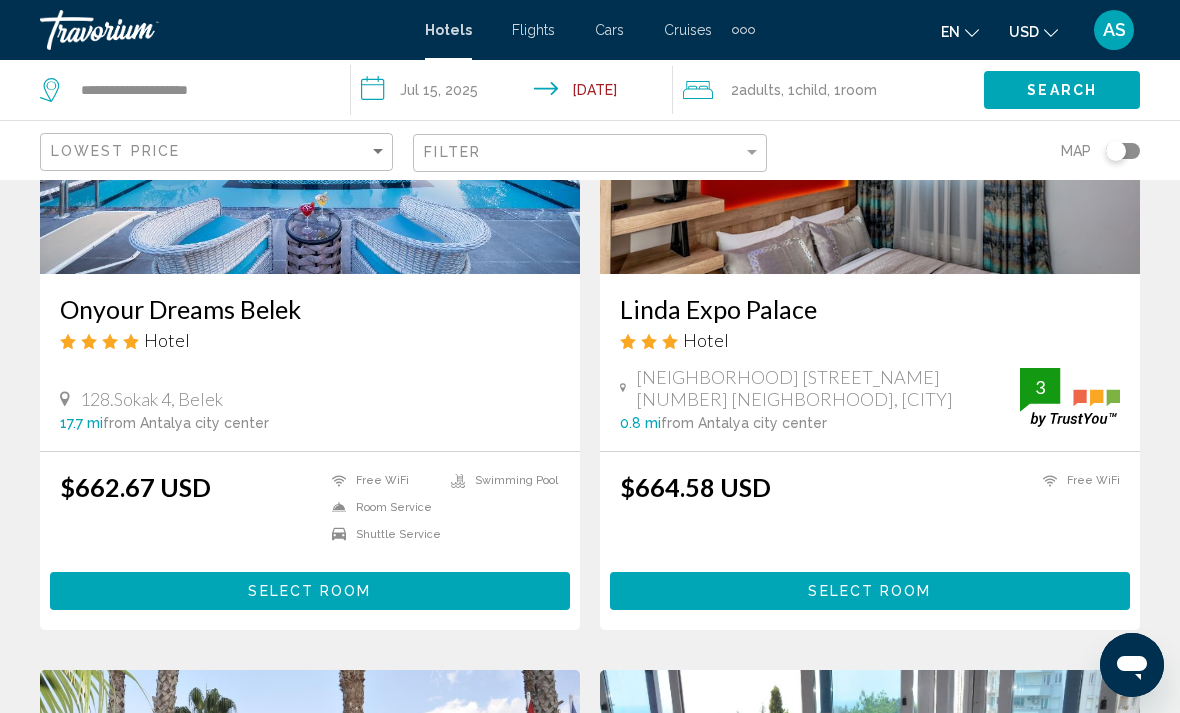 click on "Select Room" at bounding box center [310, 590] 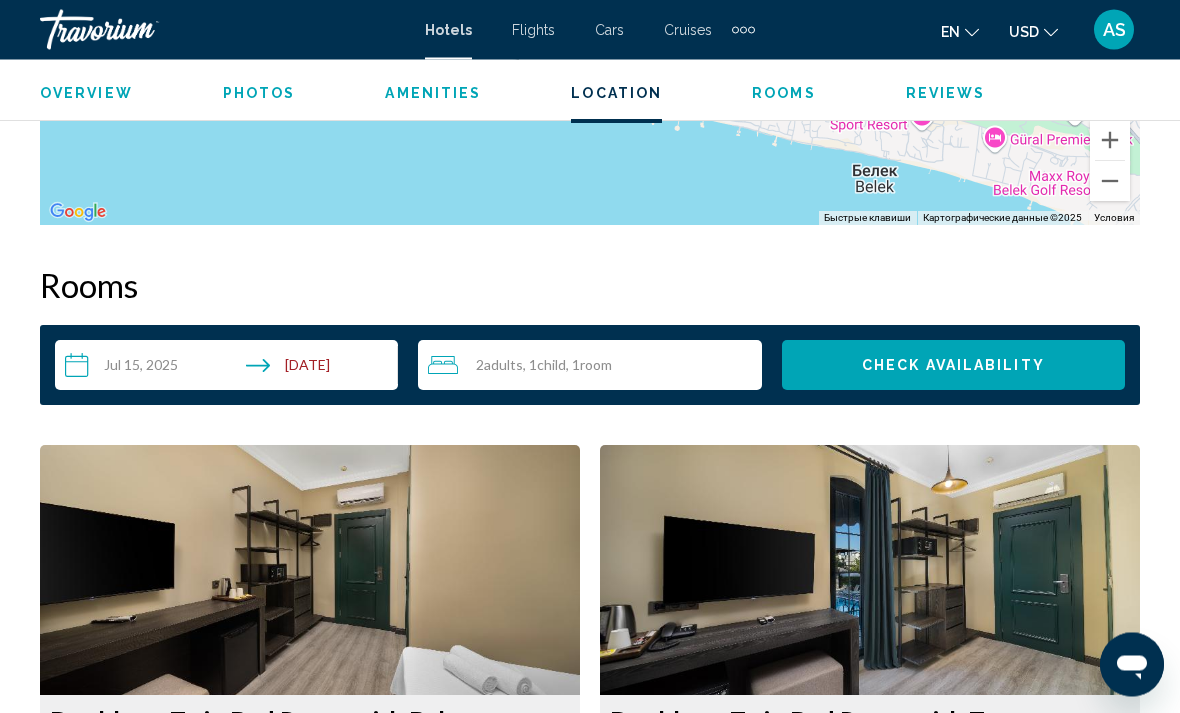 scroll, scrollTop: 2627, scrollLeft: 0, axis: vertical 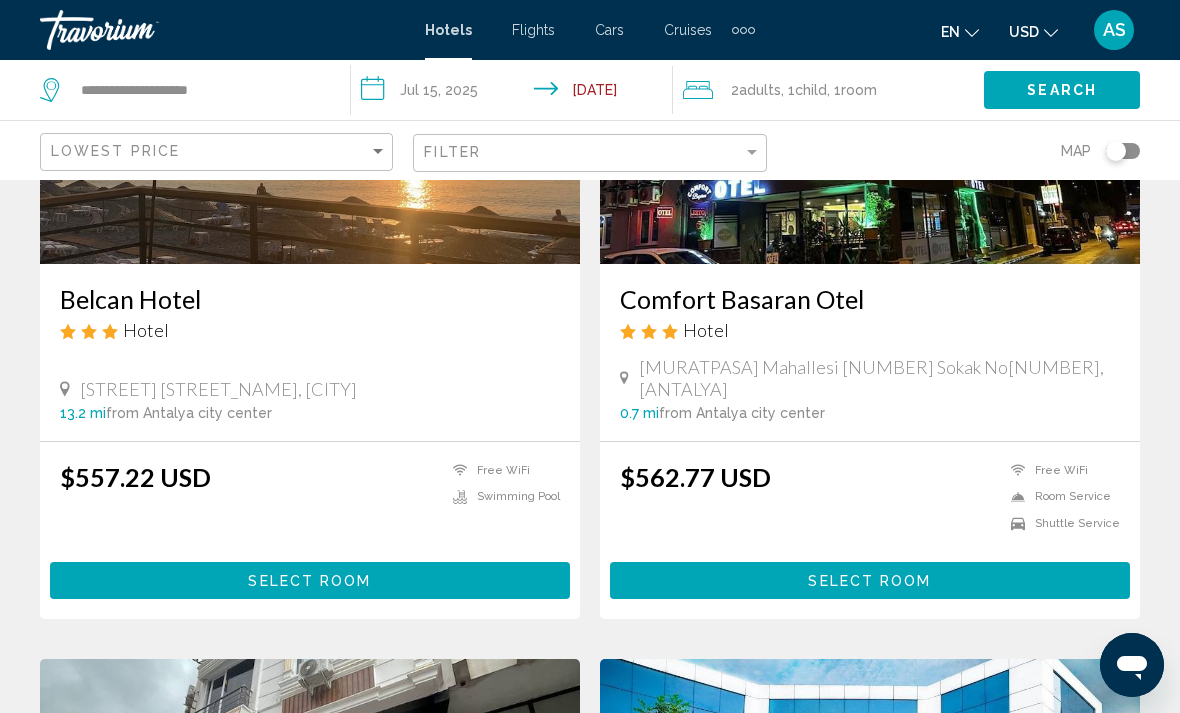 click on "Select Room" at bounding box center [309, 581] 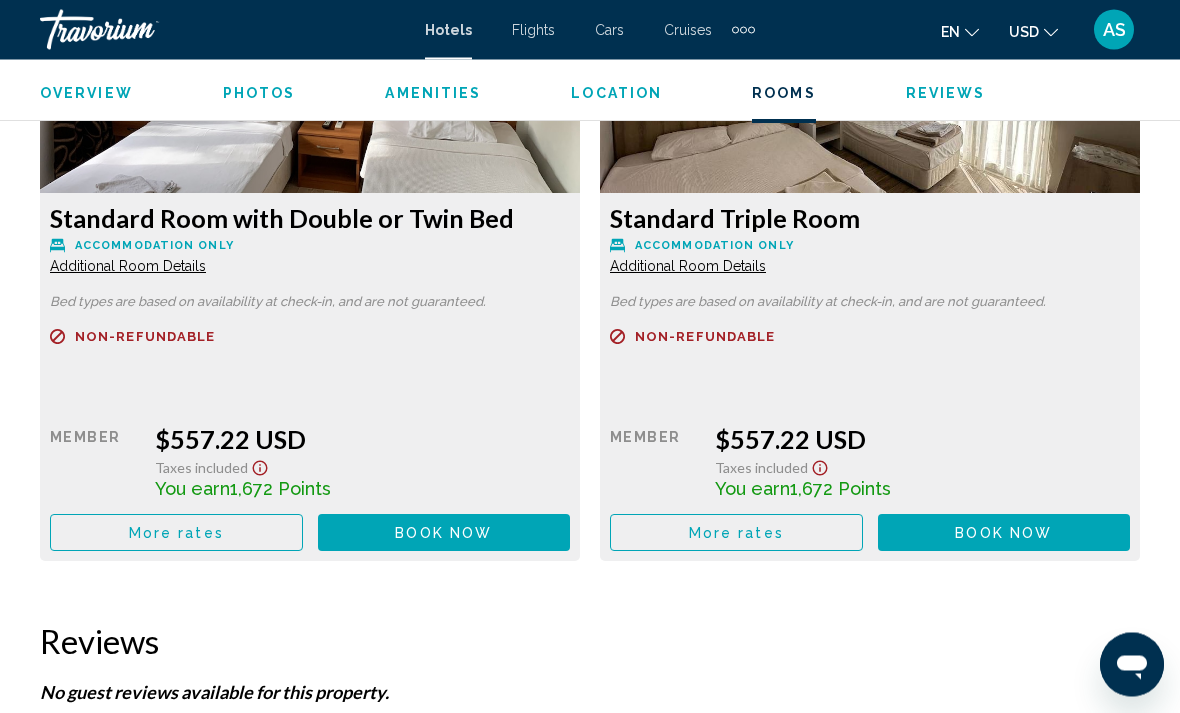 scroll, scrollTop: 3239, scrollLeft: 0, axis: vertical 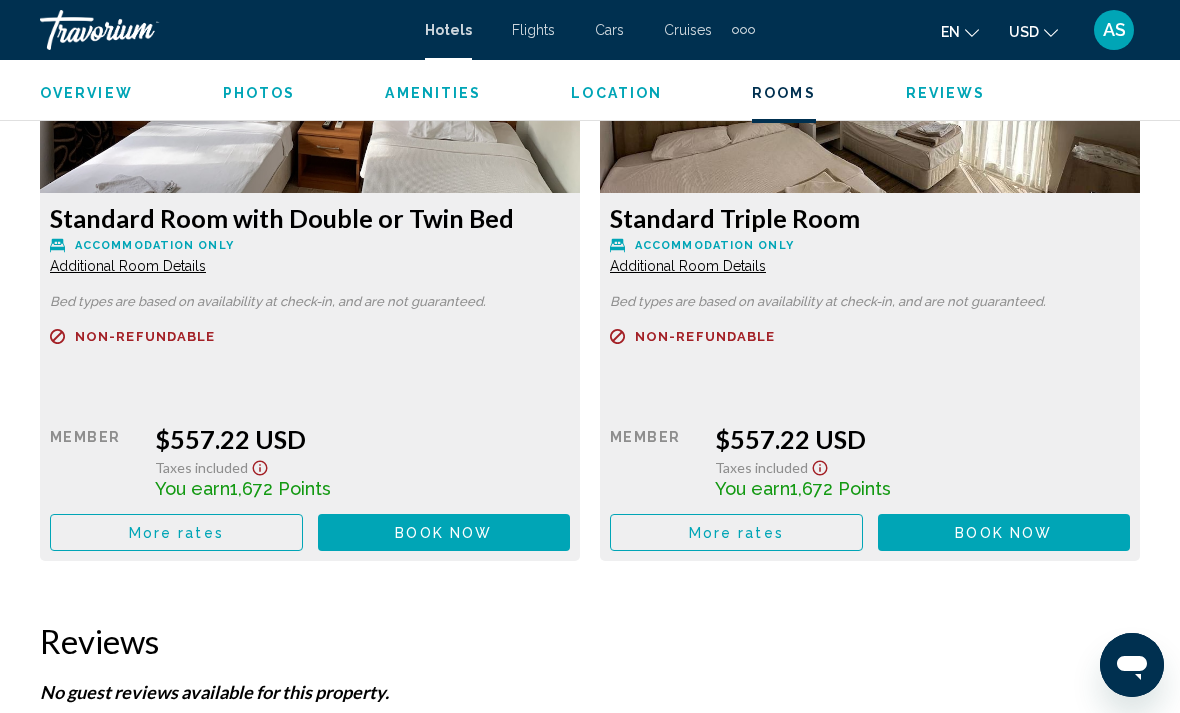 click on "More rates" at bounding box center (176, 533) 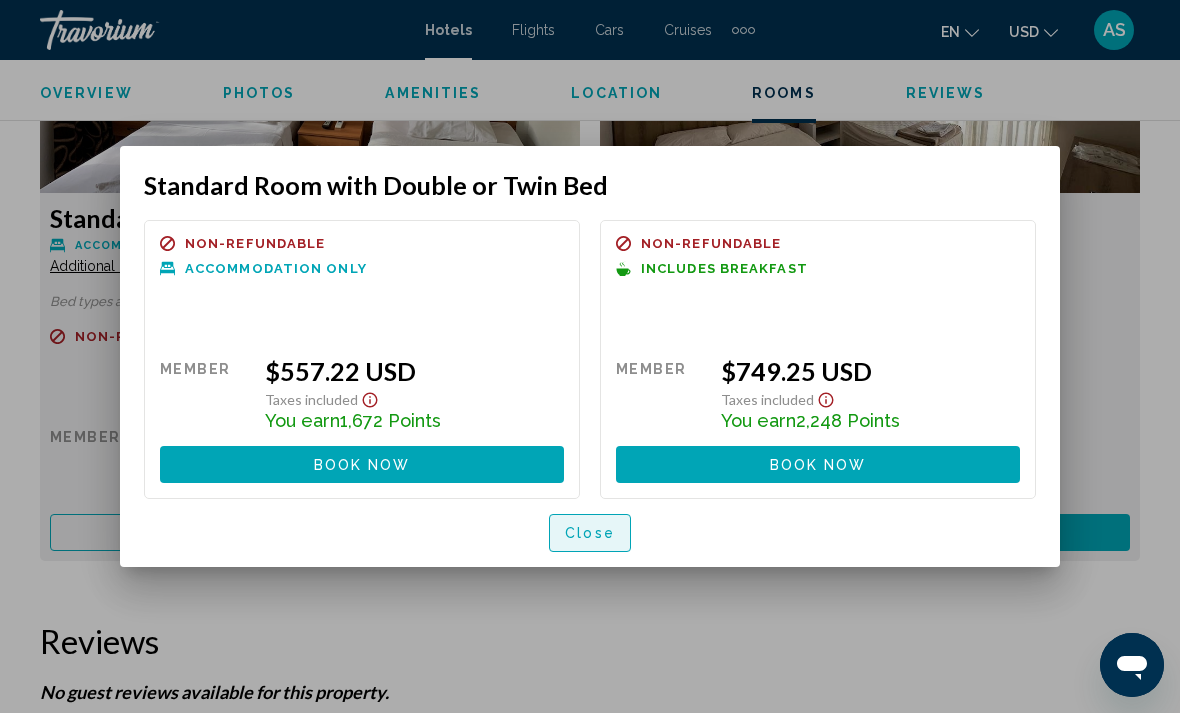 click on "Close" at bounding box center (590, 534) 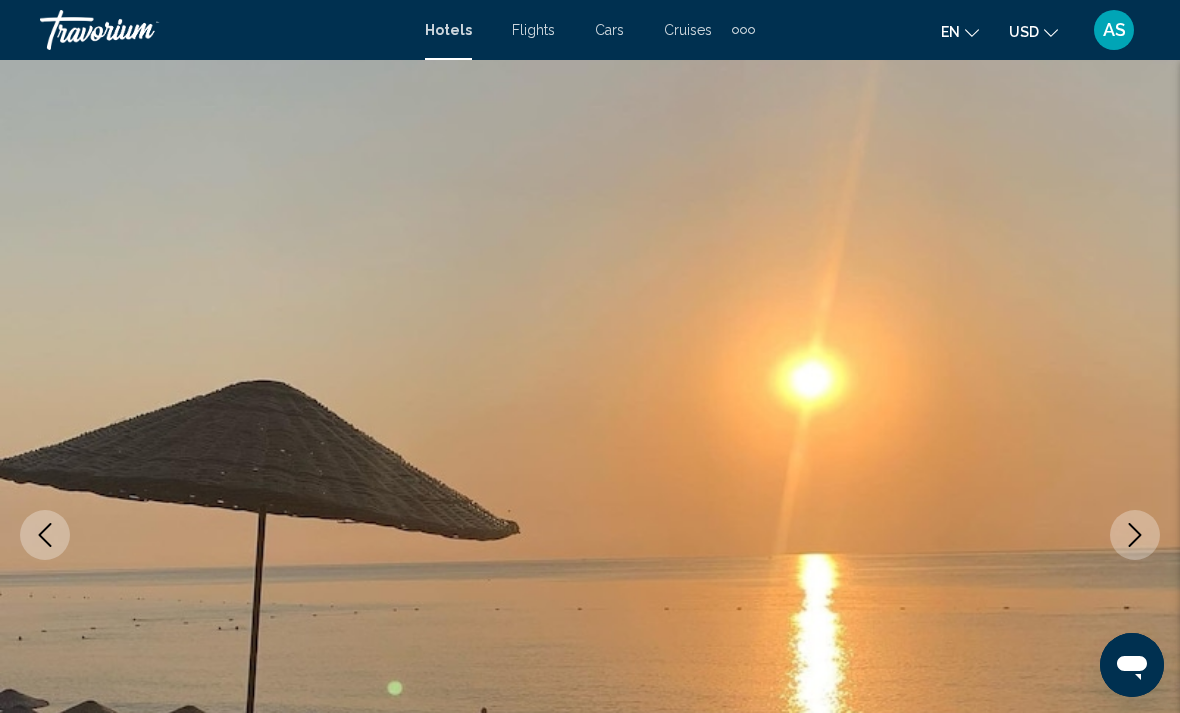 scroll, scrollTop: 3239, scrollLeft: 0, axis: vertical 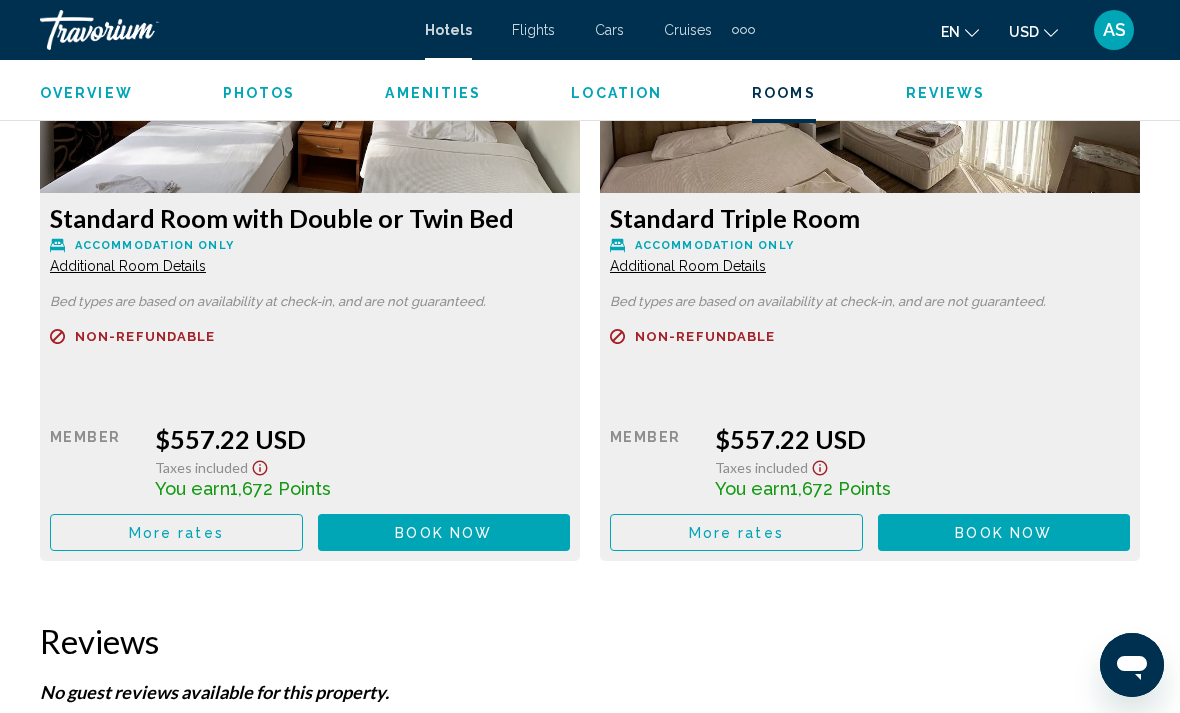 click on "More rates" at bounding box center [176, 532] 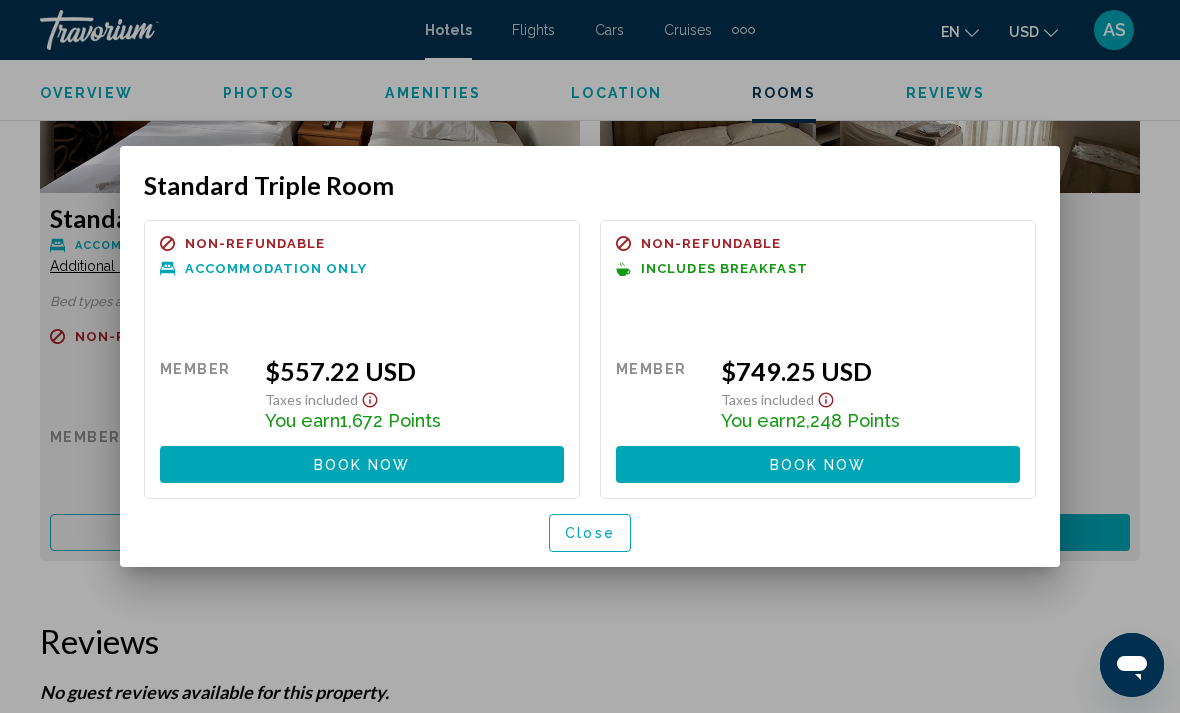 click on "Close" at bounding box center [590, 534] 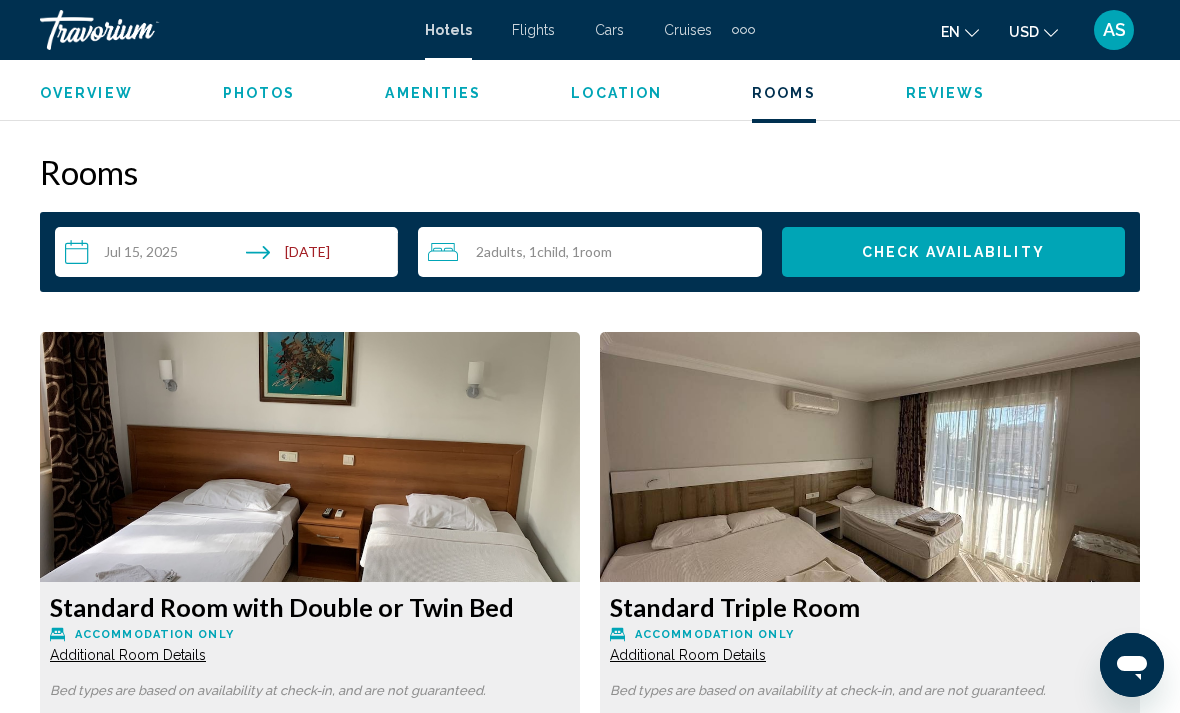 scroll, scrollTop: 2817, scrollLeft: 0, axis: vertical 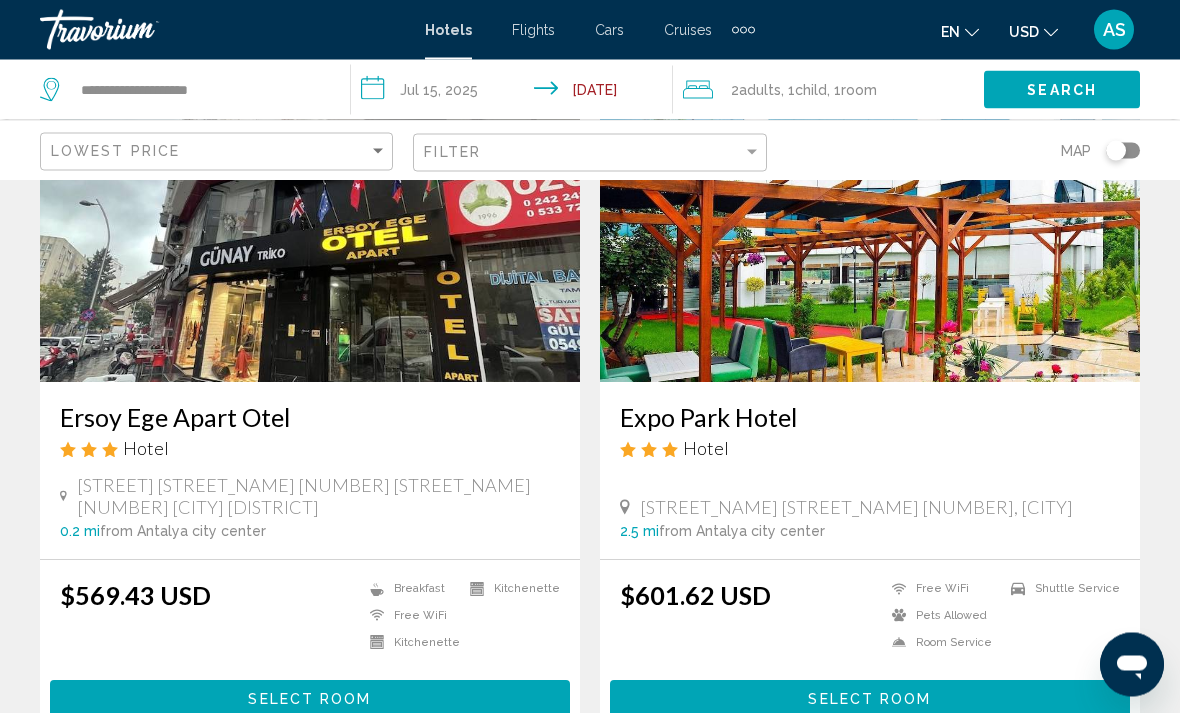 click on "Select Room" at bounding box center [870, 699] 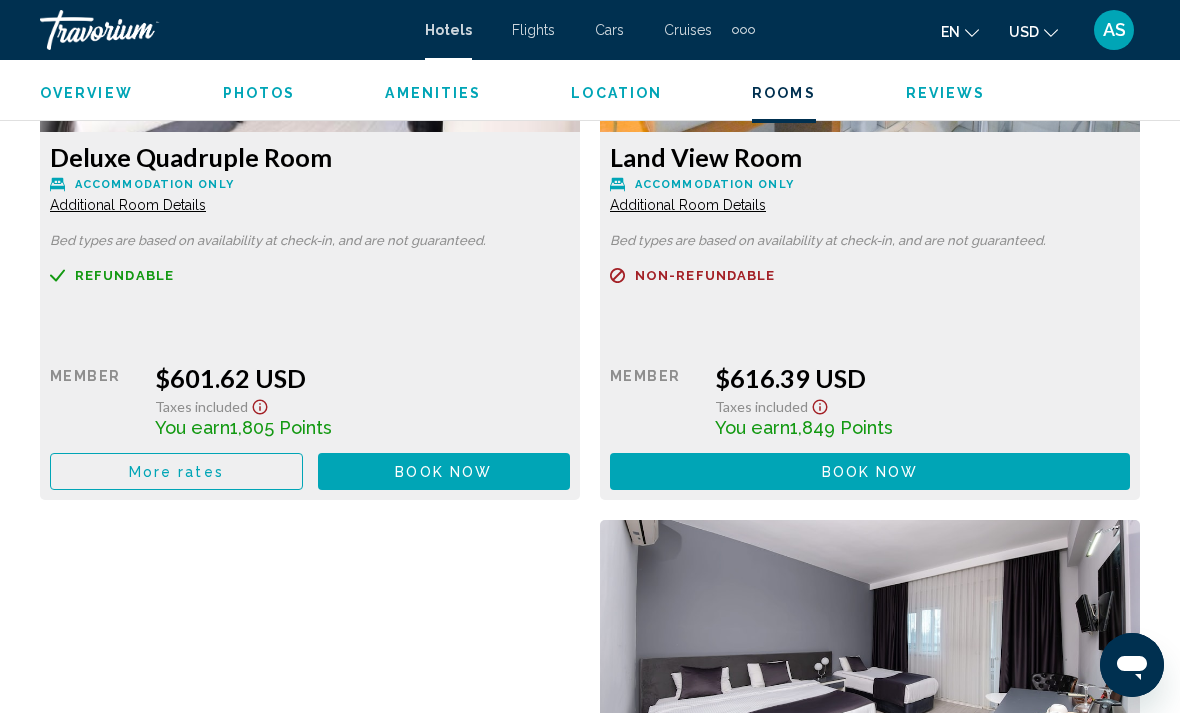 scroll, scrollTop: 3417, scrollLeft: 0, axis: vertical 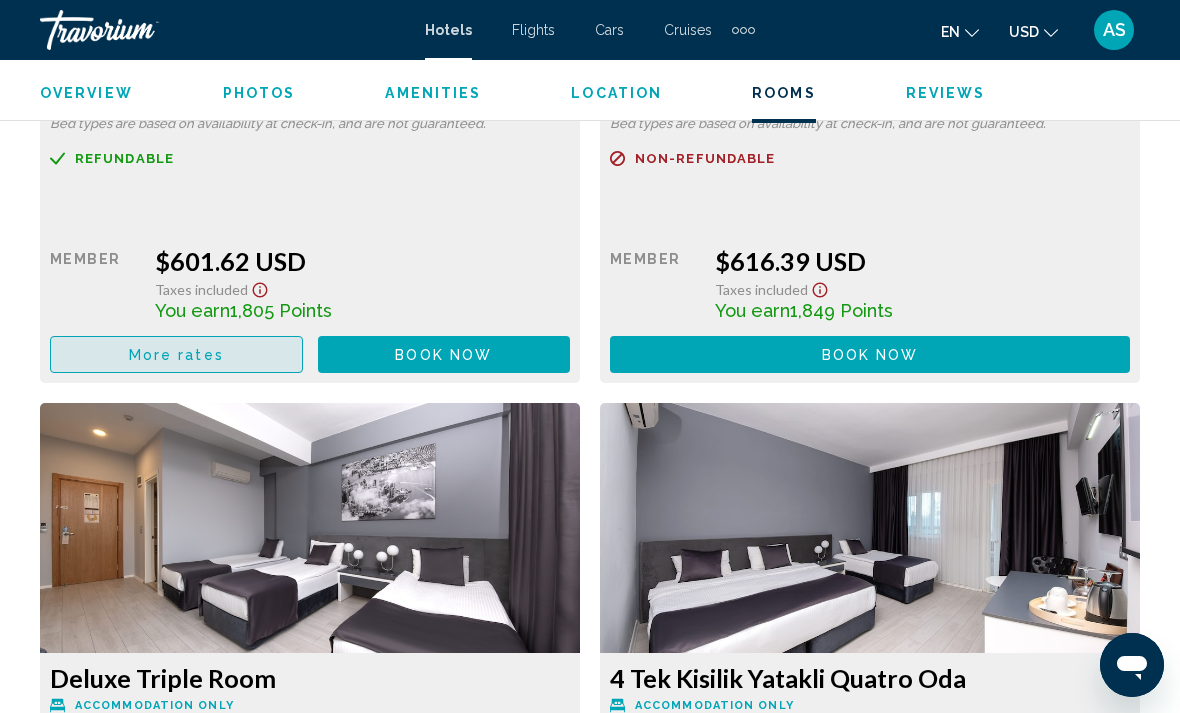 click on "More rates" at bounding box center [176, 355] 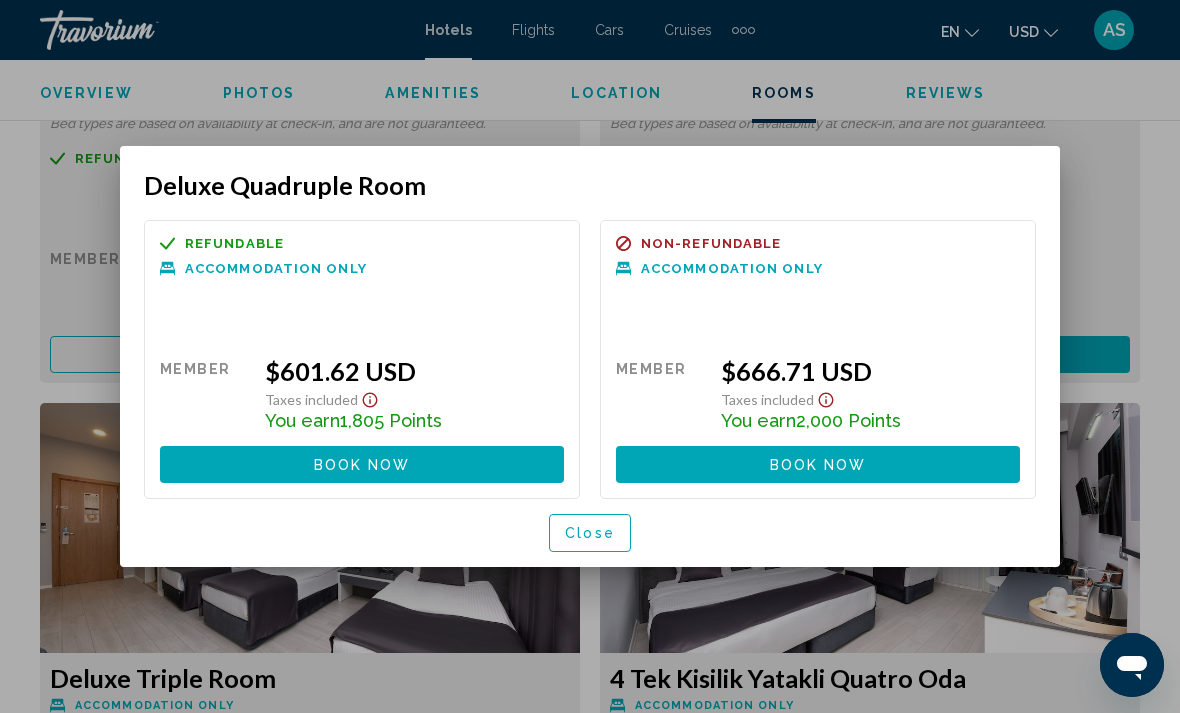 click on "Close" at bounding box center (590, 534) 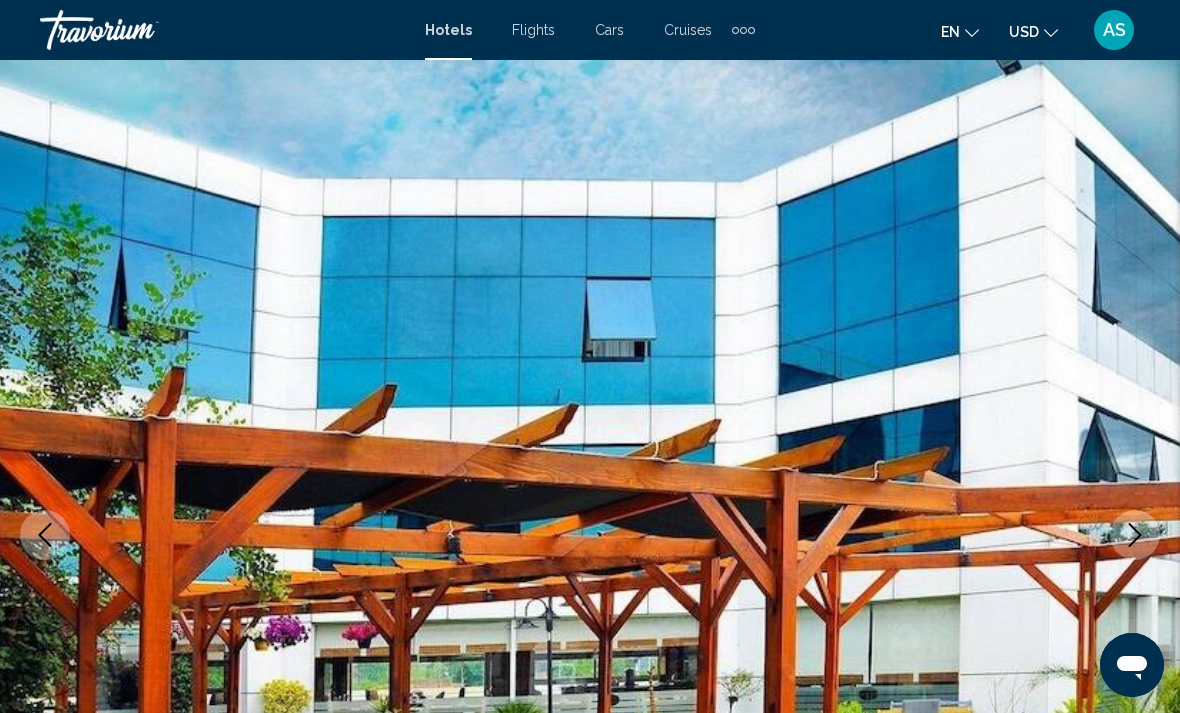 scroll, scrollTop: 3417, scrollLeft: 0, axis: vertical 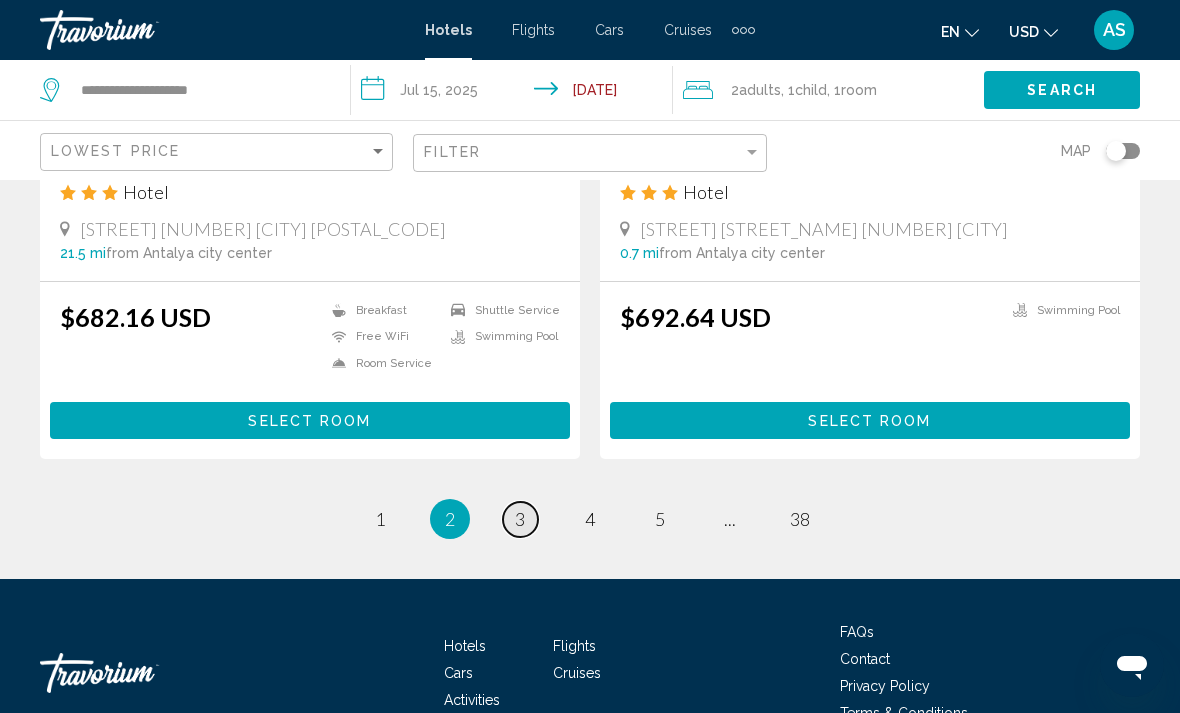 click on "page  3" at bounding box center (520, 519) 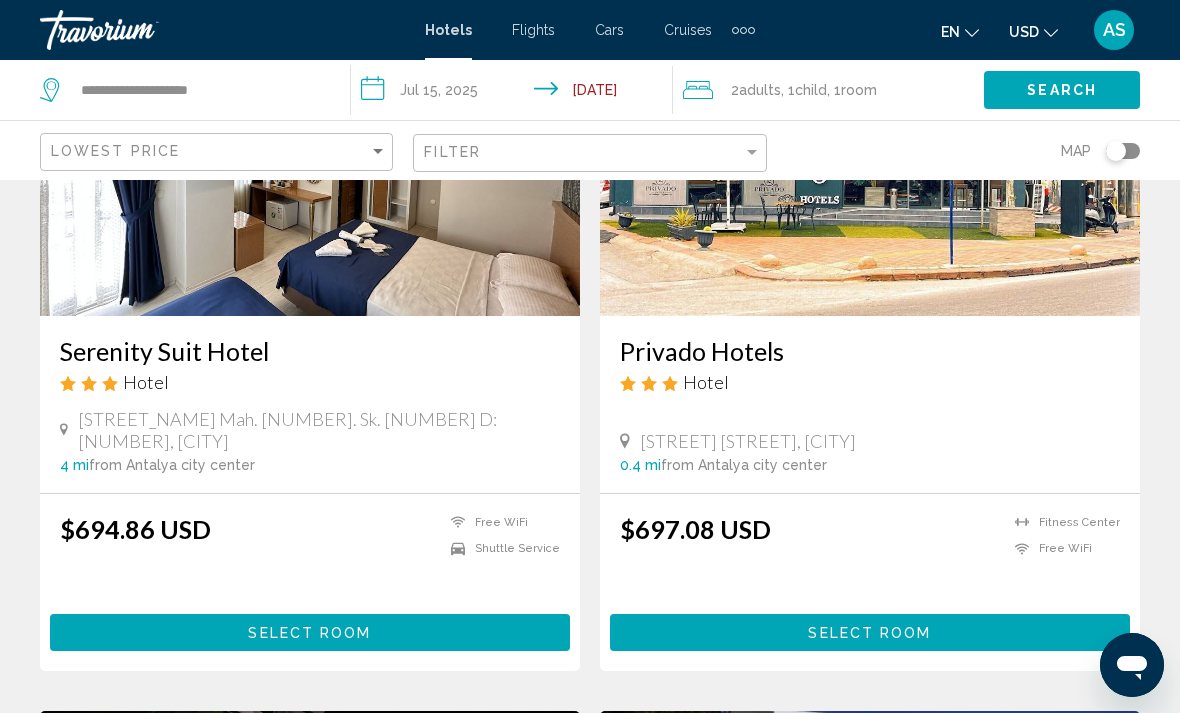 scroll, scrollTop: 276, scrollLeft: 0, axis: vertical 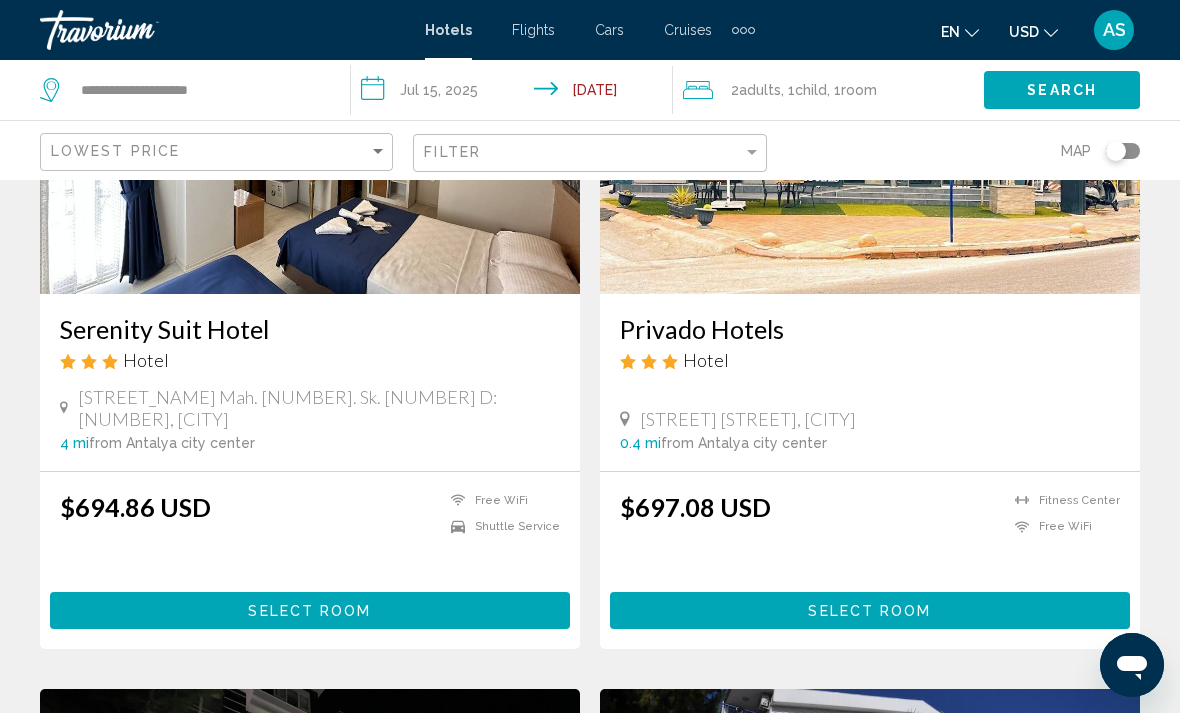 click on "Select Room" at bounding box center [310, 610] 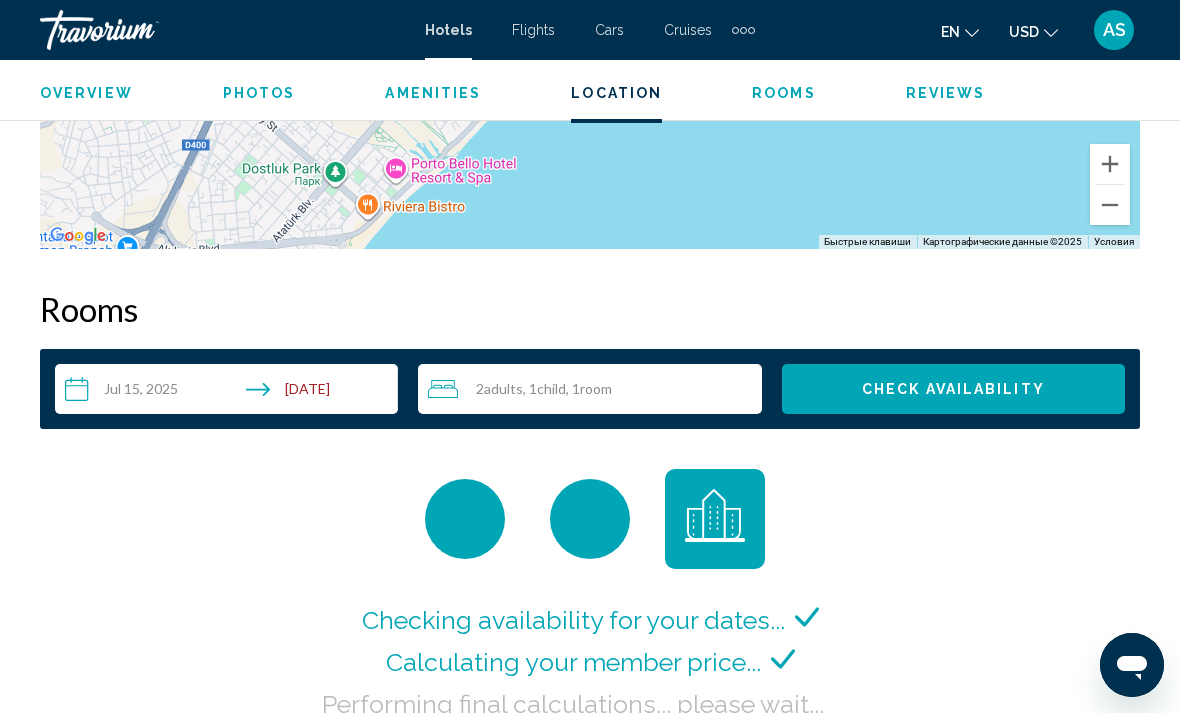 scroll, scrollTop: 2779, scrollLeft: 0, axis: vertical 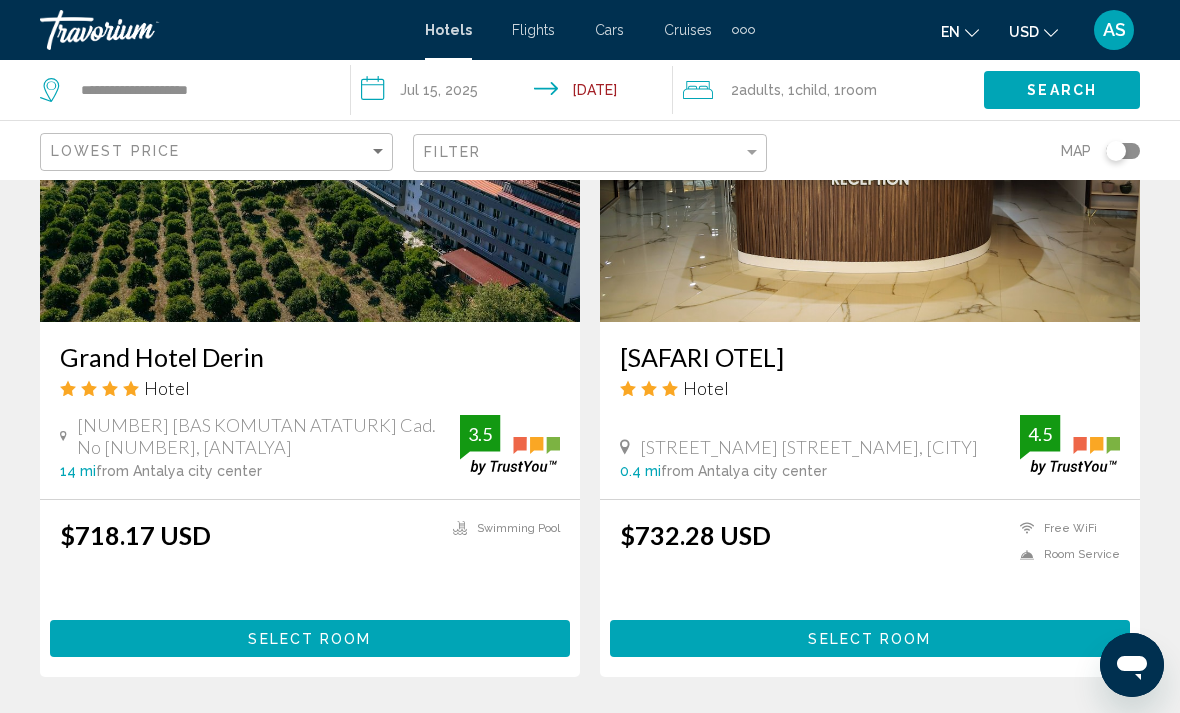 click on "Select Room" at bounding box center (310, 638) 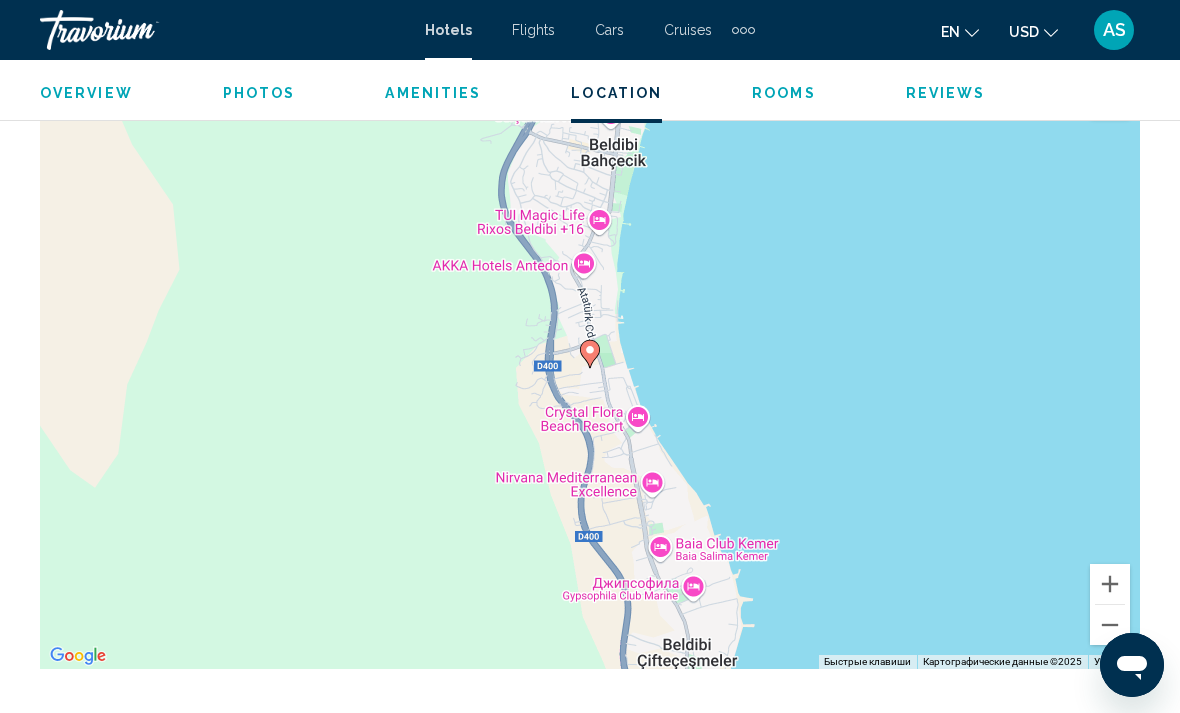scroll, scrollTop: 2290, scrollLeft: 0, axis: vertical 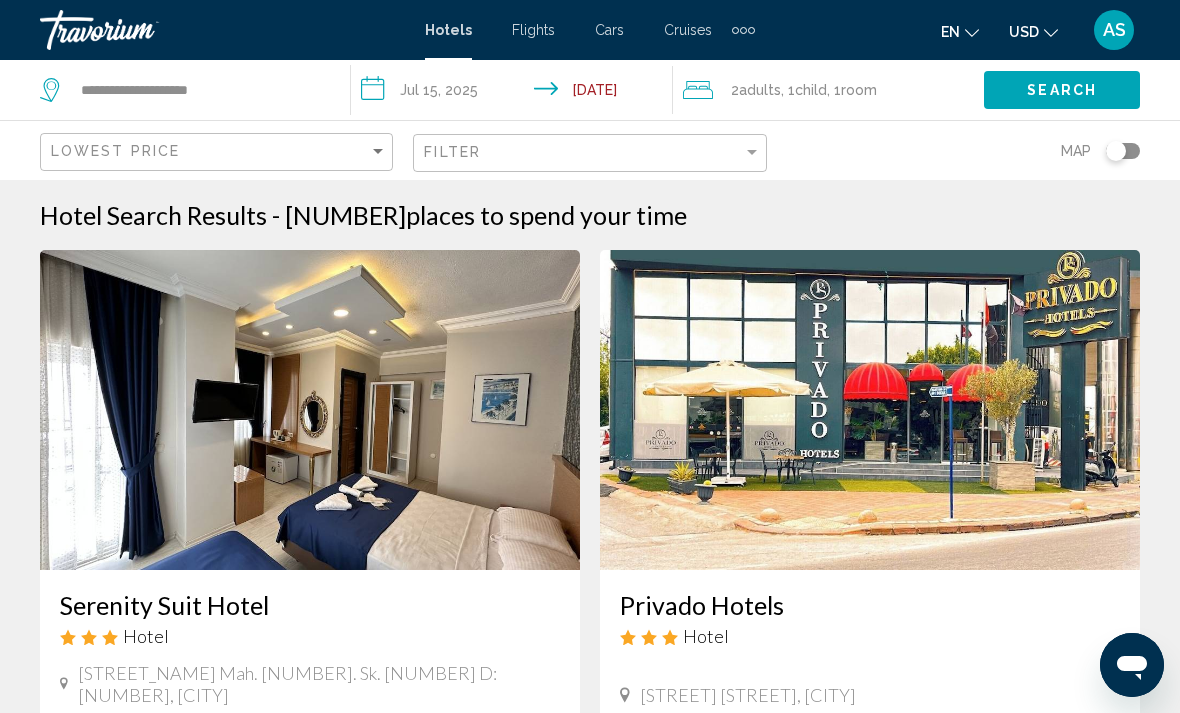 click on "2  Adult Adults , 1  Child Children , 1  Room rooms" 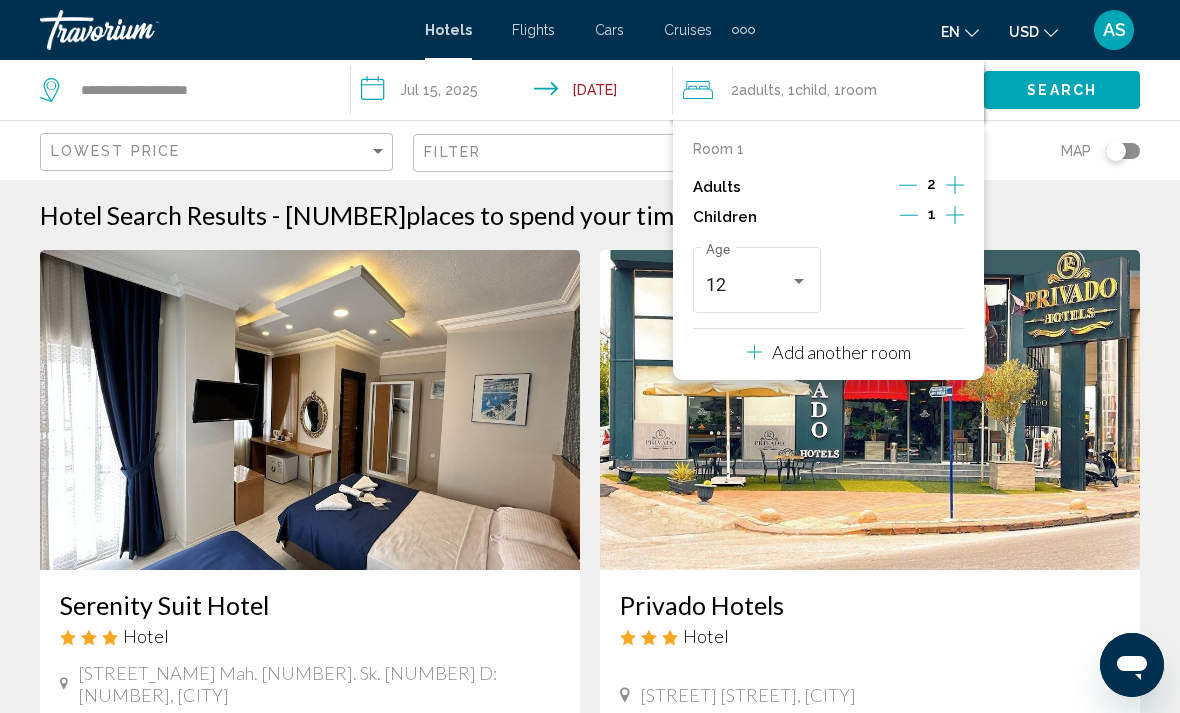 click 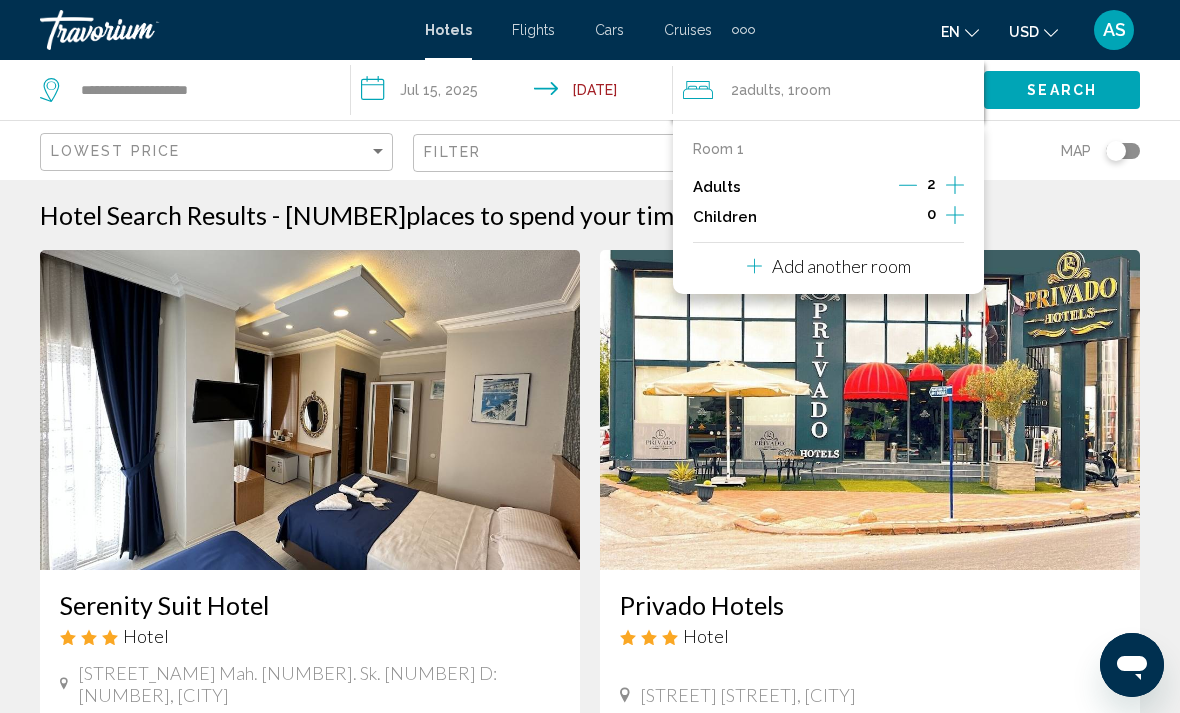 click on "Search" 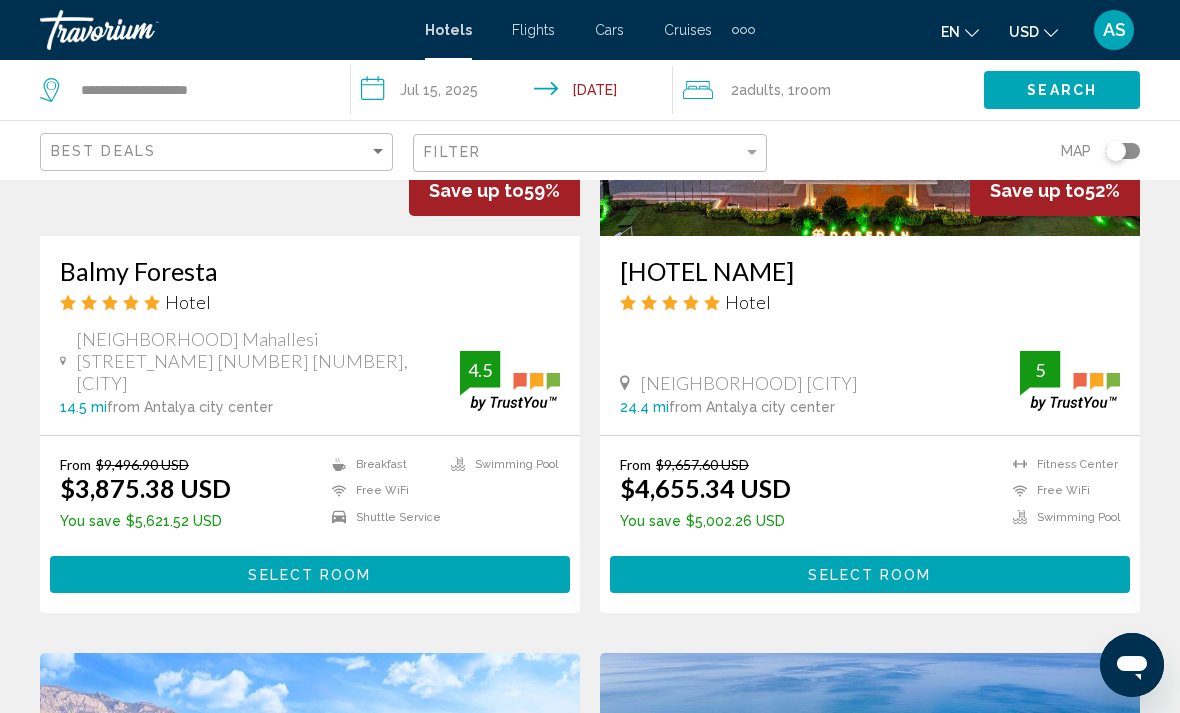 scroll, scrollTop: 1087, scrollLeft: 0, axis: vertical 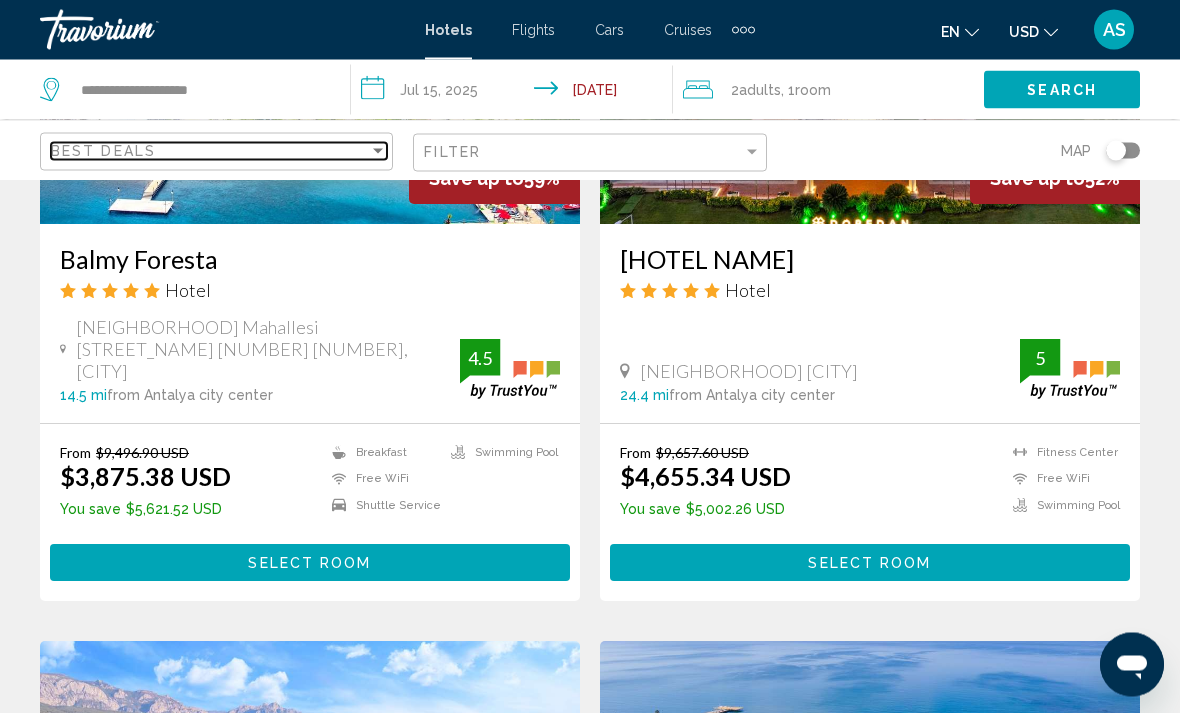 click on "Best Deals" at bounding box center [210, 151] 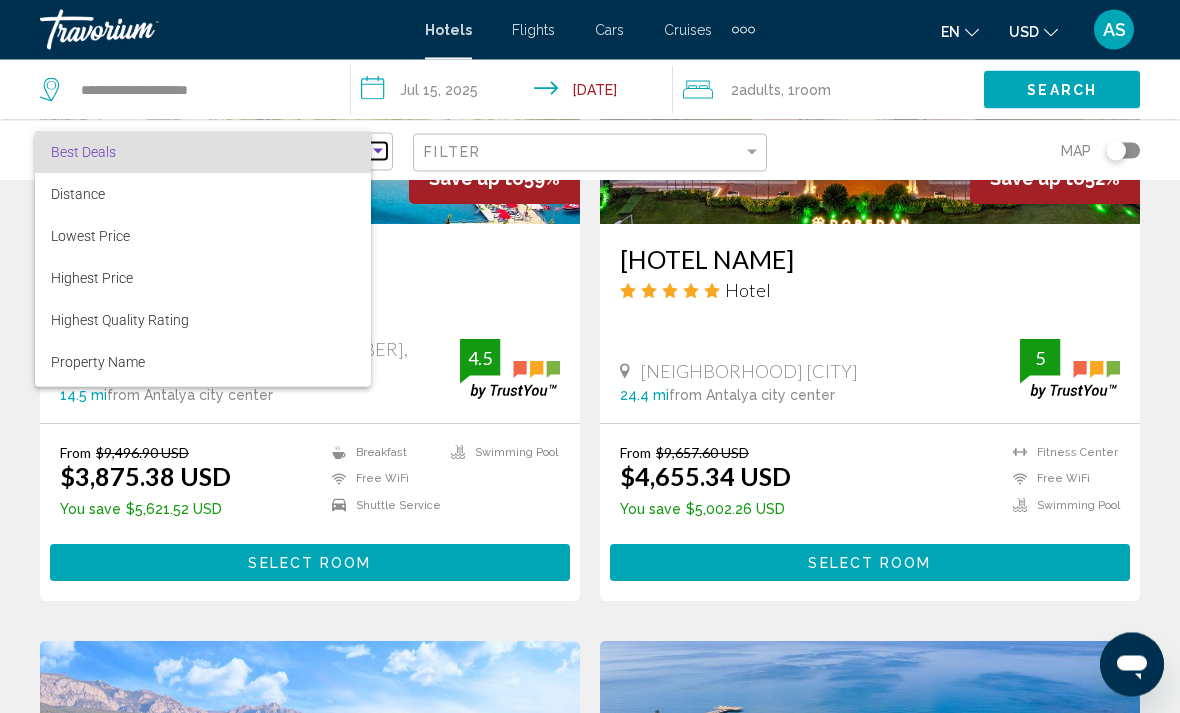 scroll, scrollTop: 1088, scrollLeft: 0, axis: vertical 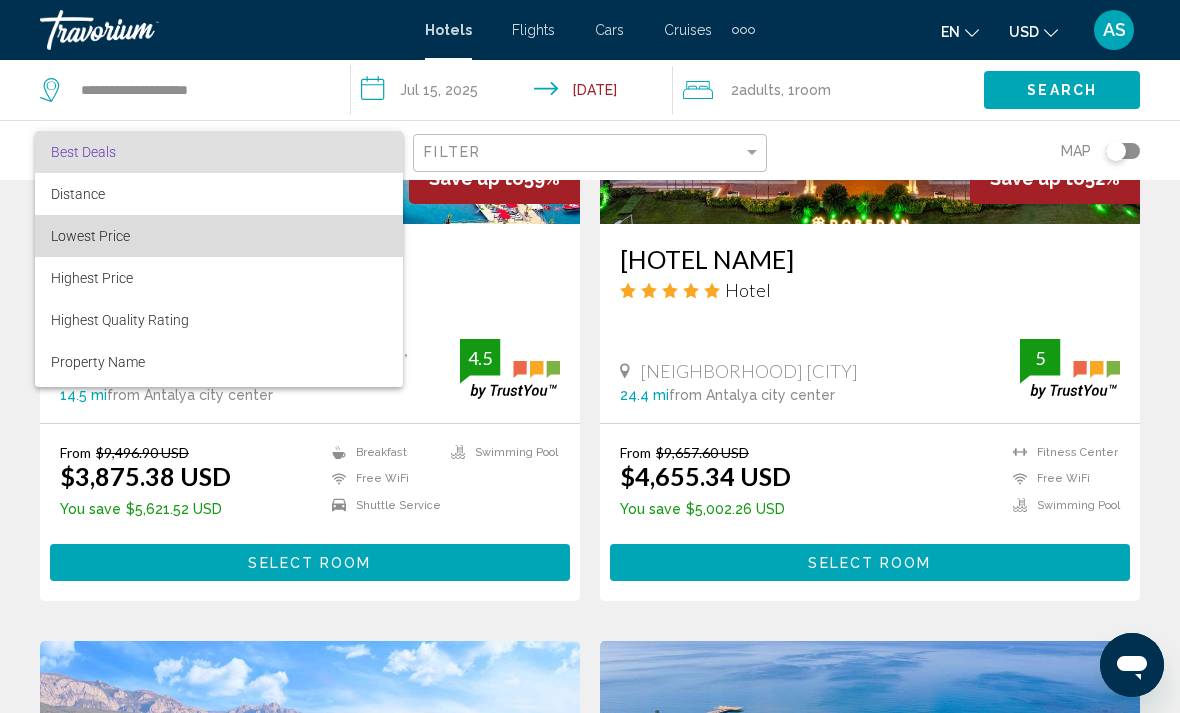 click on "Lowest Price" at bounding box center [219, 236] 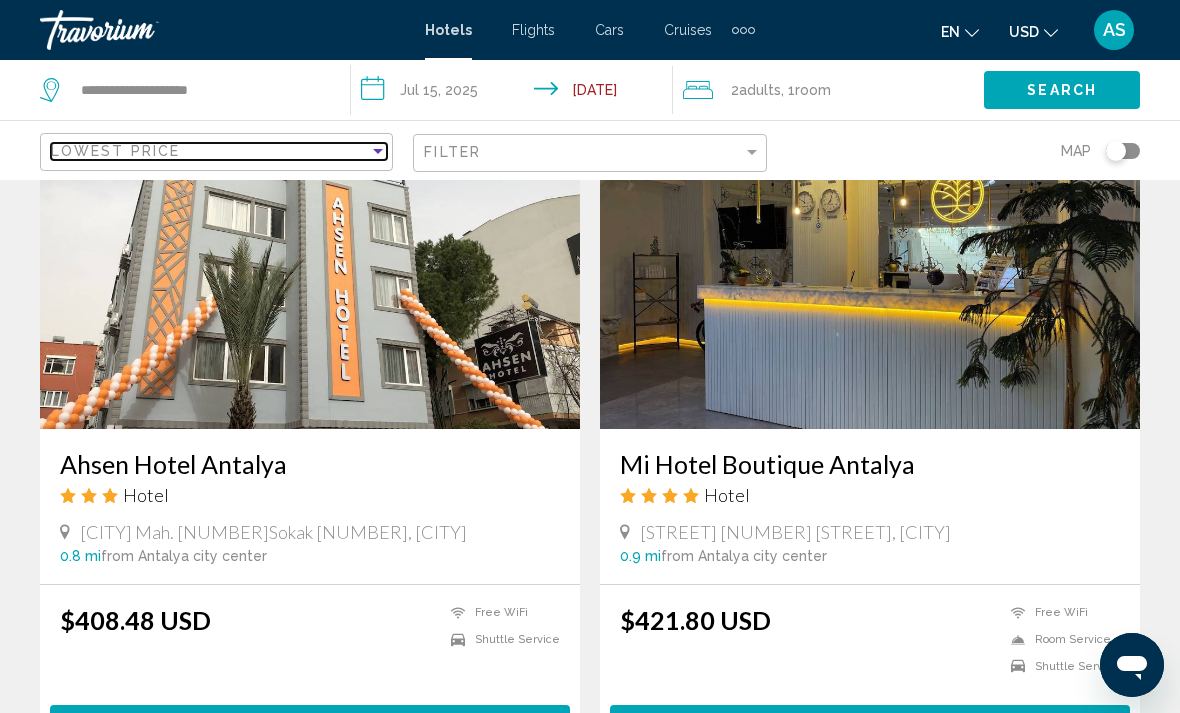 scroll, scrollTop: 4041, scrollLeft: 0, axis: vertical 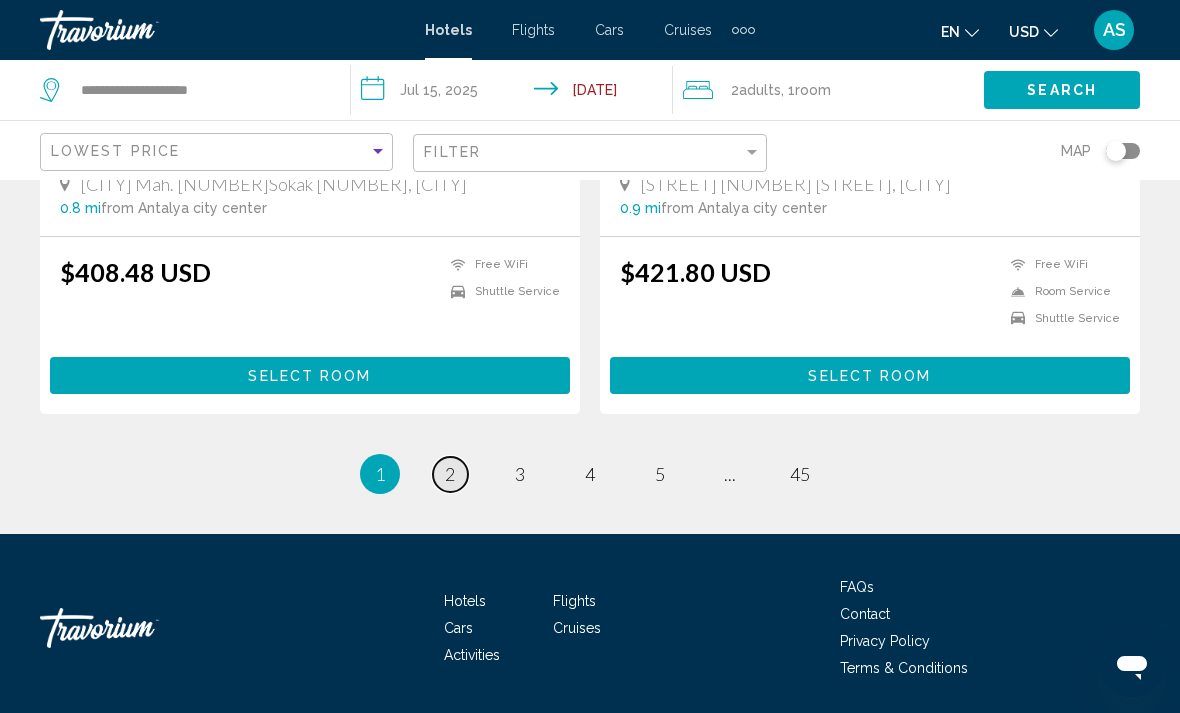 click on "page  2" at bounding box center (450, 474) 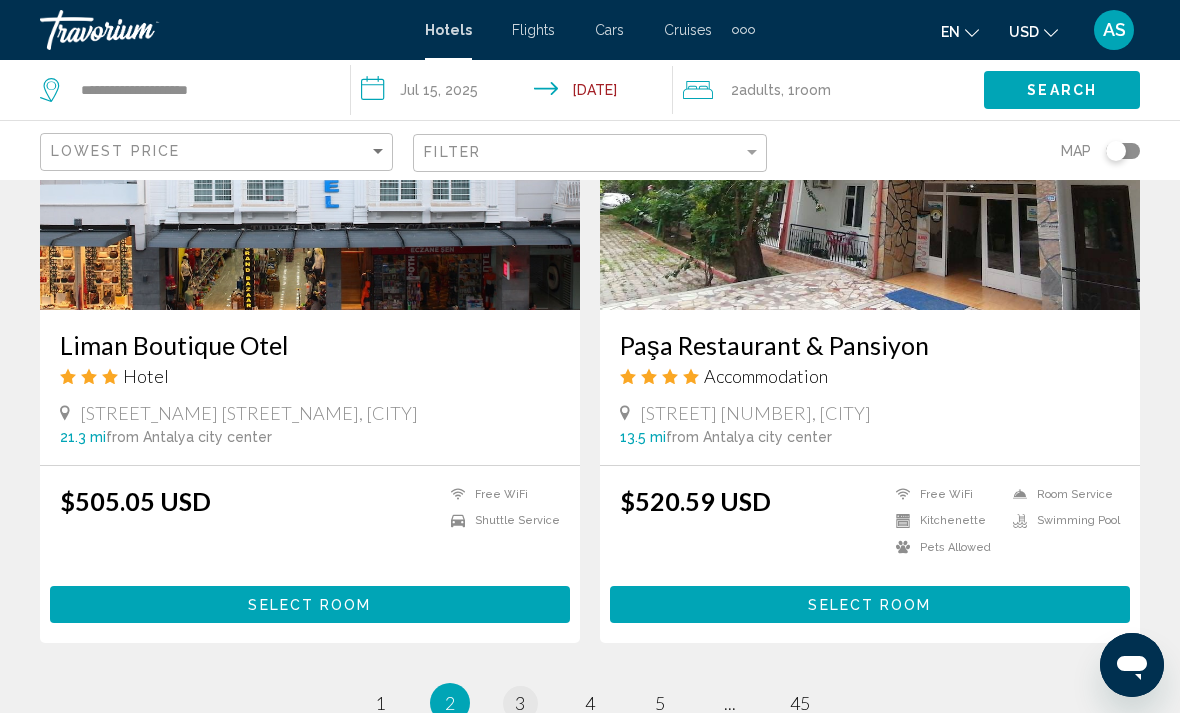 click on "page  3" at bounding box center [520, 703] 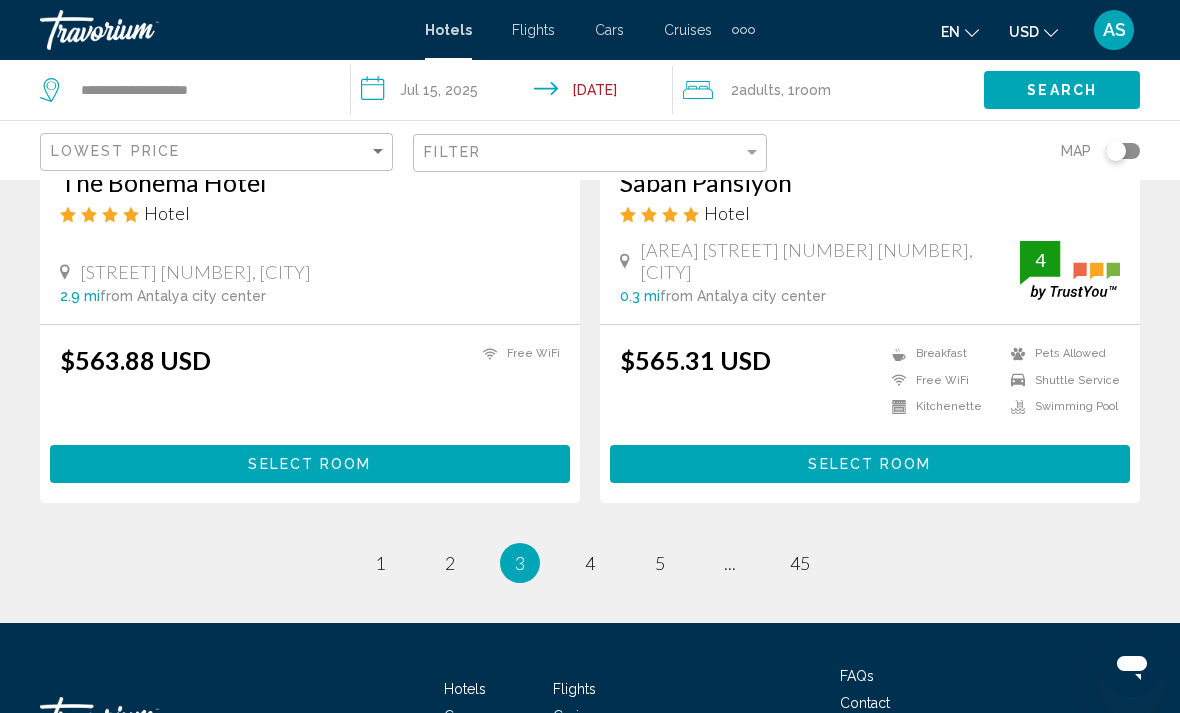 scroll, scrollTop: 4061, scrollLeft: 0, axis: vertical 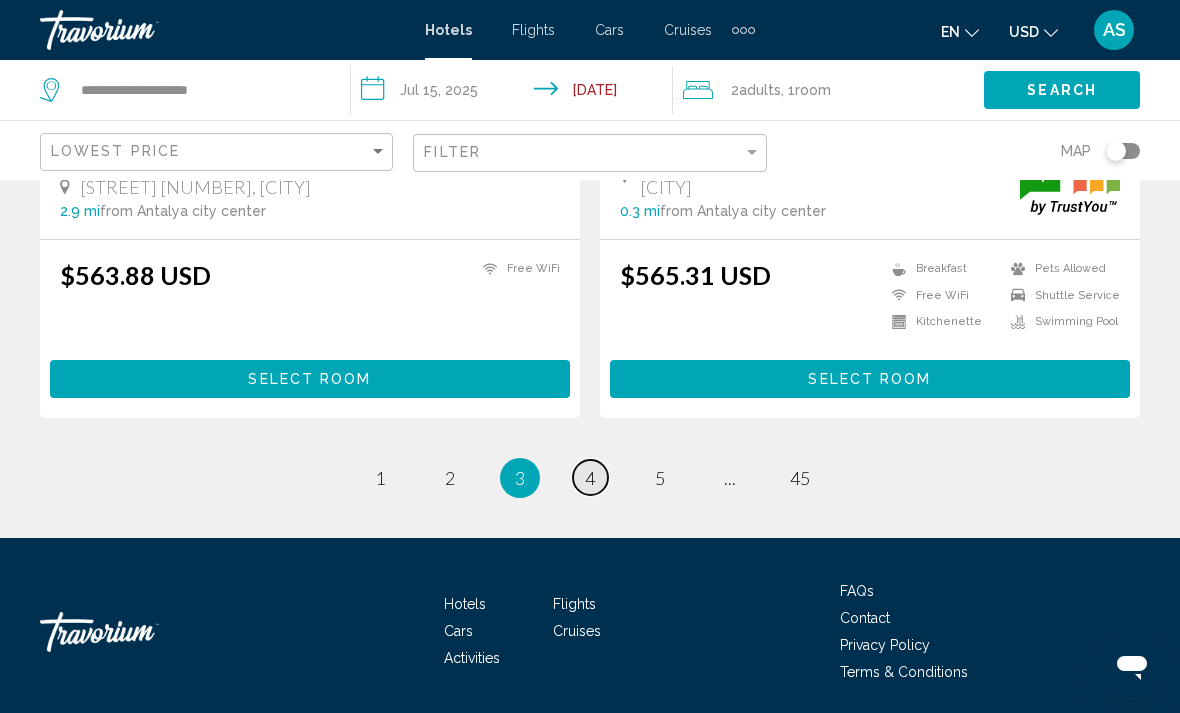click on "page  4" at bounding box center [590, 477] 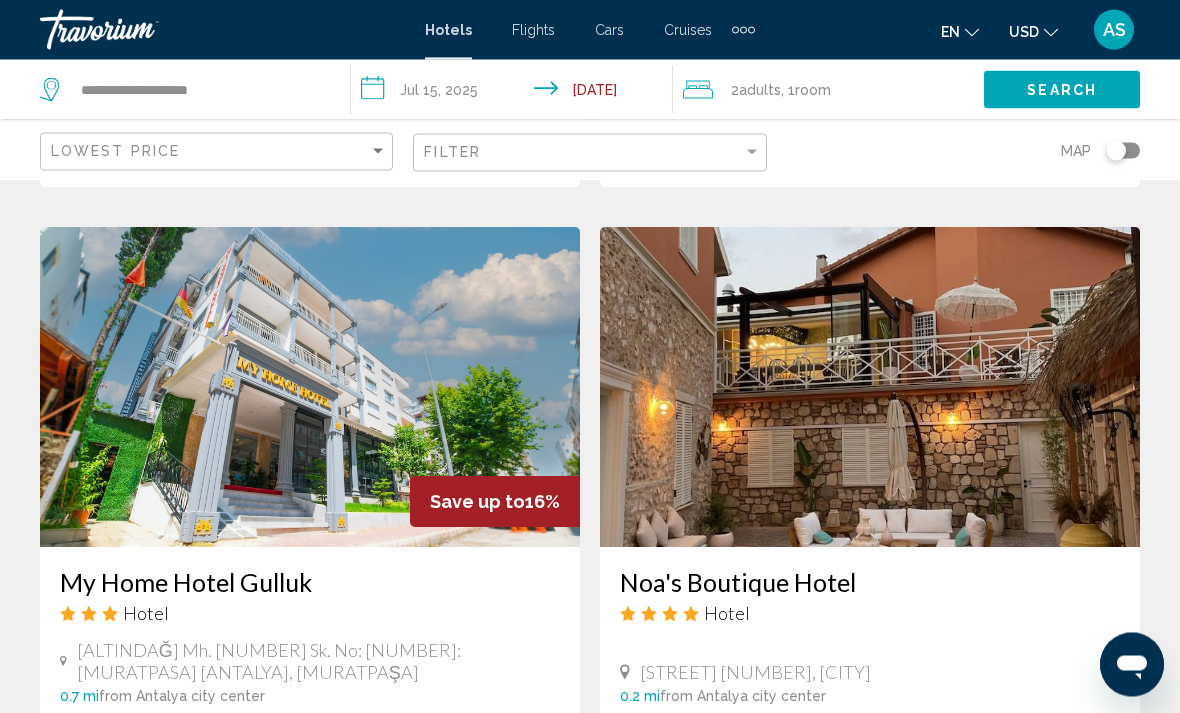 scroll, scrollTop: 1432, scrollLeft: 0, axis: vertical 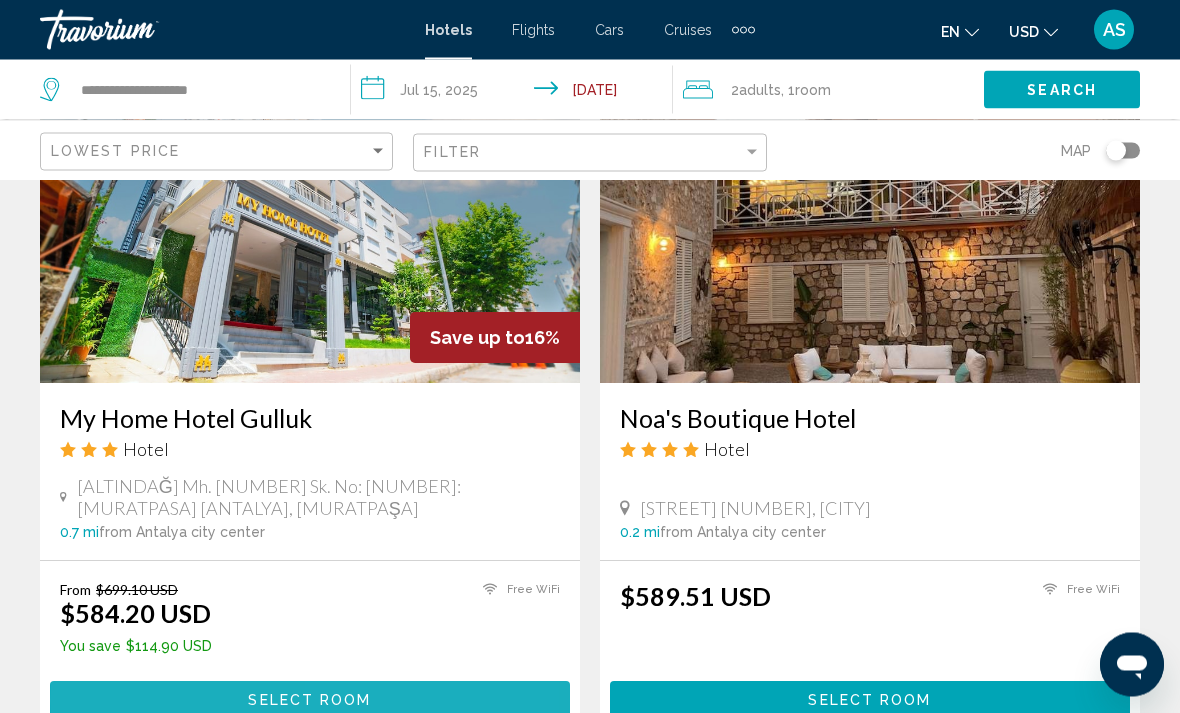 click on "Select Room" at bounding box center (310, 700) 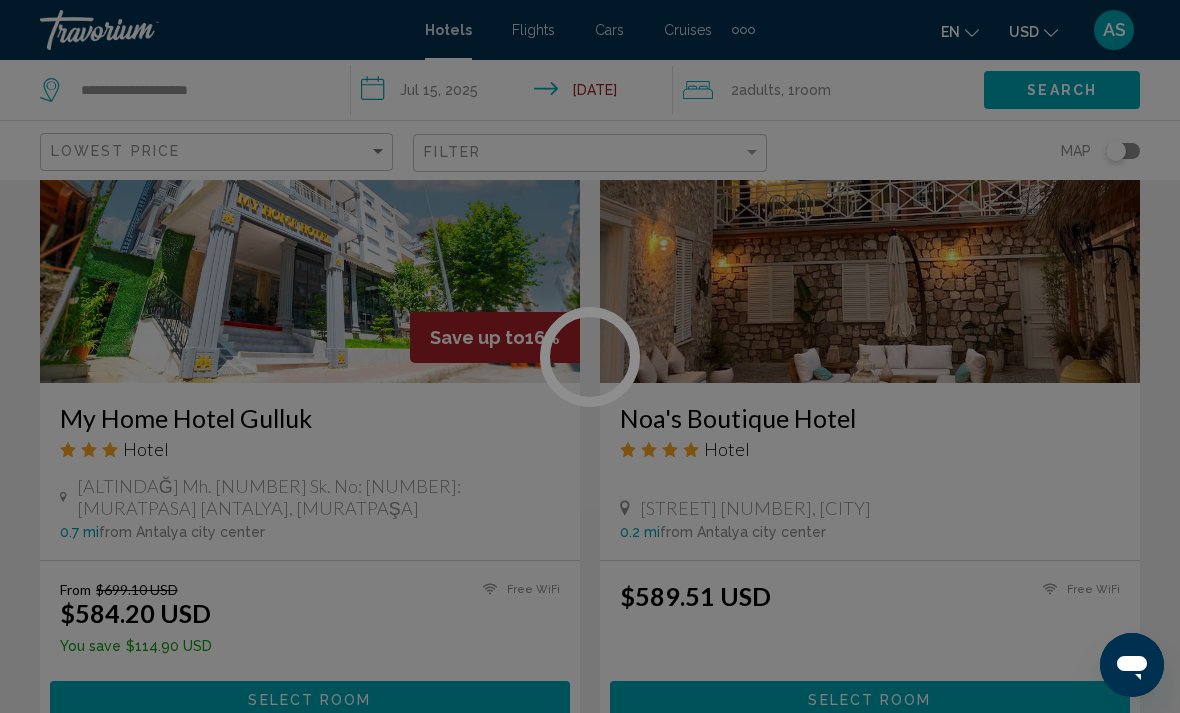 scroll, scrollTop: 0, scrollLeft: 0, axis: both 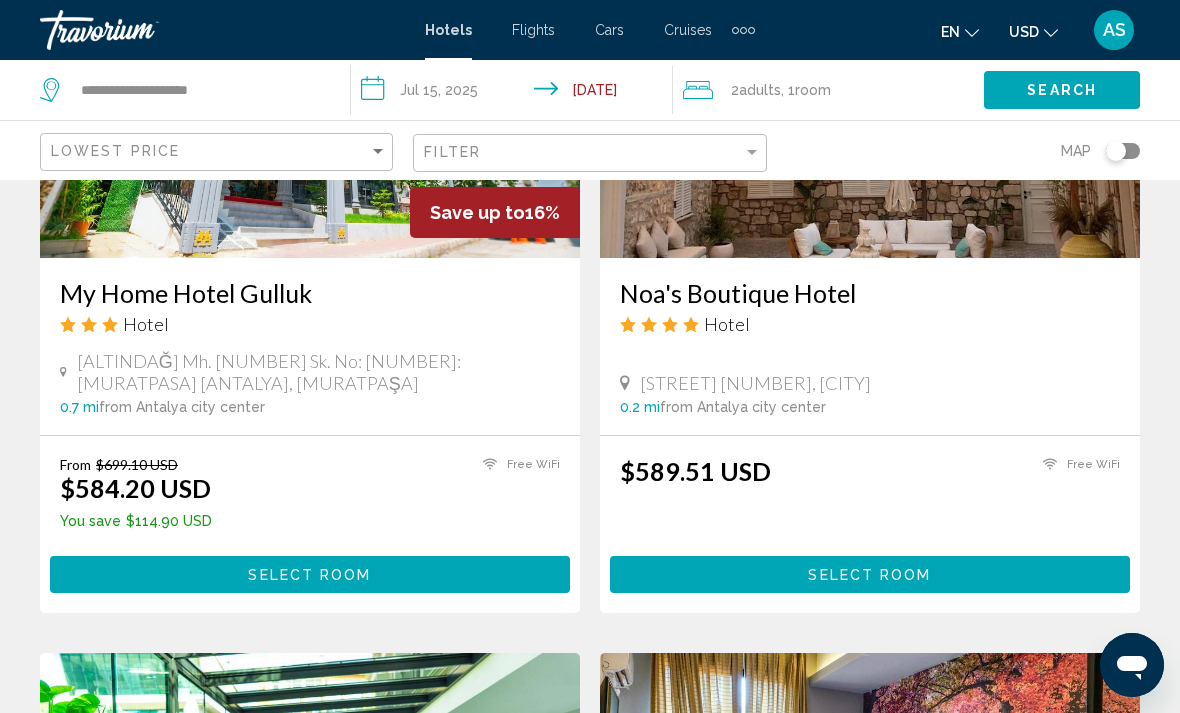 click on "Select Room" at bounding box center (870, 574) 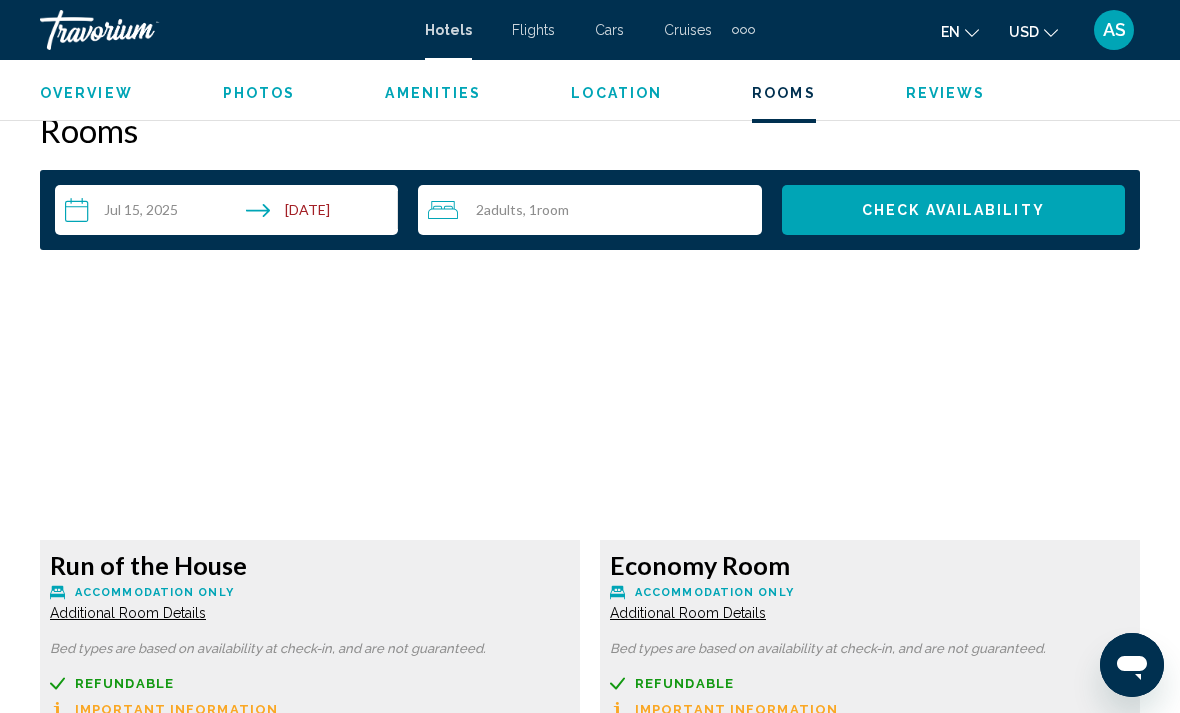 scroll, scrollTop: 2869, scrollLeft: 0, axis: vertical 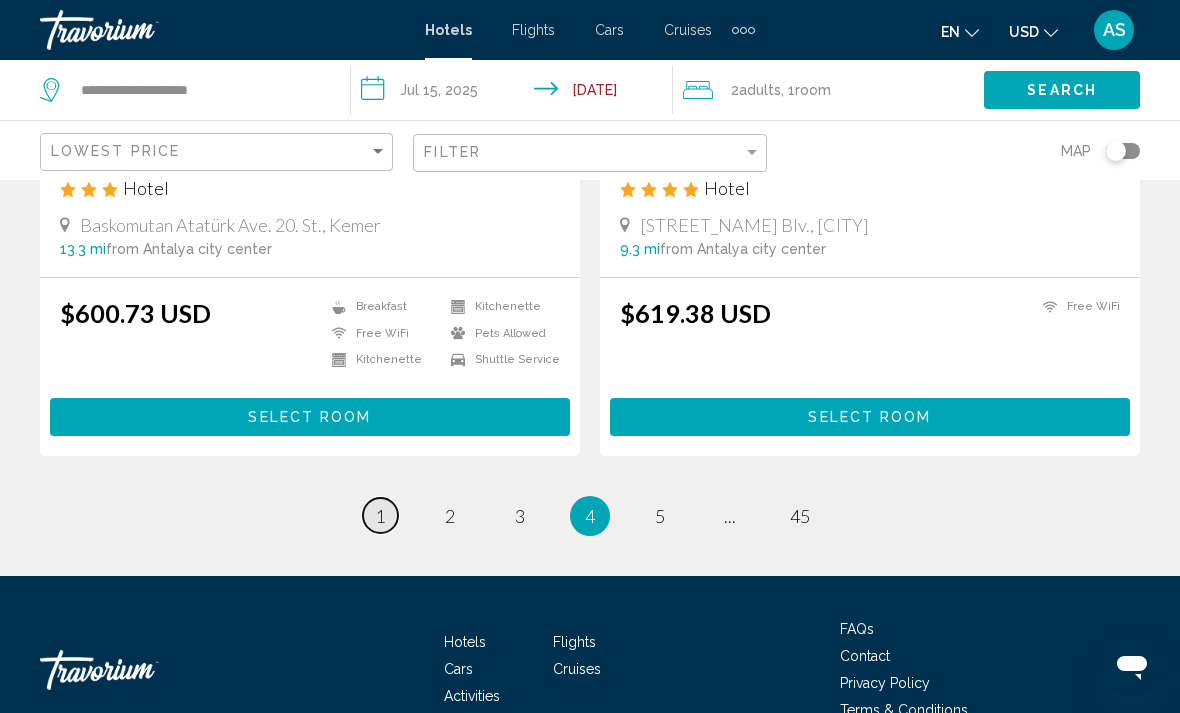 click on "page  1" at bounding box center (380, 515) 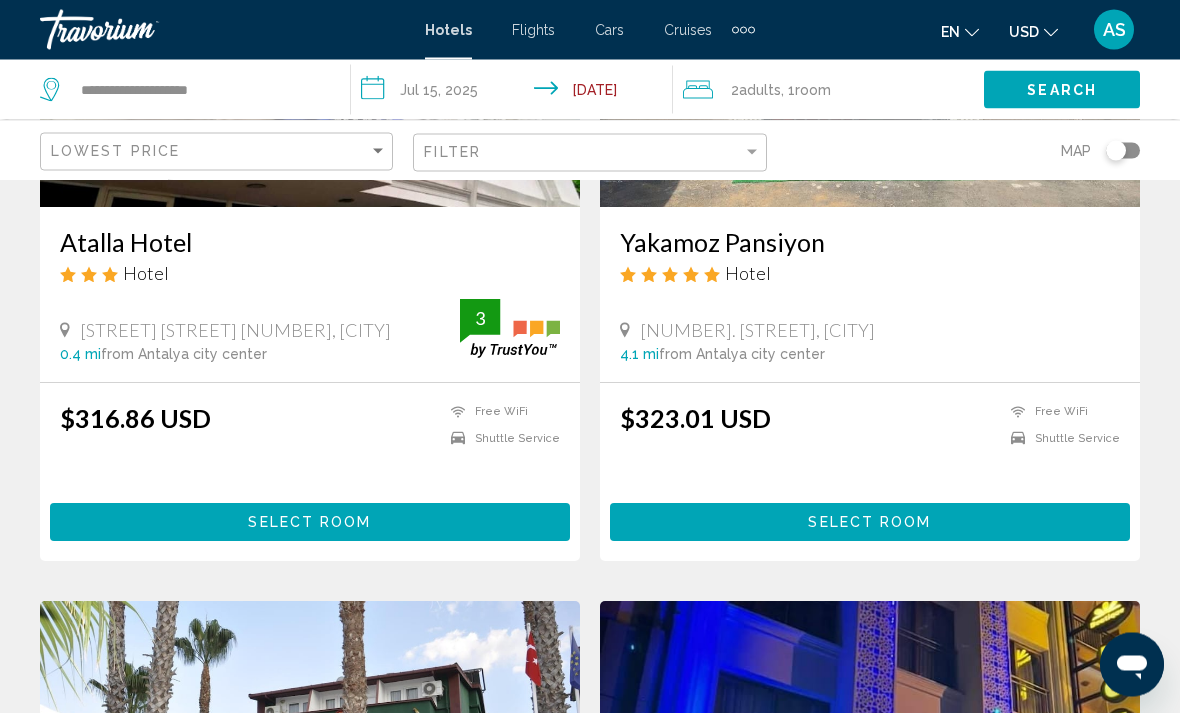 scroll, scrollTop: 426, scrollLeft: 0, axis: vertical 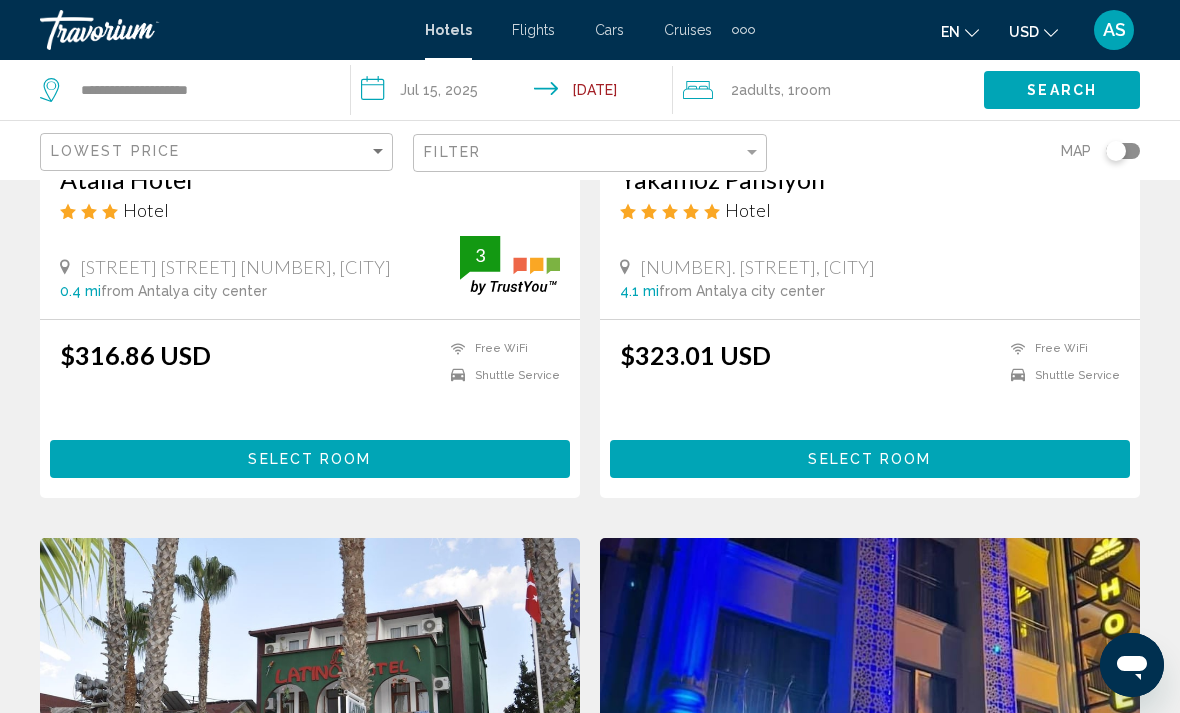 click on "Select Room" at bounding box center (870, 458) 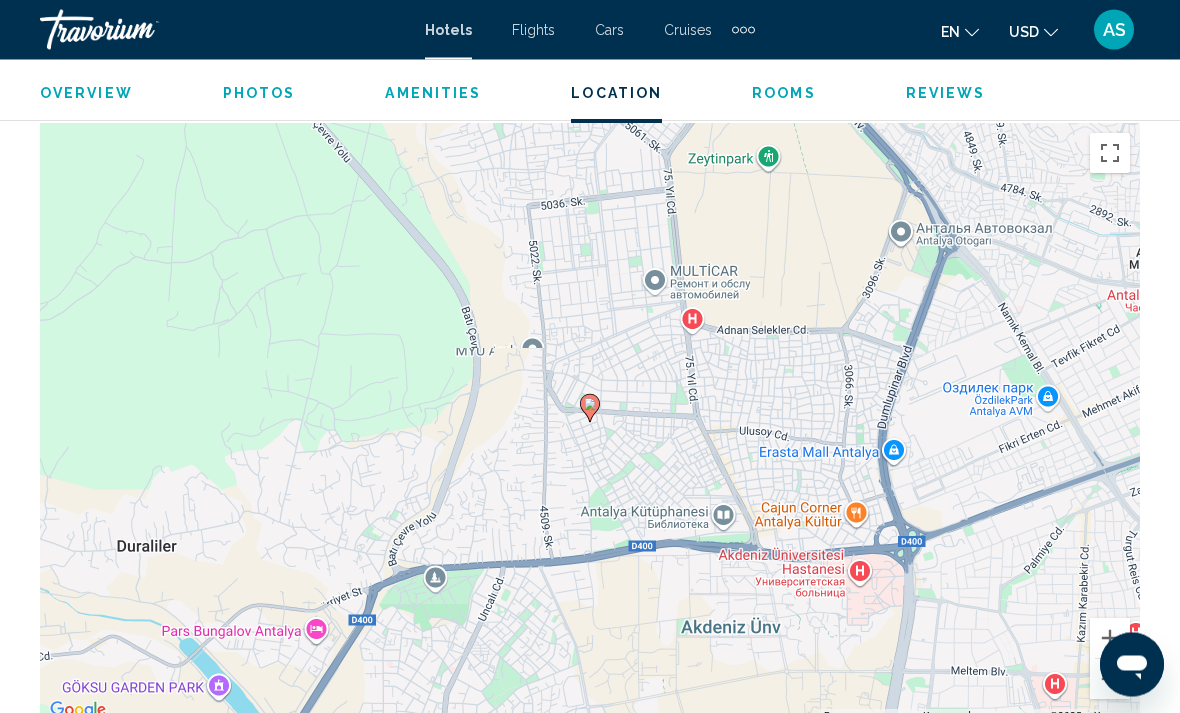 scroll, scrollTop: 2239, scrollLeft: 0, axis: vertical 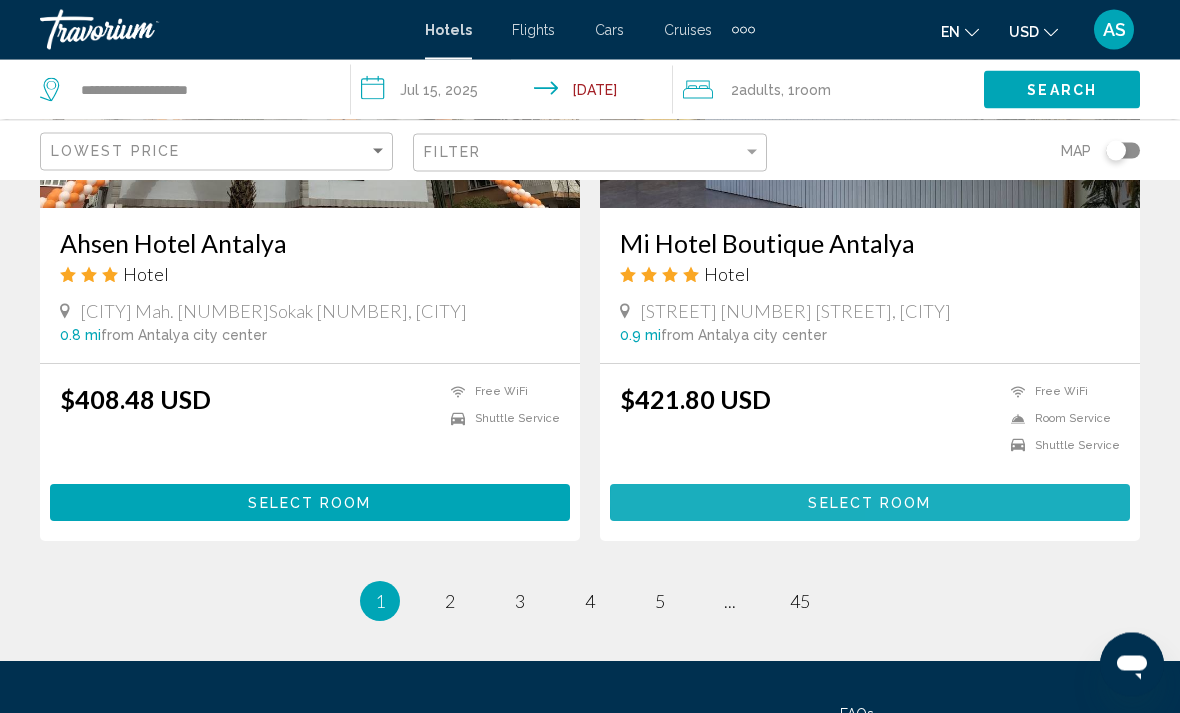 click on "Select Room" at bounding box center (870, 503) 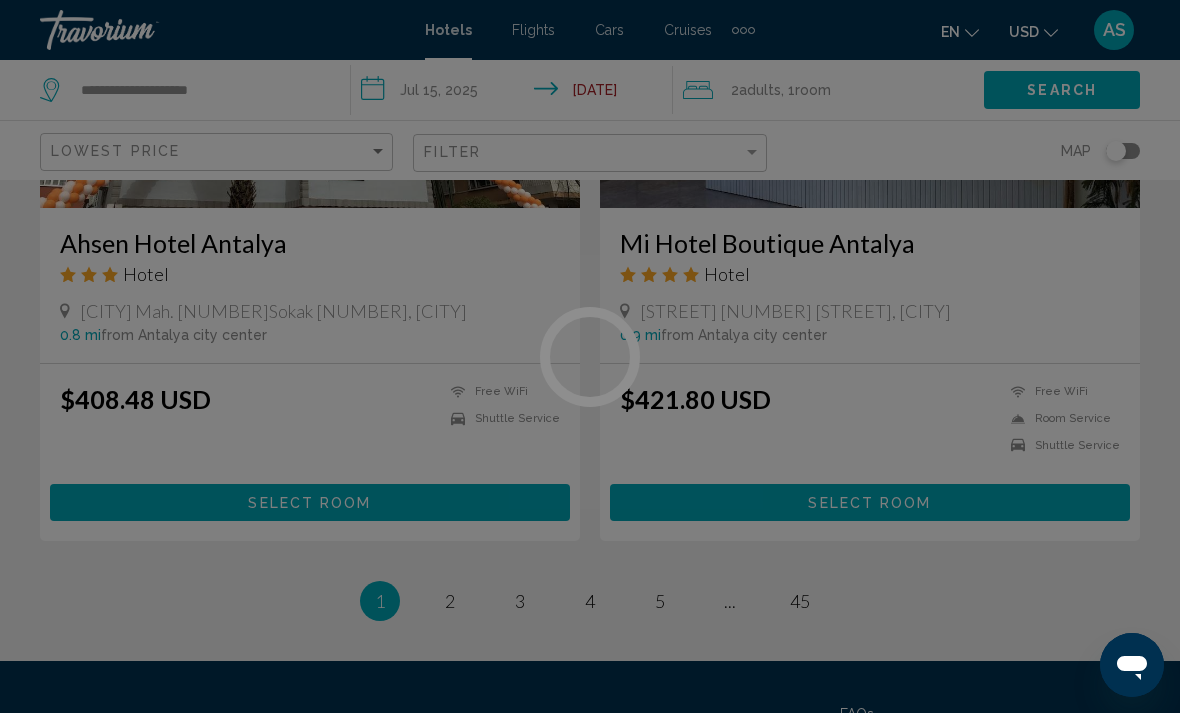 scroll 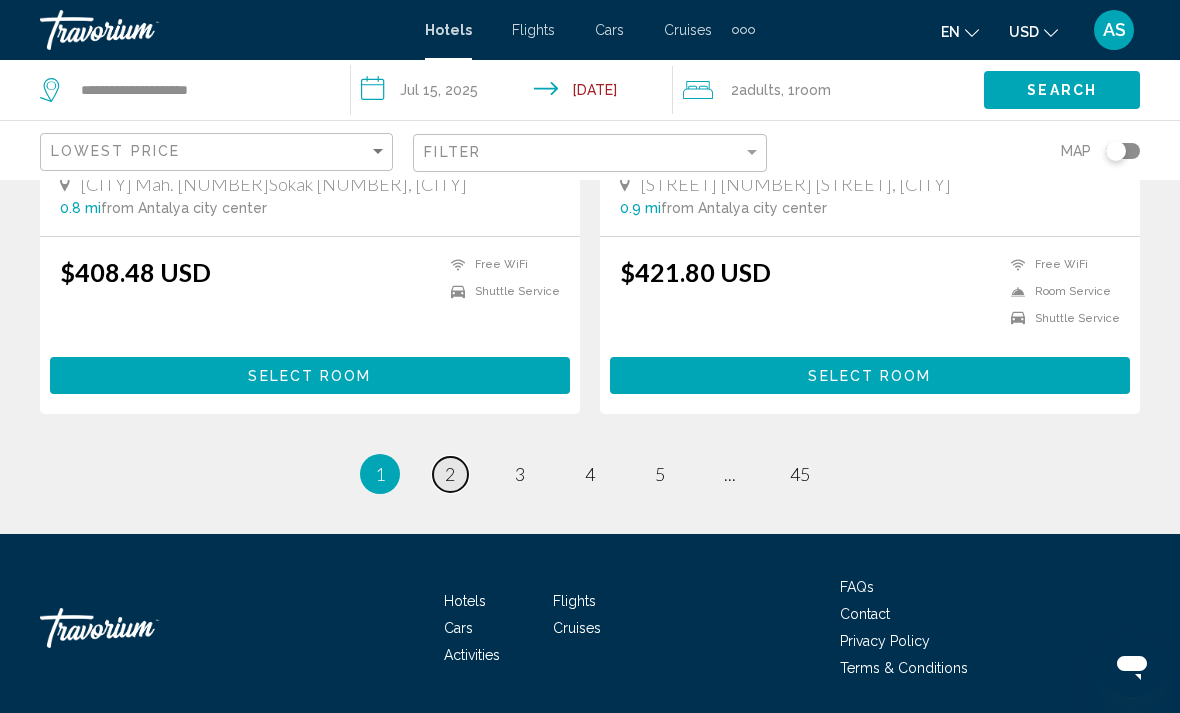 click on "2" at bounding box center (450, 474) 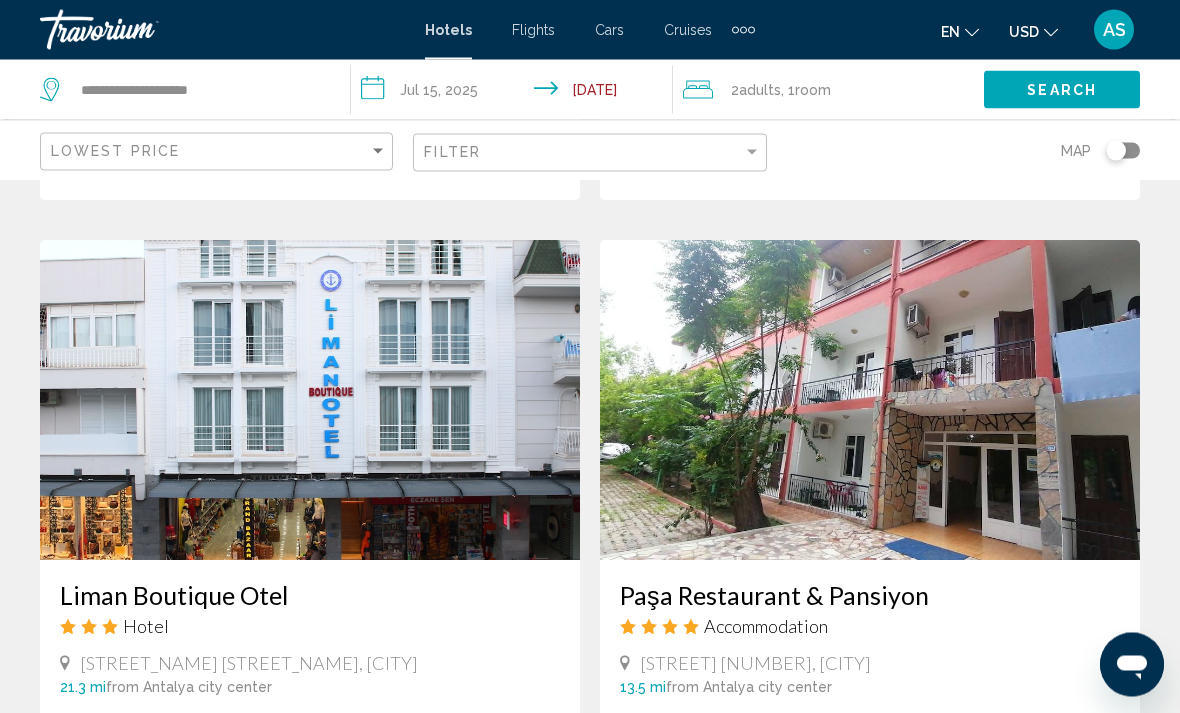 scroll, scrollTop: 4021, scrollLeft: 0, axis: vertical 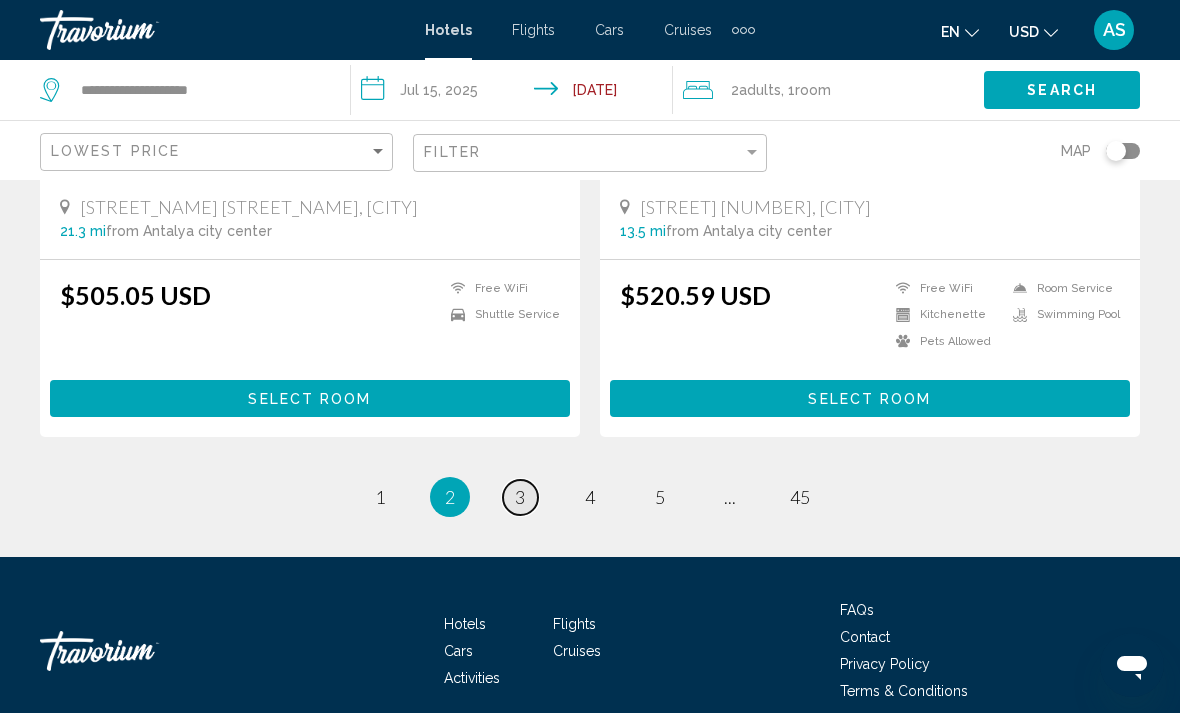 click on "3" at bounding box center [520, 497] 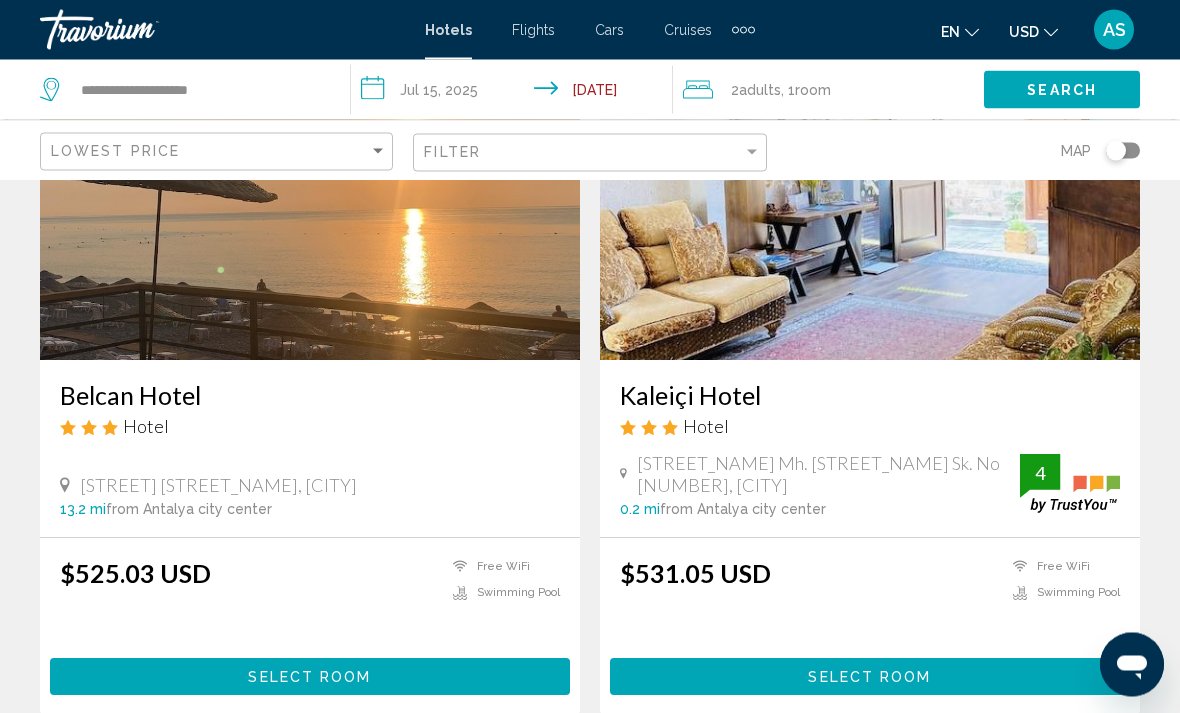 scroll, scrollTop: 211, scrollLeft: 0, axis: vertical 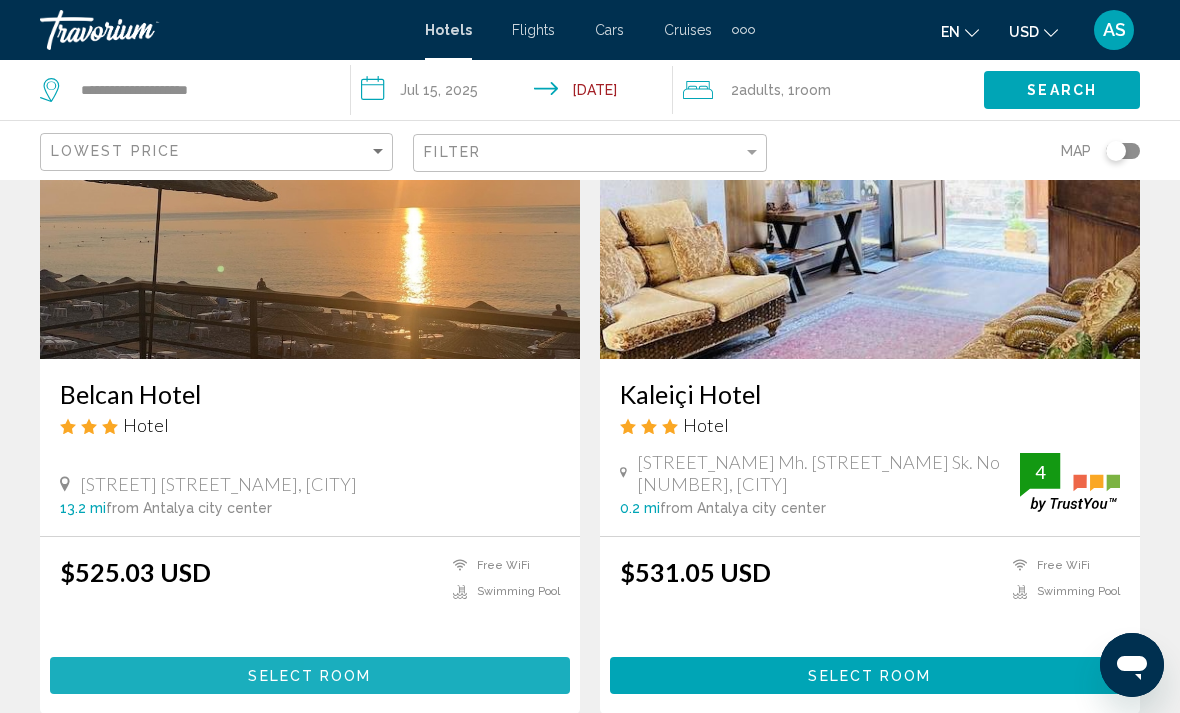 click on "Select Room" at bounding box center [310, 675] 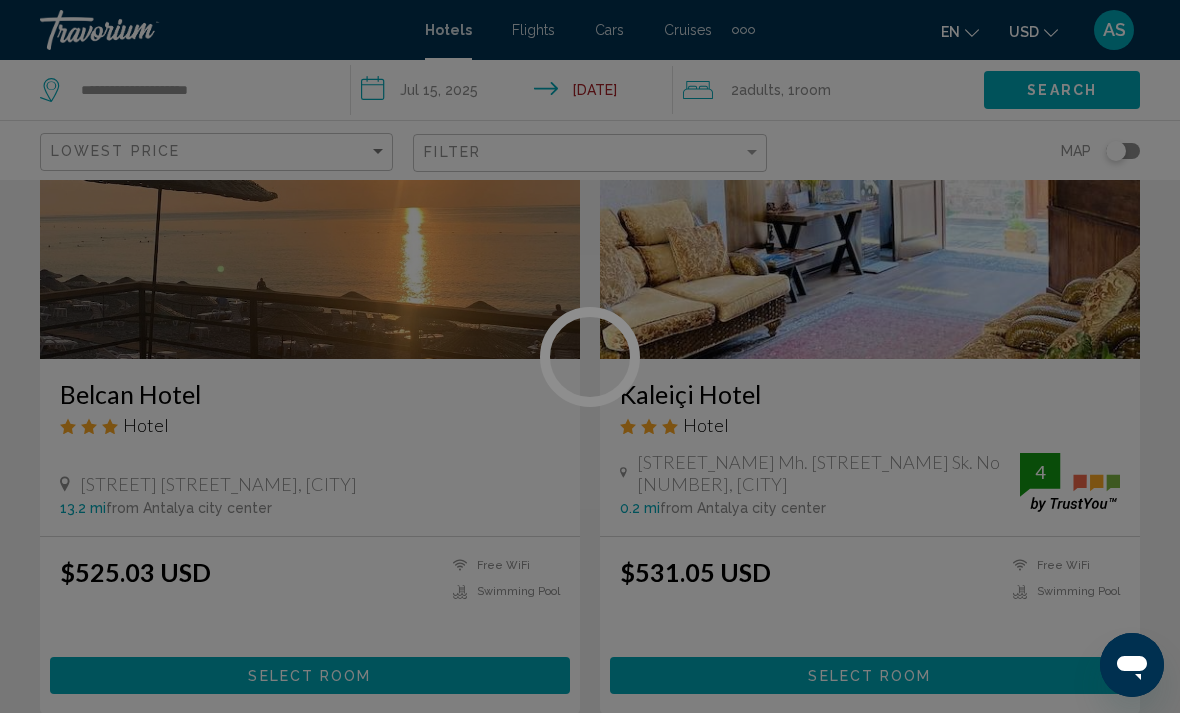 scroll, scrollTop: 0, scrollLeft: 0, axis: both 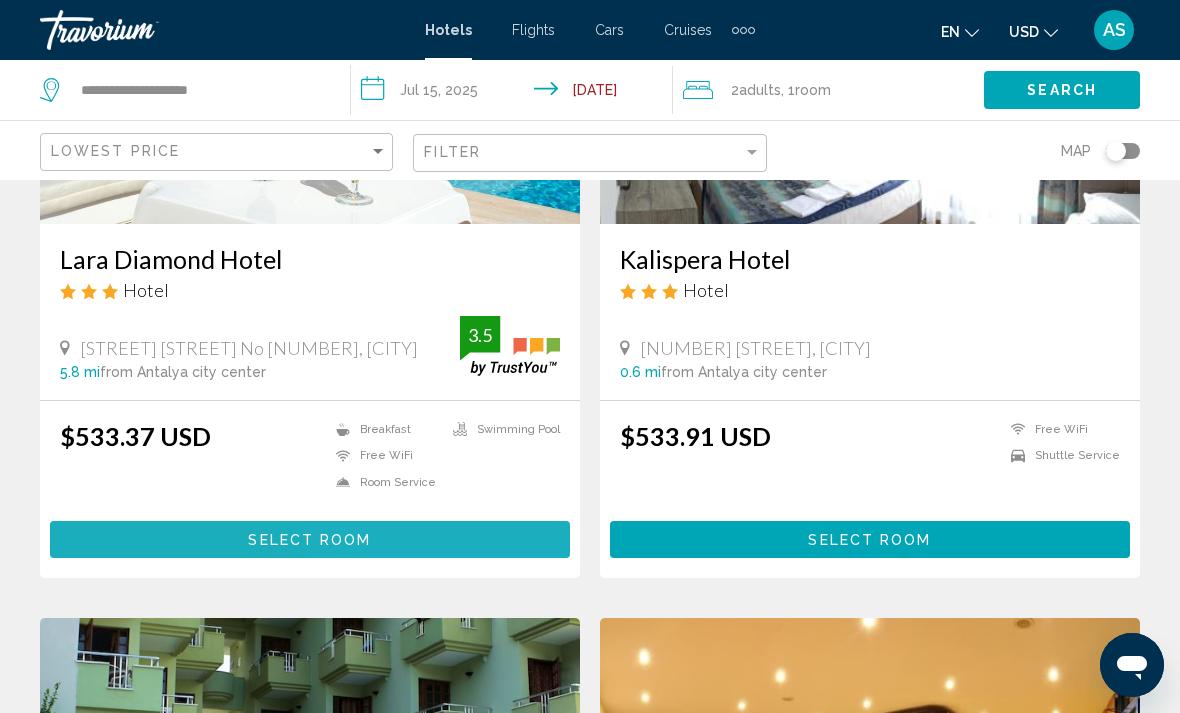 click on "Select Room" at bounding box center [310, 539] 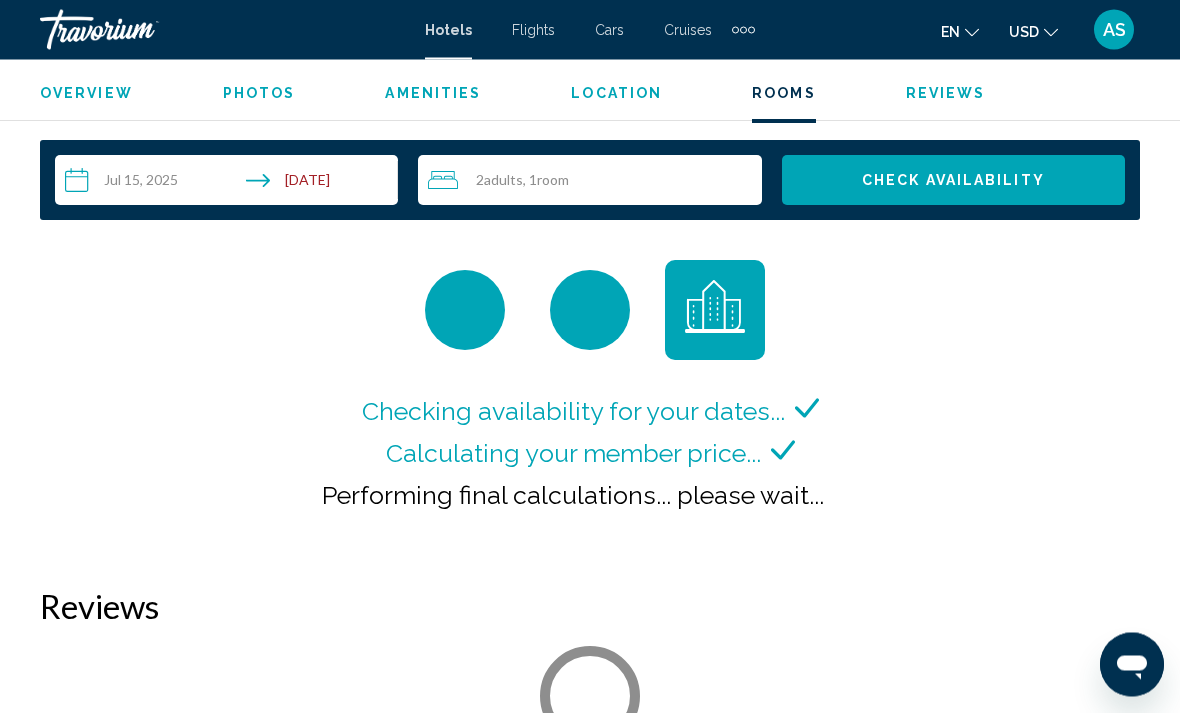 scroll, scrollTop: 2922, scrollLeft: 0, axis: vertical 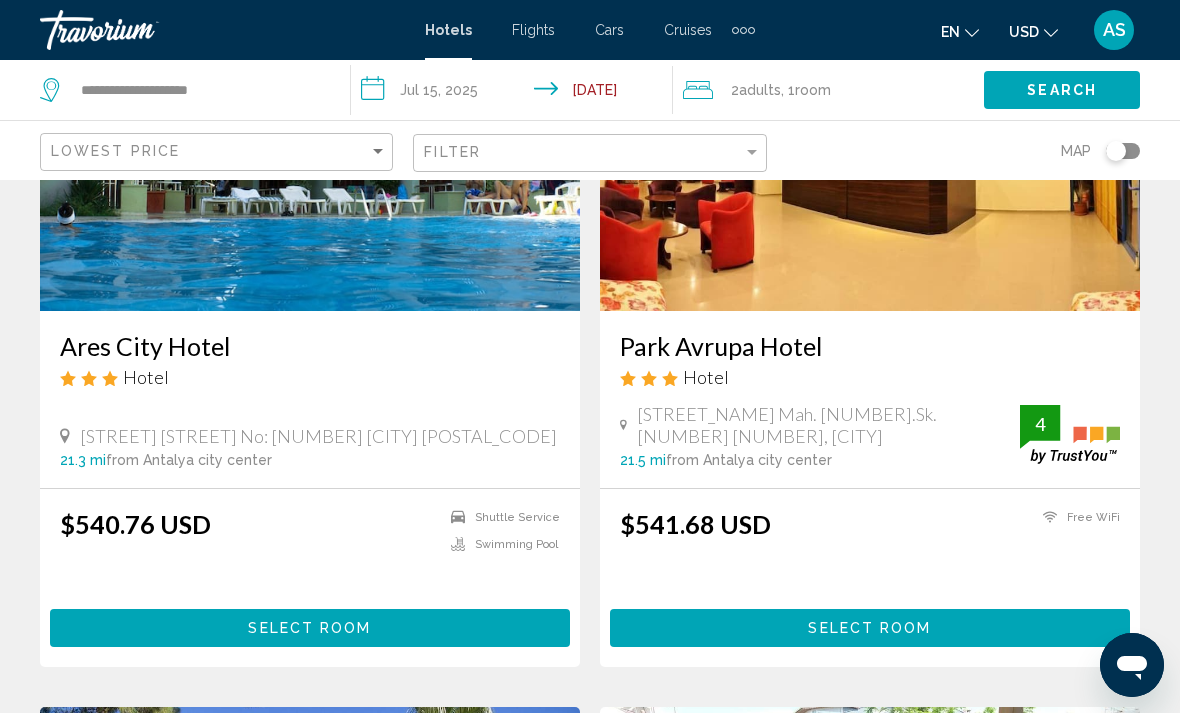 click on "Select Room" at bounding box center [310, 627] 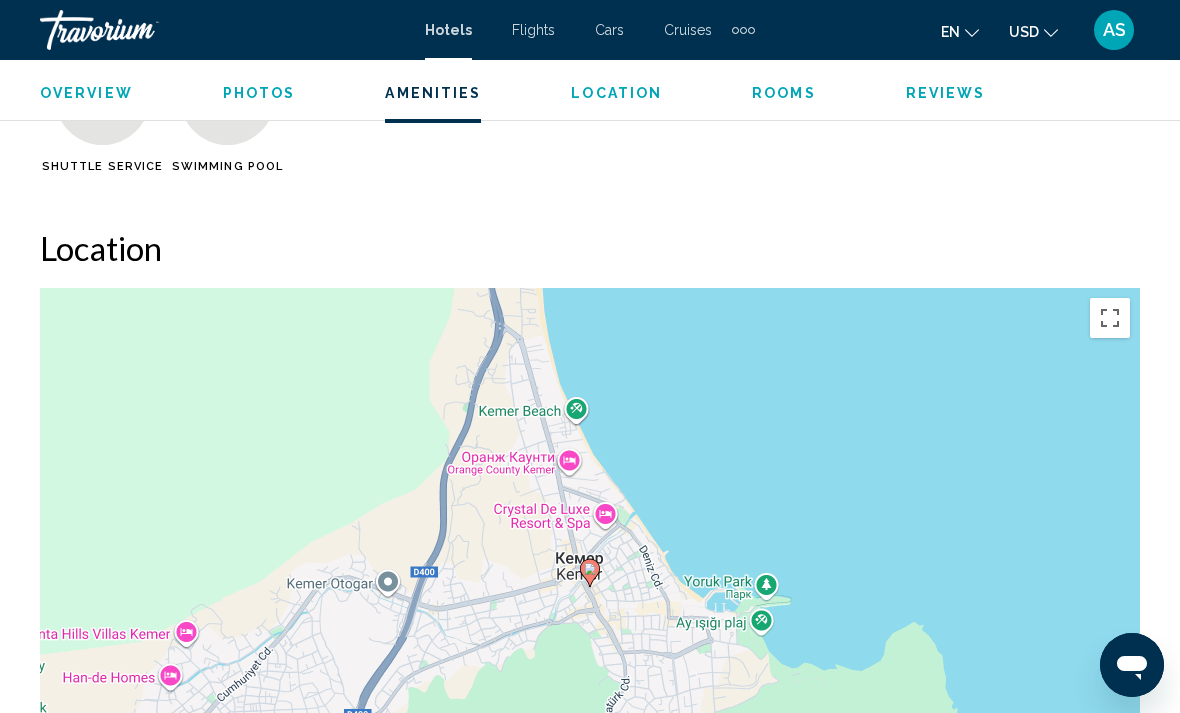 scroll, scrollTop: 2070, scrollLeft: 0, axis: vertical 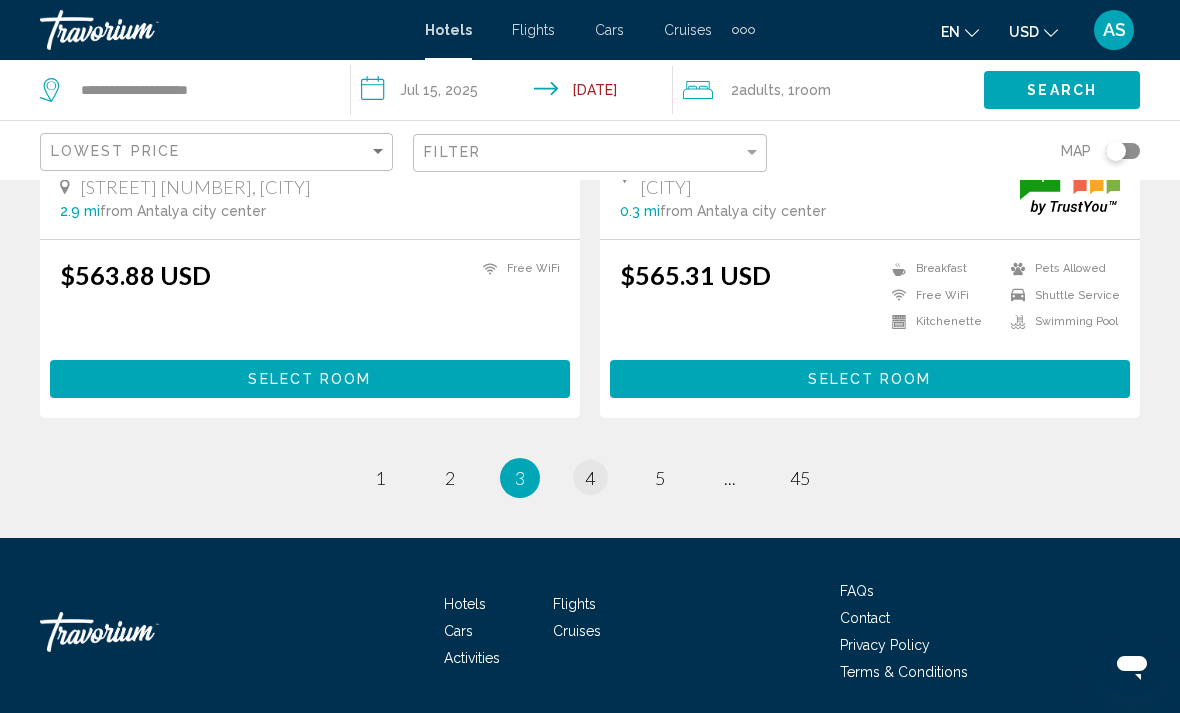 click on "page  4" at bounding box center [590, 477] 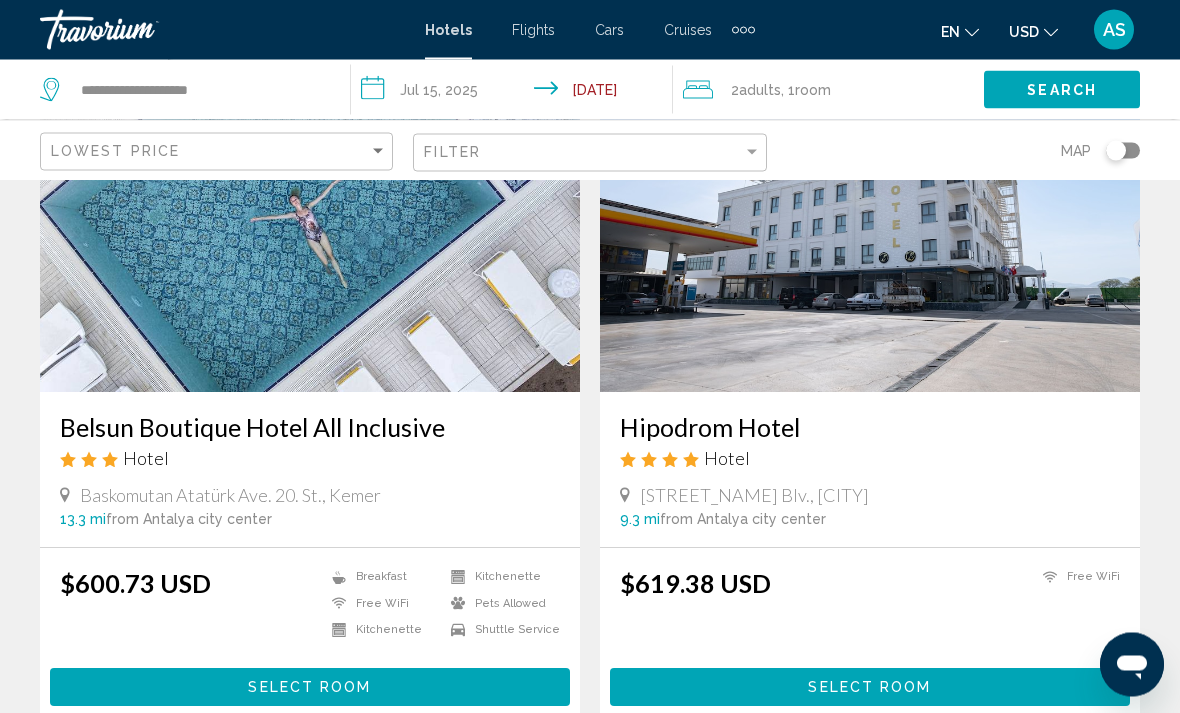 scroll, scrollTop: 3730, scrollLeft: 0, axis: vertical 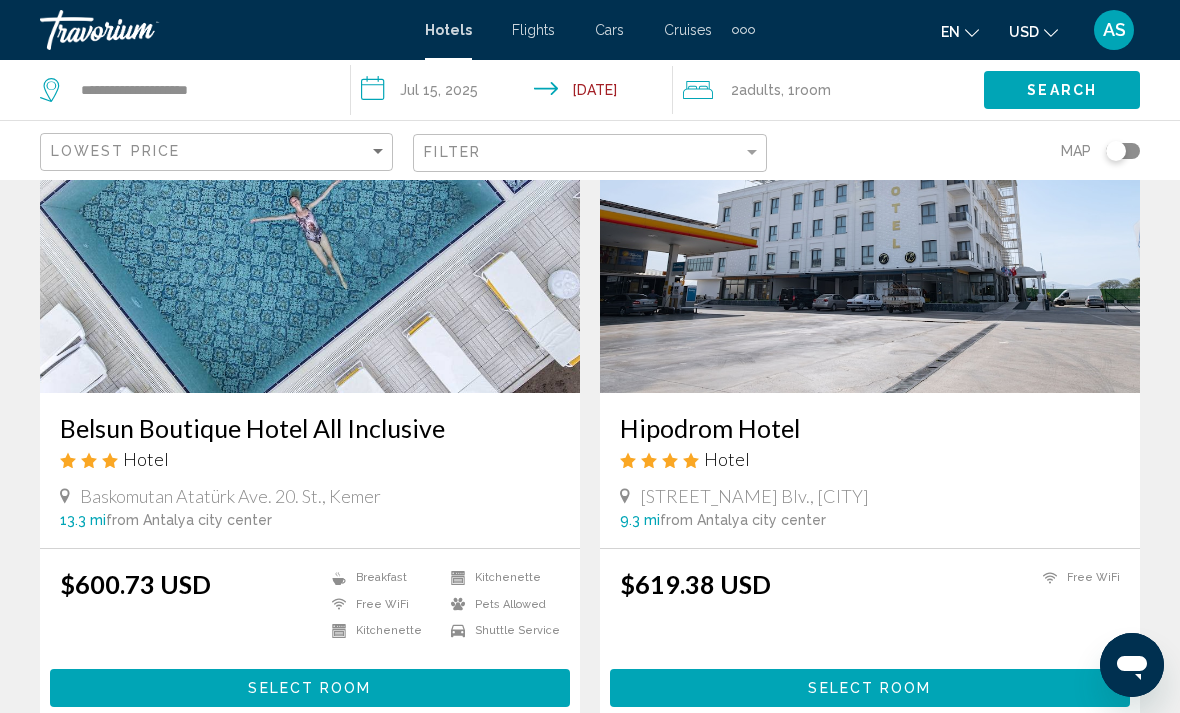 click on "Select Room" at bounding box center [310, 687] 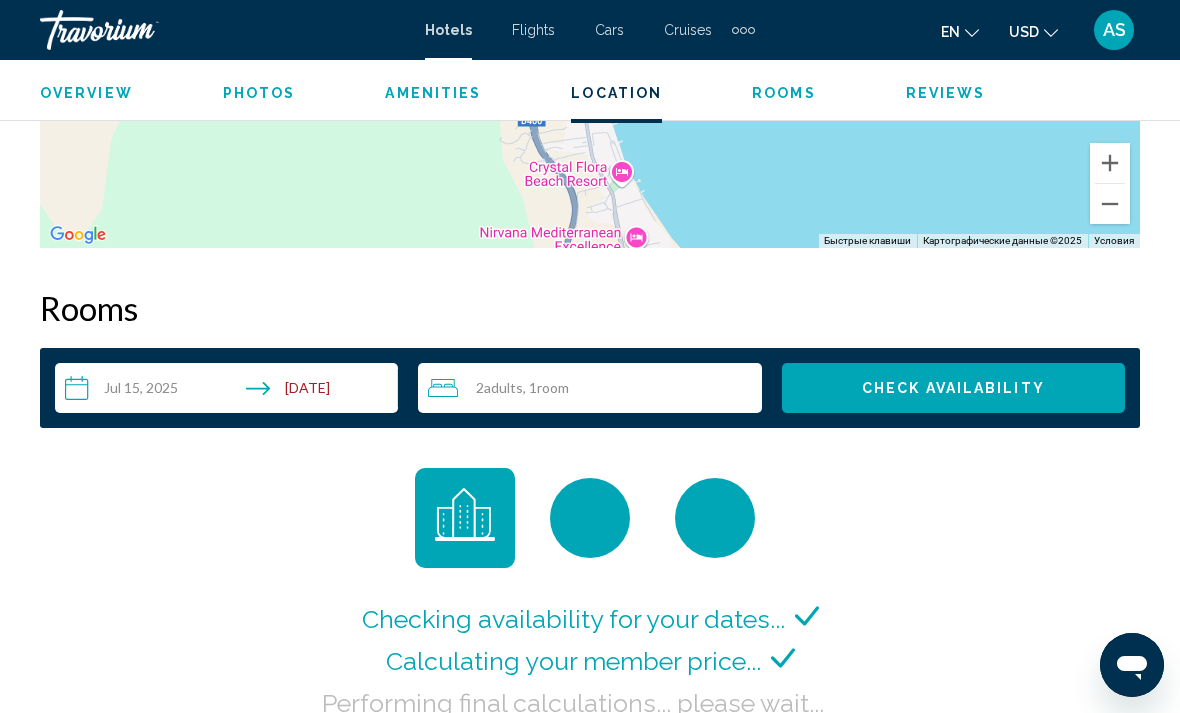 scroll, scrollTop: 2787, scrollLeft: 0, axis: vertical 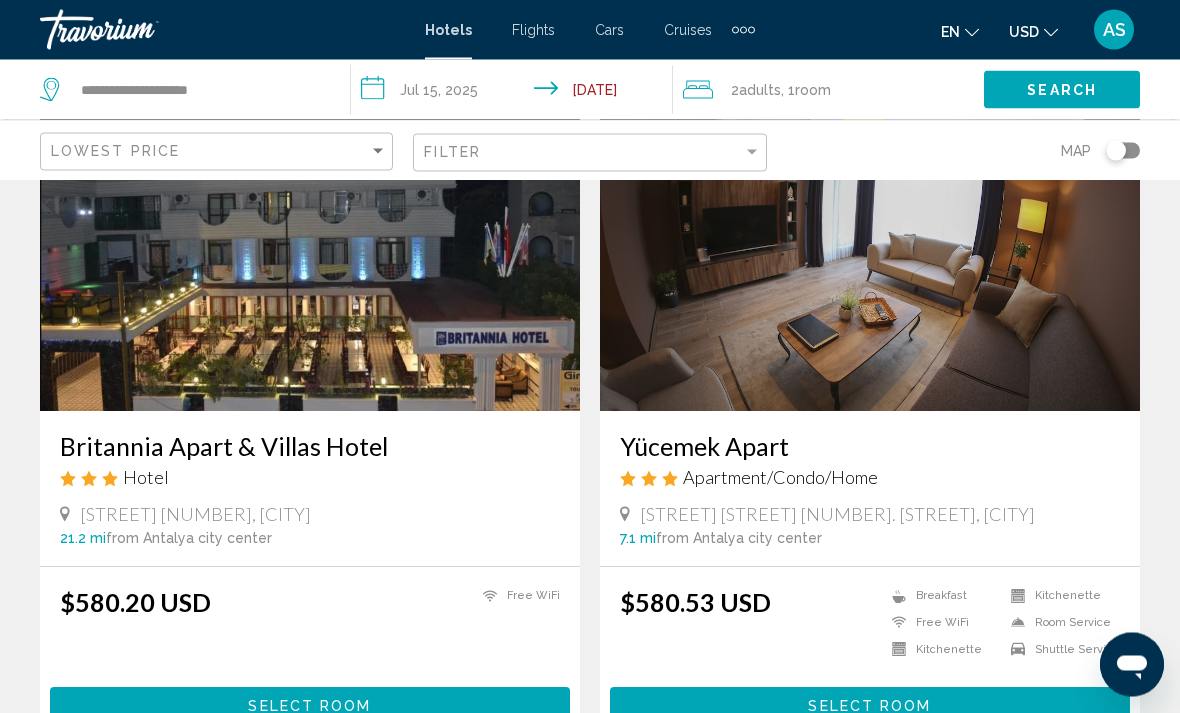 click on "Select Room" at bounding box center [310, 706] 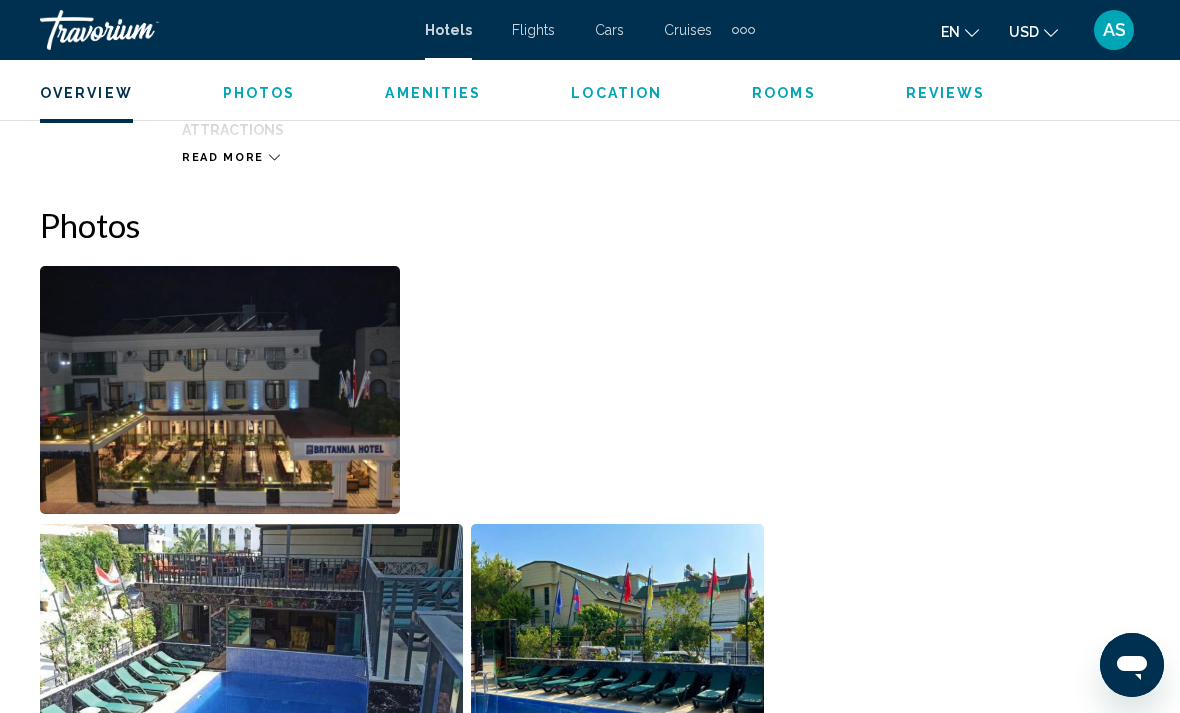 scroll, scrollTop: 1288, scrollLeft: 0, axis: vertical 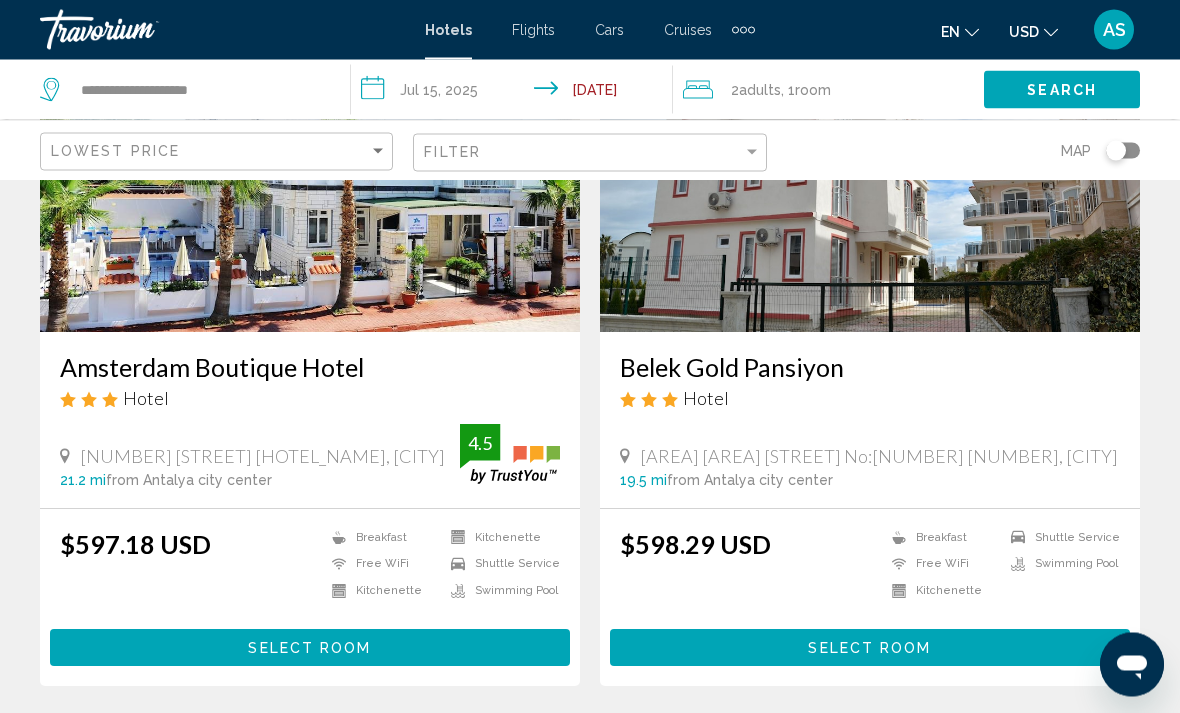 click on "Select Room" at bounding box center (310, 648) 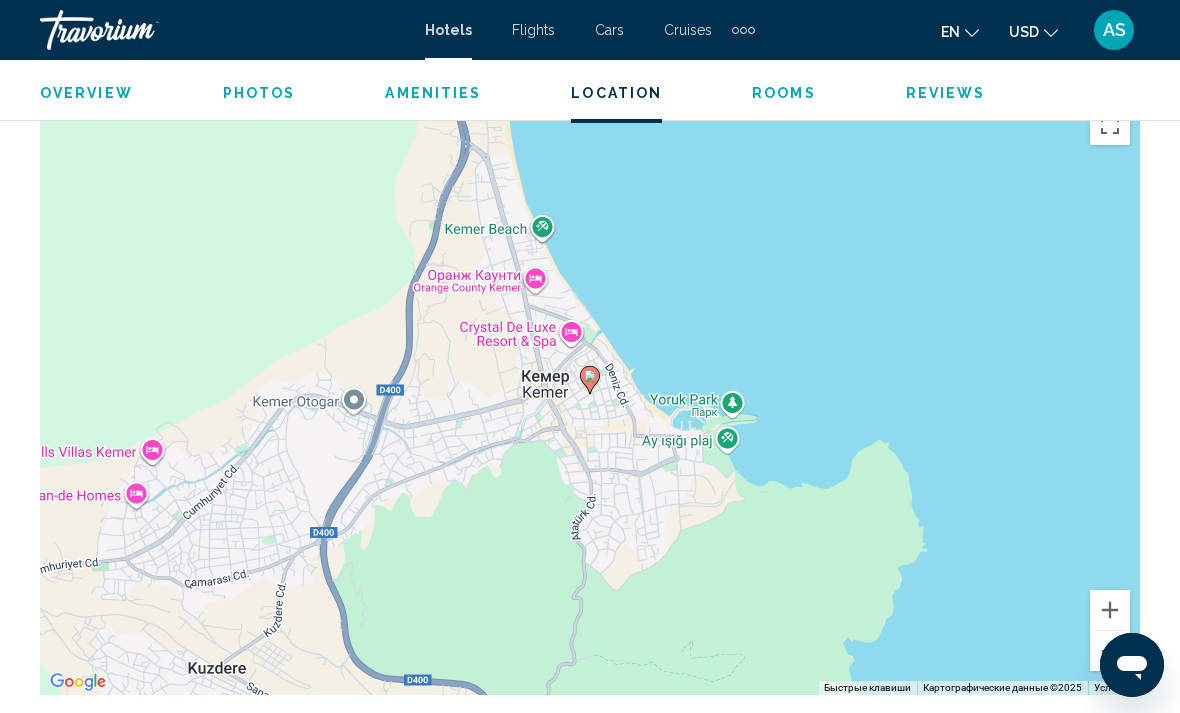 scroll, scrollTop: 2211, scrollLeft: 0, axis: vertical 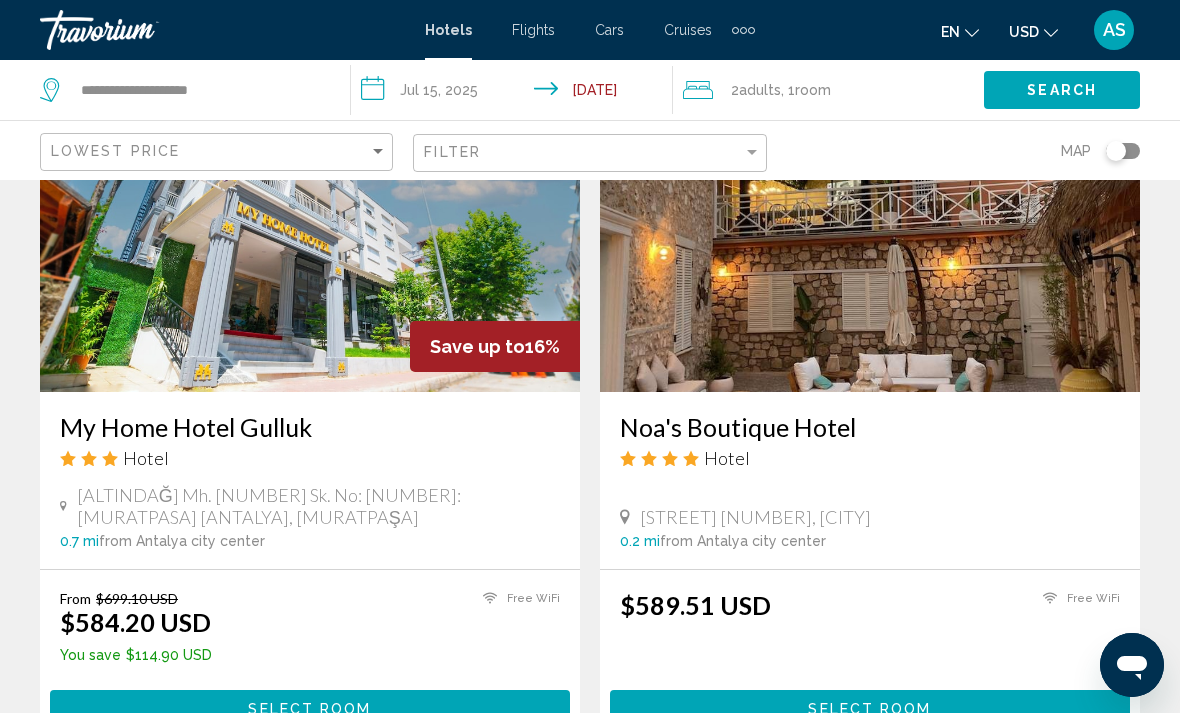 click on "Select Room" at bounding box center [870, 708] 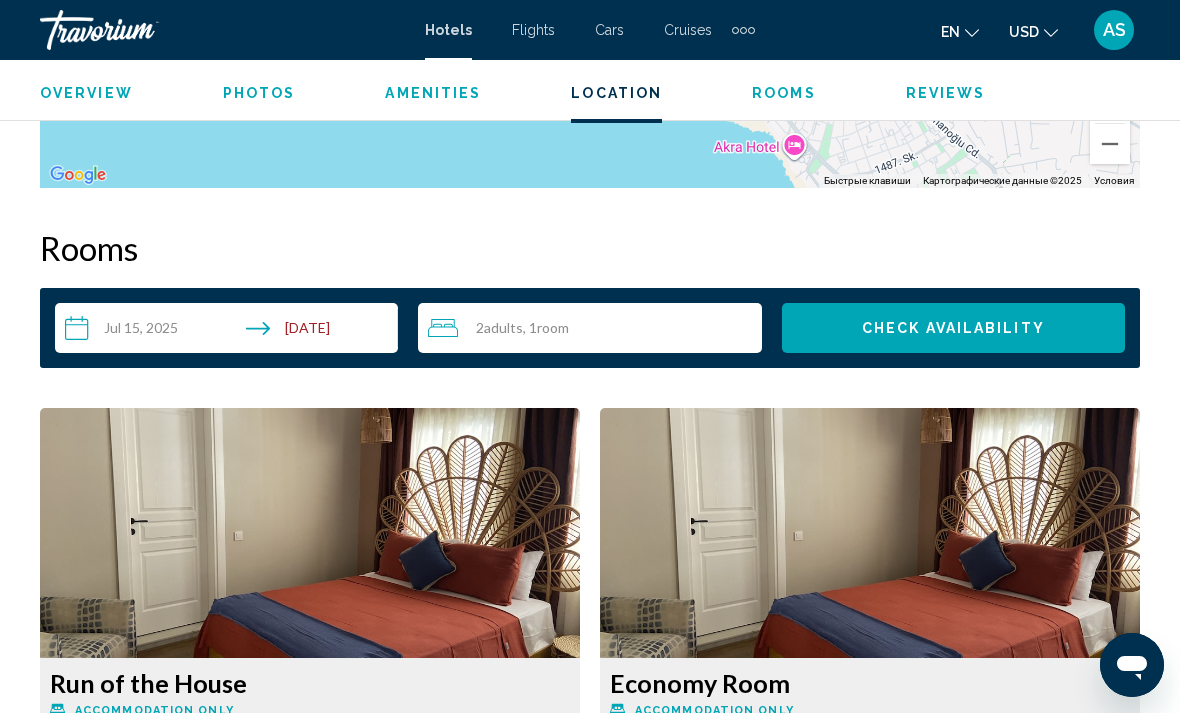 scroll, scrollTop: 2775, scrollLeft: 0, axis: vertical 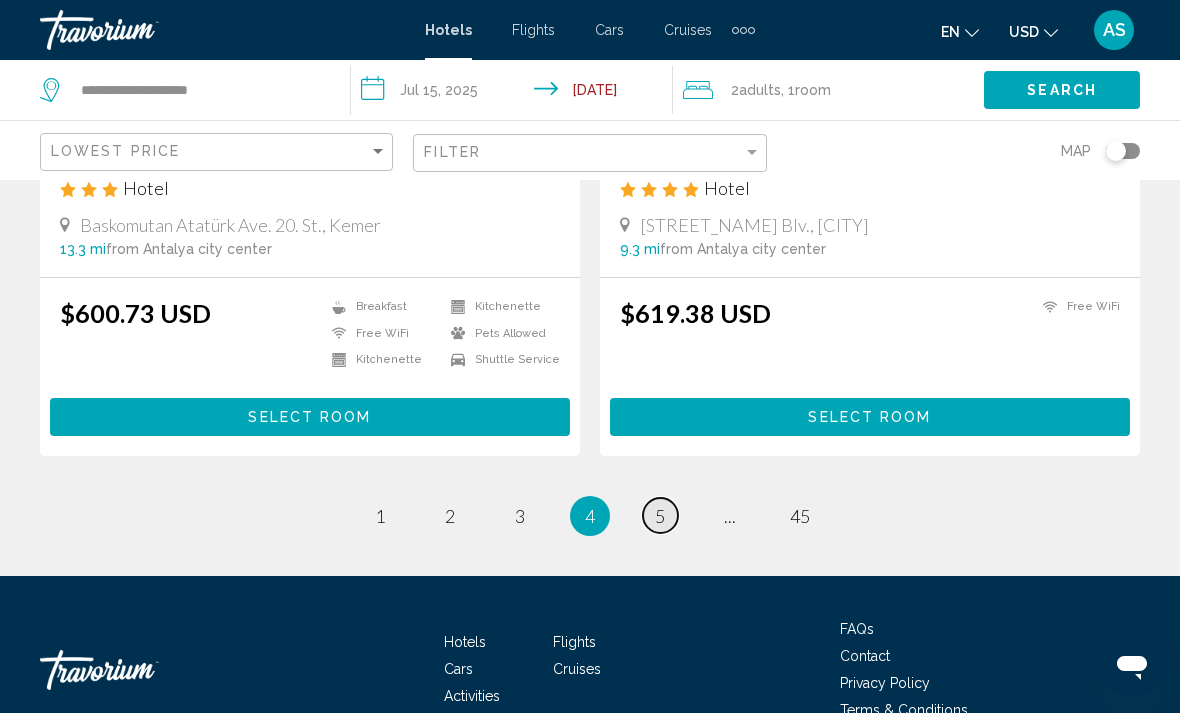click on "page  5" at bounding box center (660, 515) 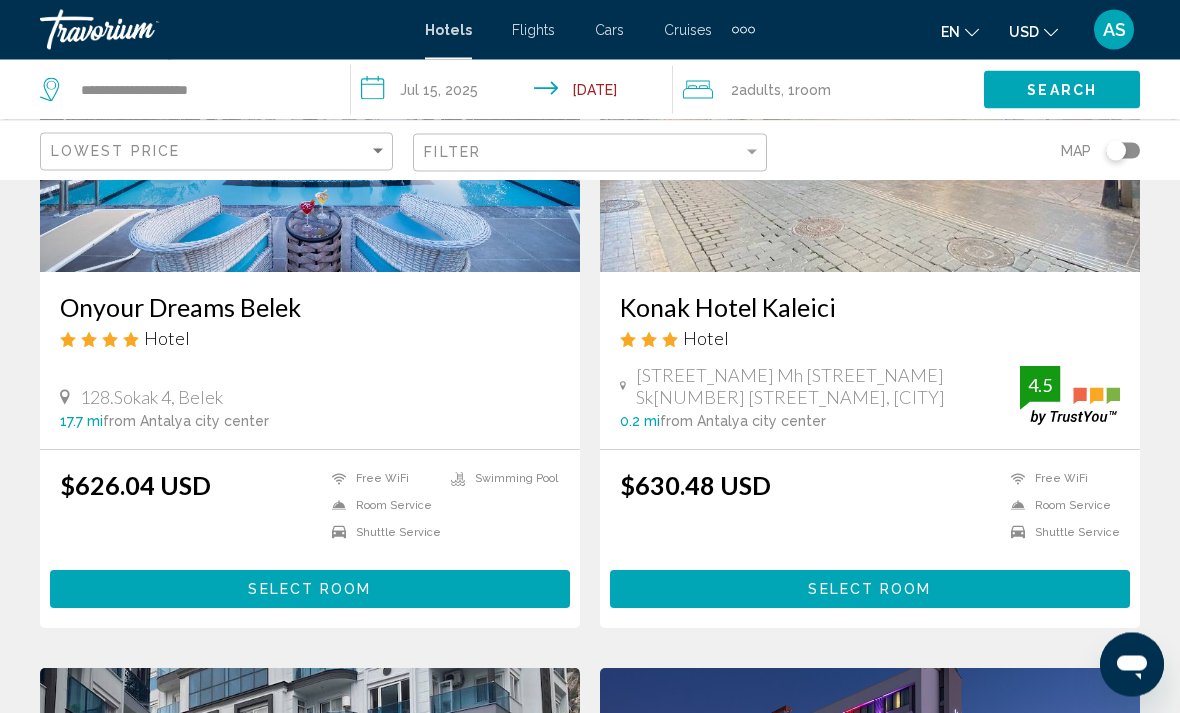 scroll, scrollTop: 1013, scrollLeft: 0, axis: vertical 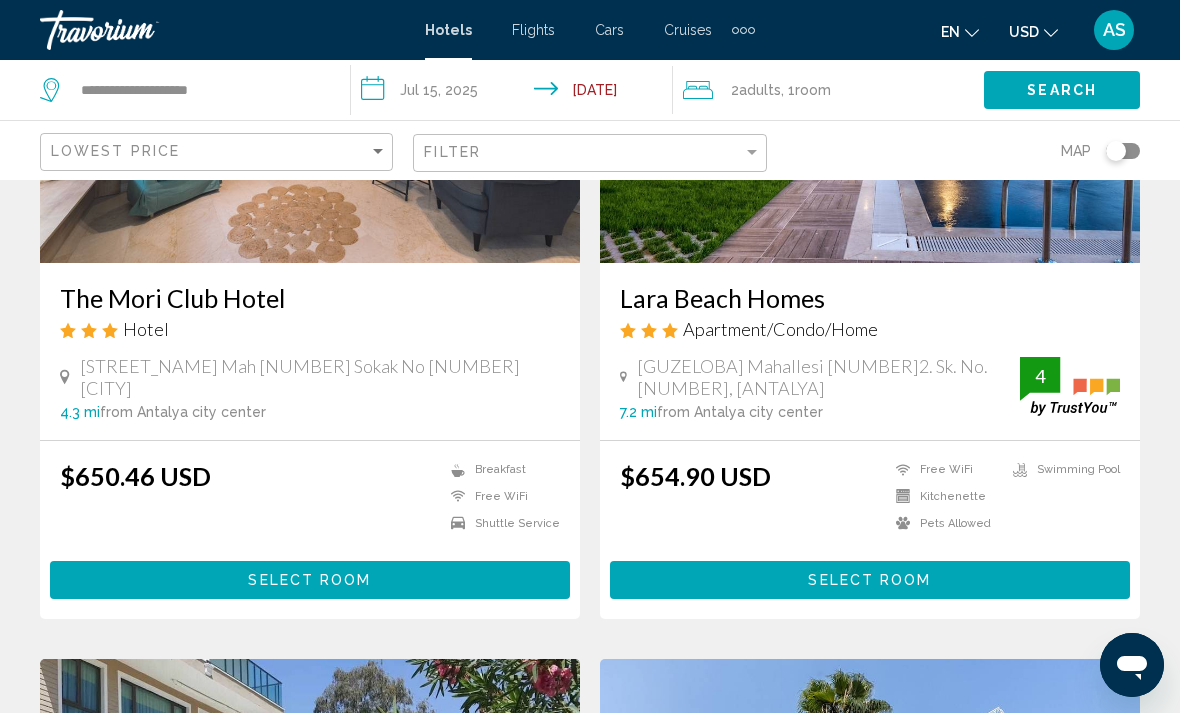 click on "Select Room" at bounding box center [870, 579] 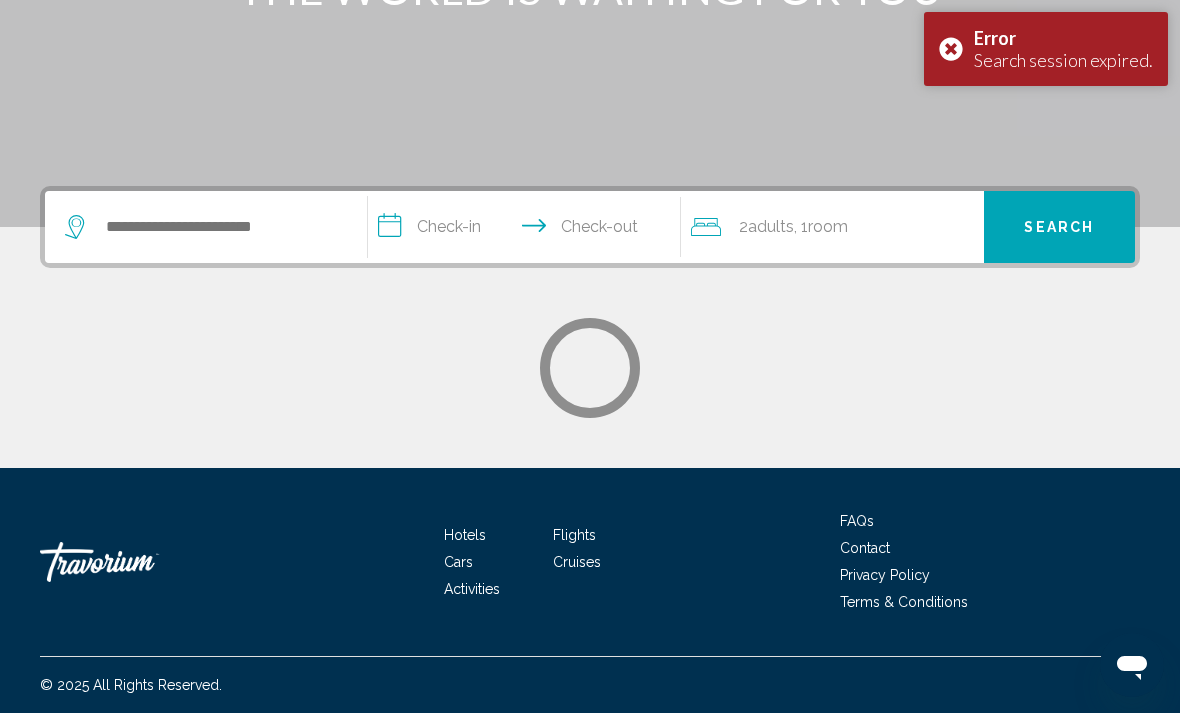 scroll, scrollTop: 0, scrollLeft: 0, axis: both 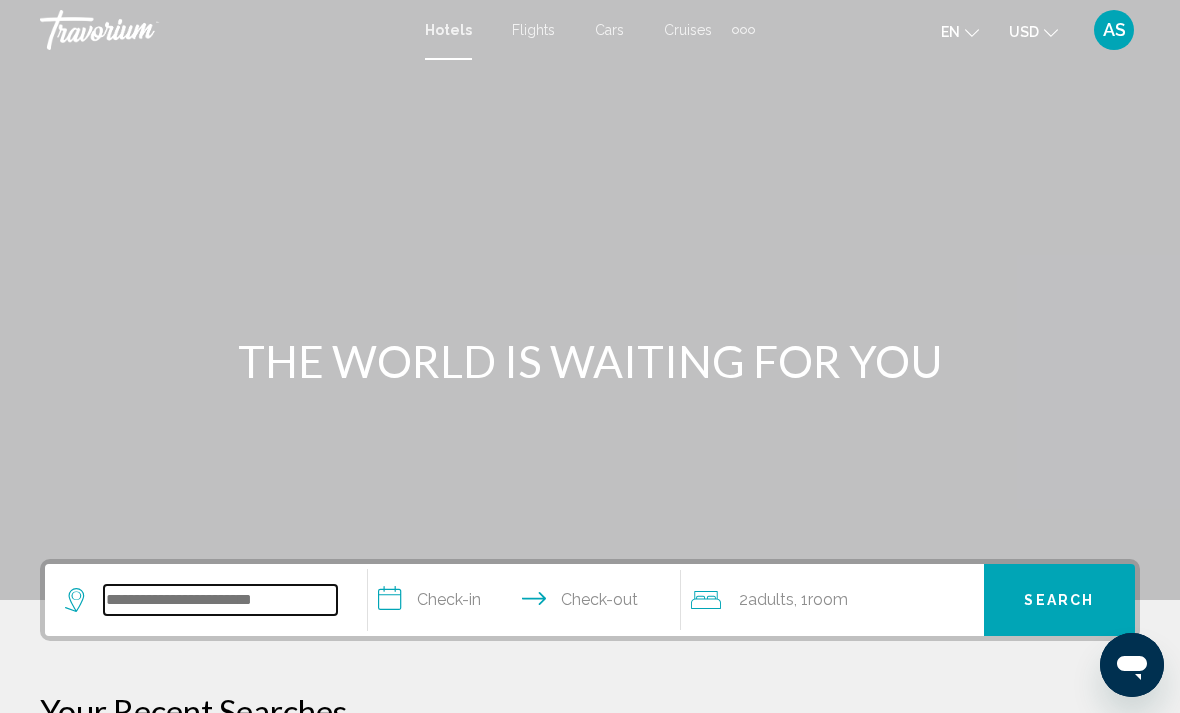 click at bounding box center [220, 600] 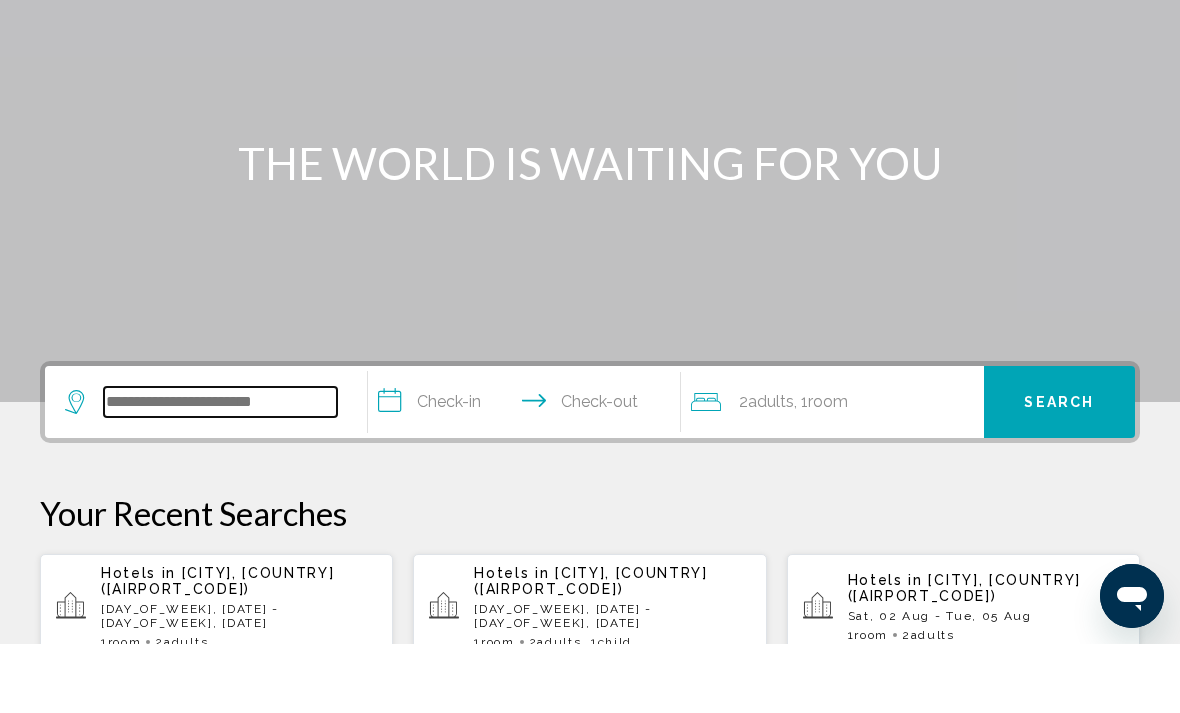 scroll, scrollTop: 425, scrollLeft: 0, axis: vertical 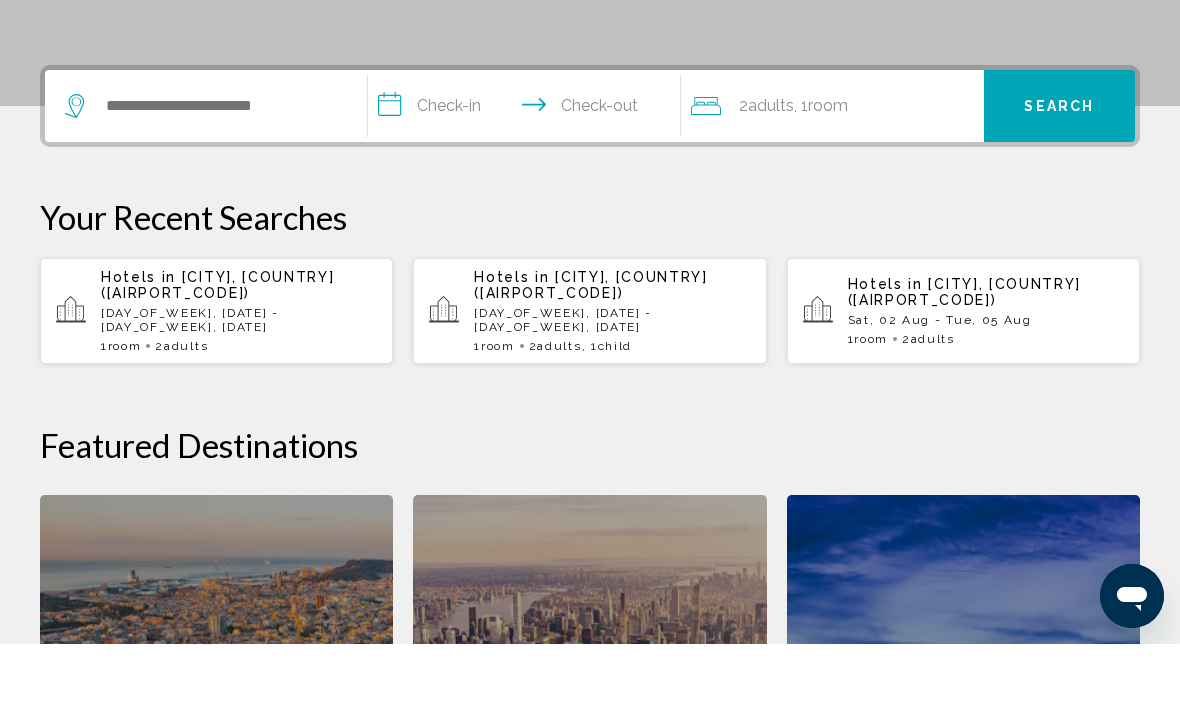 click on "Hotels in    Antalya, Turkey (AYT)  Tue, 15 Jul - Fri, 25 Jul  1  Room rooms 2  Adult Adults" at bounding box center [239, 380] 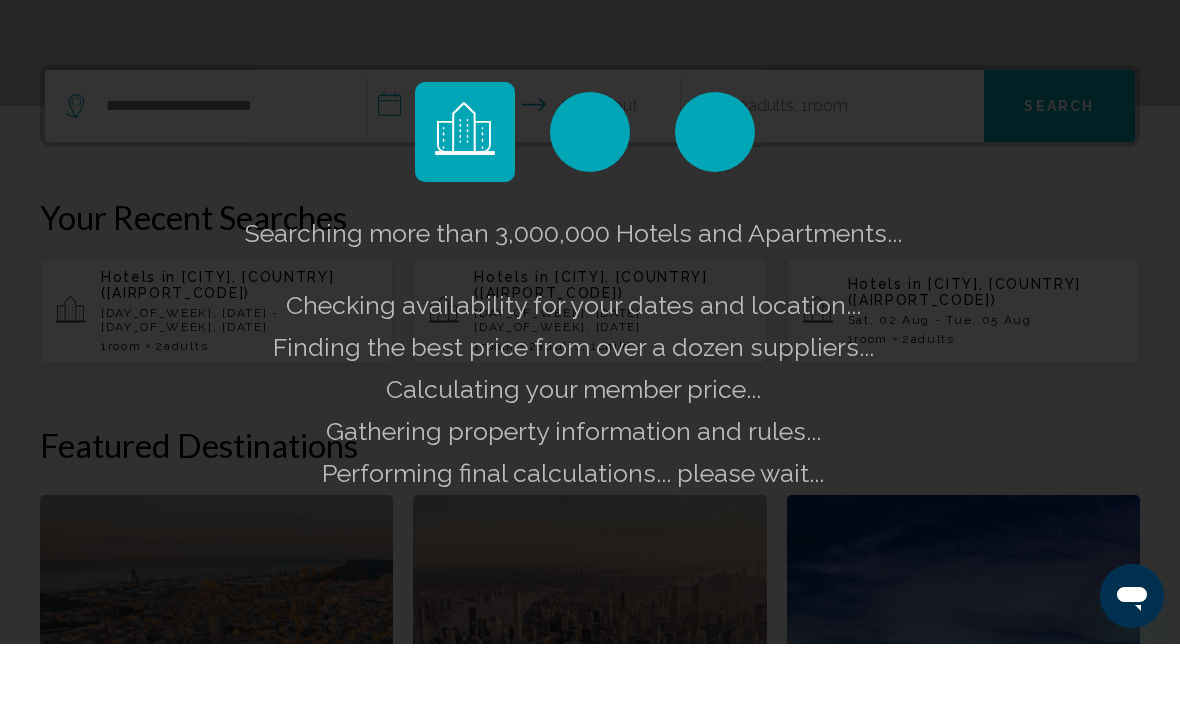 scroll, scrollTop: 494, scrollLeft: 0, axis: vertical 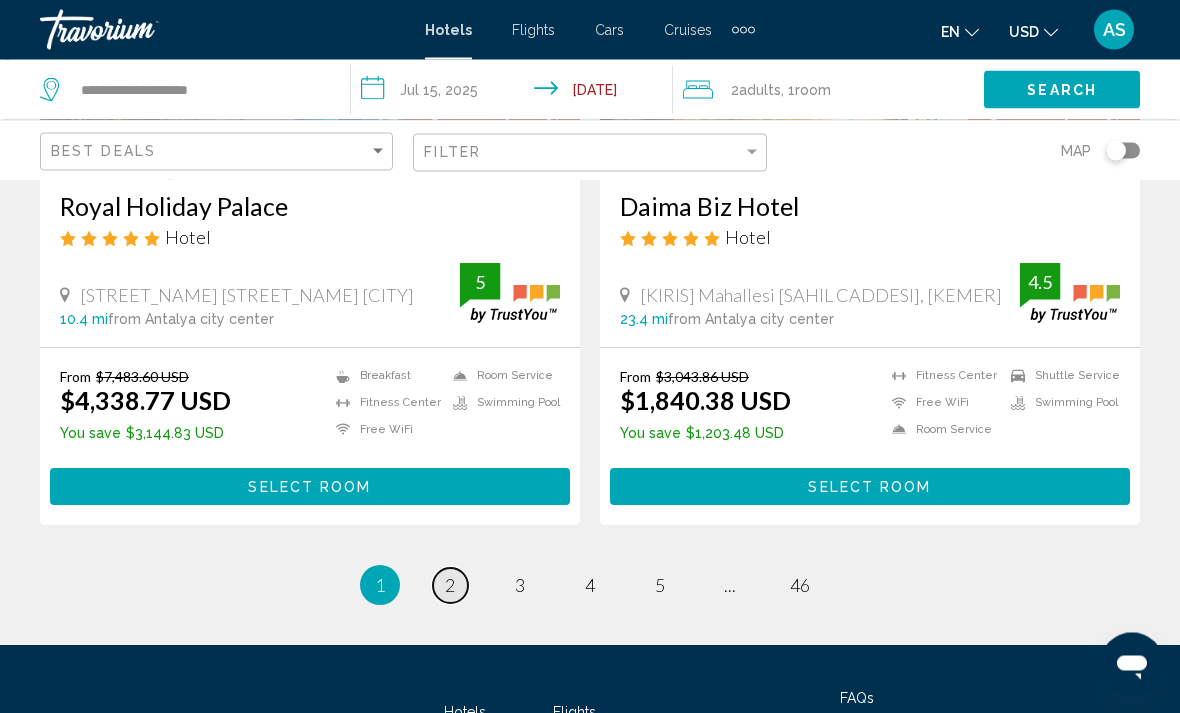 click on "page  2" at bounding box center [450, 586] 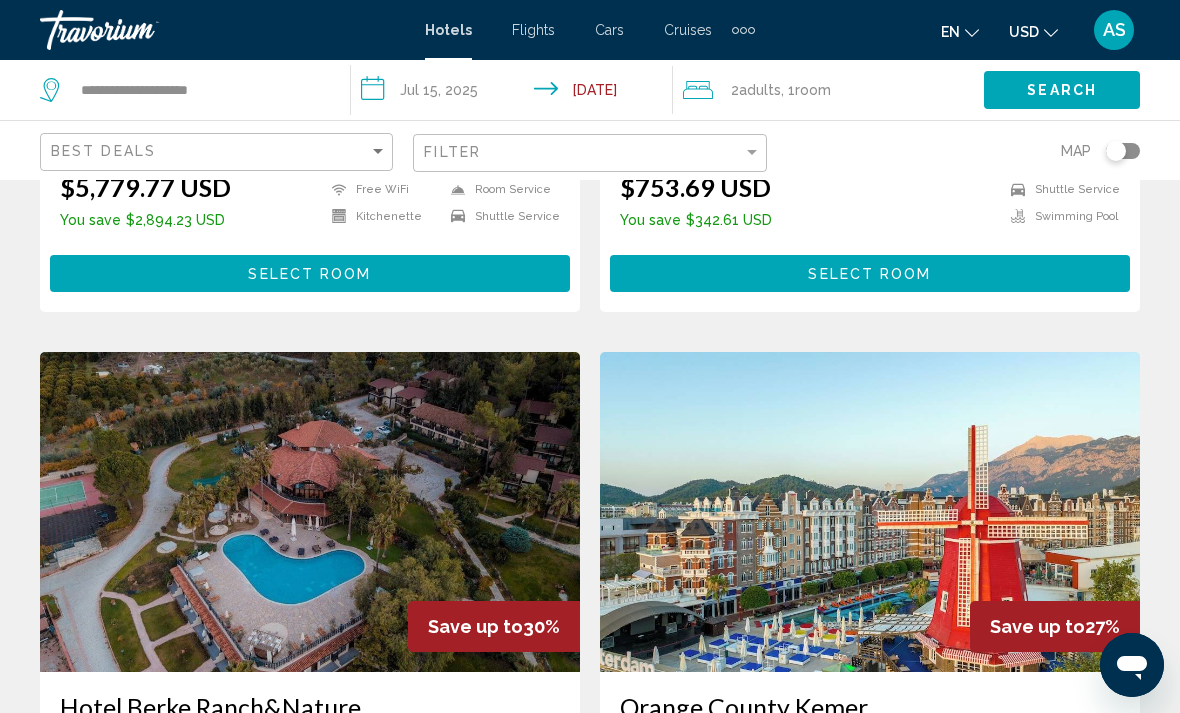 scroll, scrollTop: 2045, scrollLeft: 0, axis: vertical 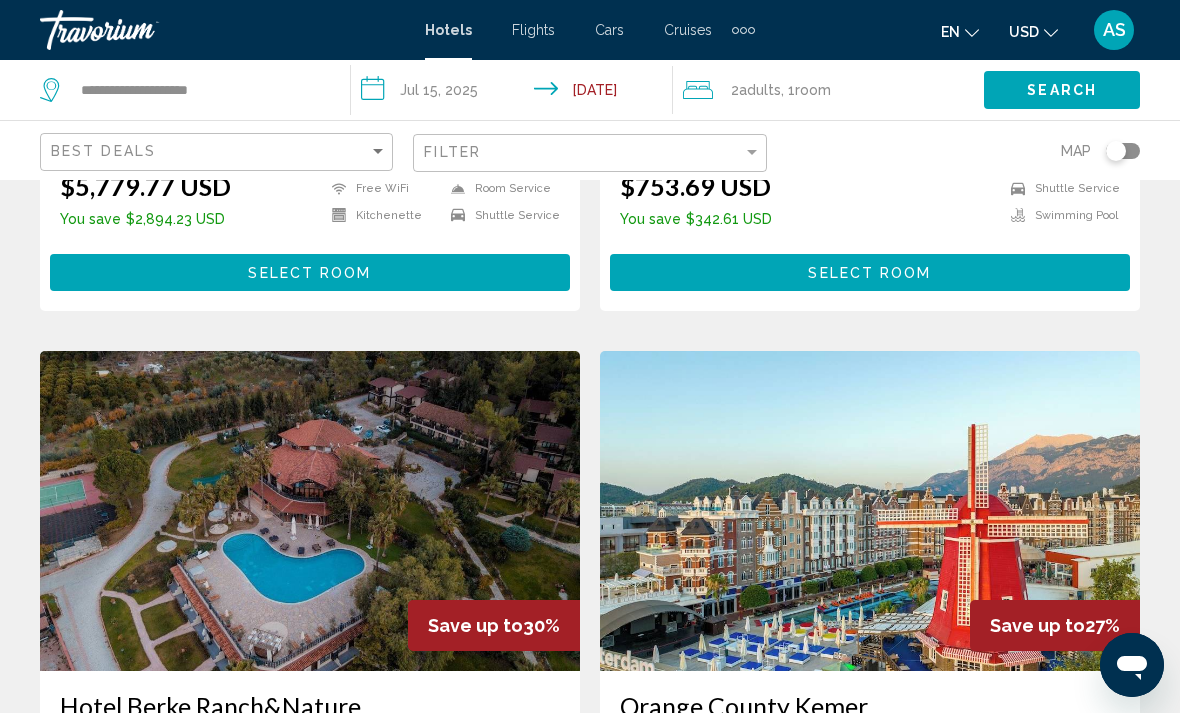 click on "2  Adult Adults , 1  Room rooms" 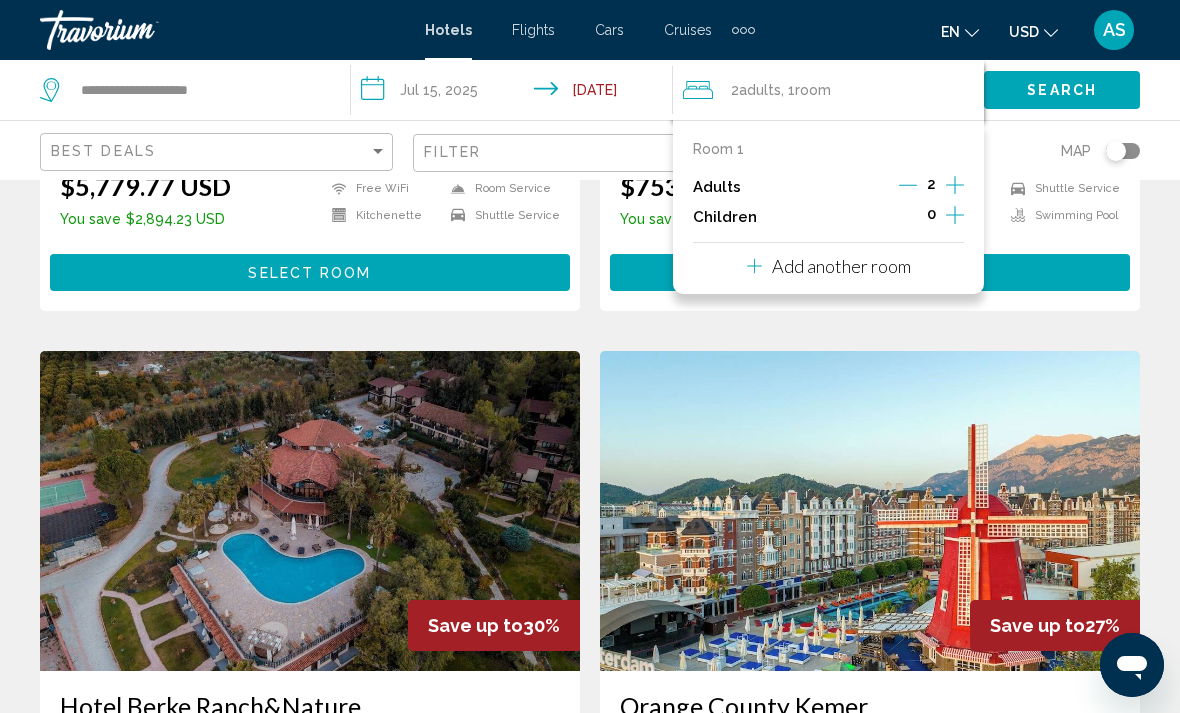 click on "Room 1 Adults
2
Children
0
Add another room" at bounding box center [828, 207] 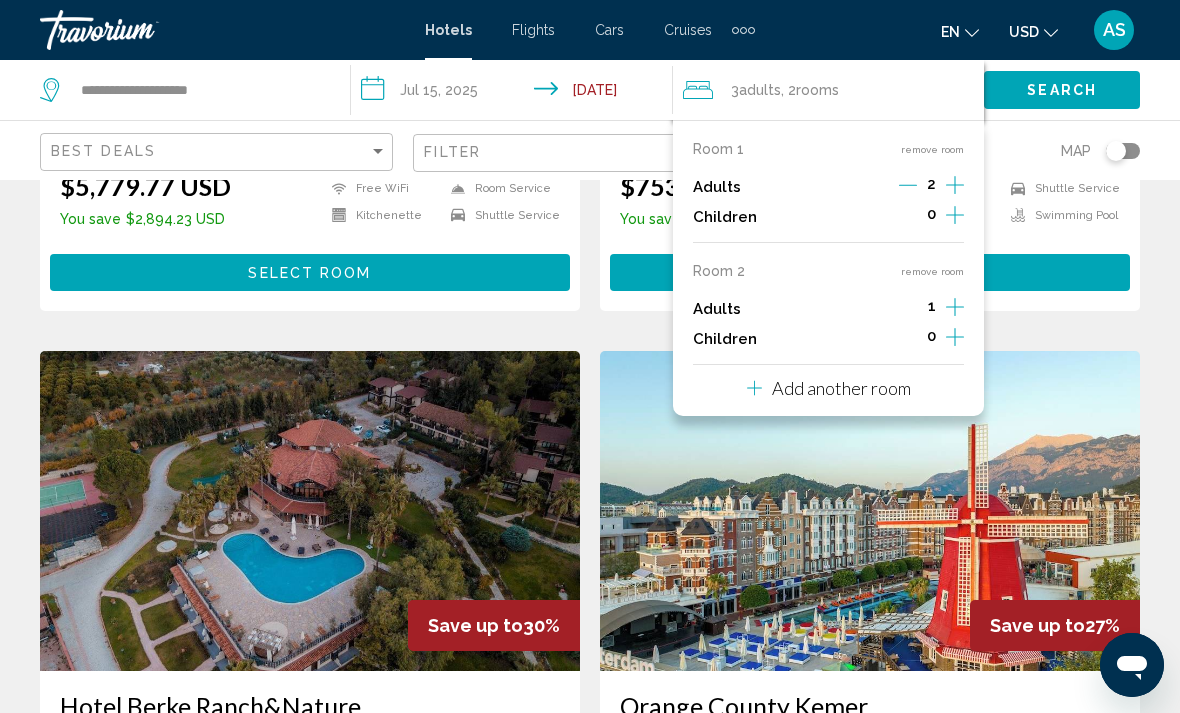 click 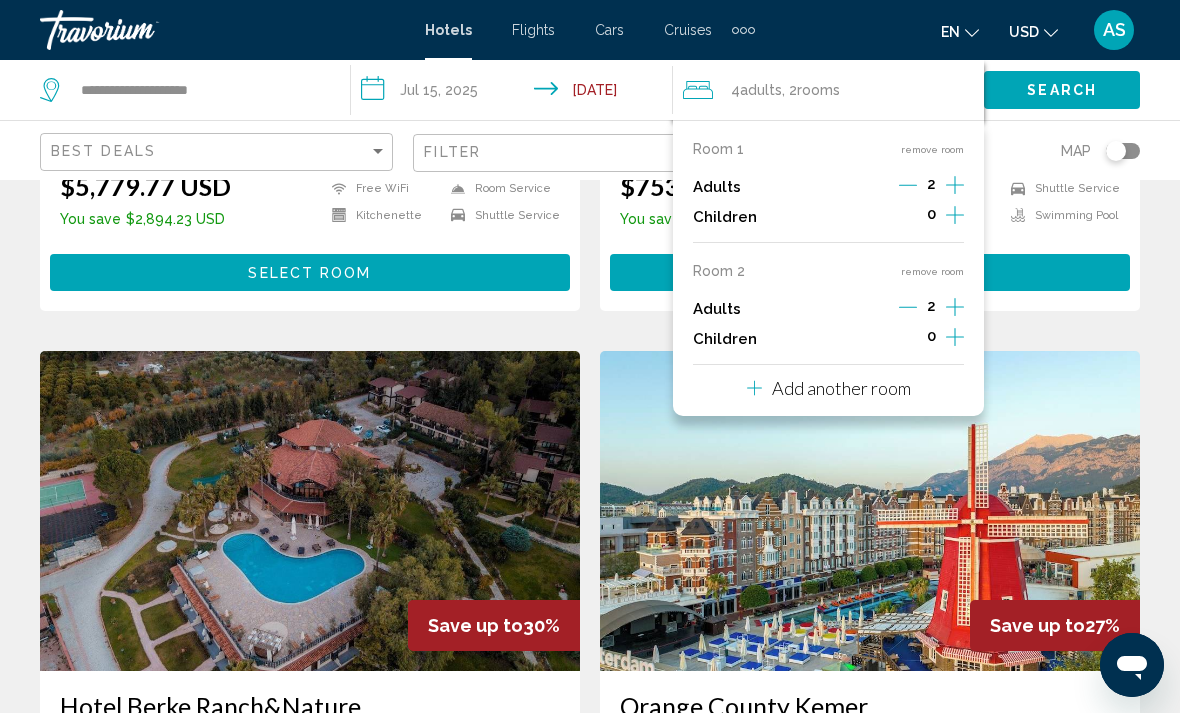 click at bounding box center [955, 217] 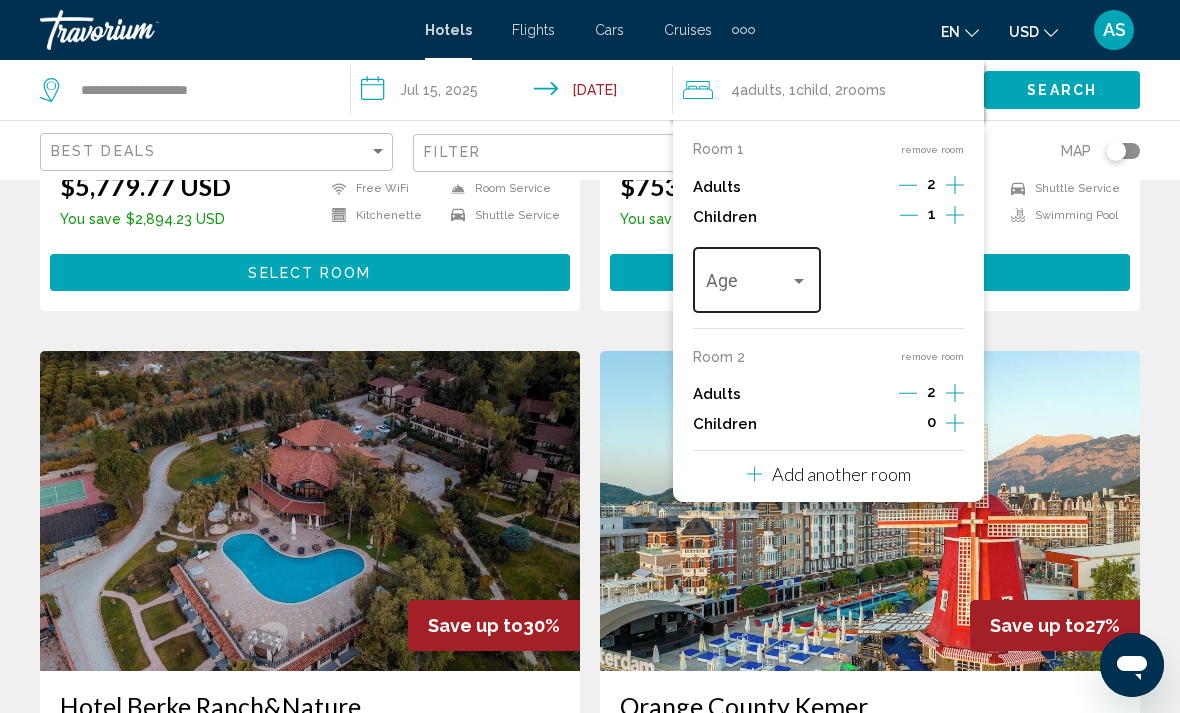click at bounding box center [747, 285] 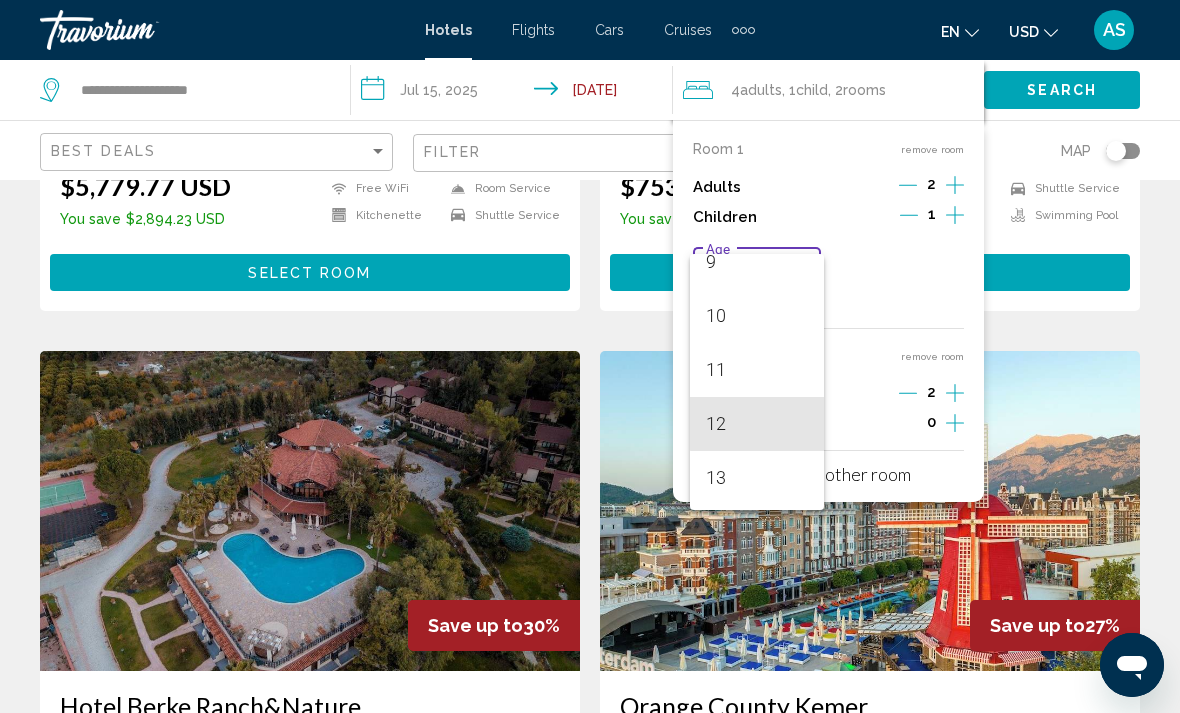 scroll, scrollTop: 498, scrollLeft: 0, axis: vertical 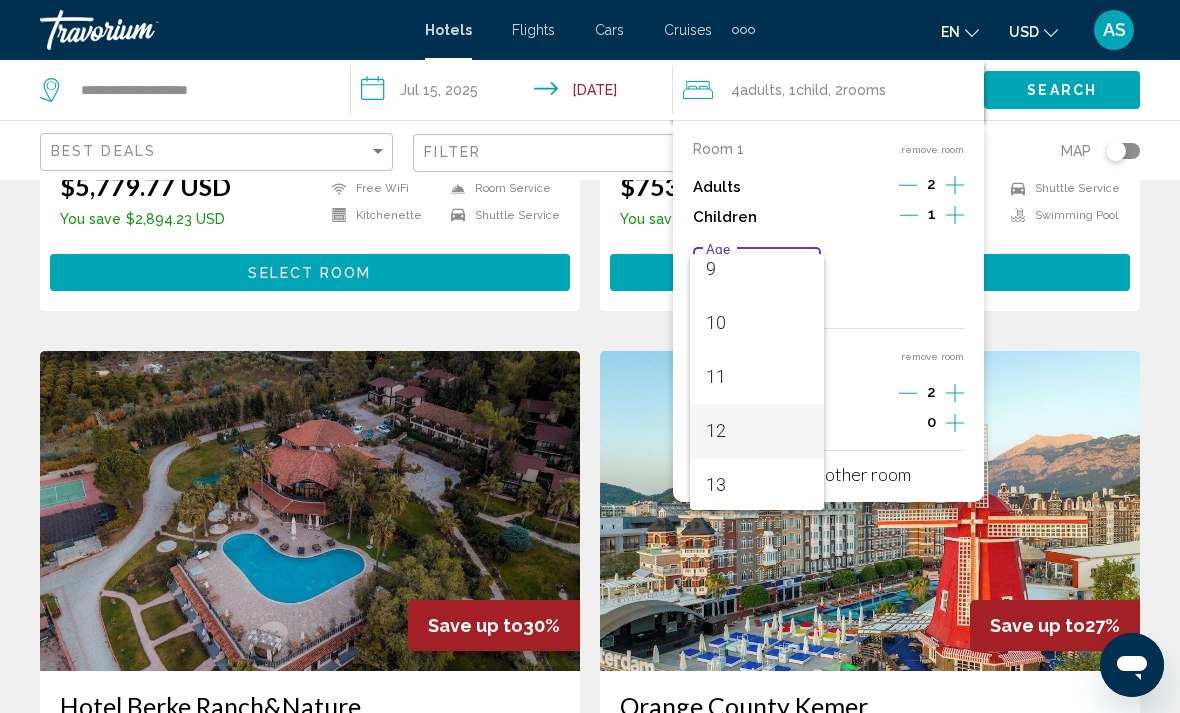 click on "12" at bounding box center (756, 431) 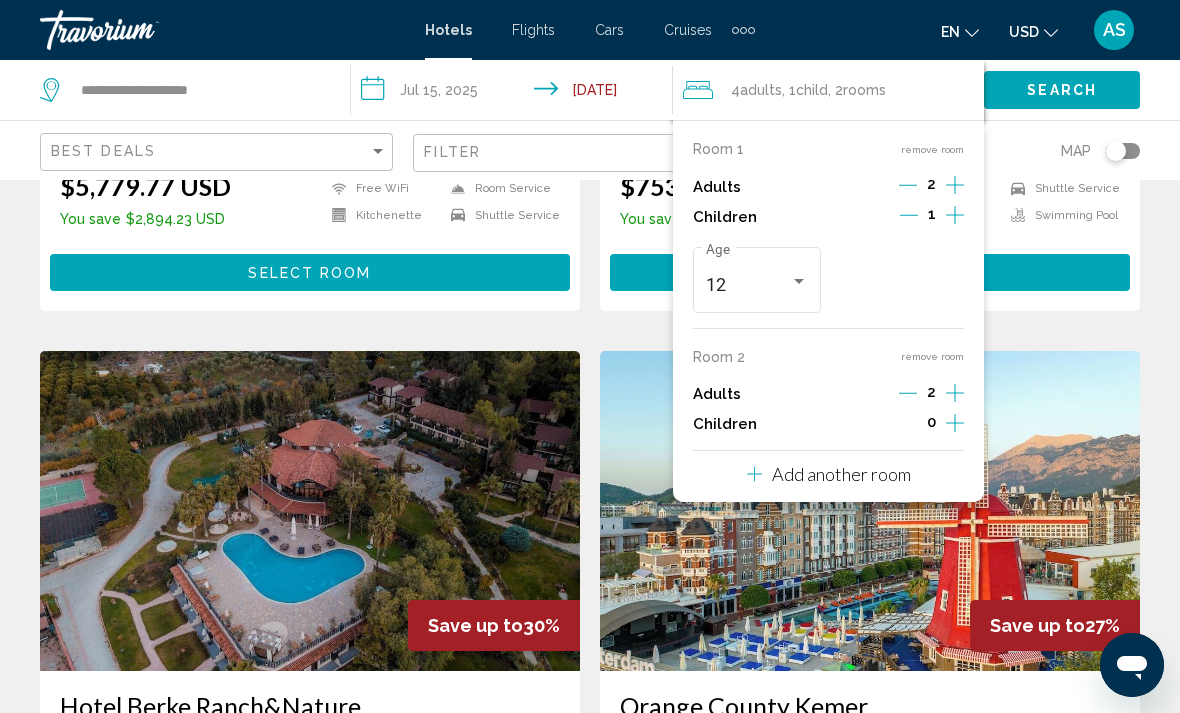 click on "Search" 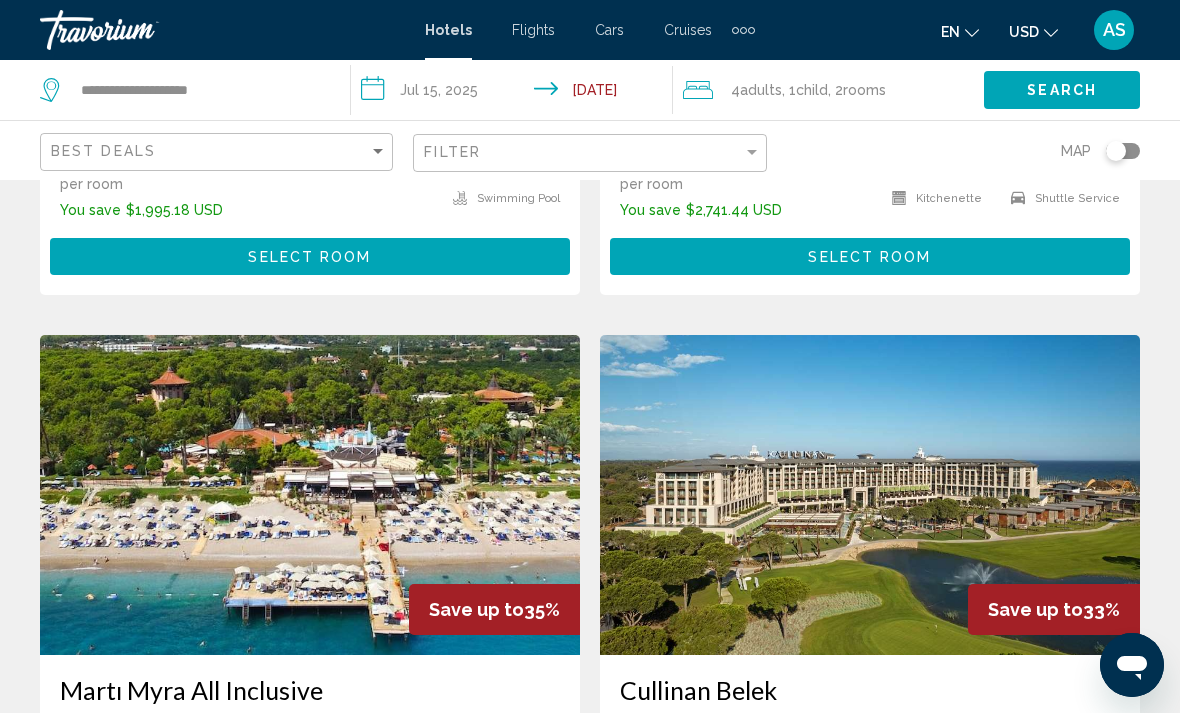 scroll, scrollTop: 3535, scrollLeft: 0, axis: vertical 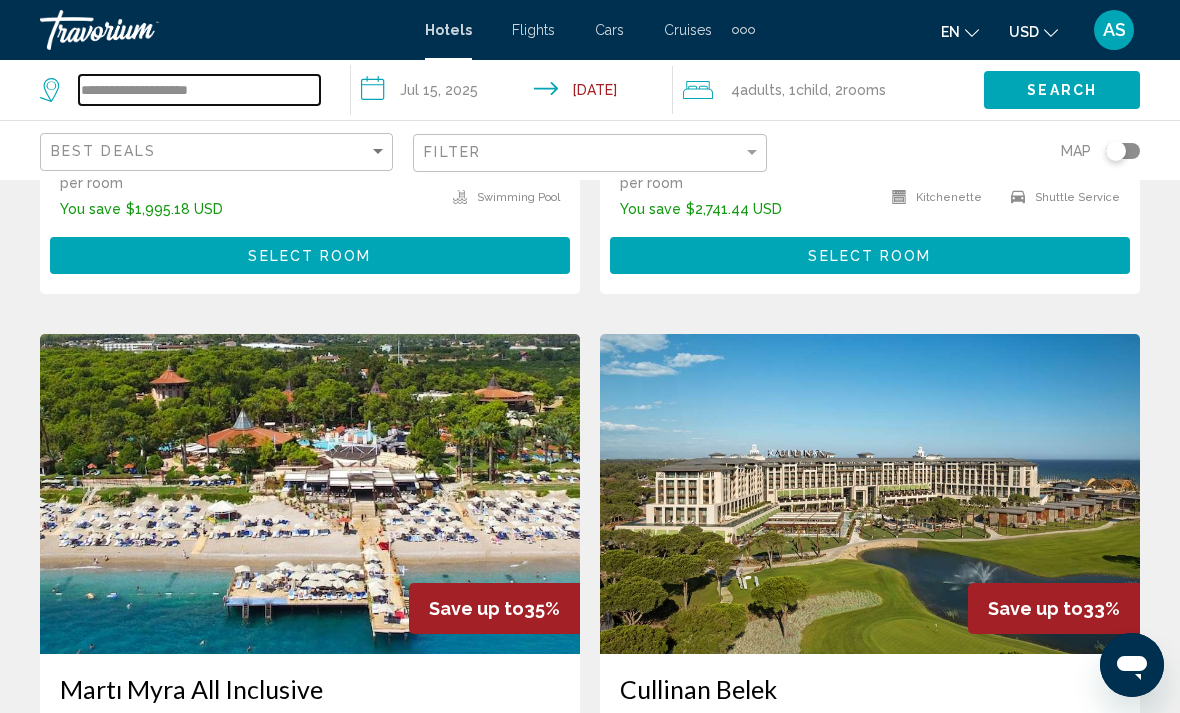 click on "**********" at bounding box center (199, 90) 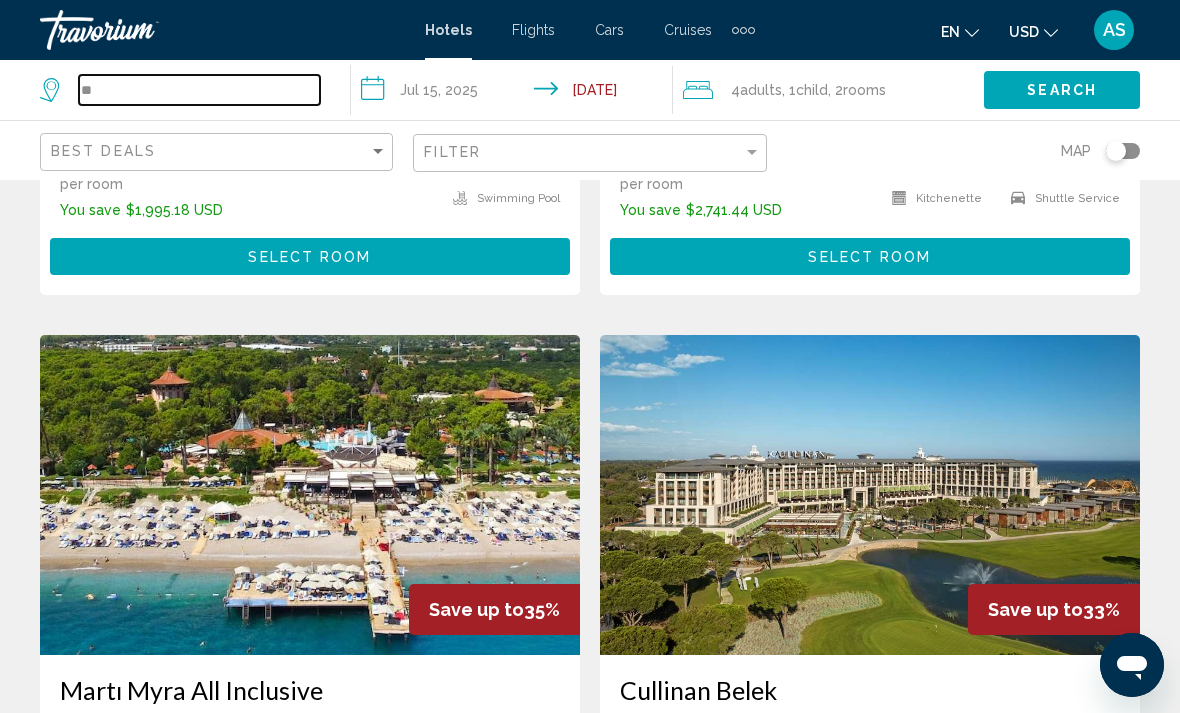 type on "*" 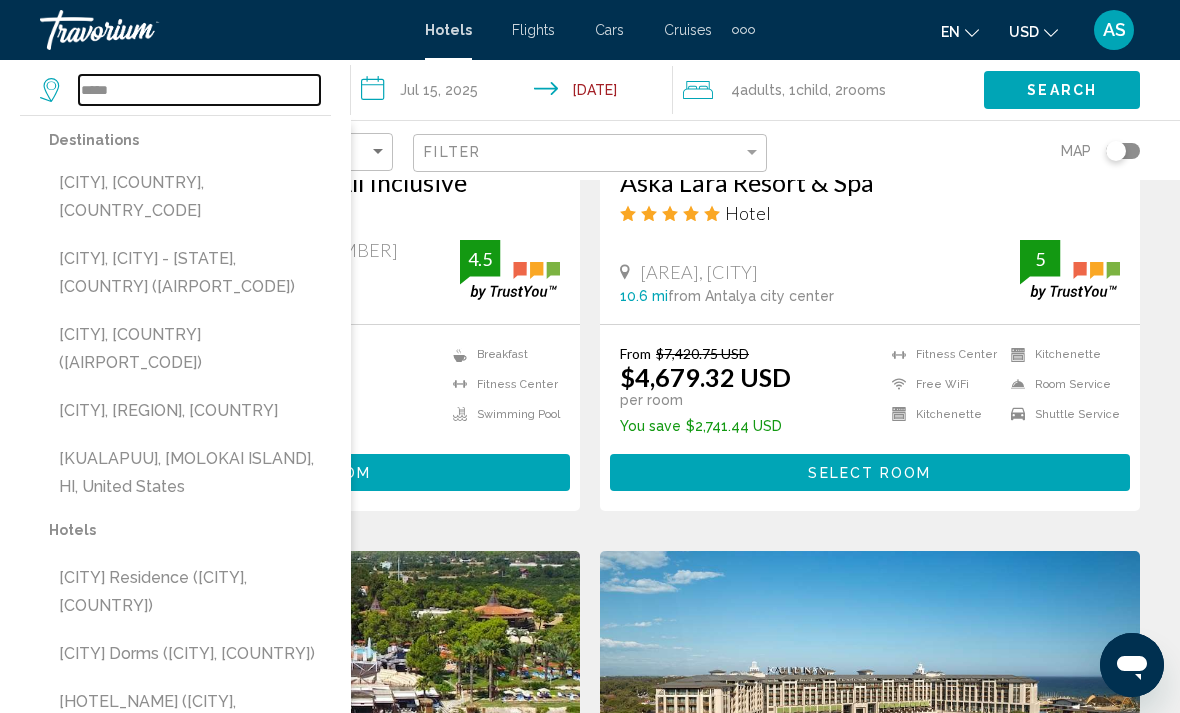 scroll, scrollTop: 3317, scrollLeft: 0, axis: vertical 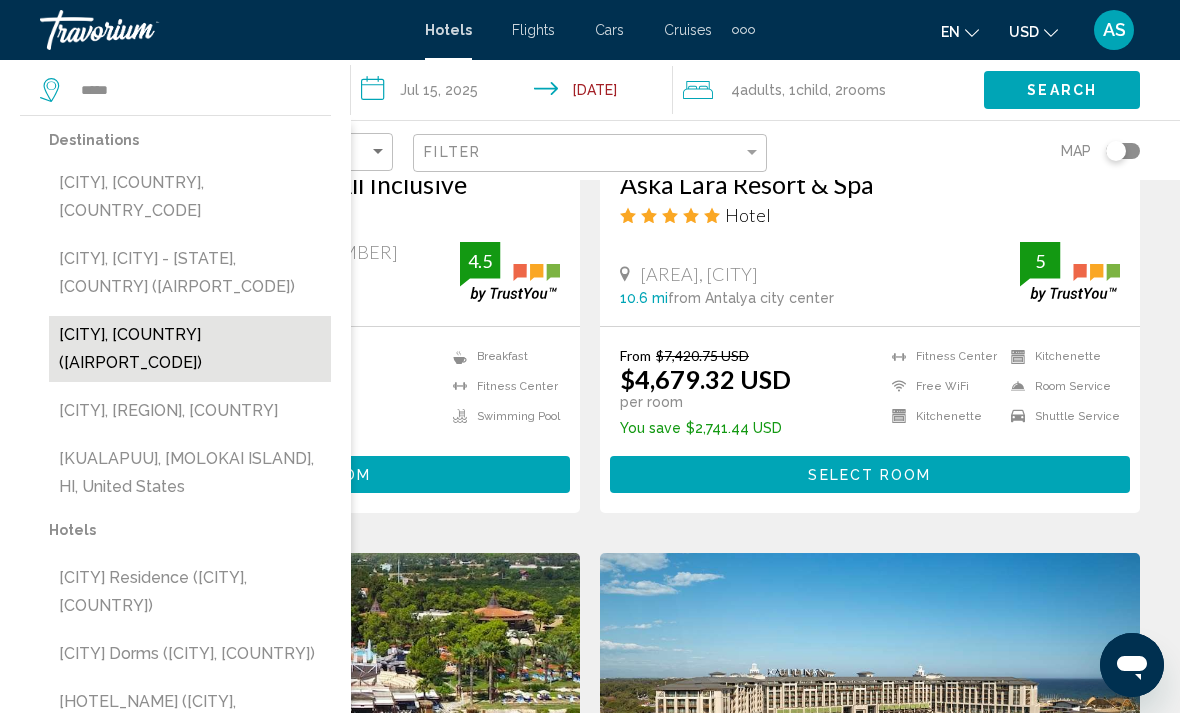 click on "[CITY], [COUNTRY] ([CODE])" at bounding box center [190, 349] 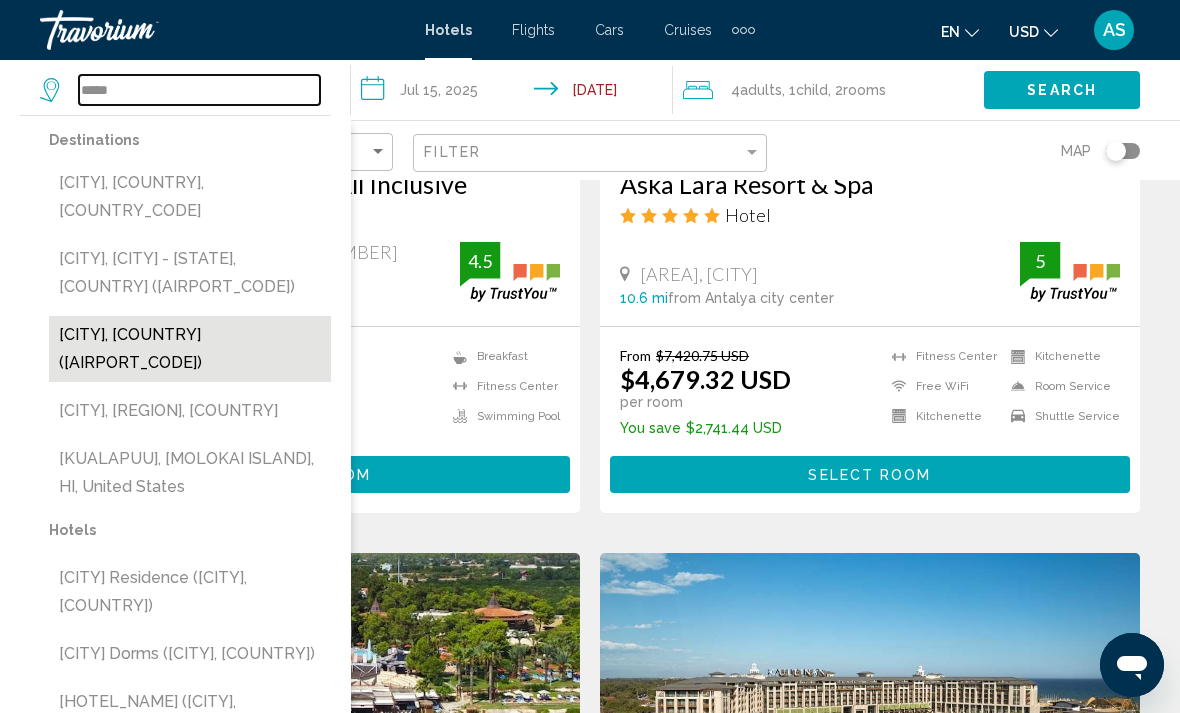 type on "**********" 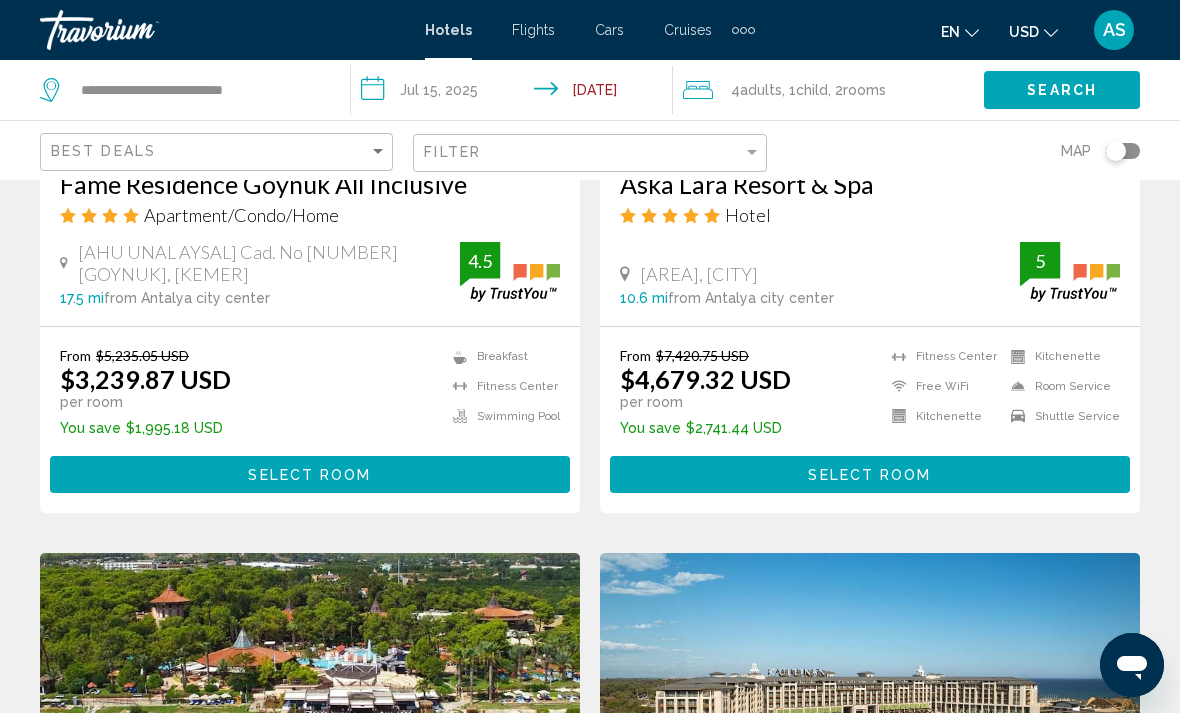 click on "**********" at bounding box center [515, 93] 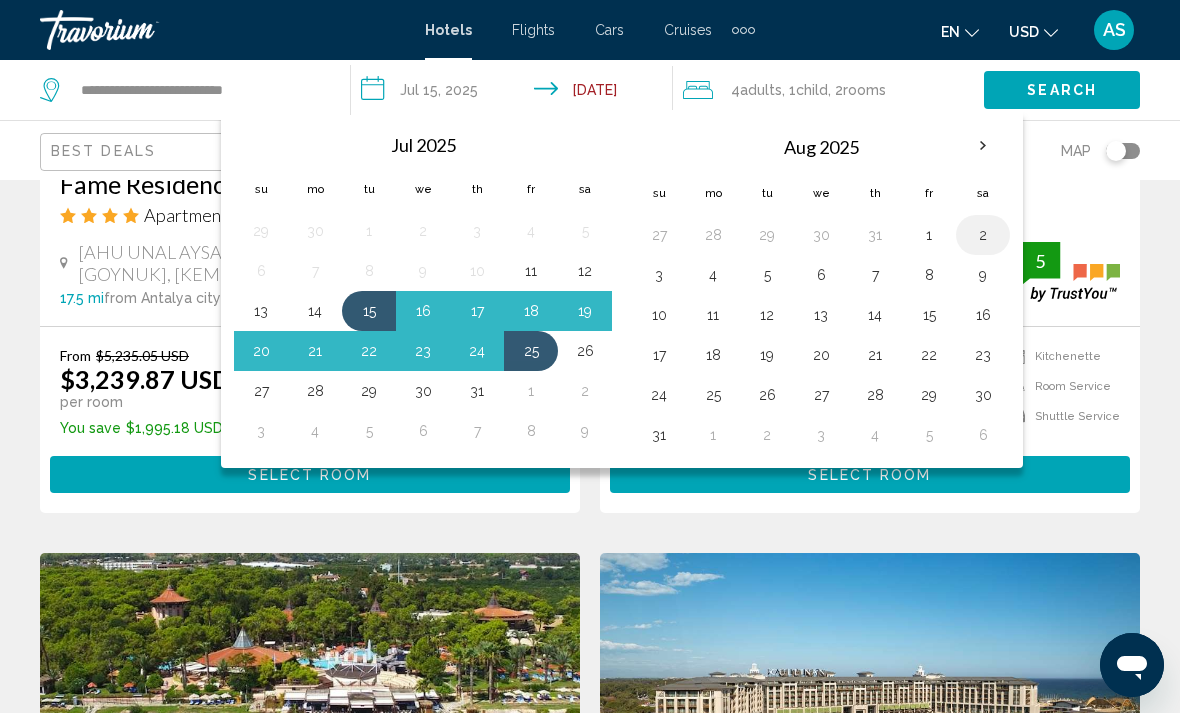 click on "2" at bounding box center (983, 235) 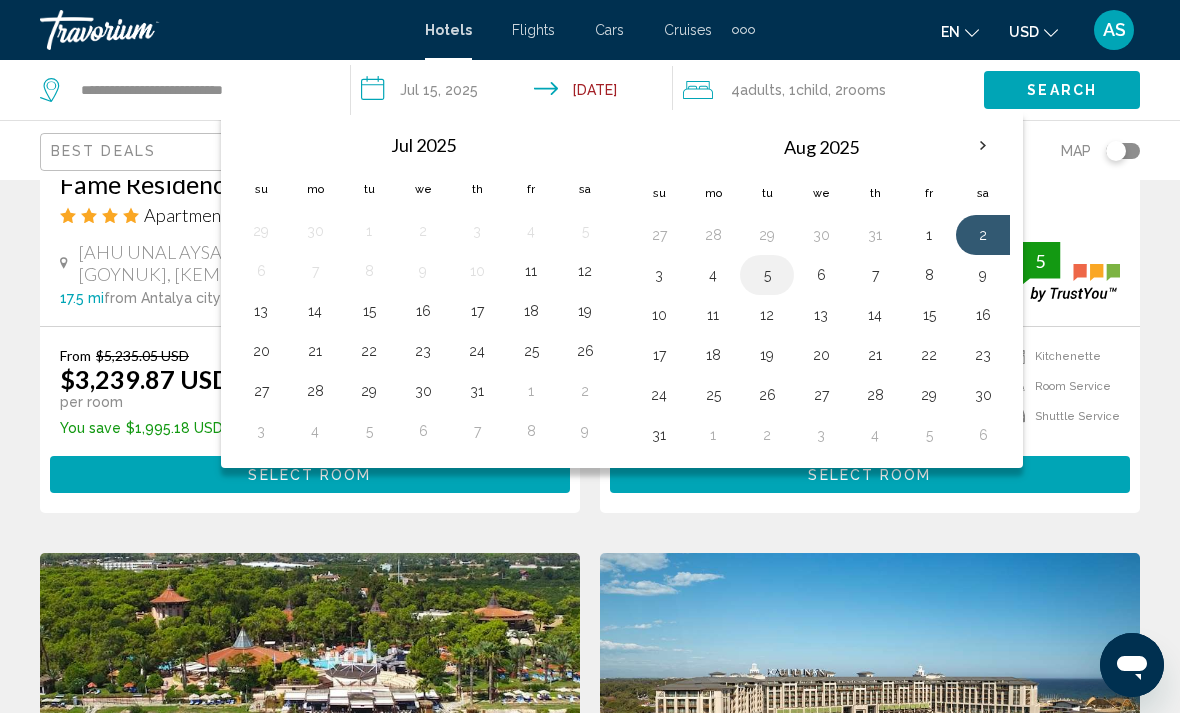 click on "5" at bounding box center (767, 275) 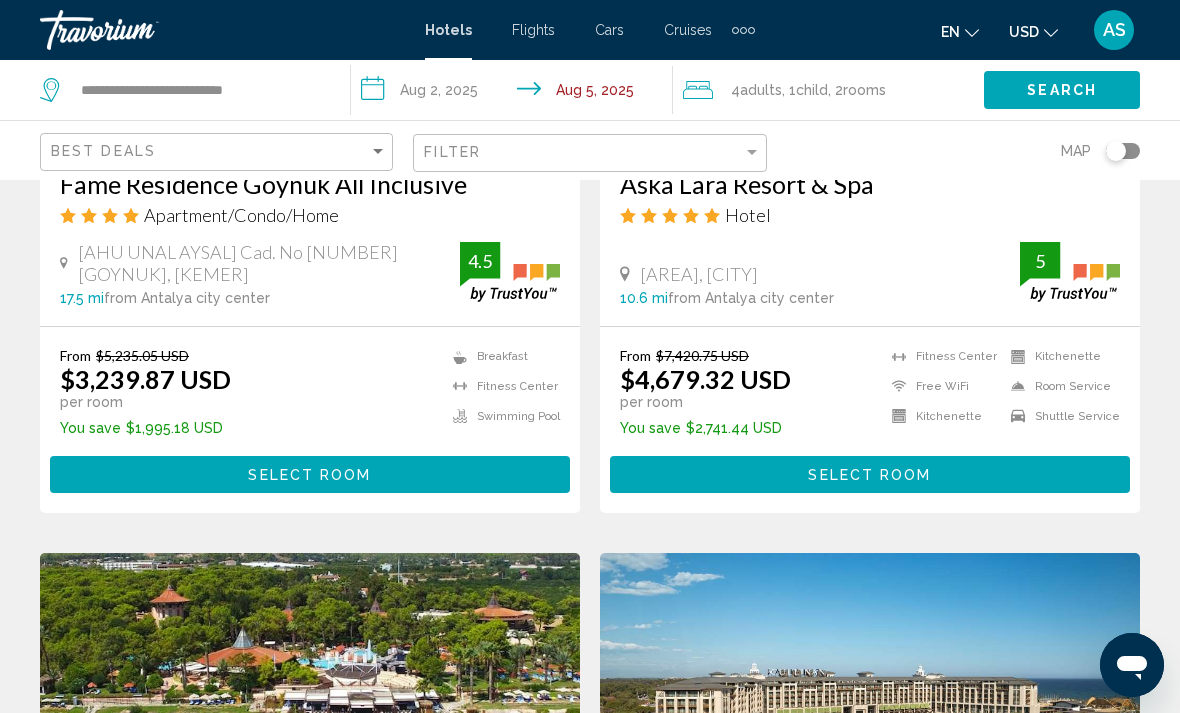 click on "4  Adult Adults , 1  Child Children , 2  Room rooms" 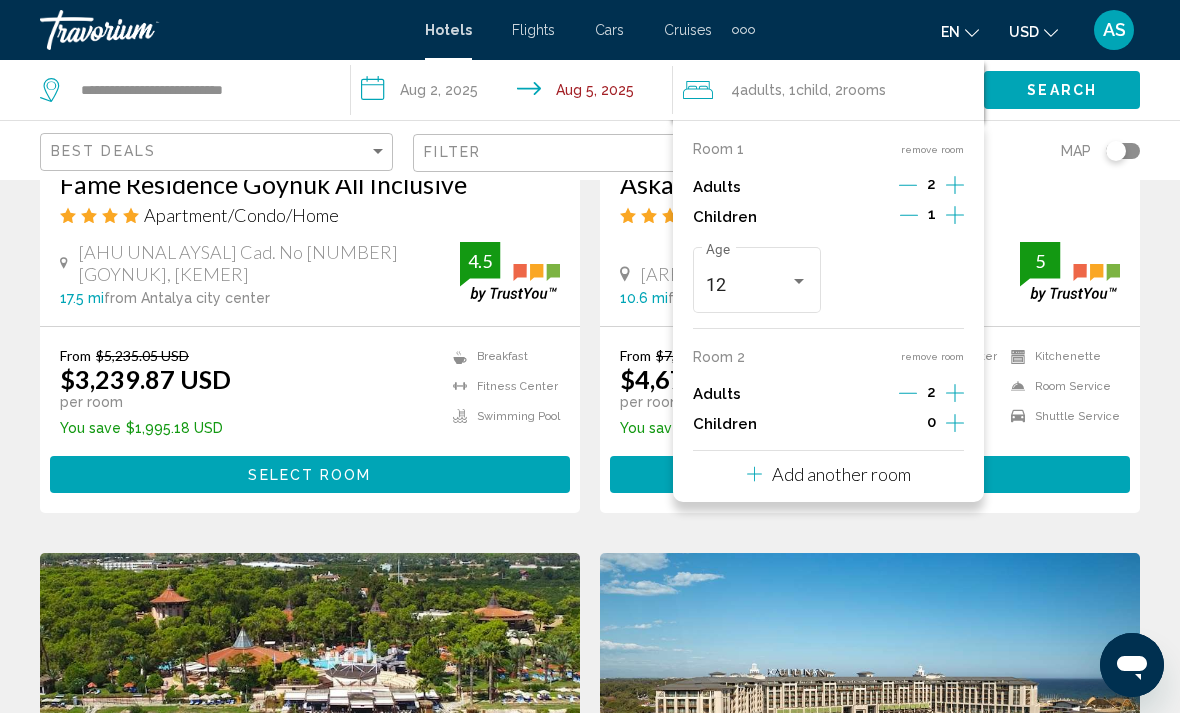 click on "remove room" at bounding box center [932, 356] 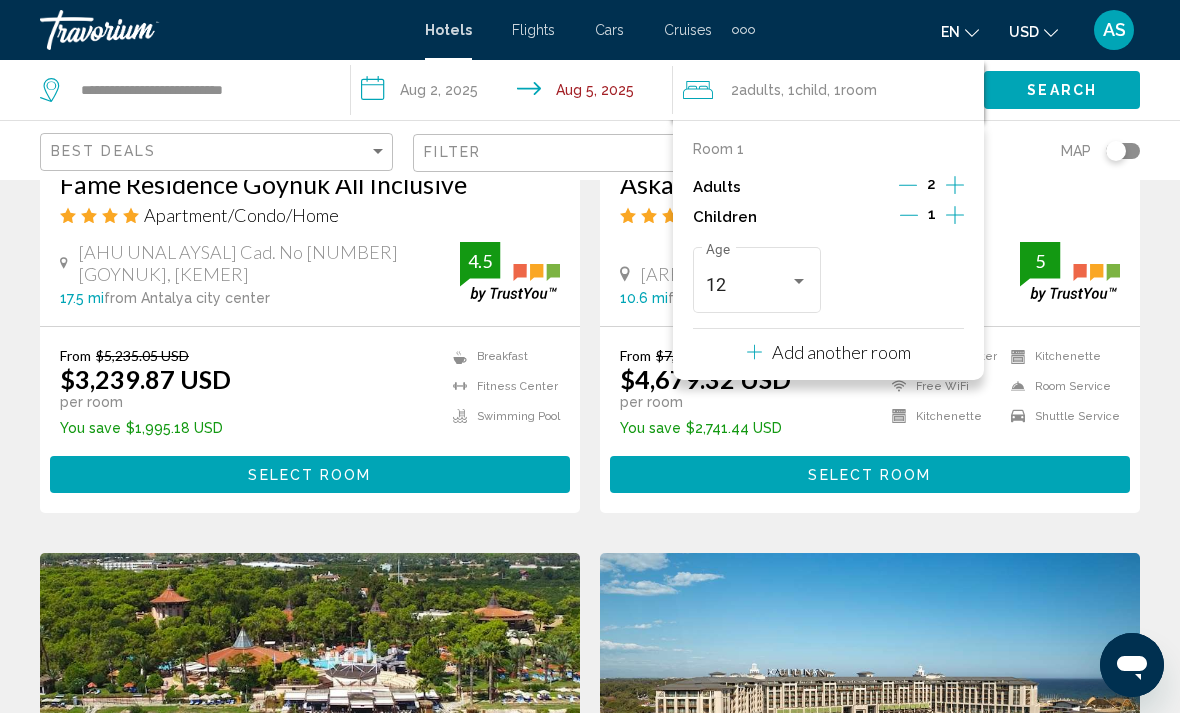 click 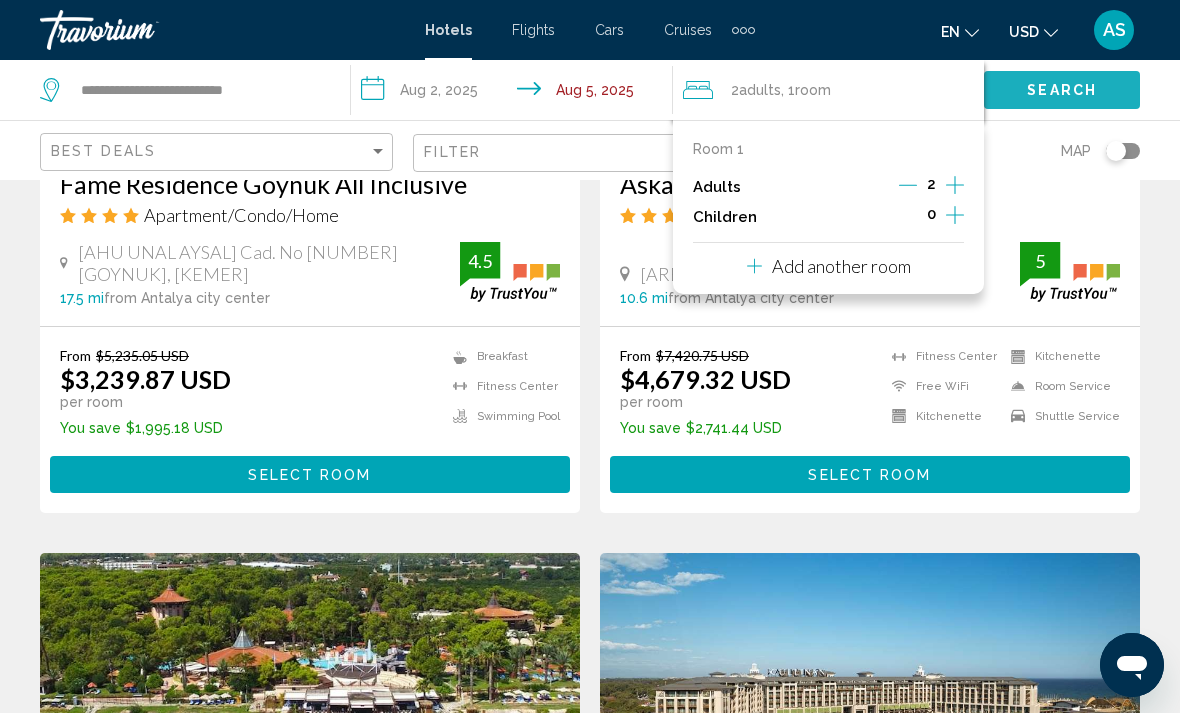 click on "Search" 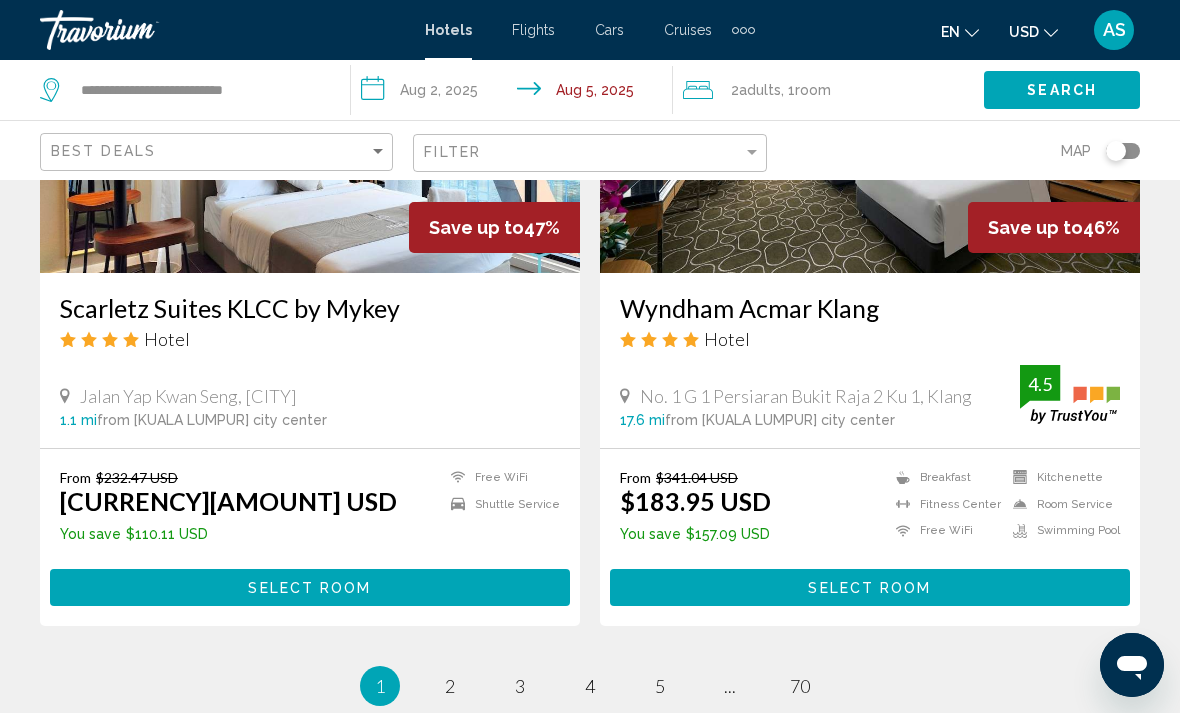 scroll, scrollTop: 4133, scrollLeft: 0, axis: vertical 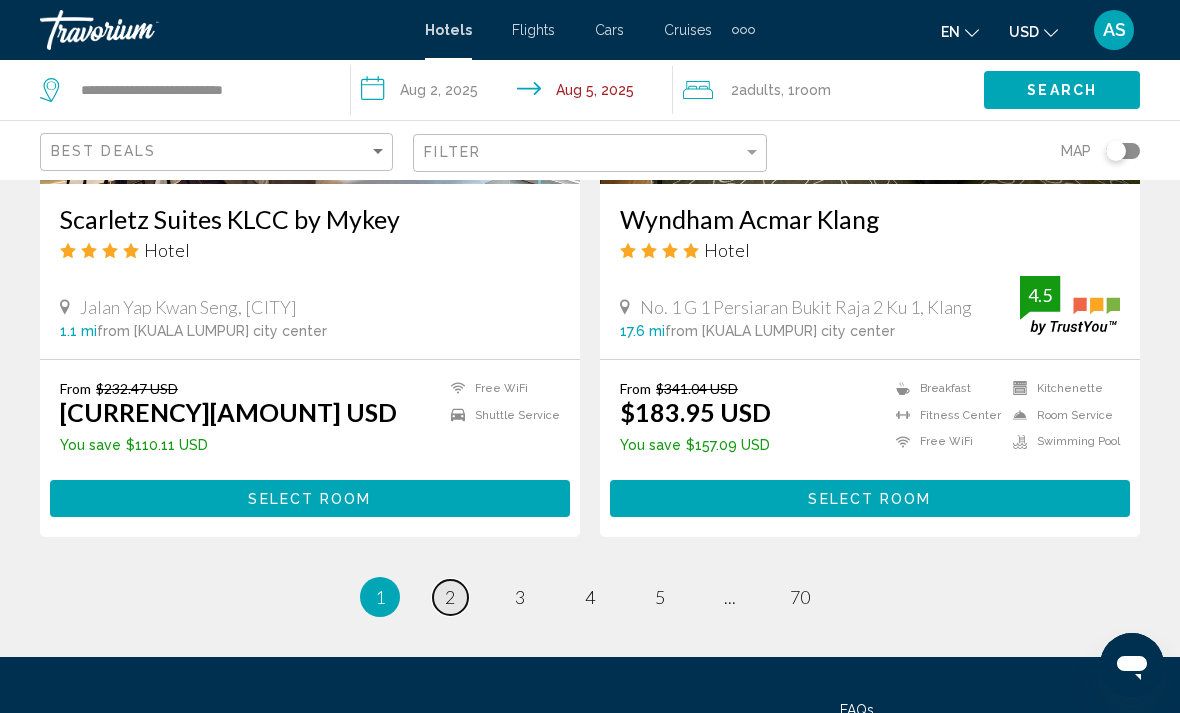 click on "page  2" at bounding box center (450, 597) 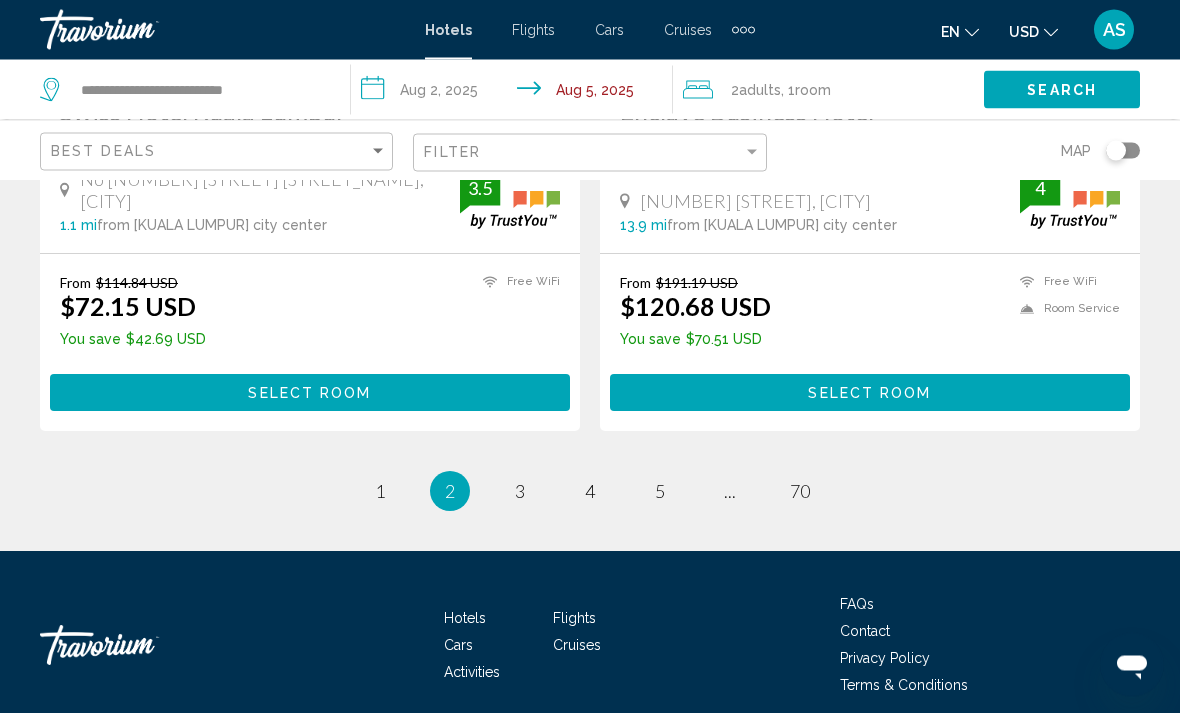 scroll, scrollTop: 4079, scrollLeft: 0, axis: vertical 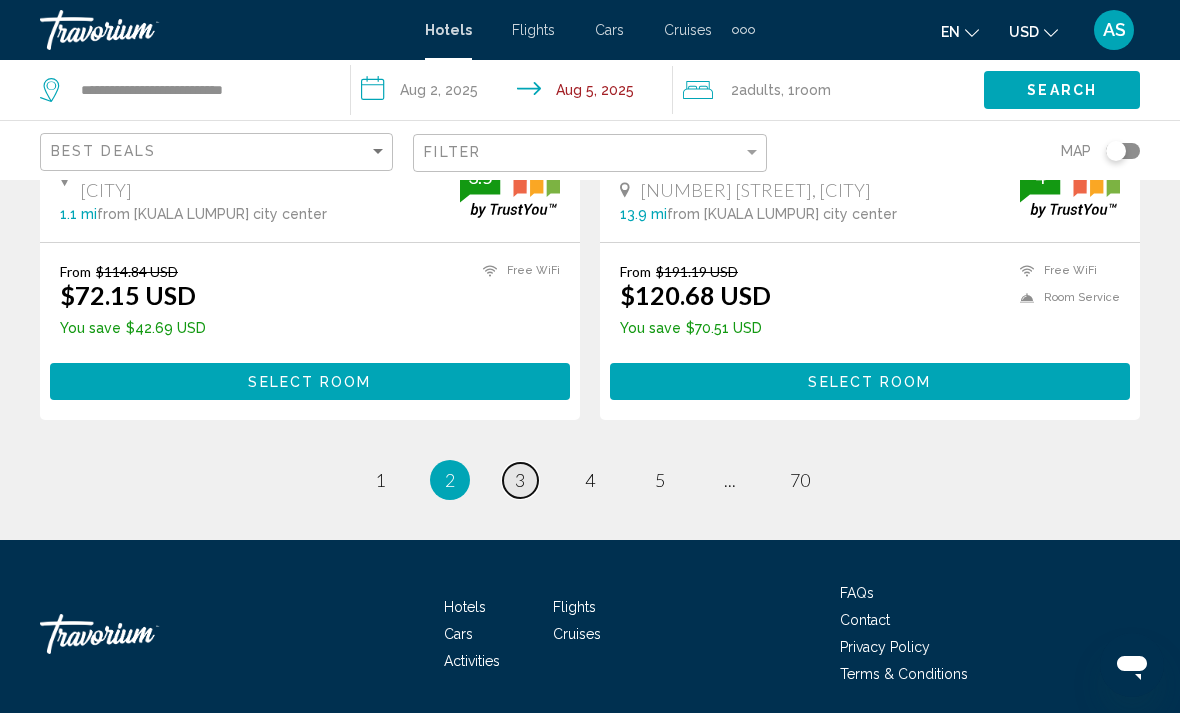 click on "page  3" at bounding box center [520, 480] 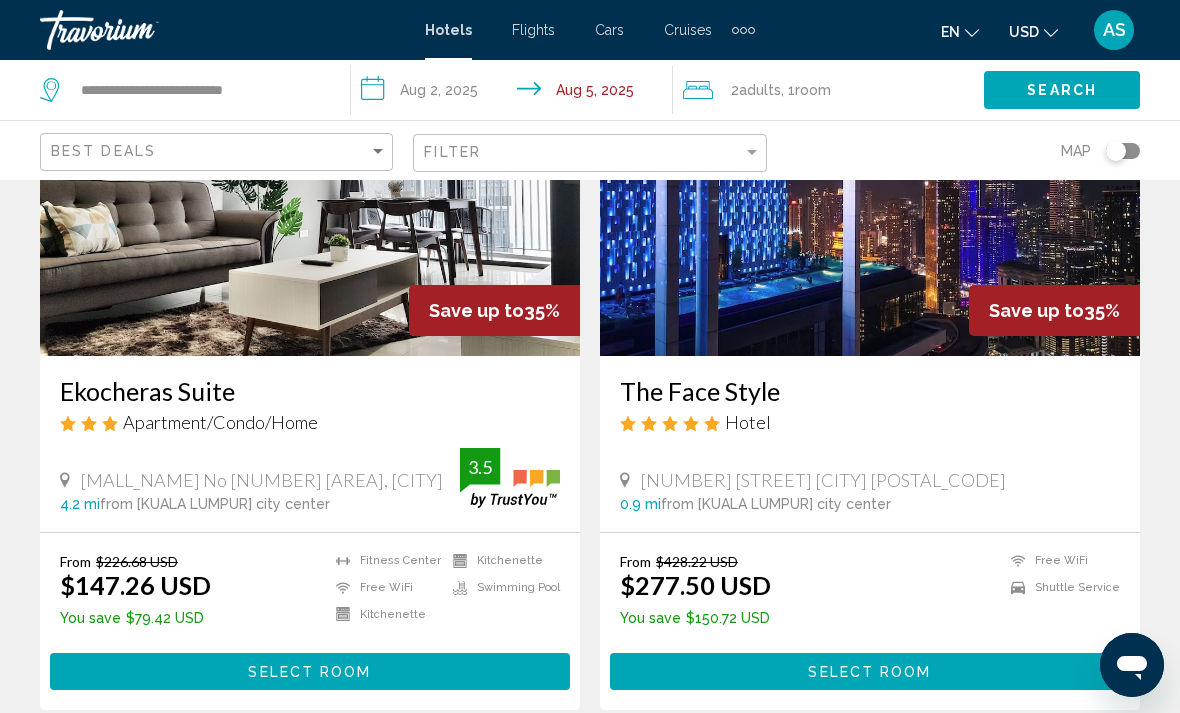 scroll, scrollTop: 1691, scrollLeft: 0, axis: vertical 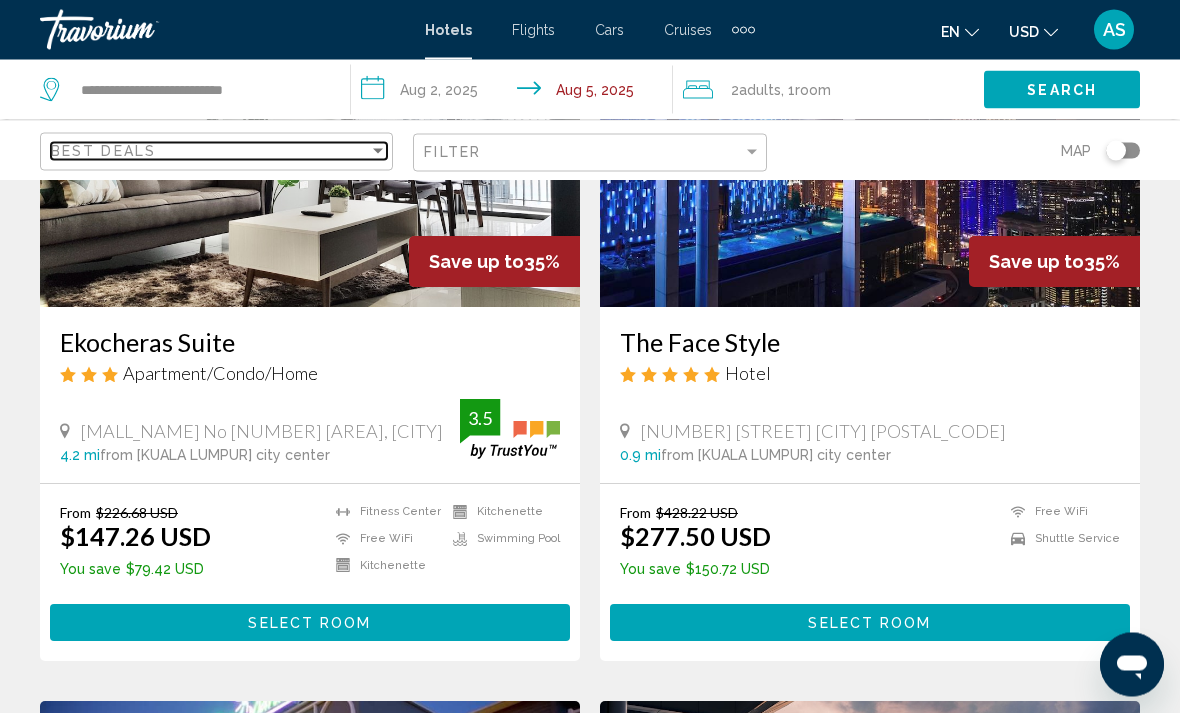 click on "Best Deals" at bounding box center [210, 151] 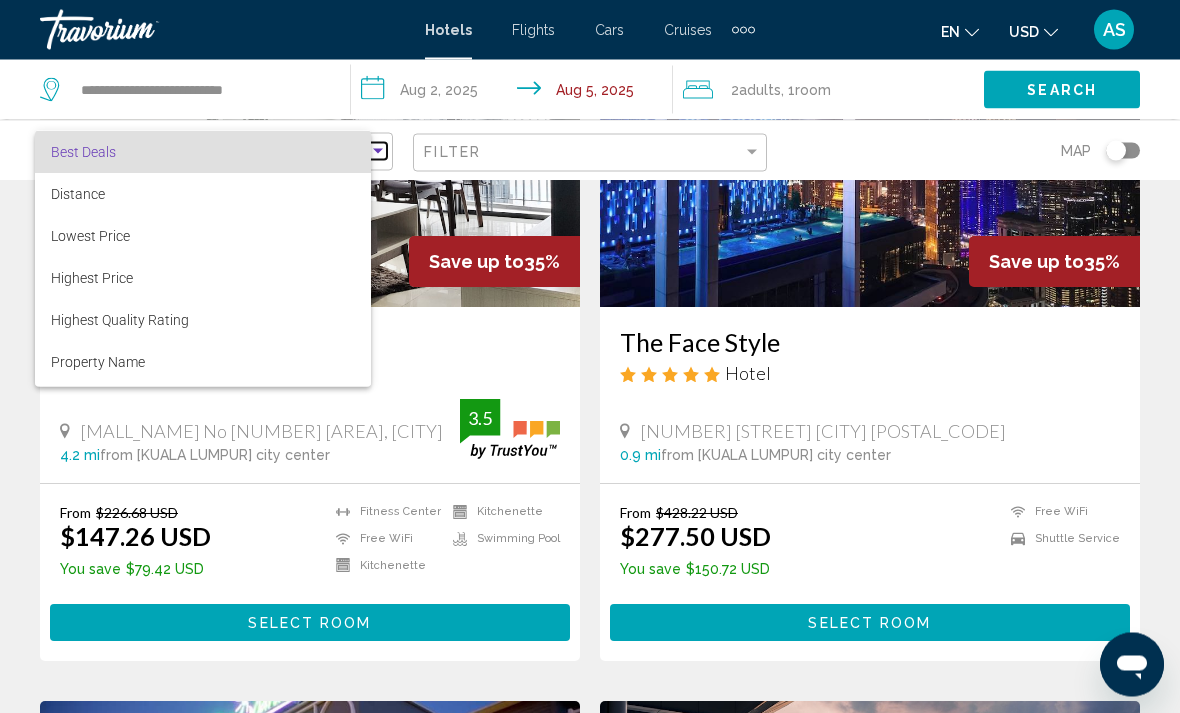 scroll, scrollTop: 1692, scrollLeft: 0, axis: vertical 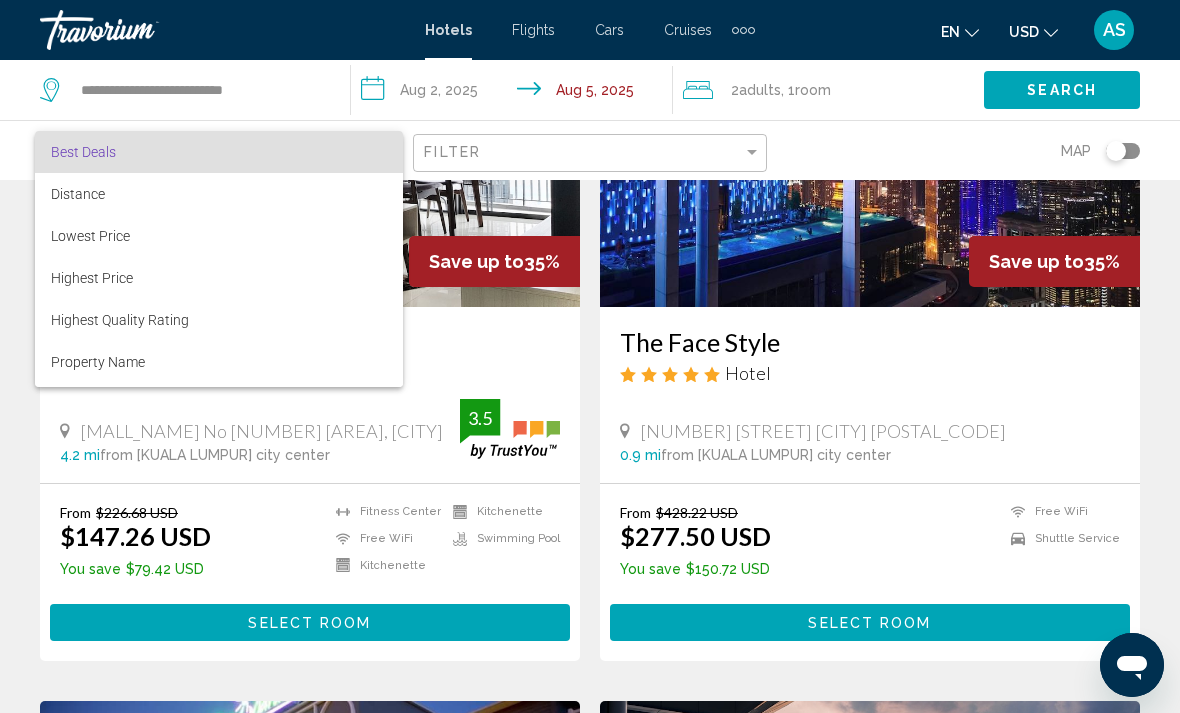 click at bounding box center (590, 356) 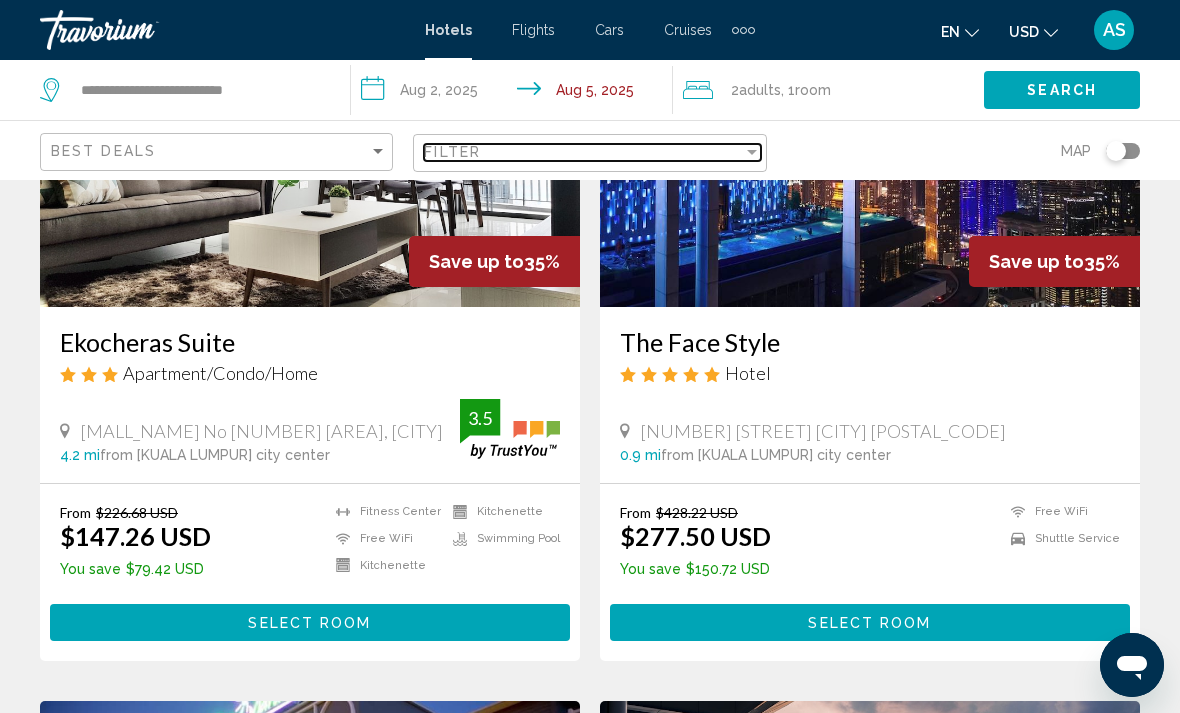 click on "Filter" at bounding box center [583, 152] 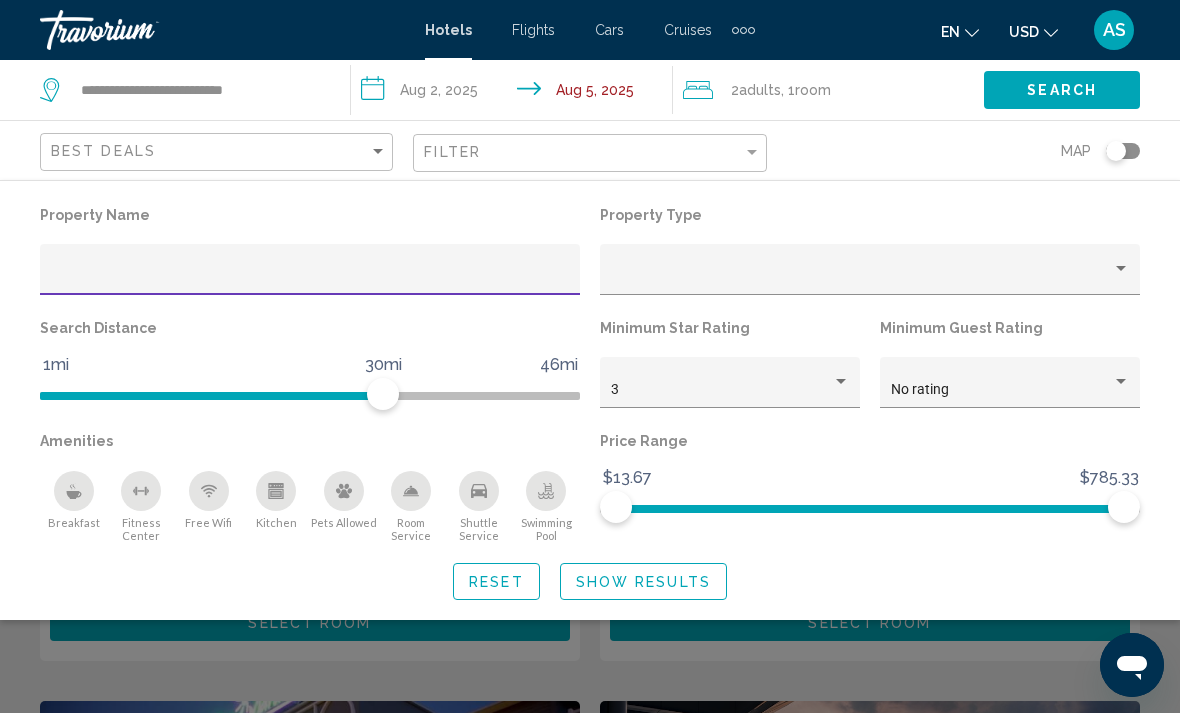 scroll, scrollTop: 1691, scrollLeft: 0, axis: vertical 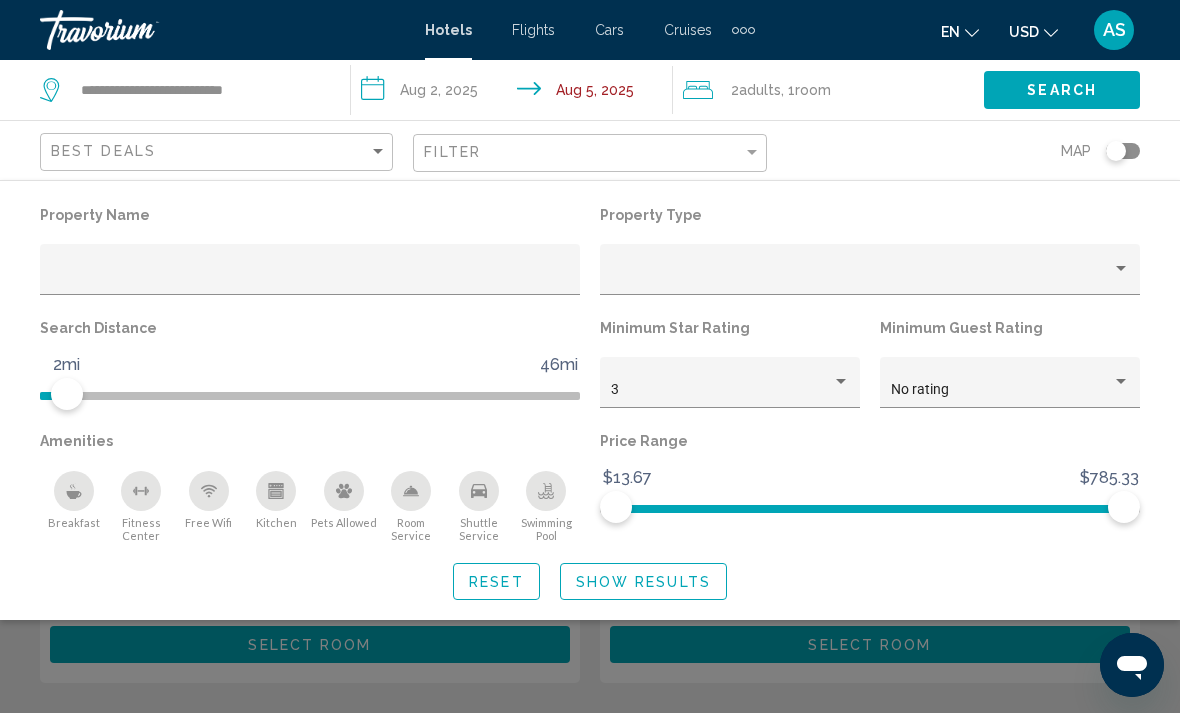 click on "Show Results" 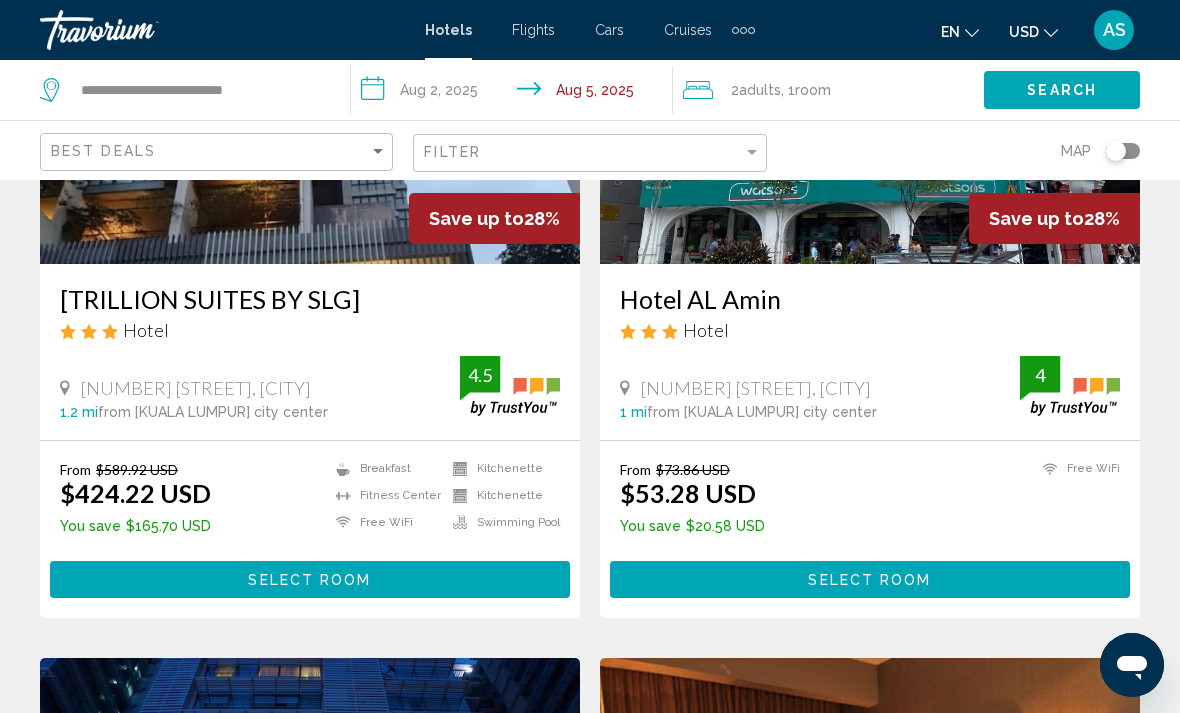 scroll, scrollTop: 1712, scrollLeft: 0, axis: vertical 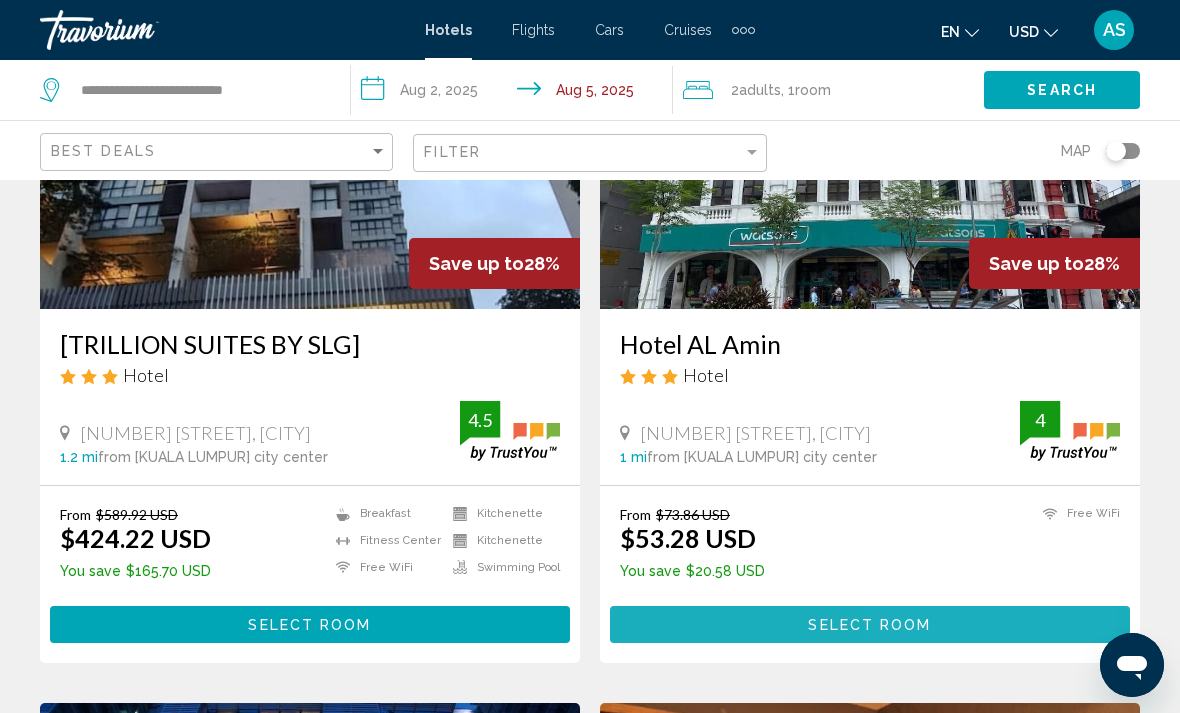 click on "Select Room" at bounding box center (870, 624) 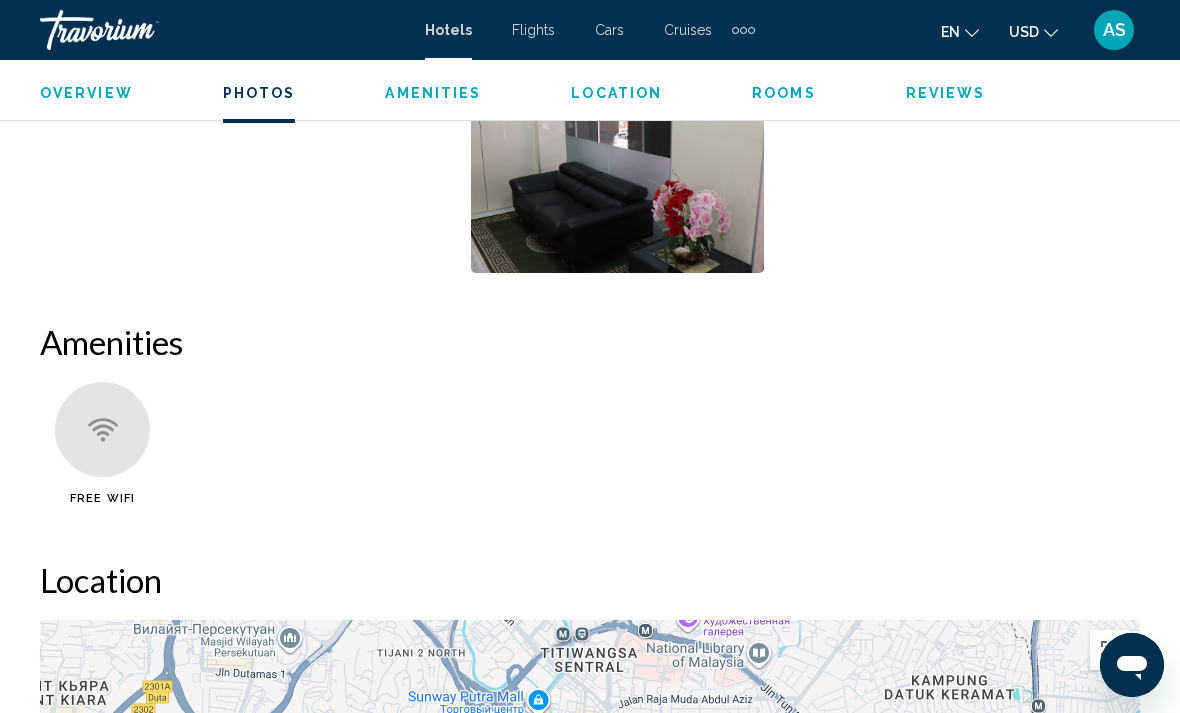 scroll, scrollTop: 1607, scrollLeft: 0, axis: vertical 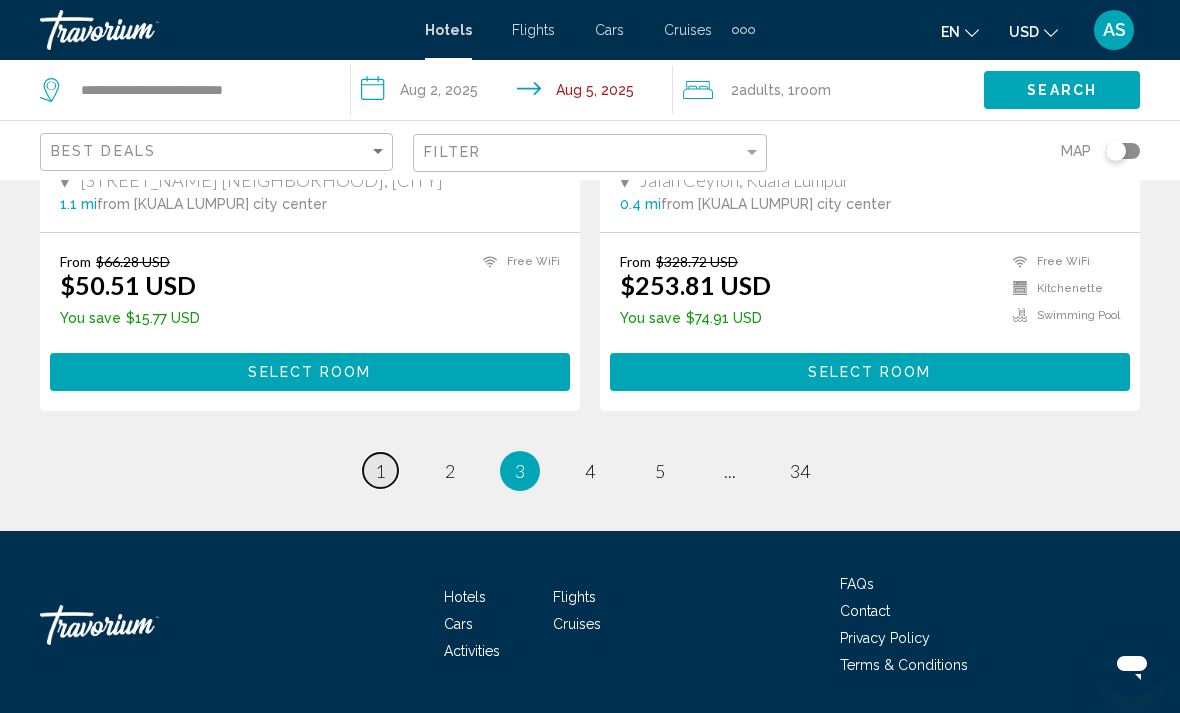 click on "1" at bounding box center (380, 471) 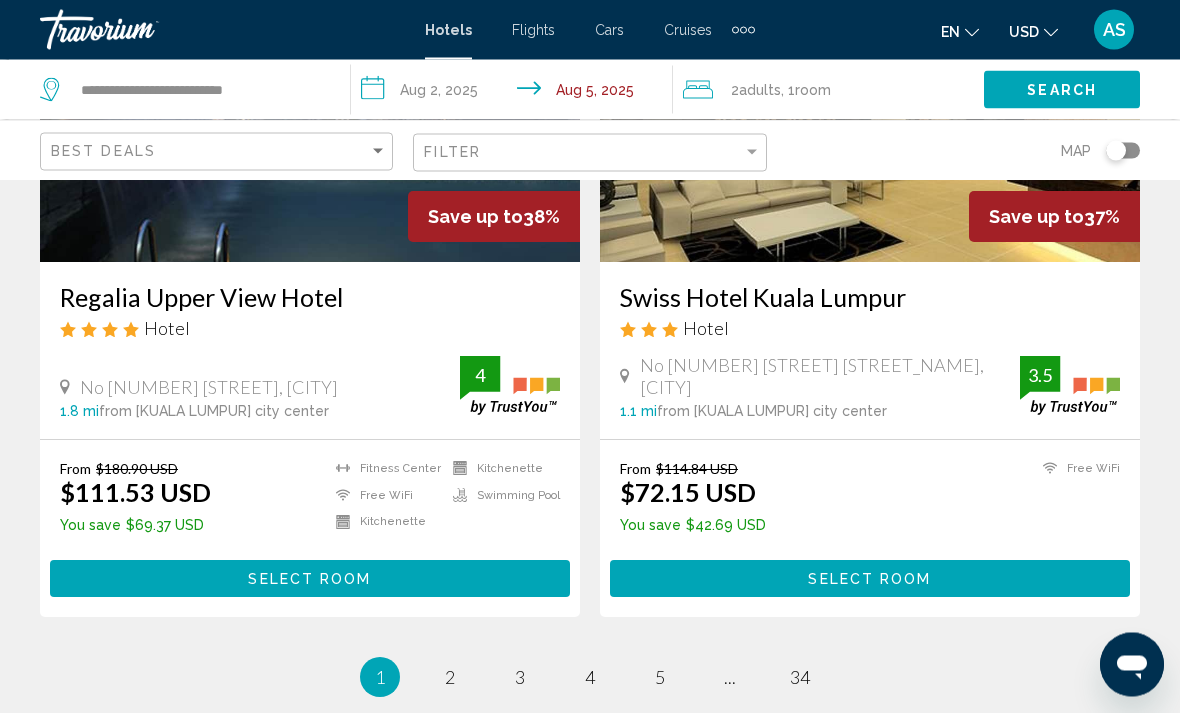 scroll, scrollTop: 3958, scrollLeft: 0, axis: vertical 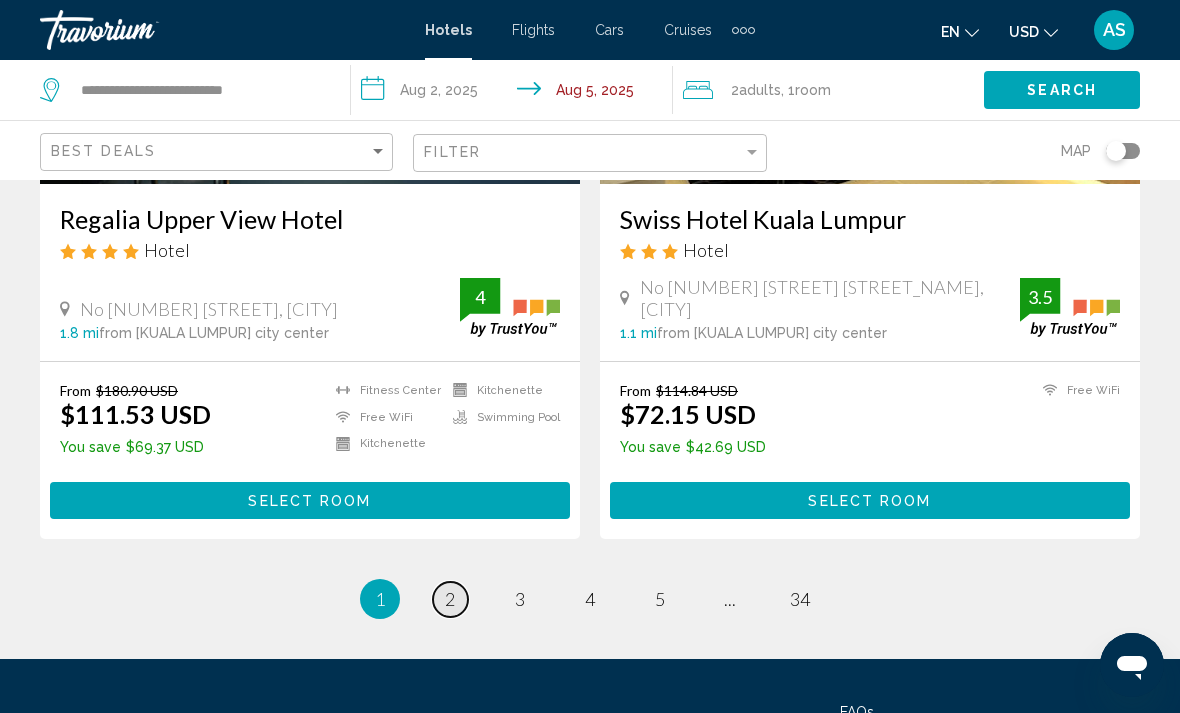 click on "2" at bounding box center (450, 599) 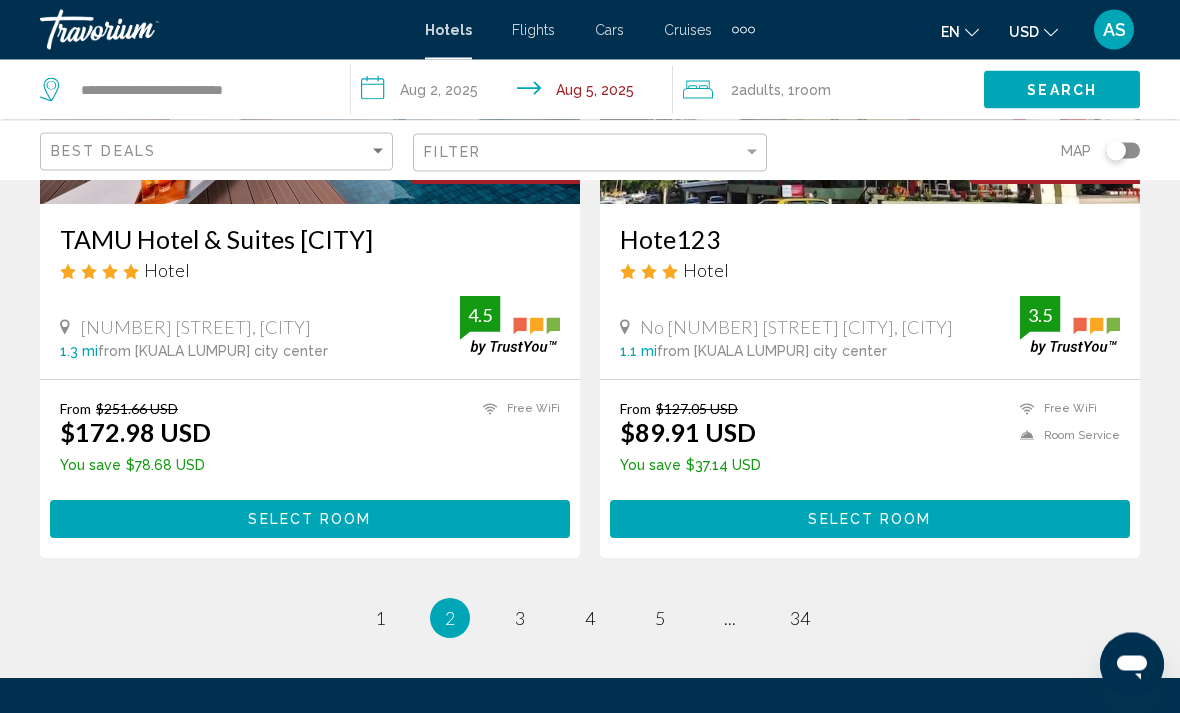 scroll, scrollTop: 4003, scrollLeft: 0, axis: vertical 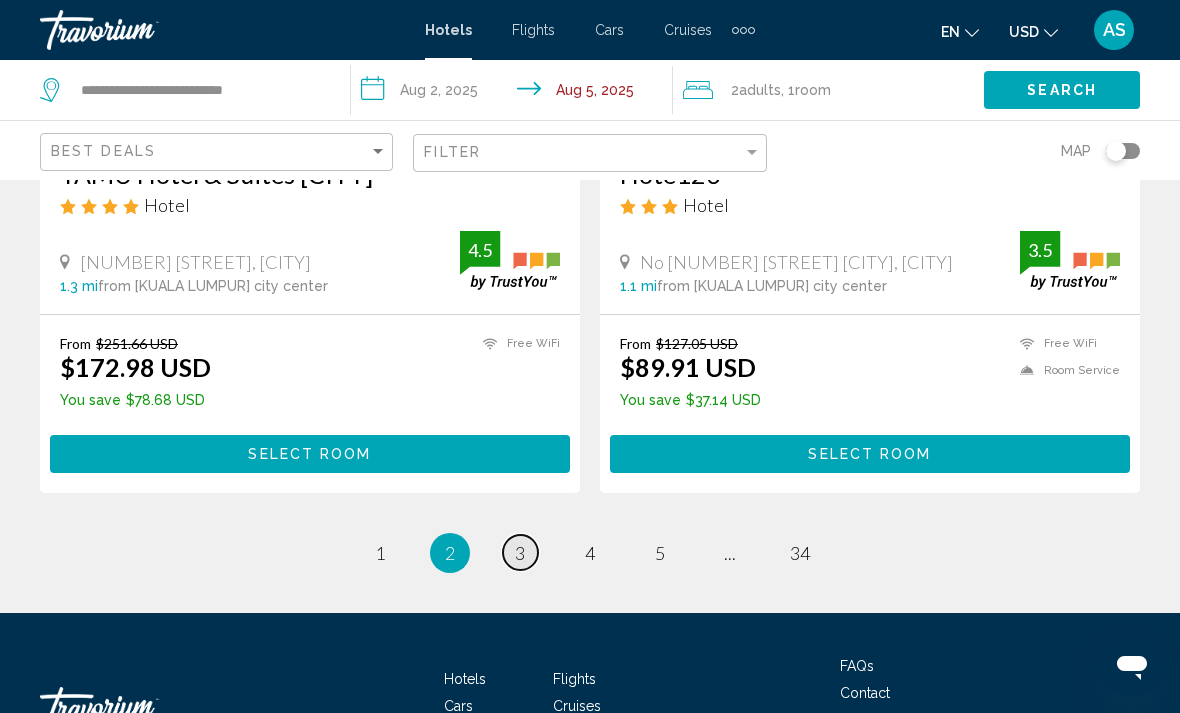 click on "page  3" at bounding box center (520, 552) 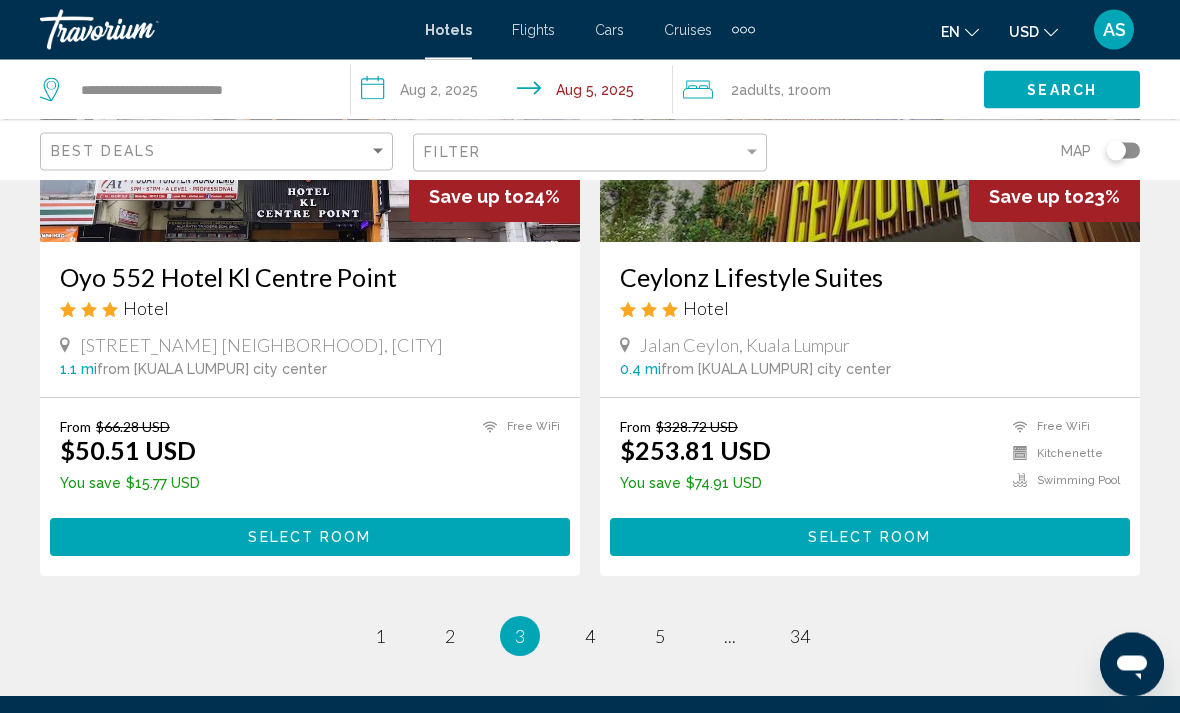 scroll, scrollTop: 4085, scrollLeft: 0, axis: vertical 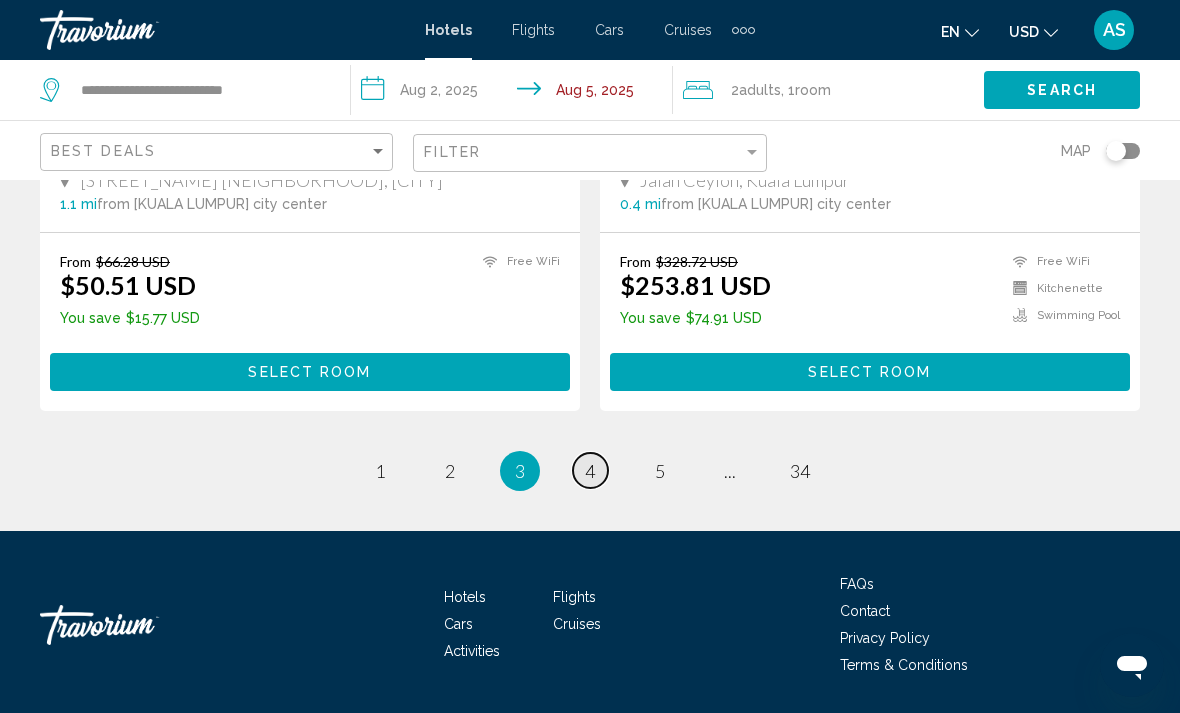 click on "page  4" at bounding box center (590, 470) 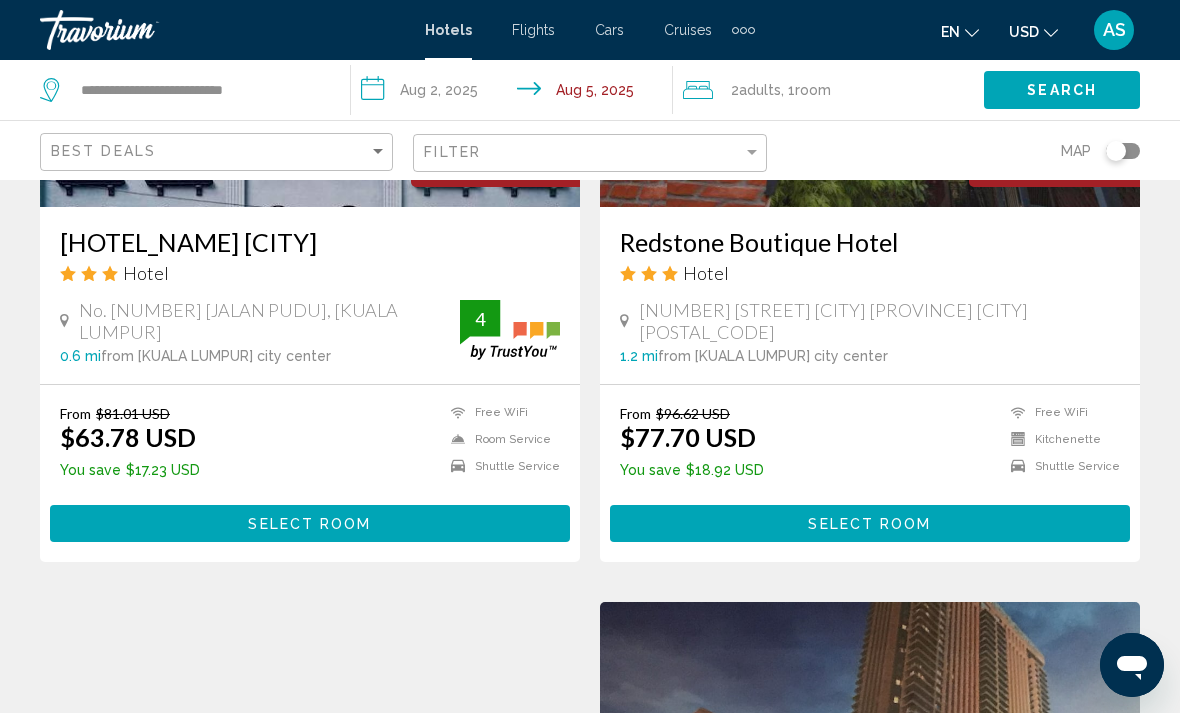 scroll, scrollTop: 2501, scrollLeft: 0, axis: vertical 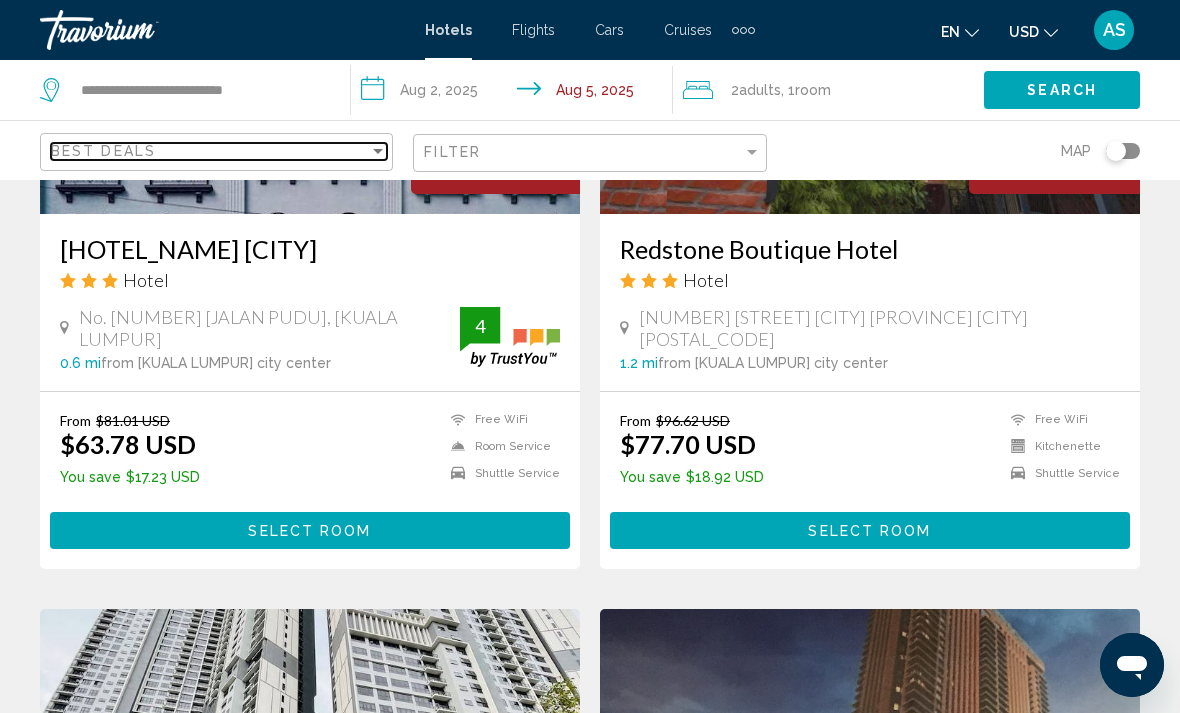 click on "Best Deals" at bounding box center (210, 151) 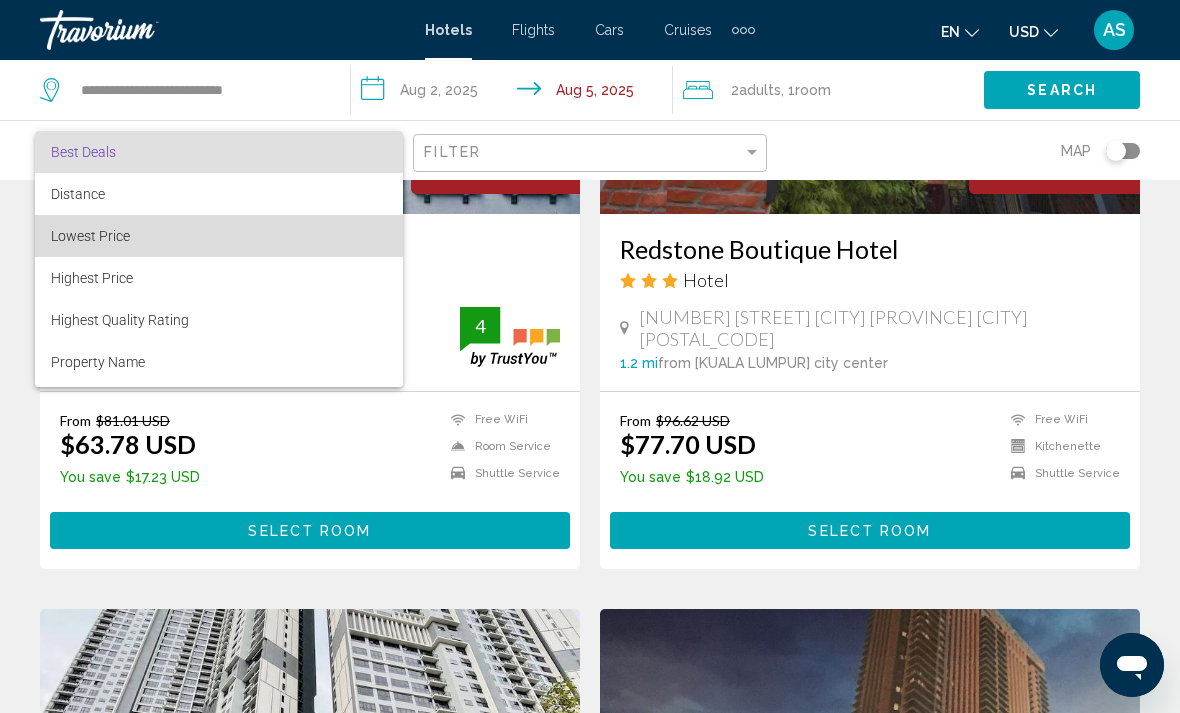 click on "Lowest Price" at bounding box center (90, 236) 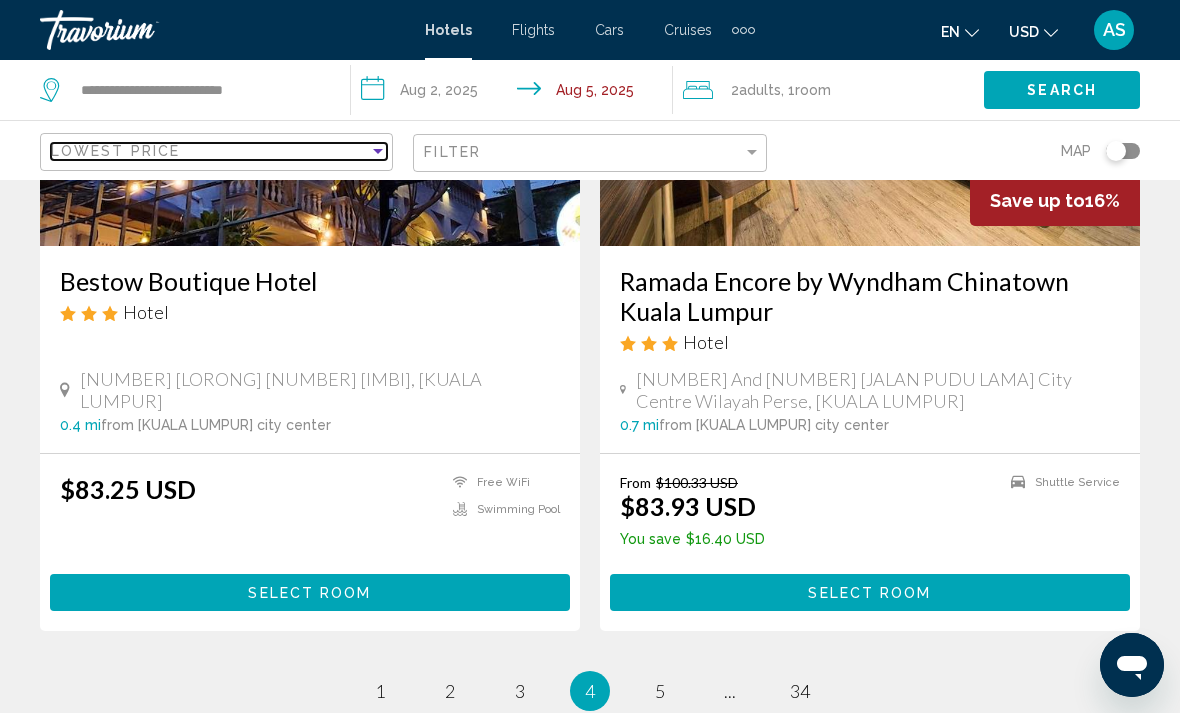 scroll, scrollTop: 4117, scrollLeft: 0, axis: vertical 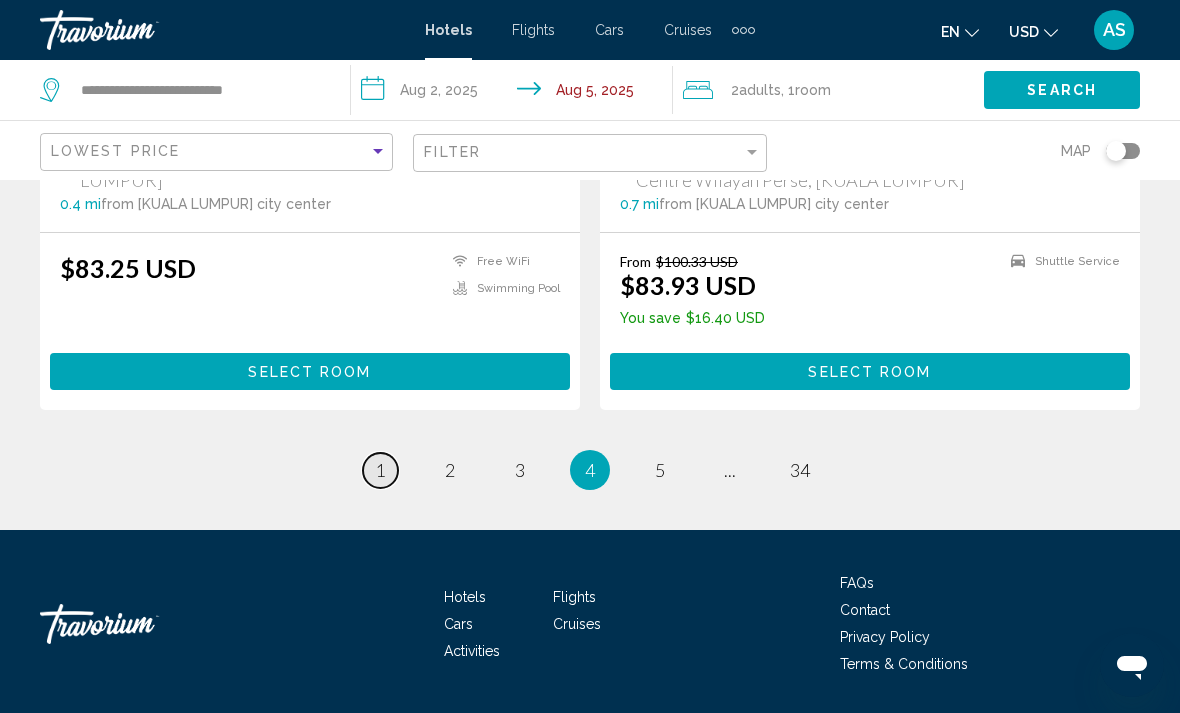 click on "1" at bounding box center (380, 470) 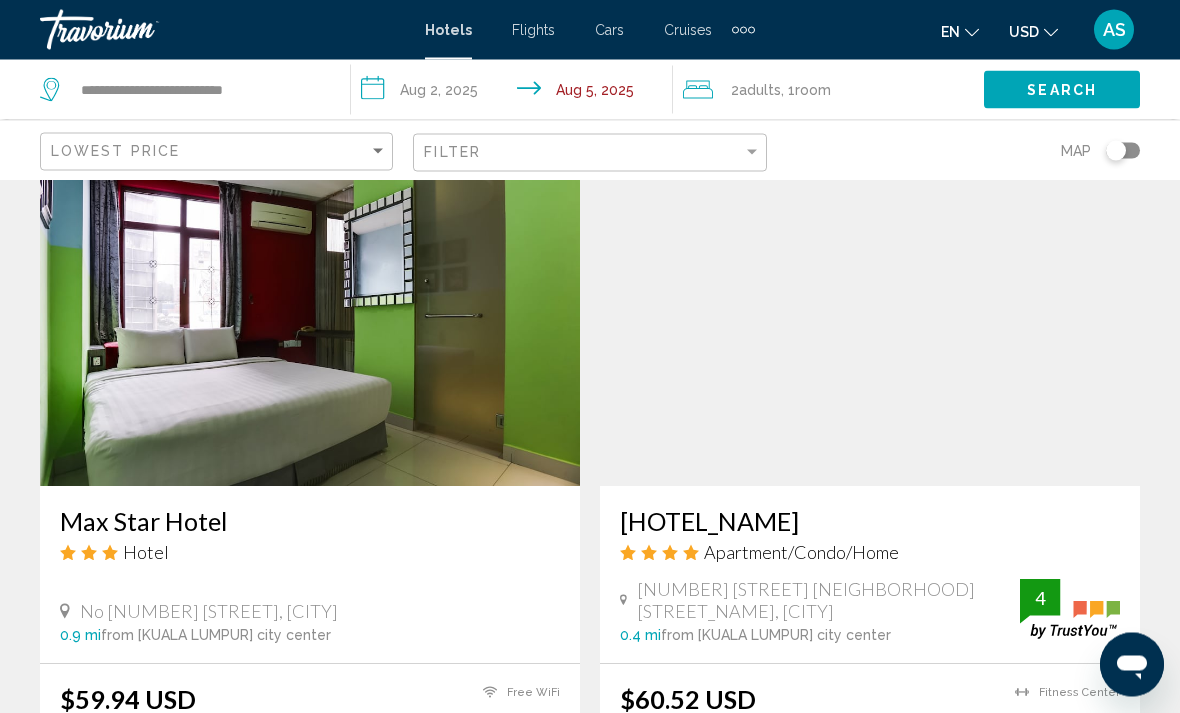 scroll, scrollTop: 2953, scrollLeft: 0, axis: vertical 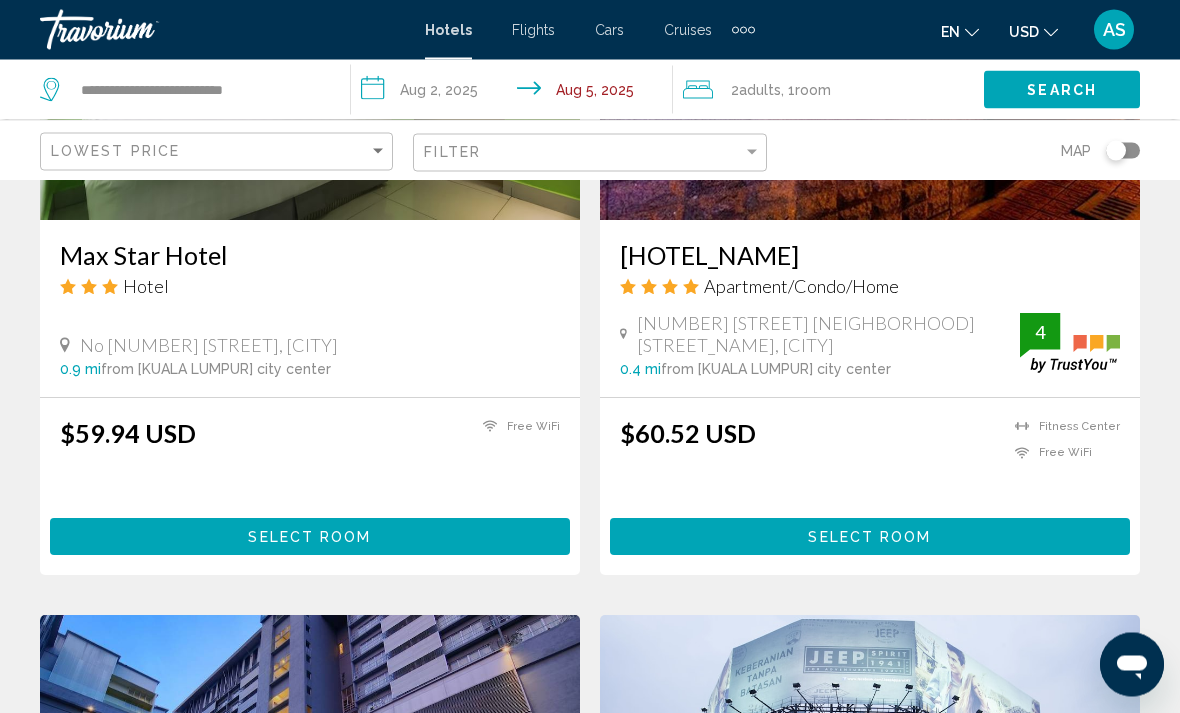 click on "Select Room" at bounding box center (870, 537) 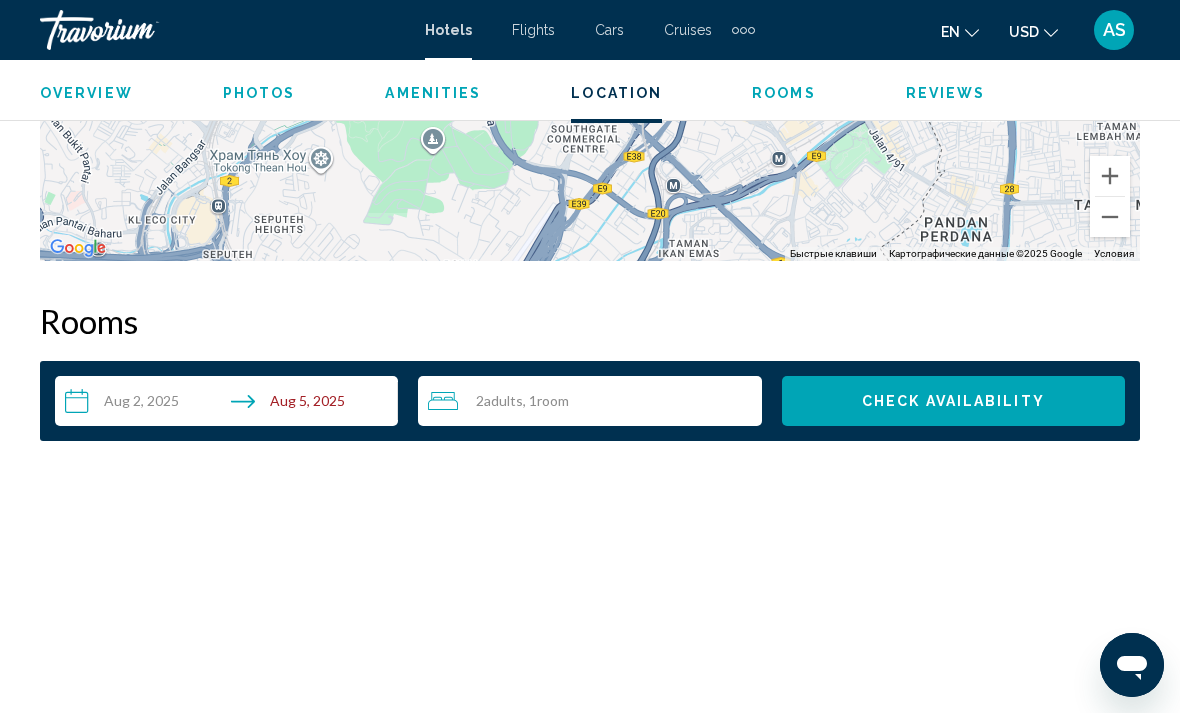scroll, scrollTop: 2698, scrollLeft: 0, axis: vertical 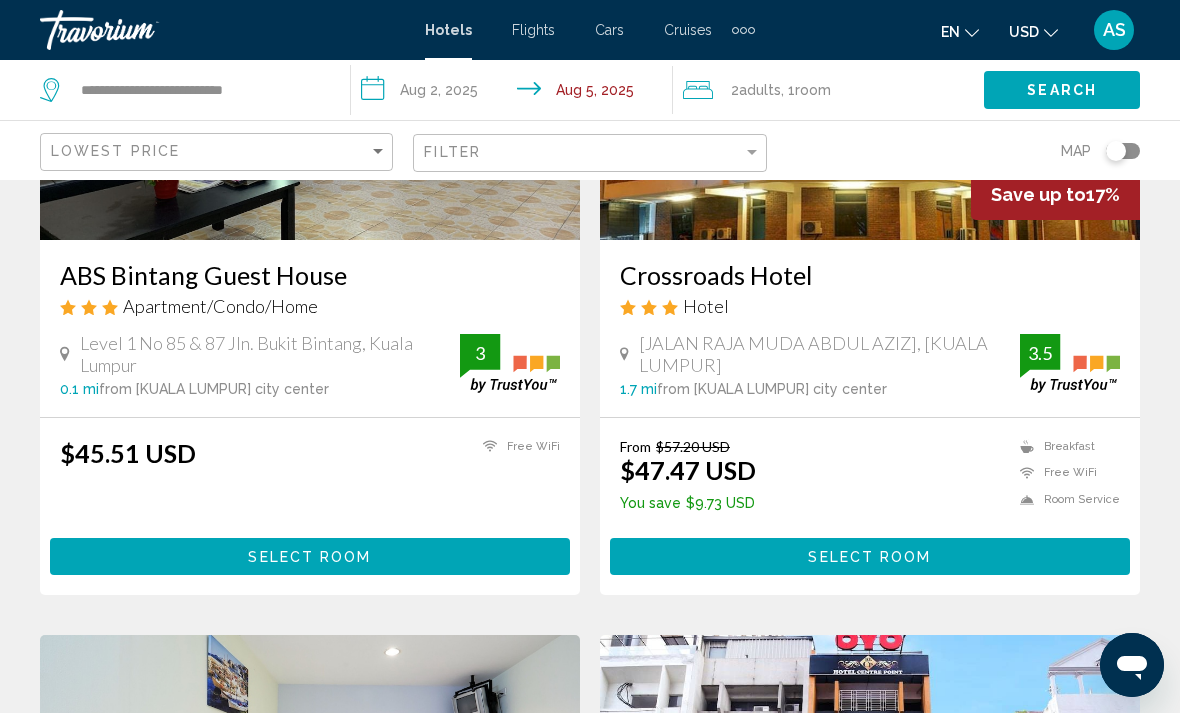 click on "Select Room" at bounding box center [310, 556] 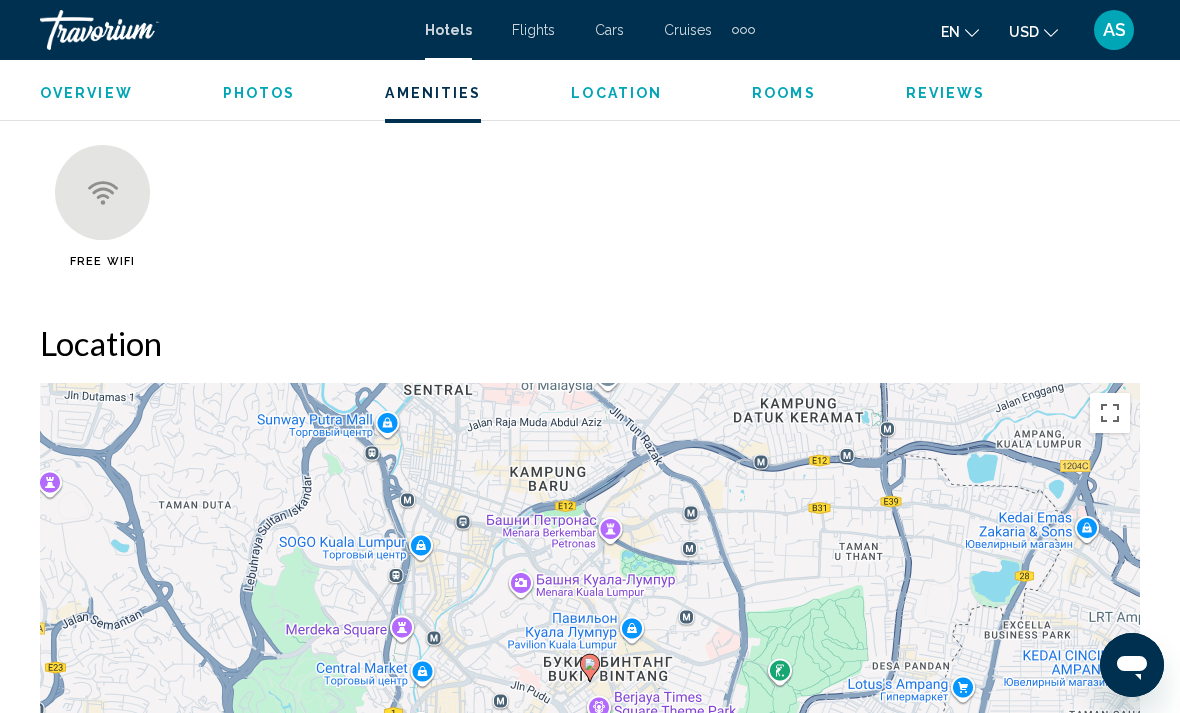 scroll, scrollTop: 1978, scrollLeft: 0, axis: vertical 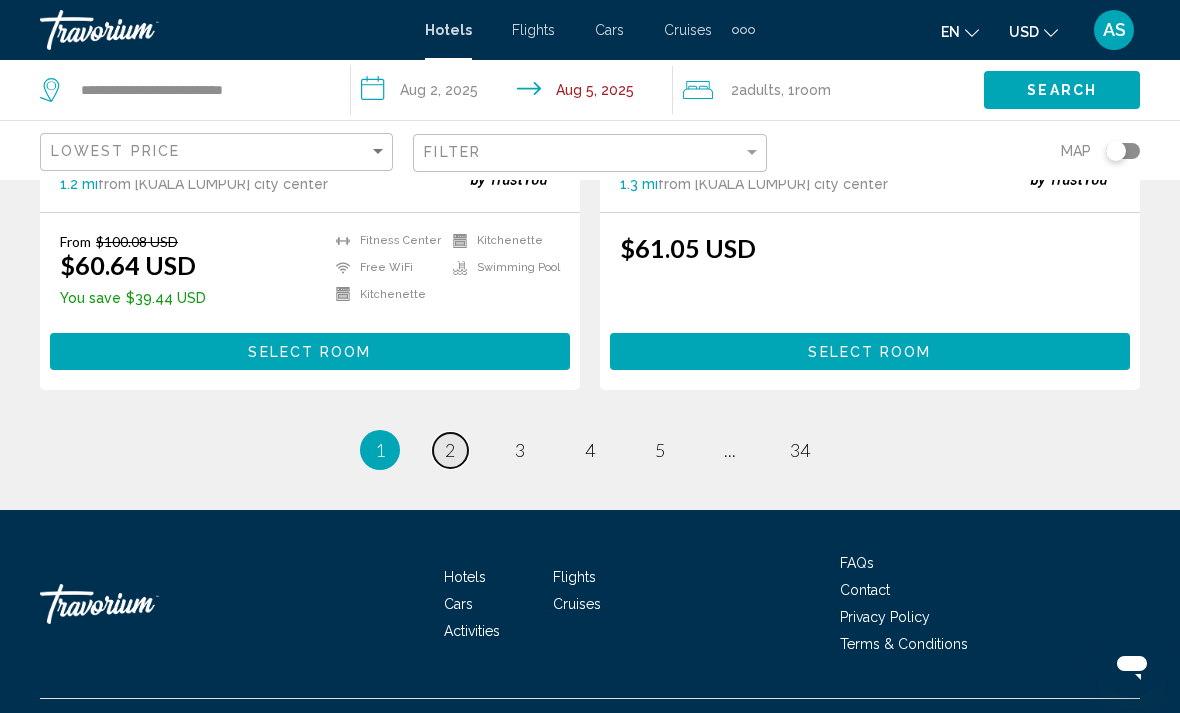 click on "page  2" at bounding box center (450, 450) 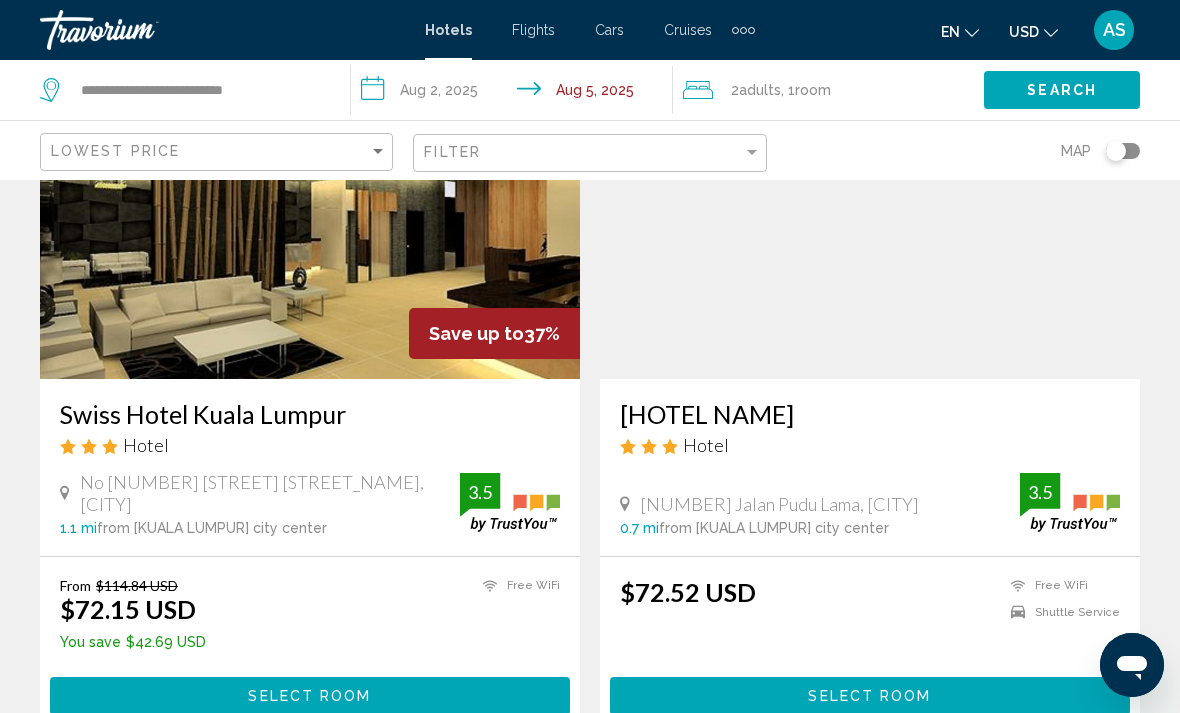 scroll, scrollTop: 3765, scrollLeft: 0, axis: vertical 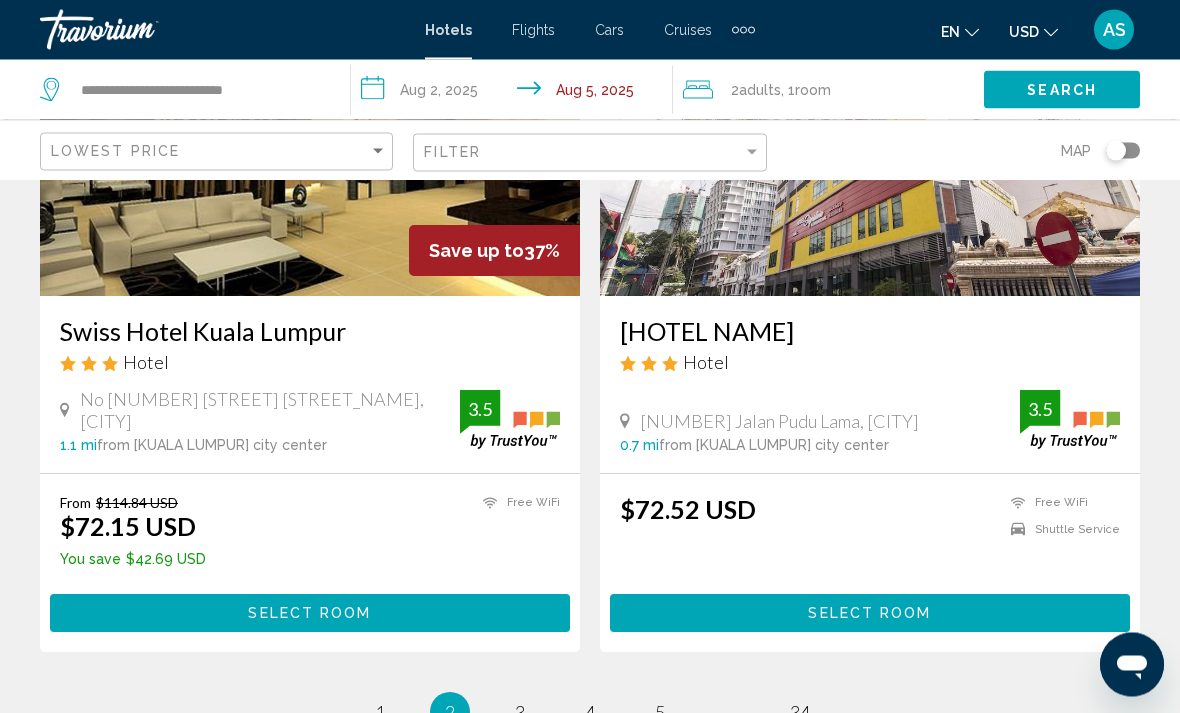click on "Select Room" at bounding box center (310, 613) 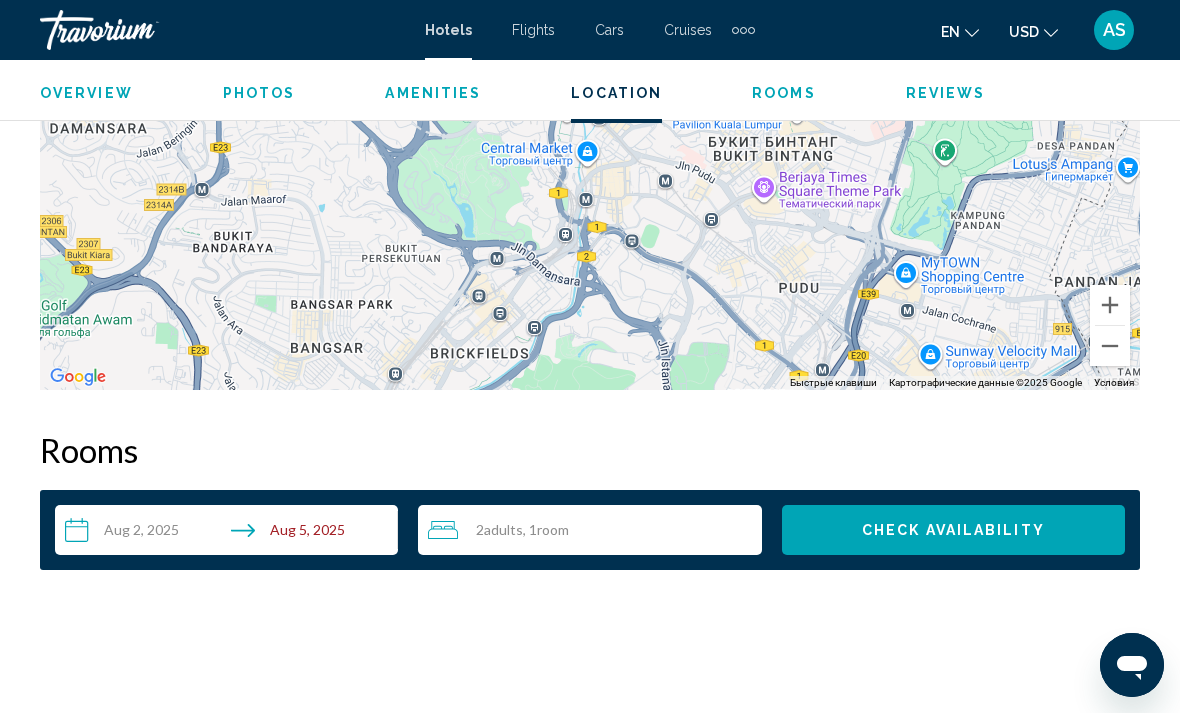 scroll, scrollTop: 2560, scrollLeft: 0, axis: vertical 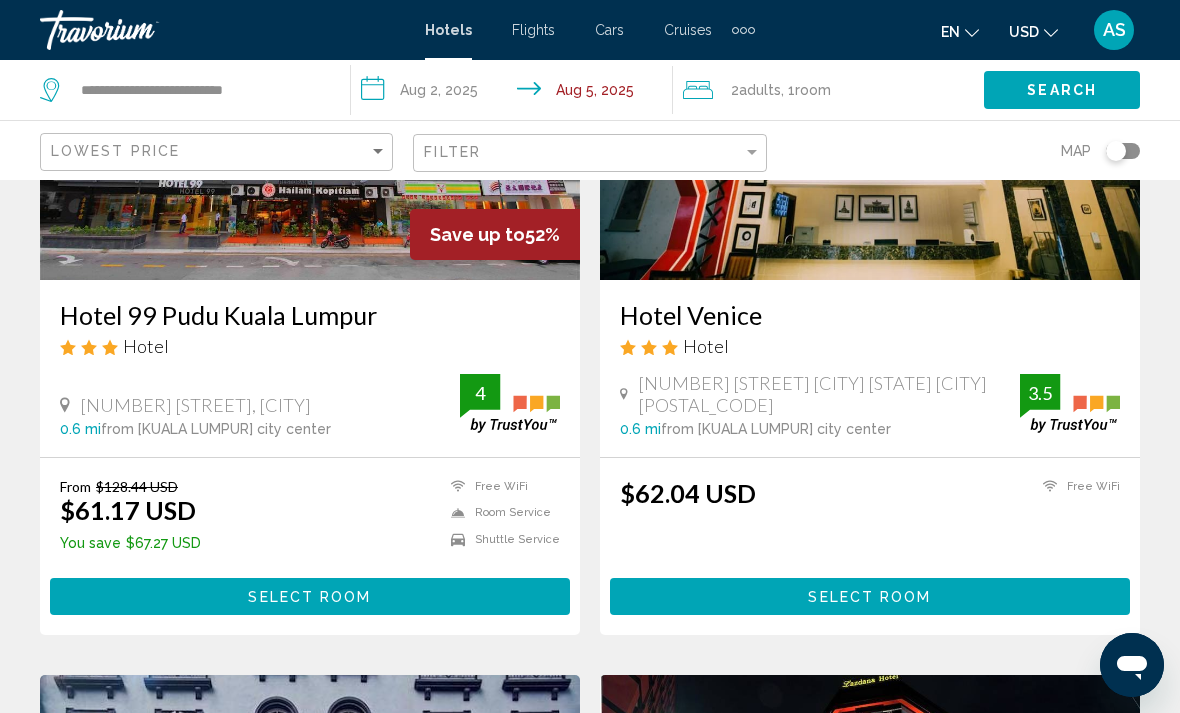 click on "Select Room" at bounding box center (310, 596) 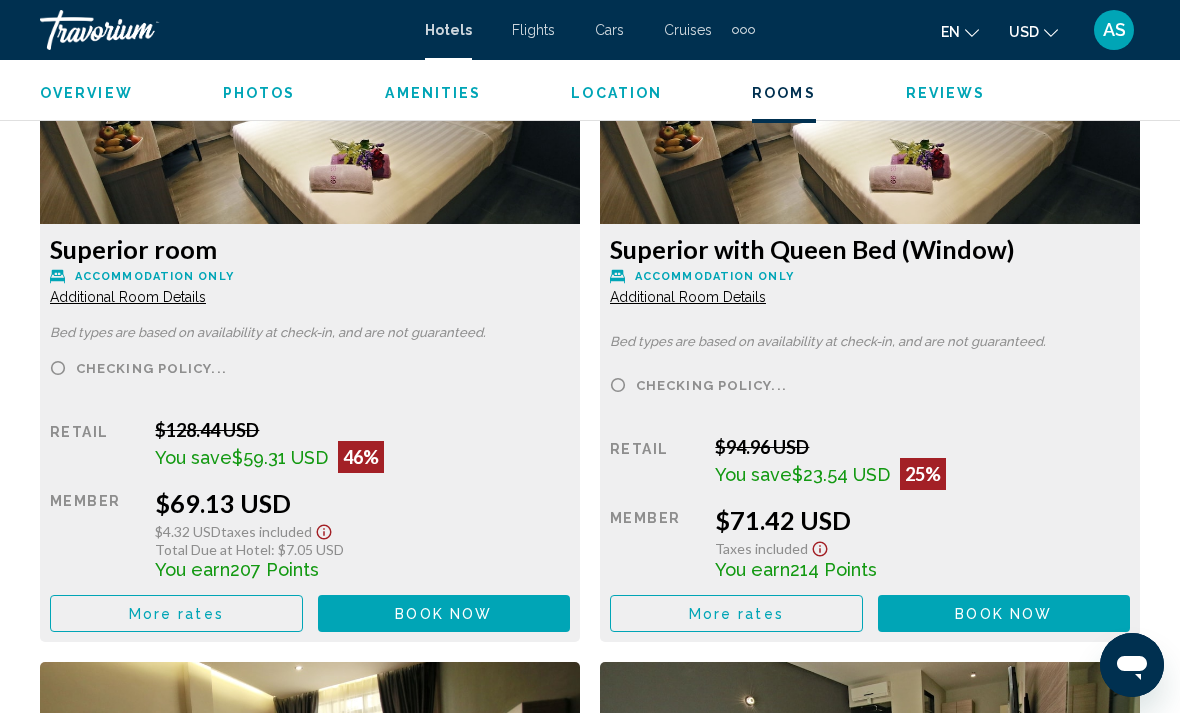 scroll, scrollTop: 3229, scrollLeft: 0, axis: vertical 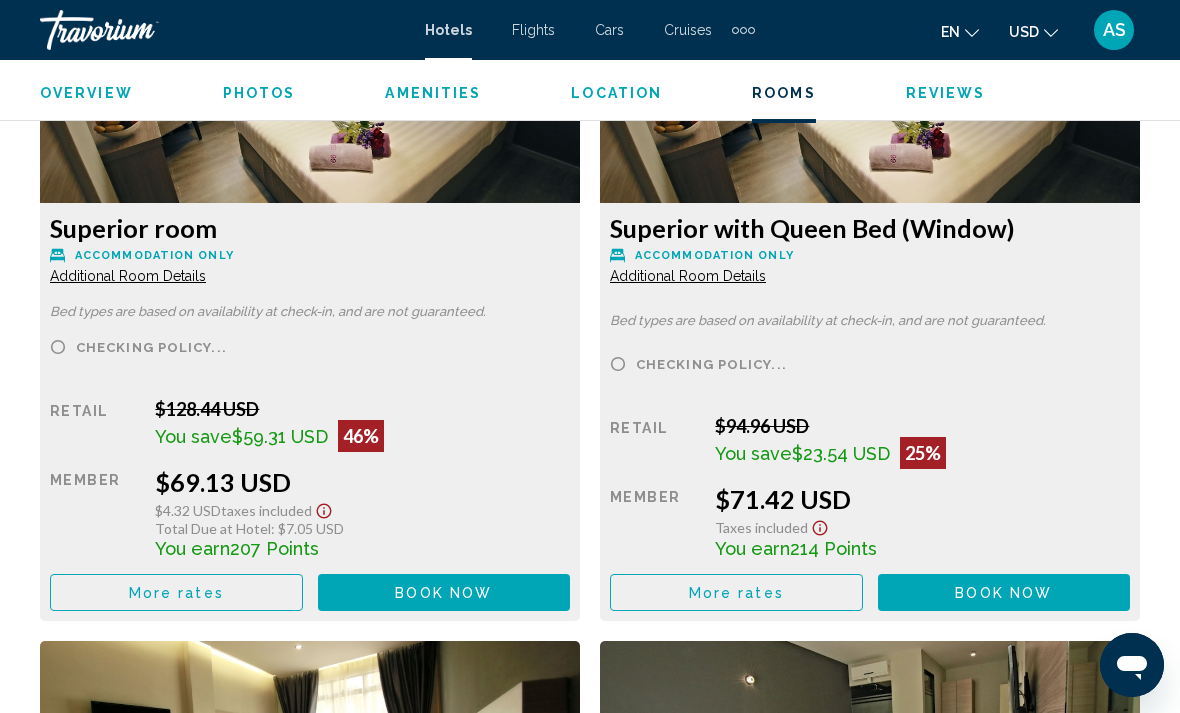 click on "More rates" at bounding box center (176, 593) 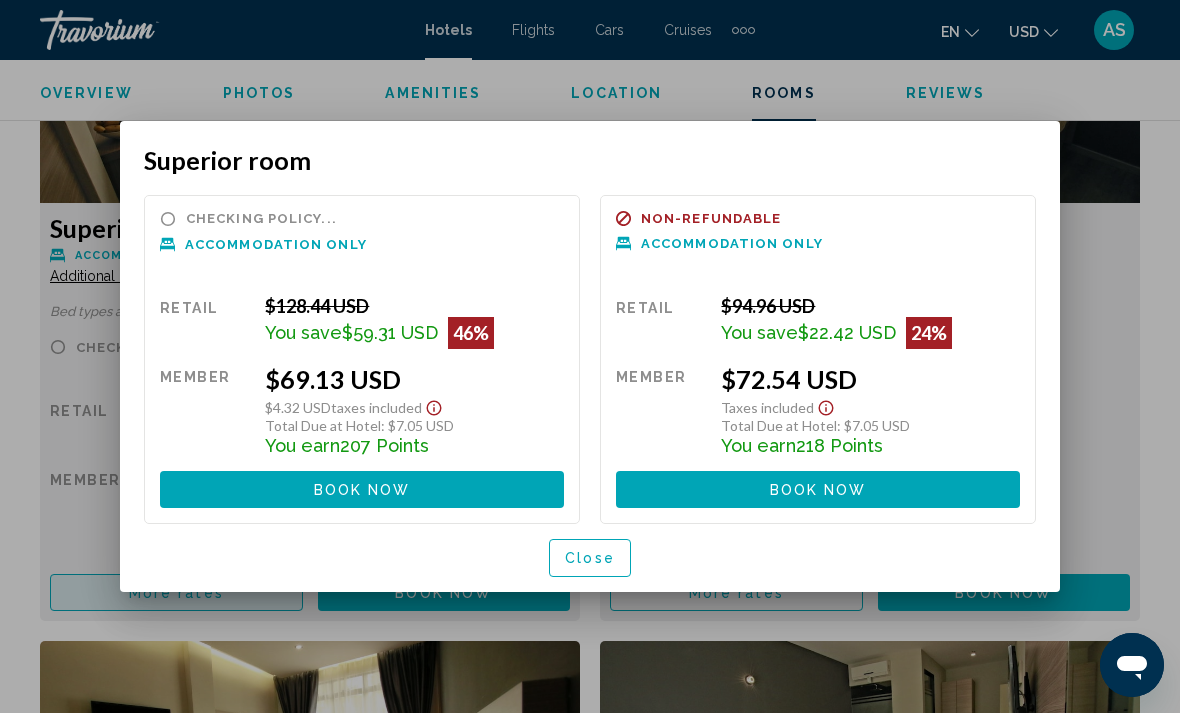 scroll, scrollTop: 0, scrollLeft: 0, axis: both 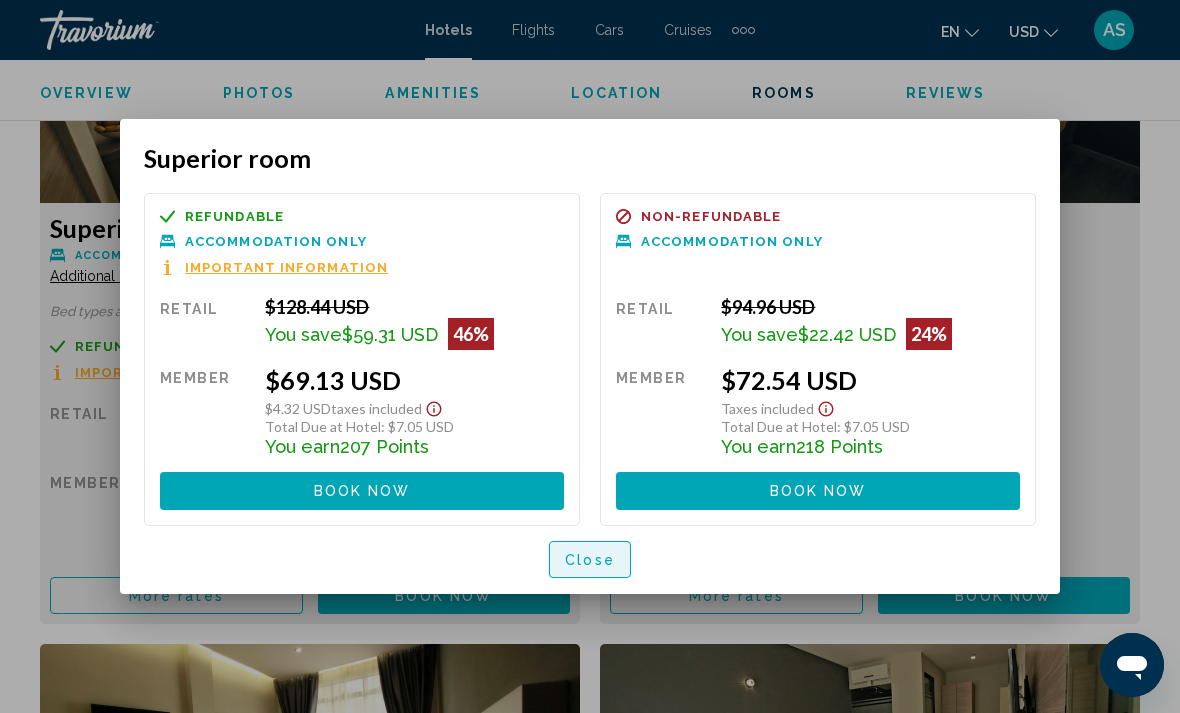 click on "Close" at bounding box center [590, 560] 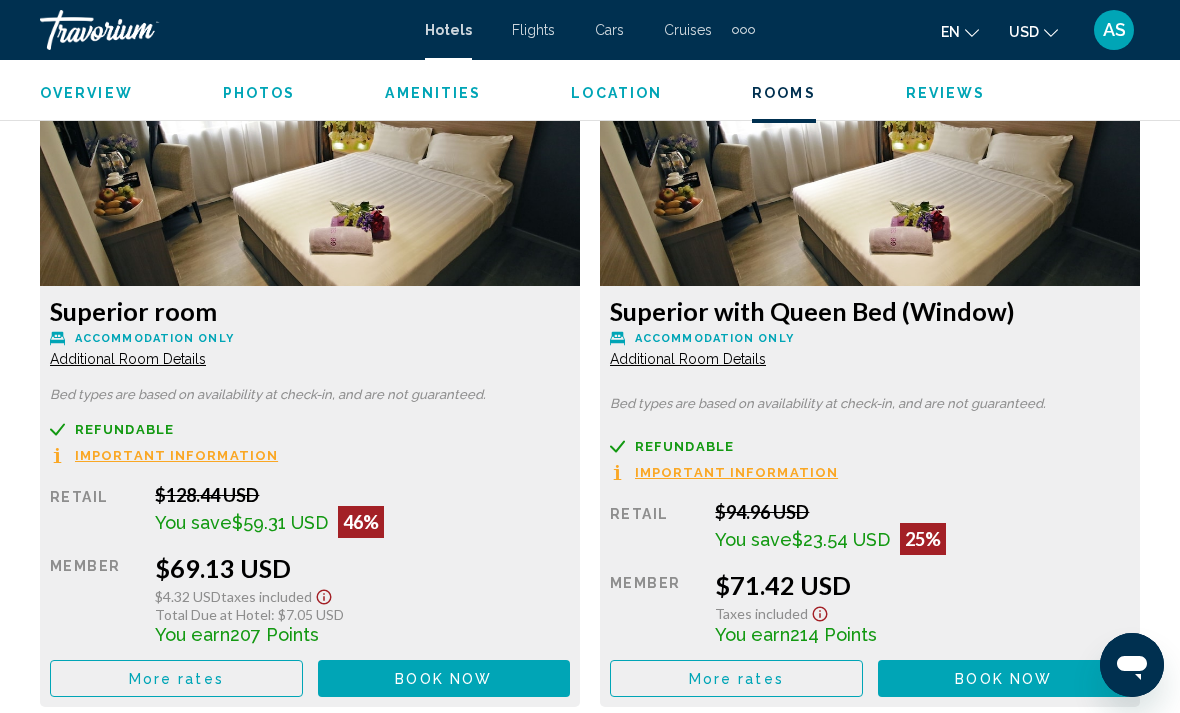 scroll, scrollTop: 3155, scrollLeft: 0, axis: vertical 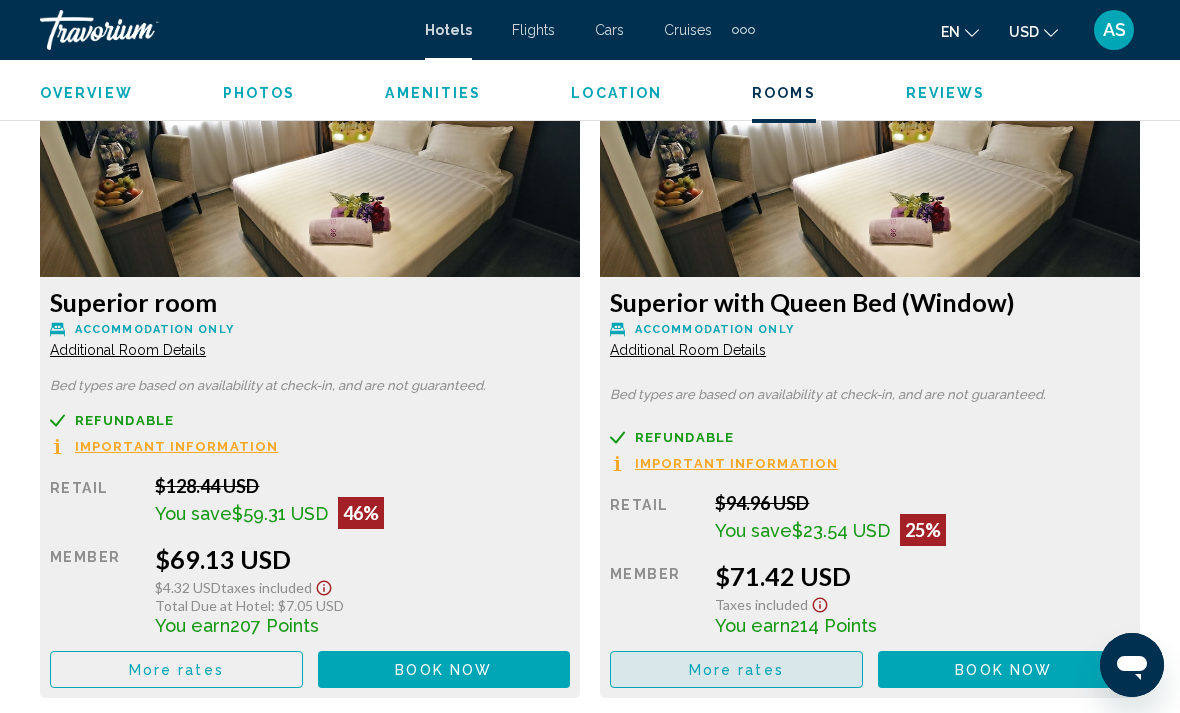 click on "More rates" at bounding box center [176, 670] 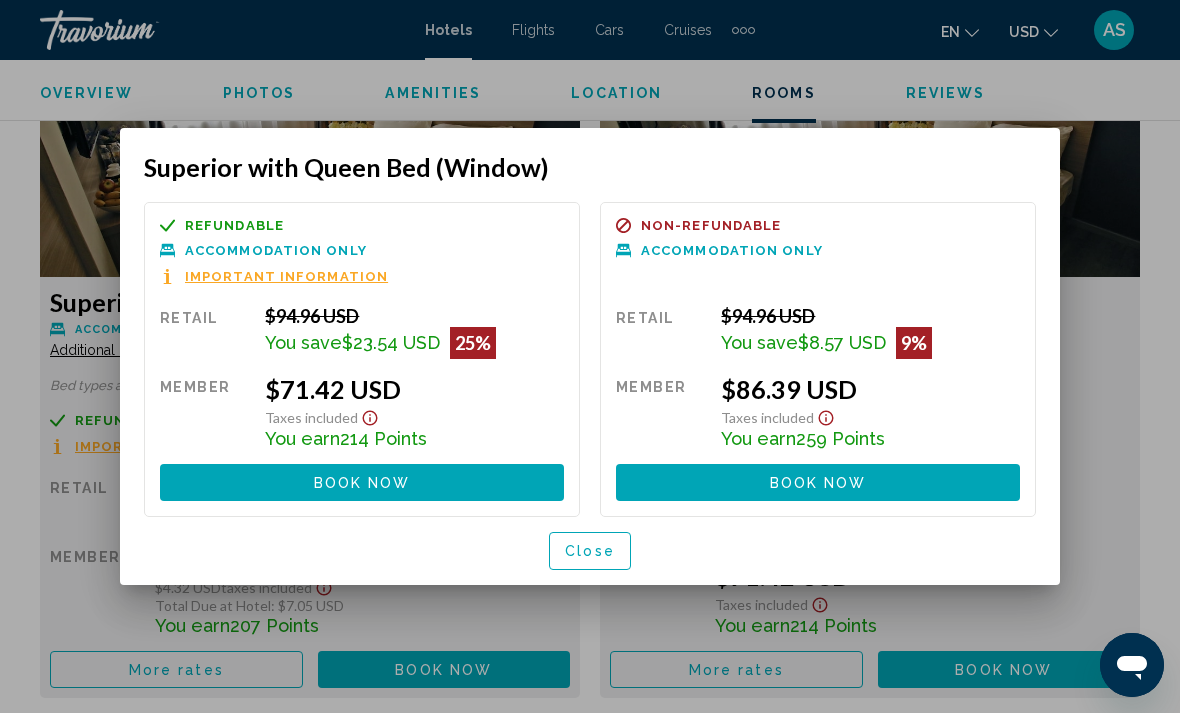 click on "Close" at bounding box center (590, 552) 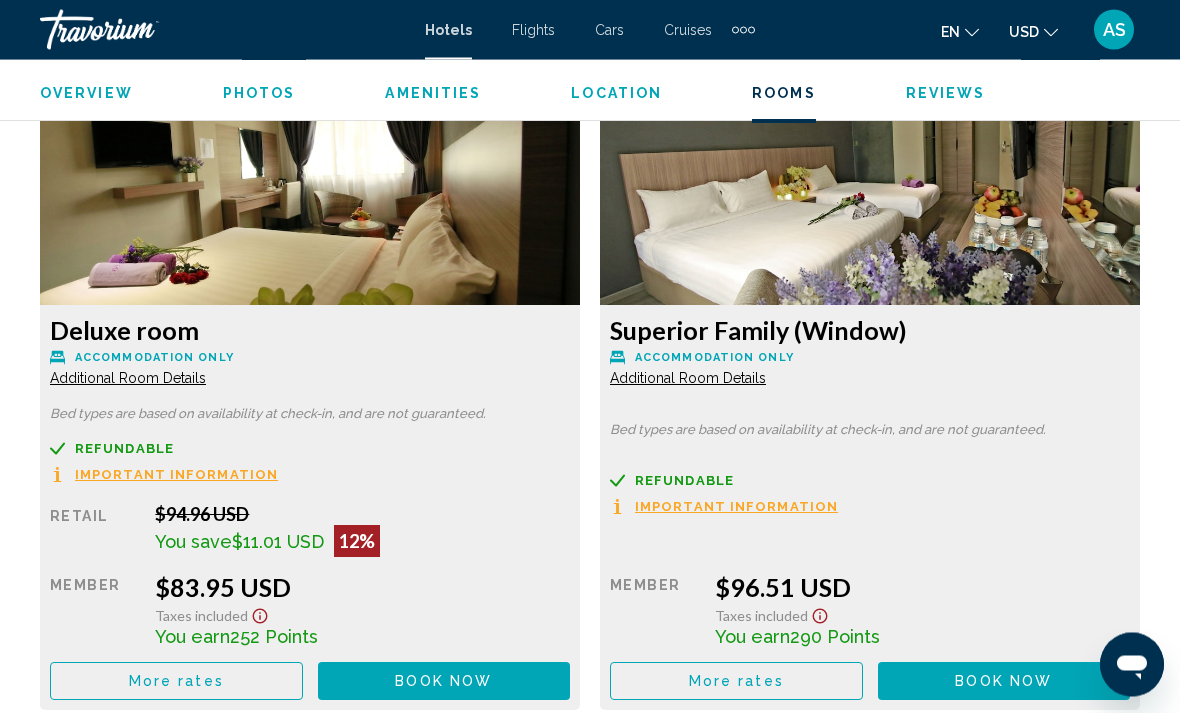 scroll, scrollTop: 3819, scrollLeft: 0, axis: vertical 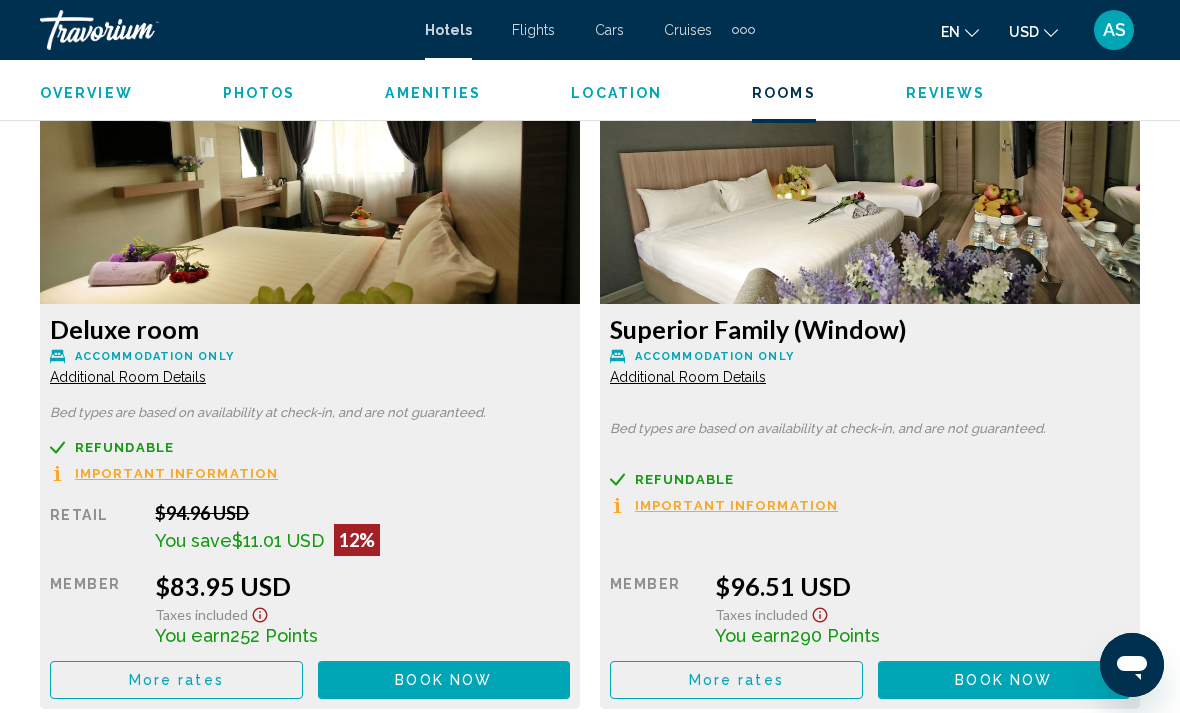 click on "More rates" at bounding box center [176, 6] 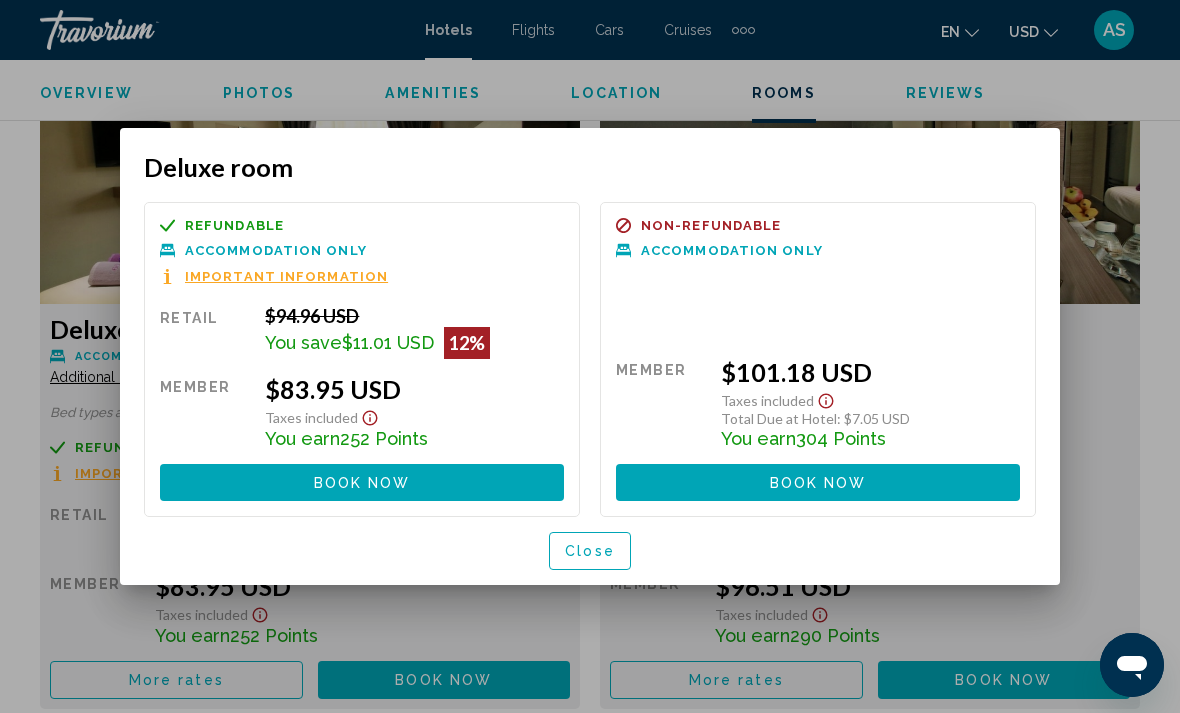 click on "Close" at bounding box center (590, 550) 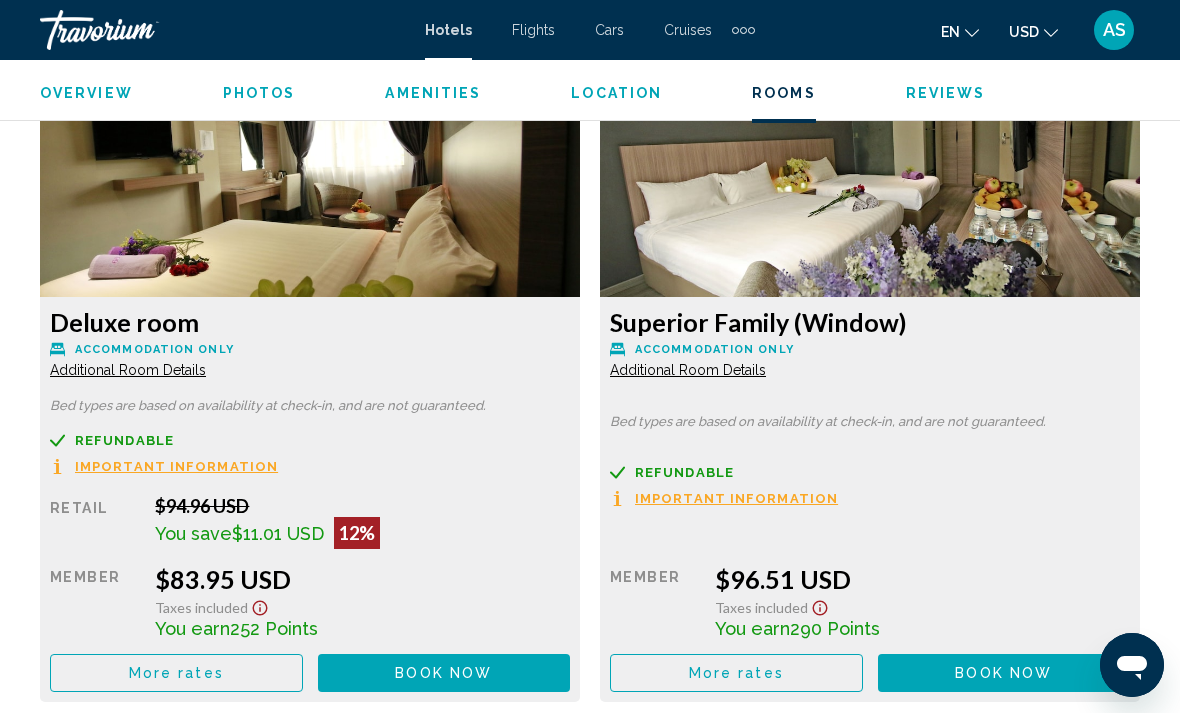 scroll, scrollTop: 3823, scrollLeft: 0, axis: vertical 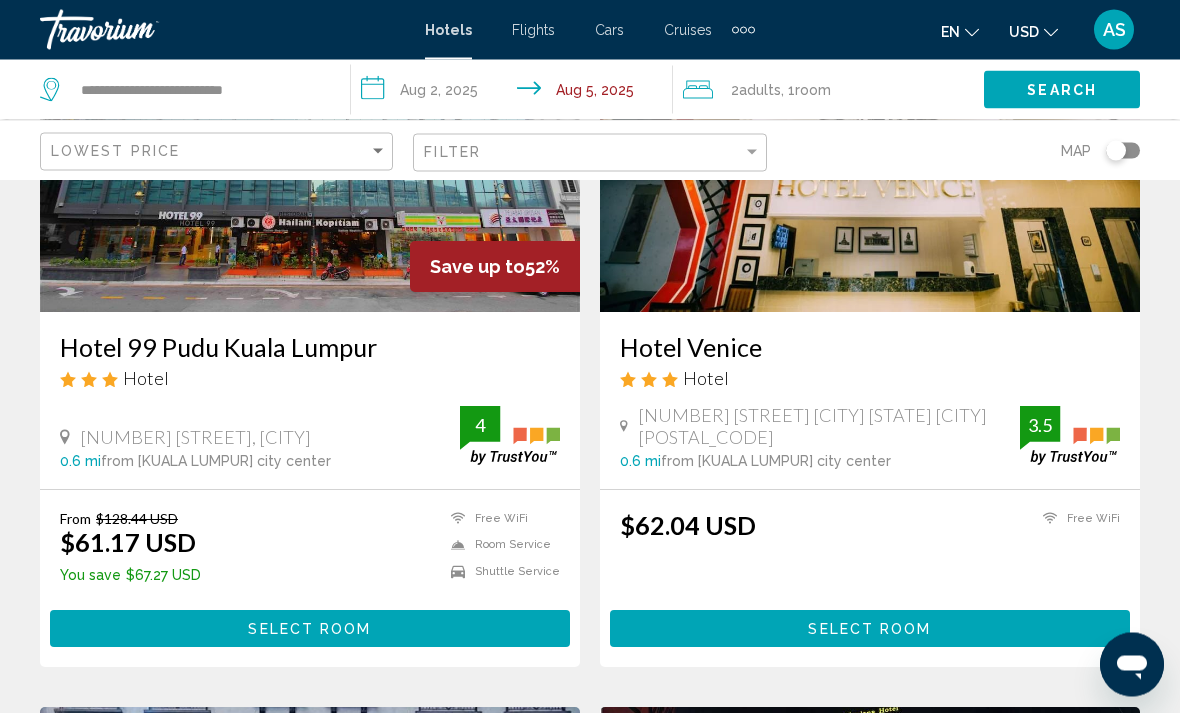 click on "Select Room" at bounding box center [870, 629] 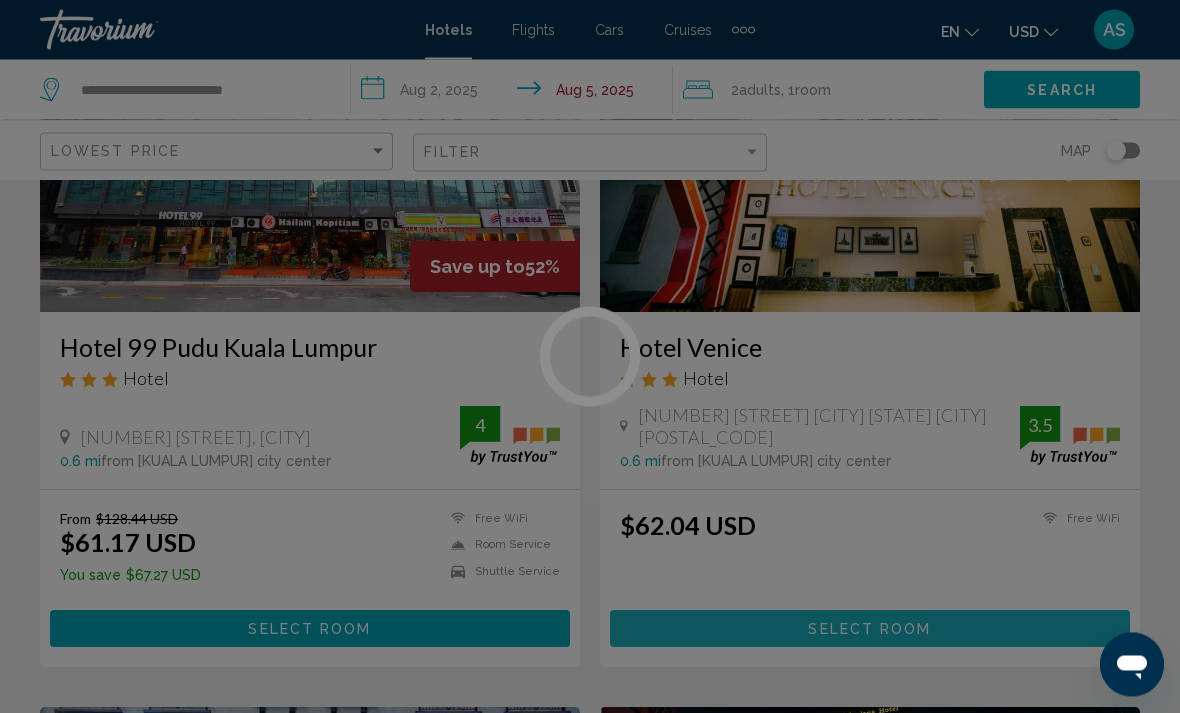 scroll, scrollTop: 258, scrollLeft: 0, axis: vertical 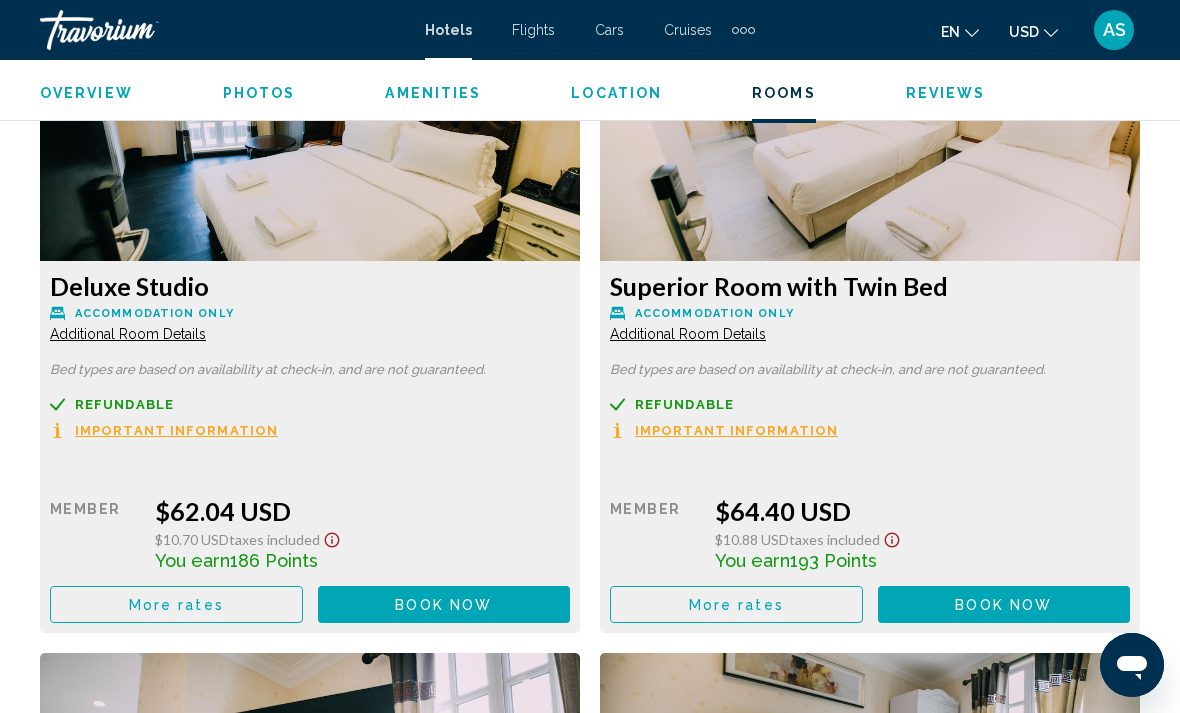click on "More rates" at bounding box center [176, 604] 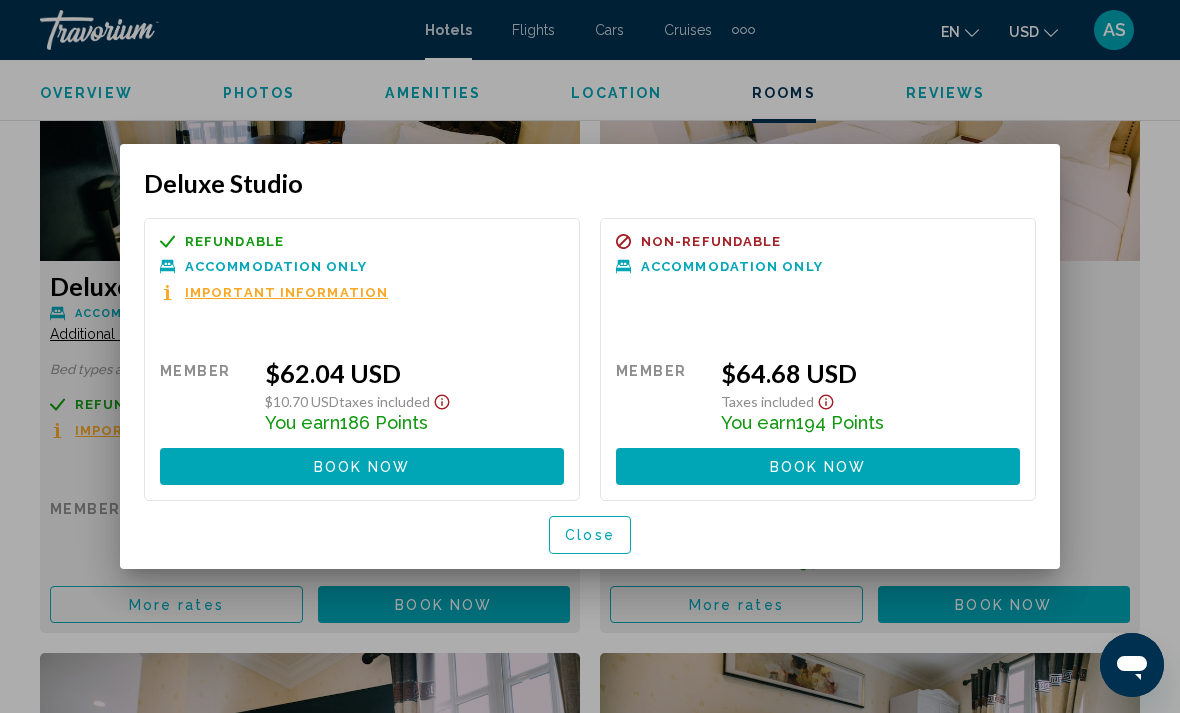 click on "Close" at bounding box center (590, 534) 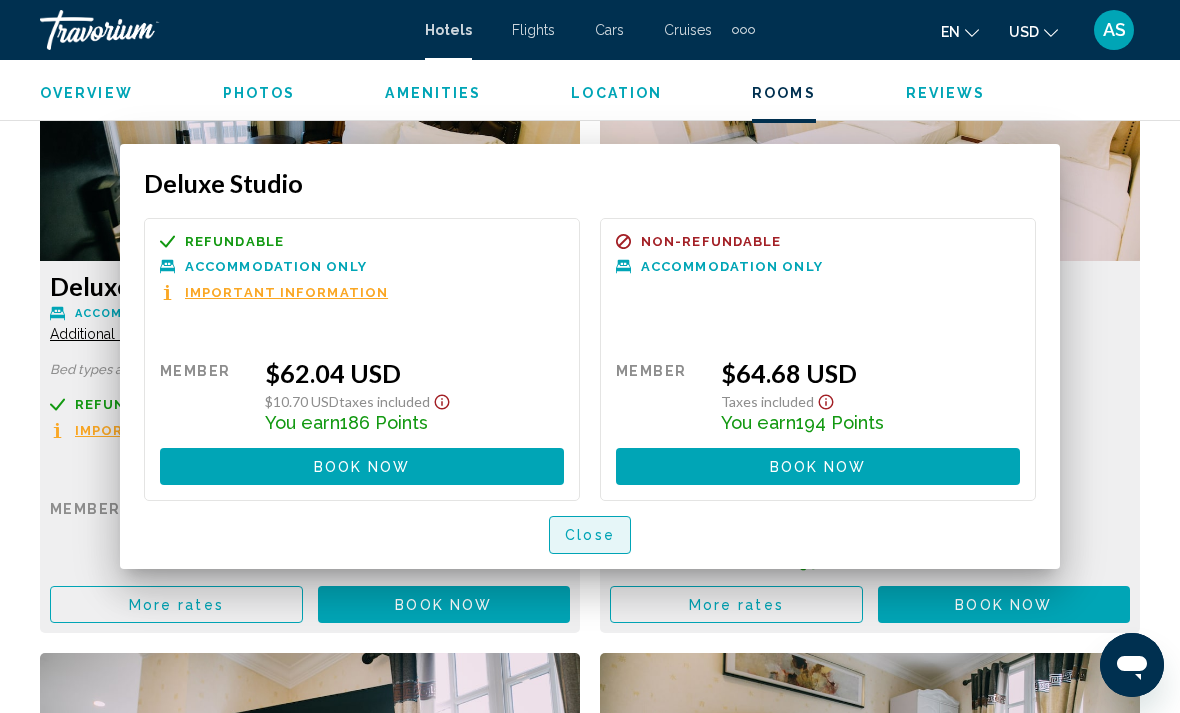 scroll, scrollTop: 3171, scrollLeft: 0, axis: vertical 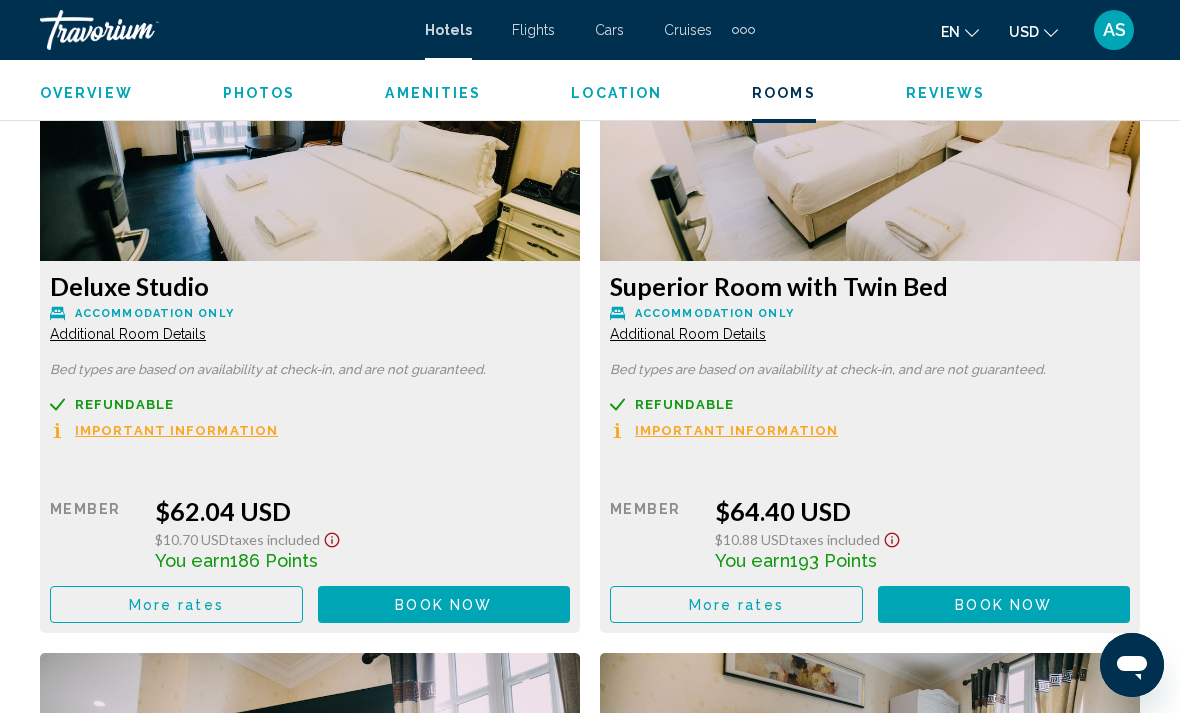 click on "More rates" at bounding box center (176, 605) 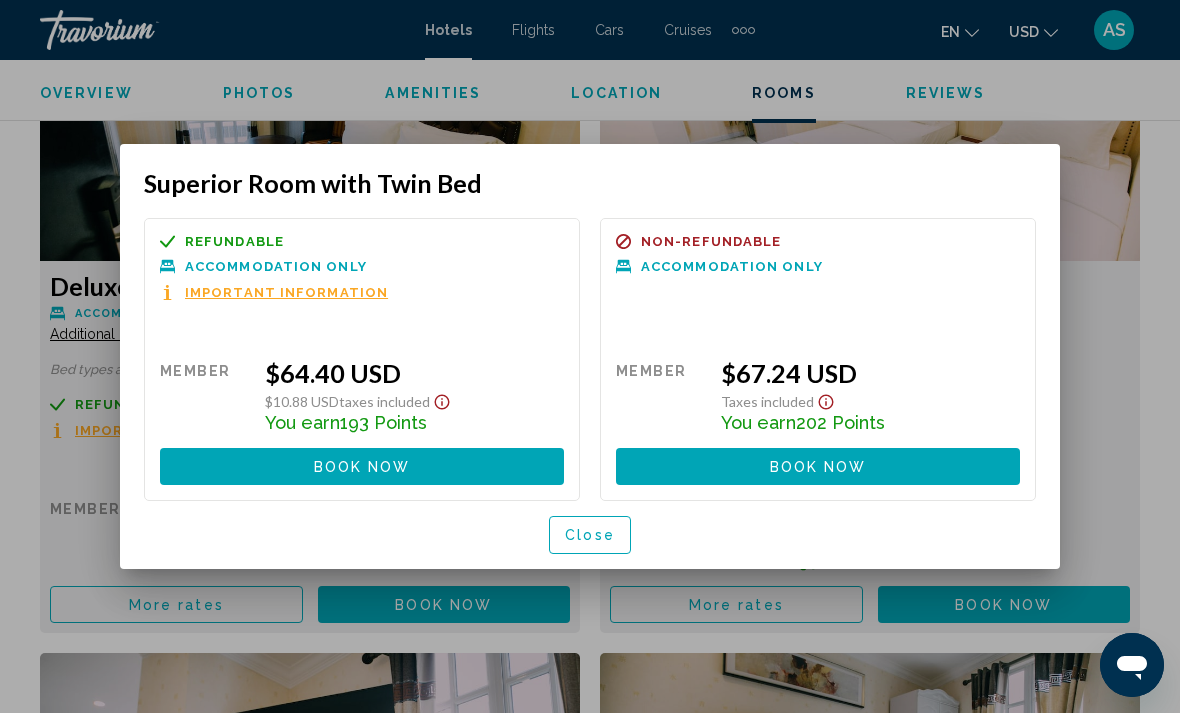 click on "Close" at bounding box center [590, 536] 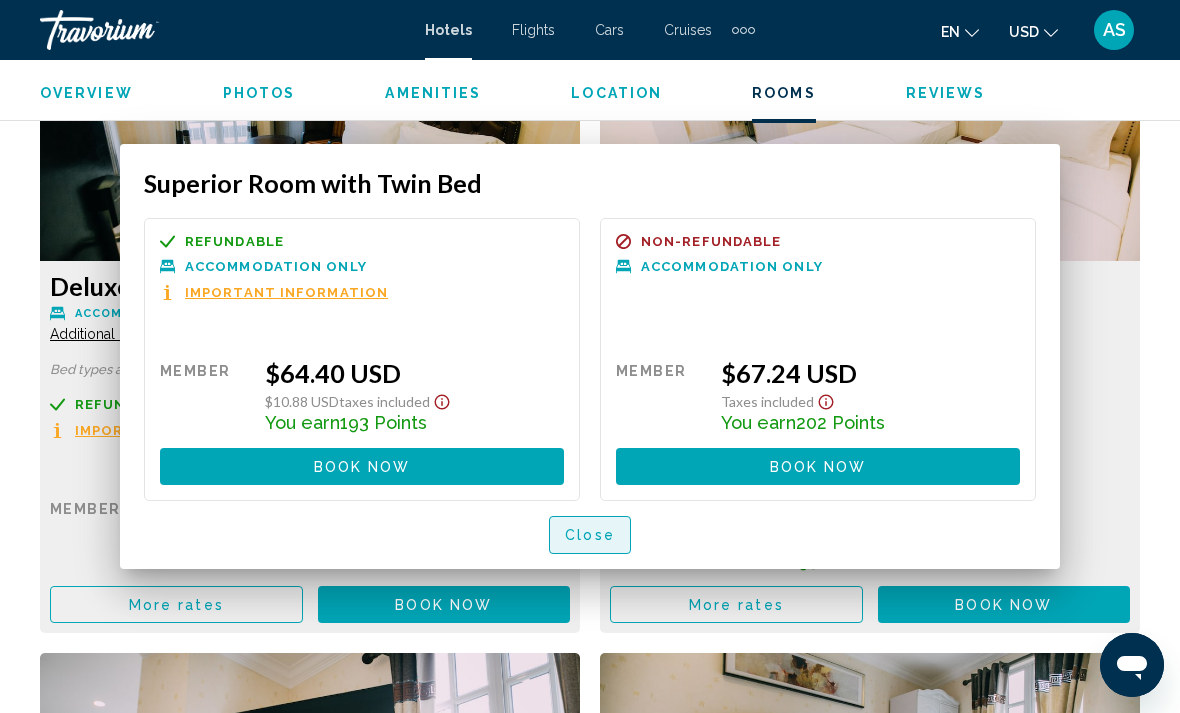 scroll, scrollTop: 3171, scrollLeft: 0, axis: vertical 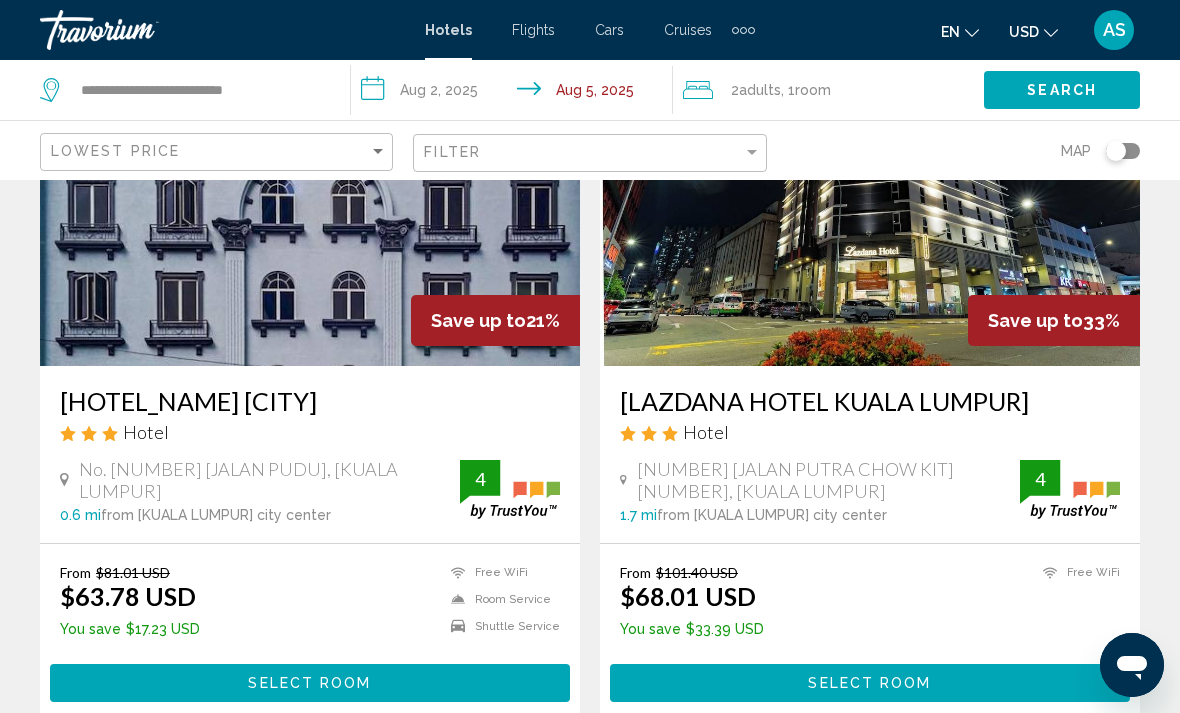 click on "Select Room" at bounding box center (870, 682) 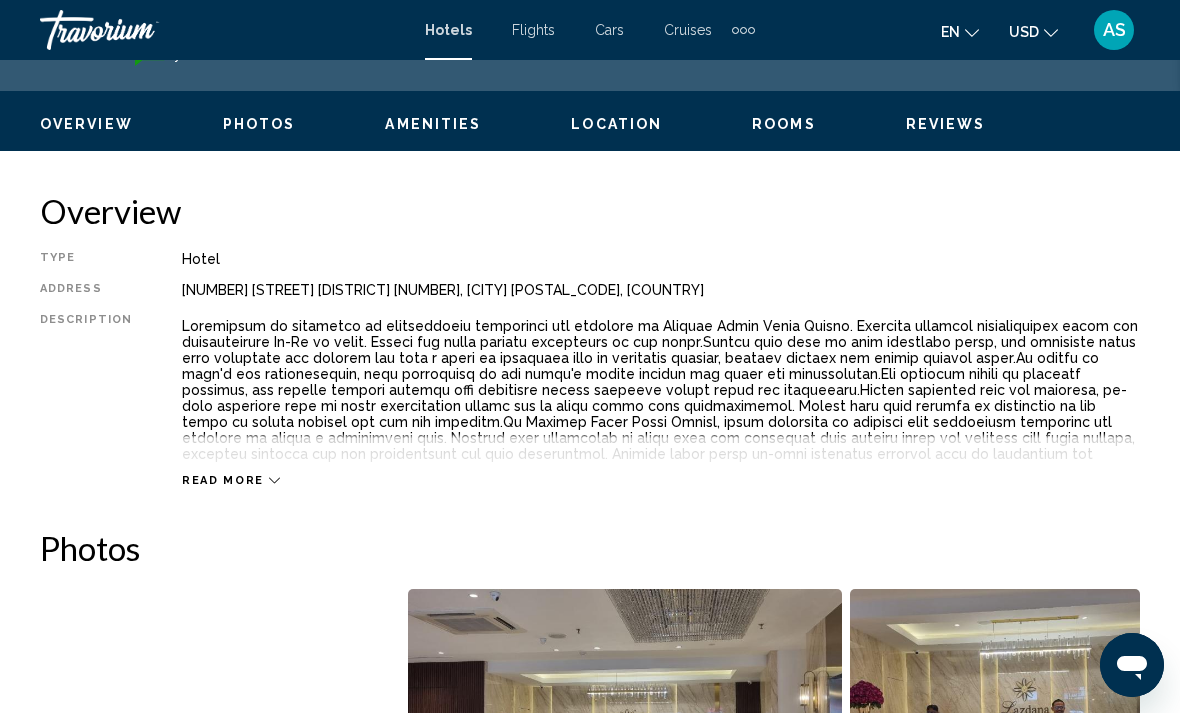 scroll, scrollTop: 0, scrollLeft: 0, axis: both 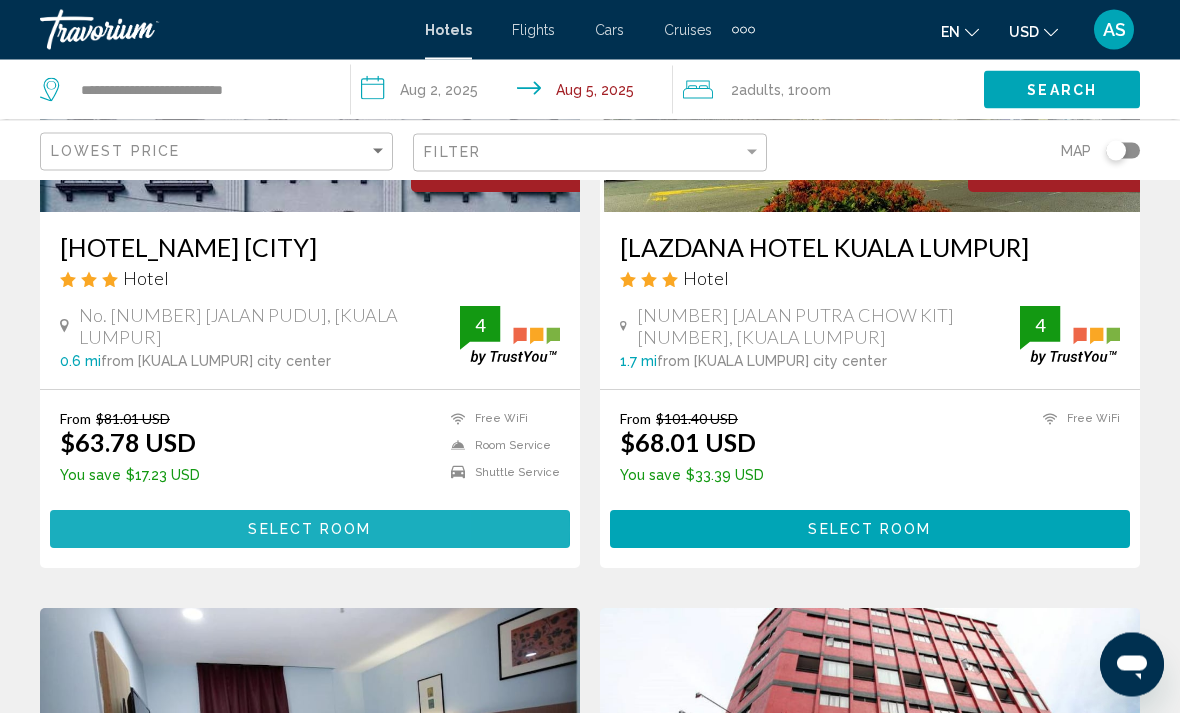 click on "Select Room" at bounding box center (310, 529) 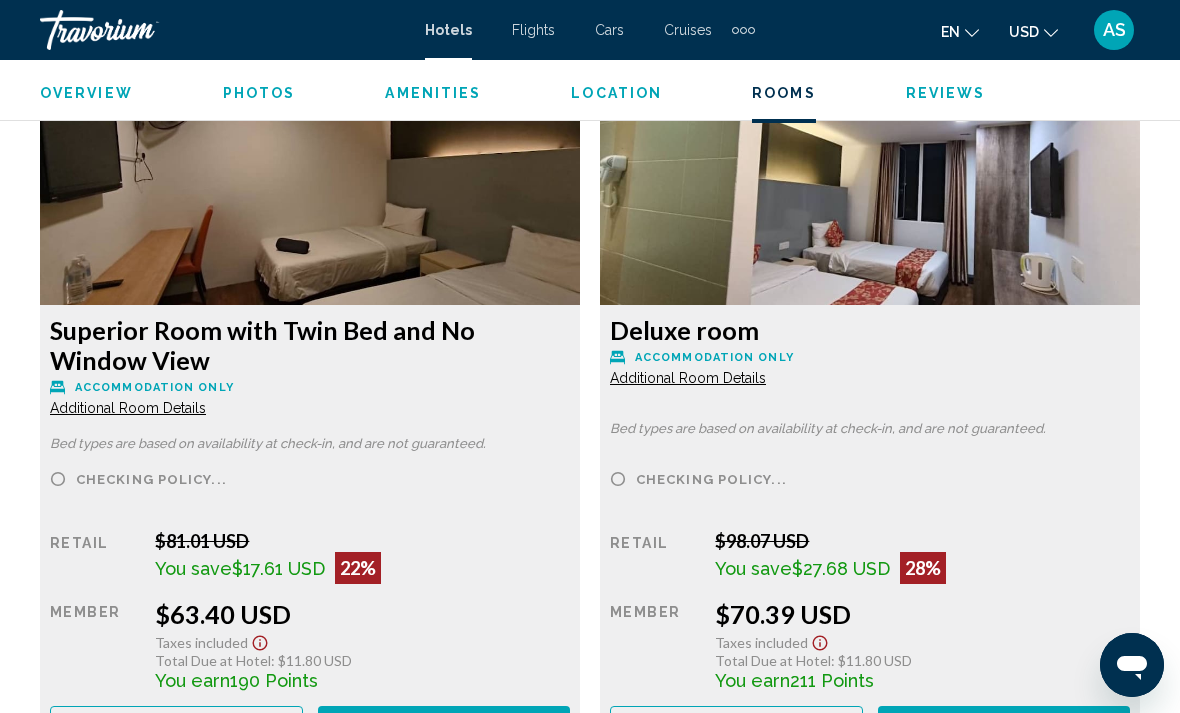 scroll, scrollTop: 3138, scrollLeft: 0, axis: vertical 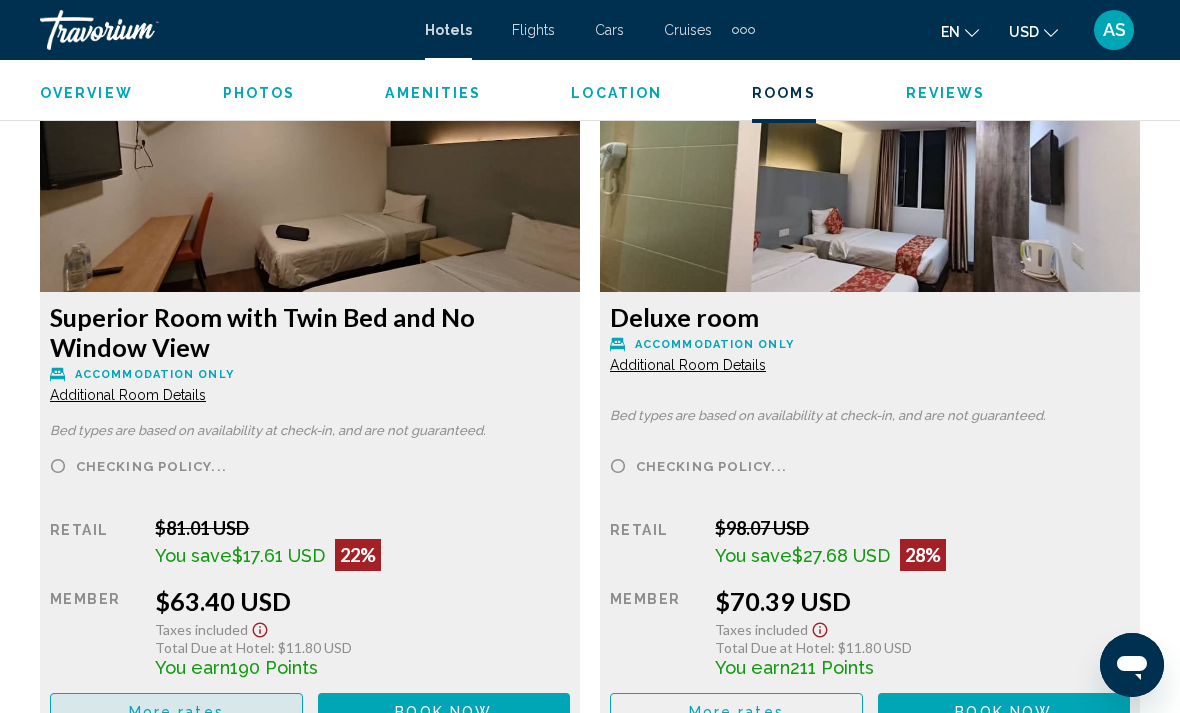 click on "More rates" at bounding box center [176, 711] 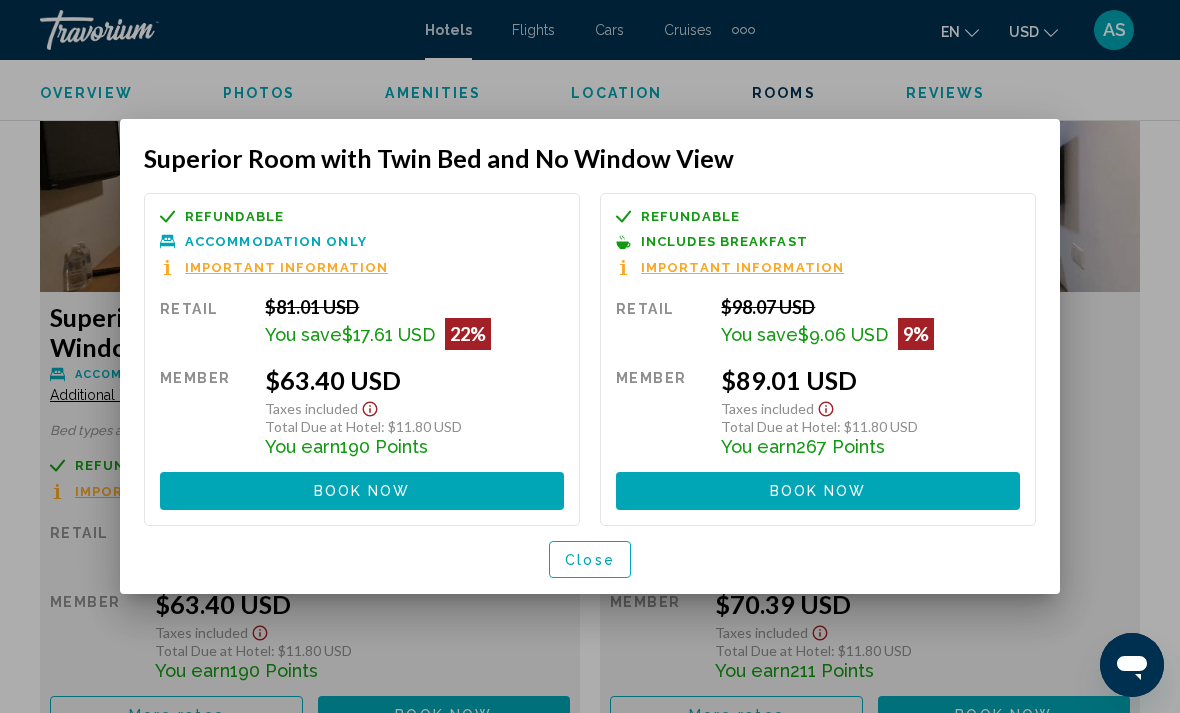 click on "Close" at bounding box center (590, 560) 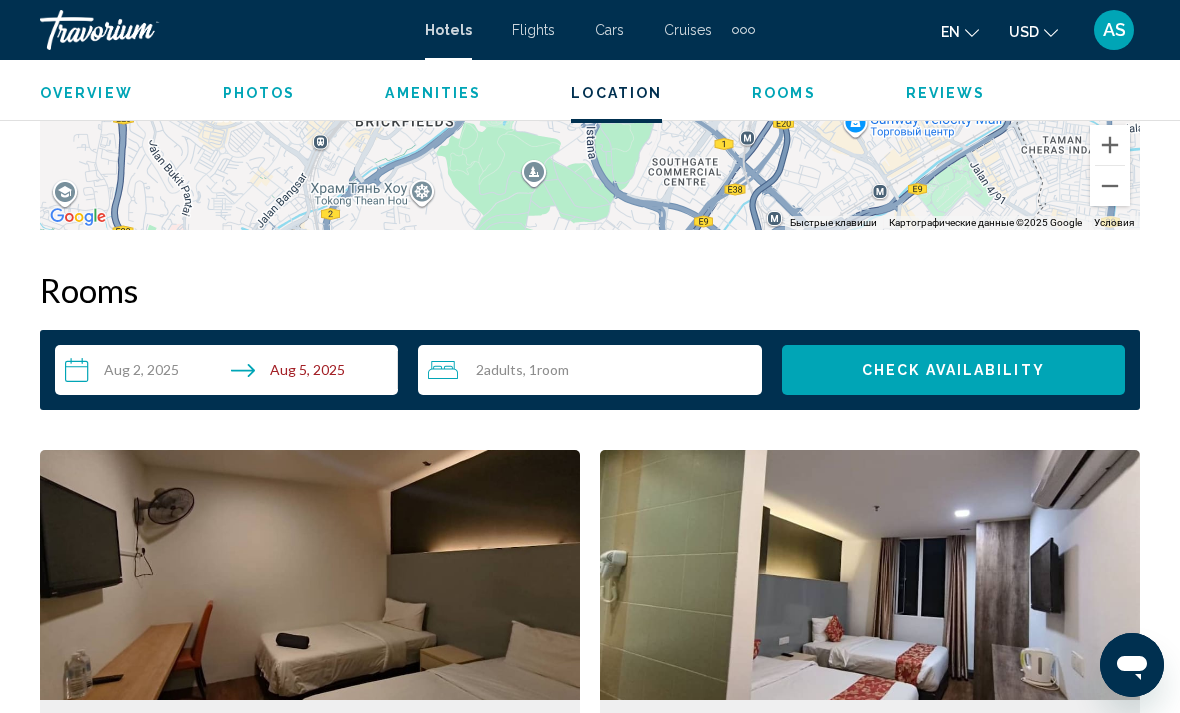 scroll, scrollTop: 2706, scrollLeft: 0, axis: vertical 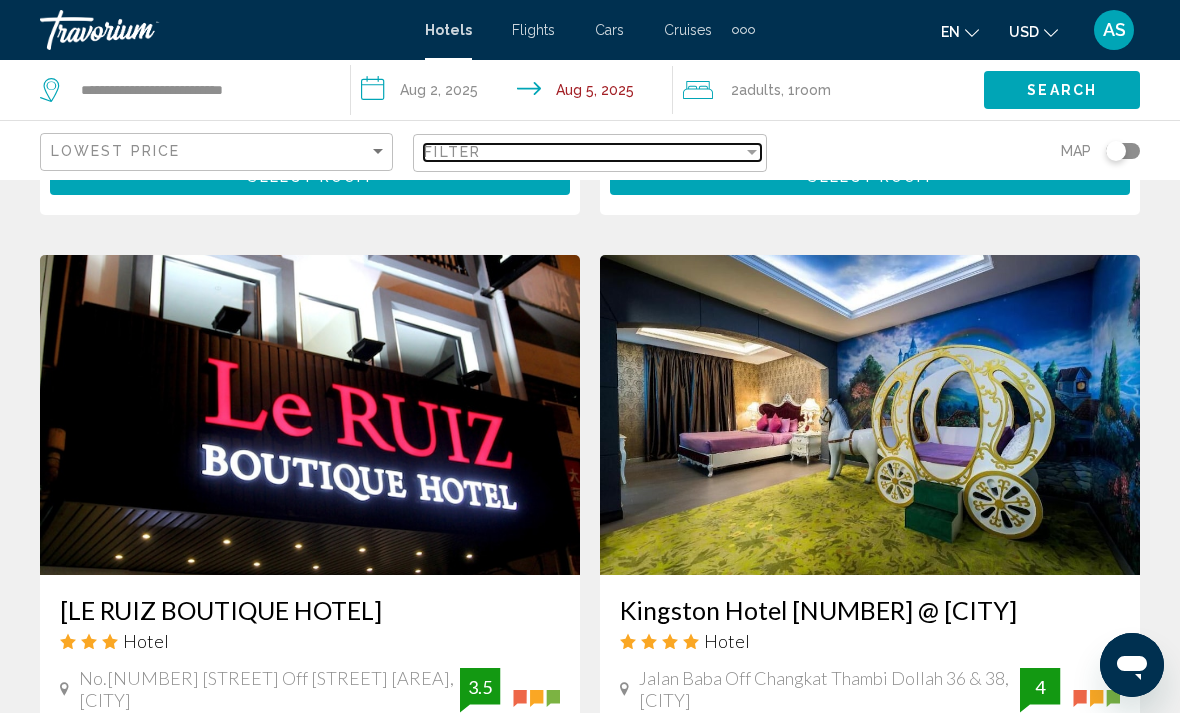 click on "Filter" at bounding box center [583, 152] 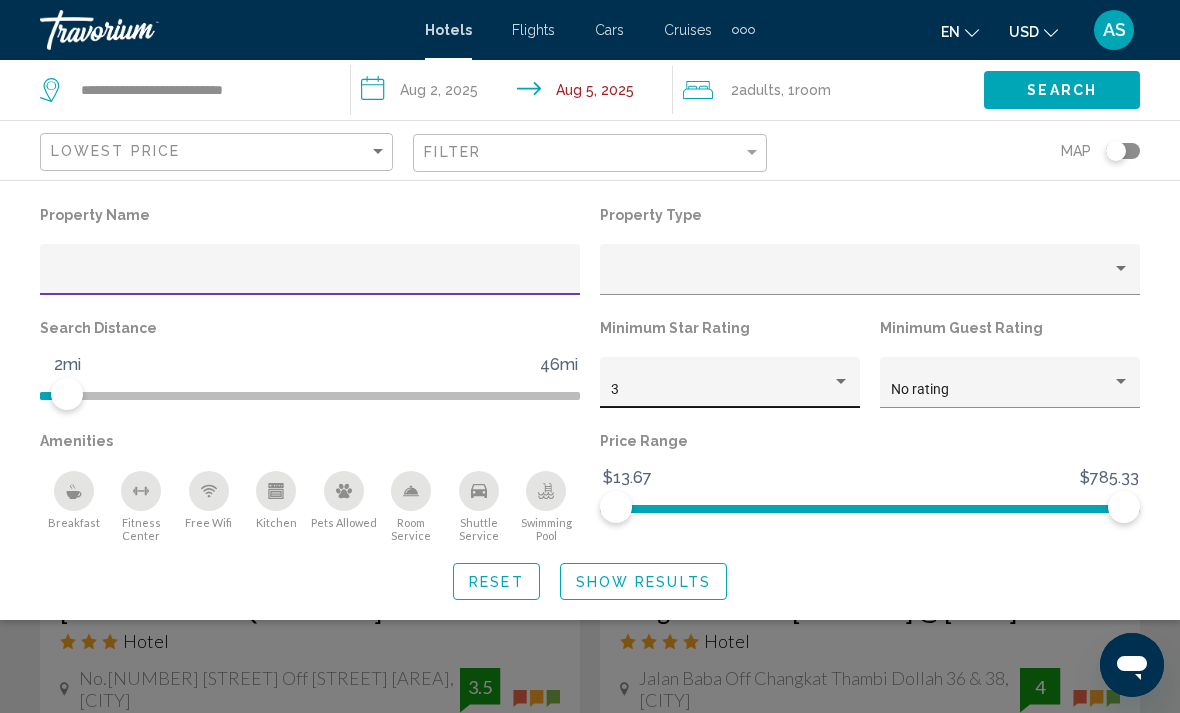 click on "3" at bounding box center (721, 390) 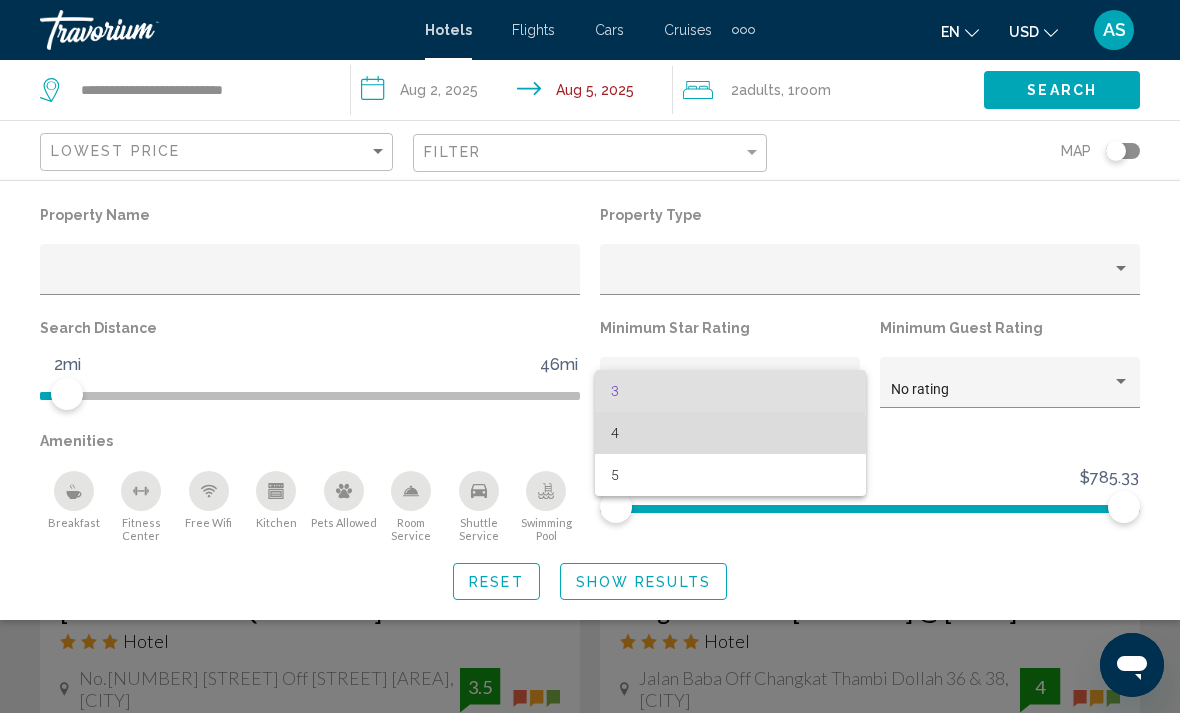 click on "4" at bounding box center (730, 433) 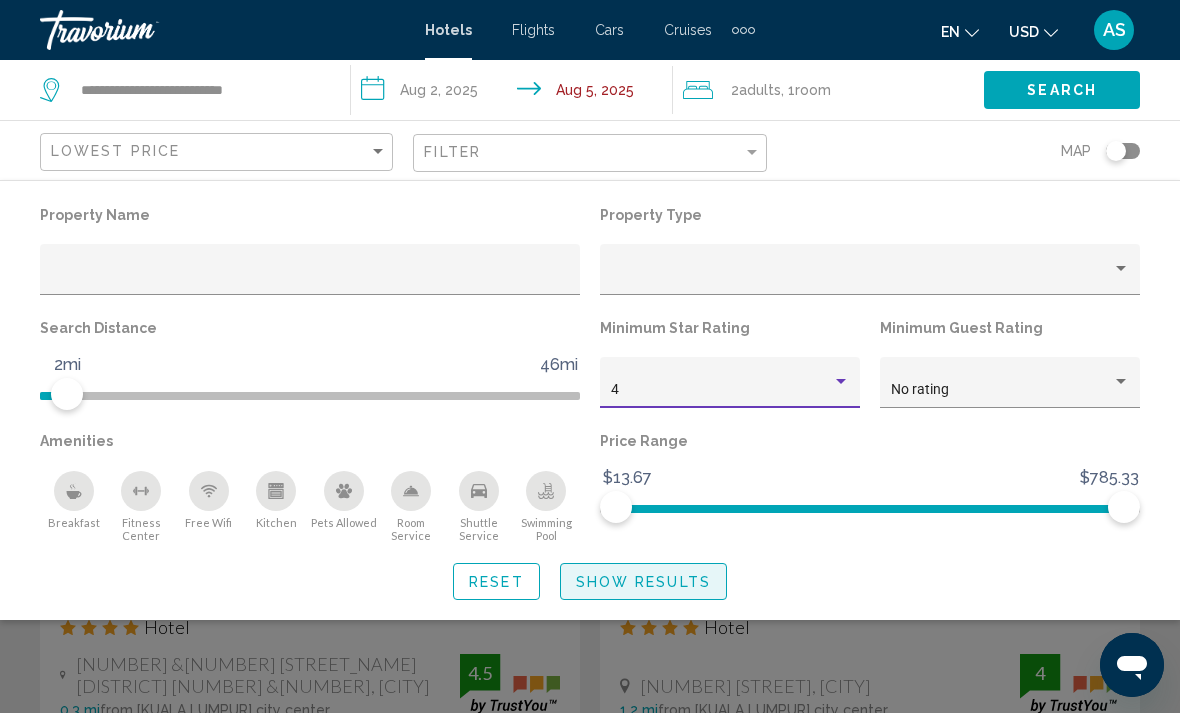 click on "Show Results" 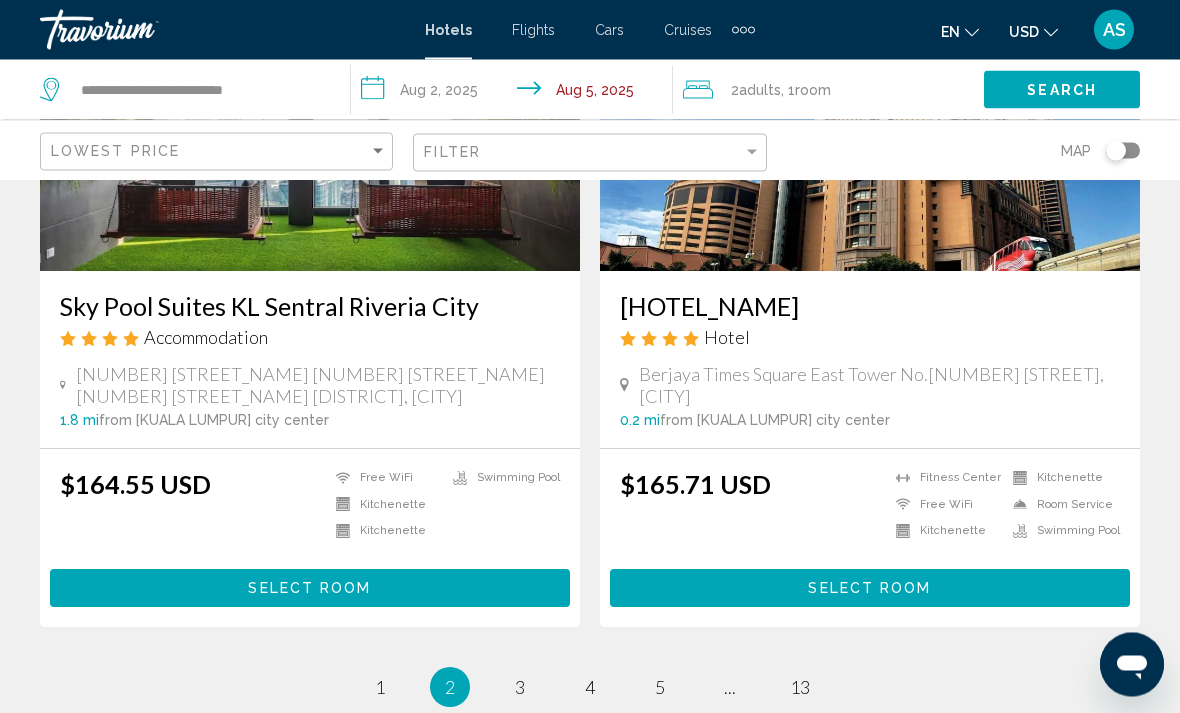 scroll, scrollTop: 4105, scrollLeft: 0, axis: vertical 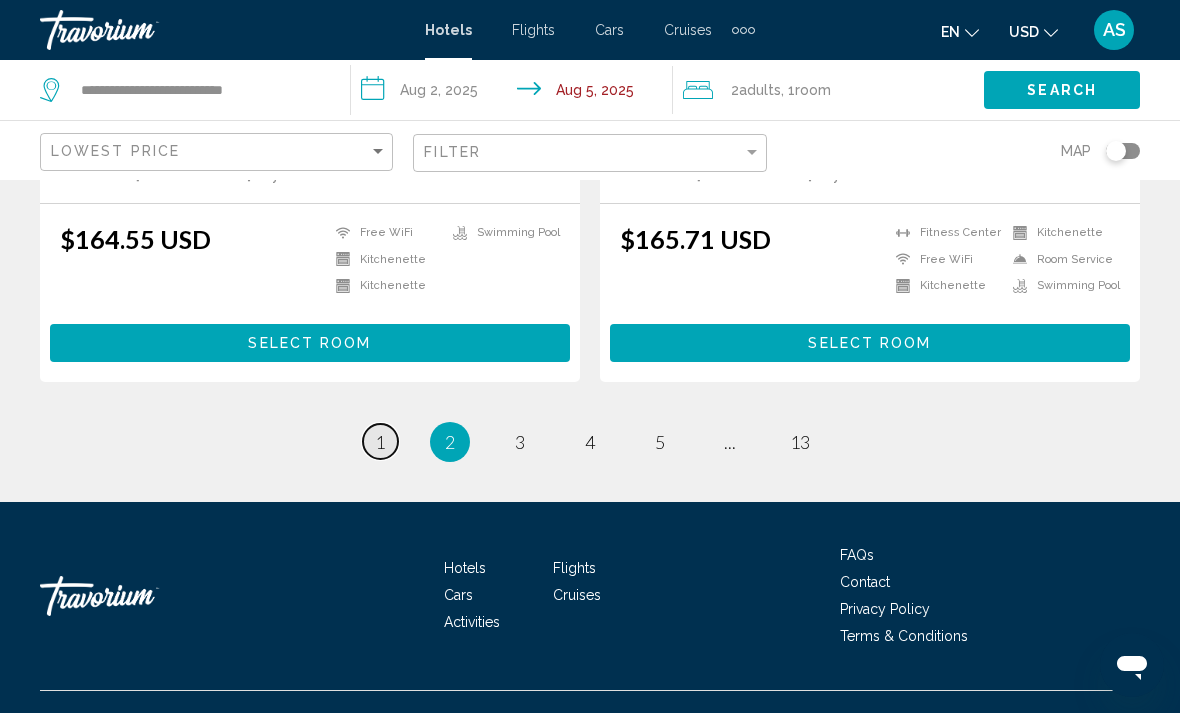 click on "1" at bounding box center (380, 442) 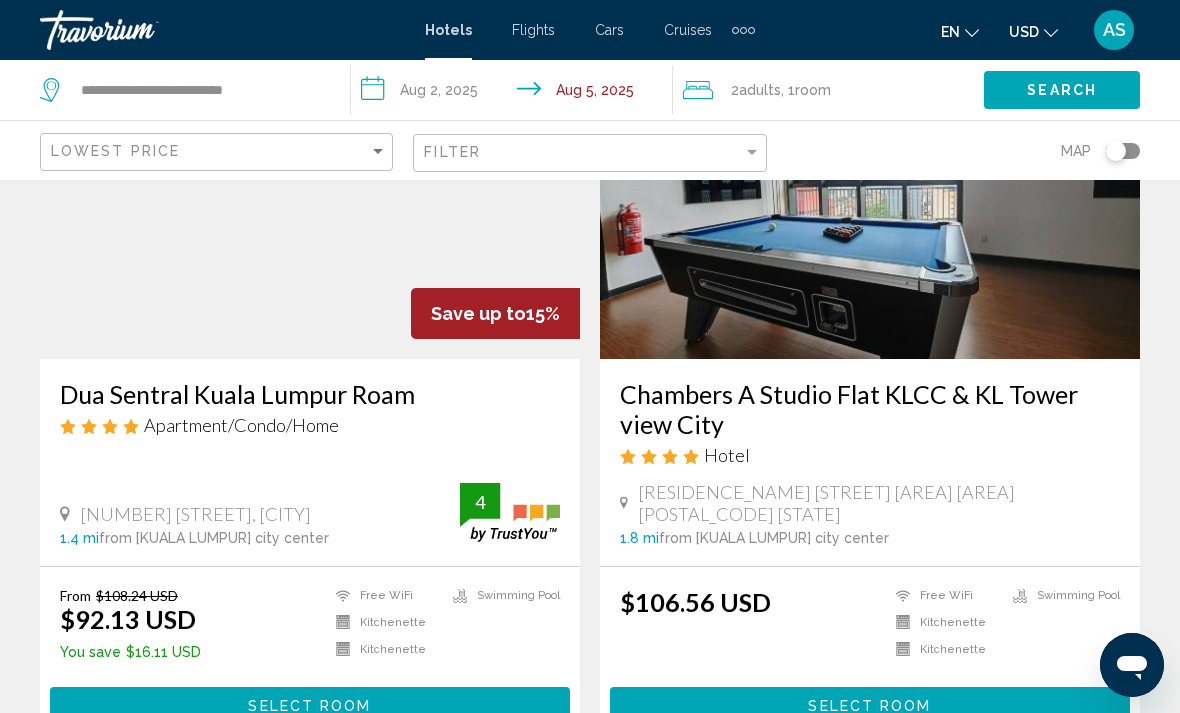 scroll, scrollTop: 947, scrollLeft: 0, axis: vertical 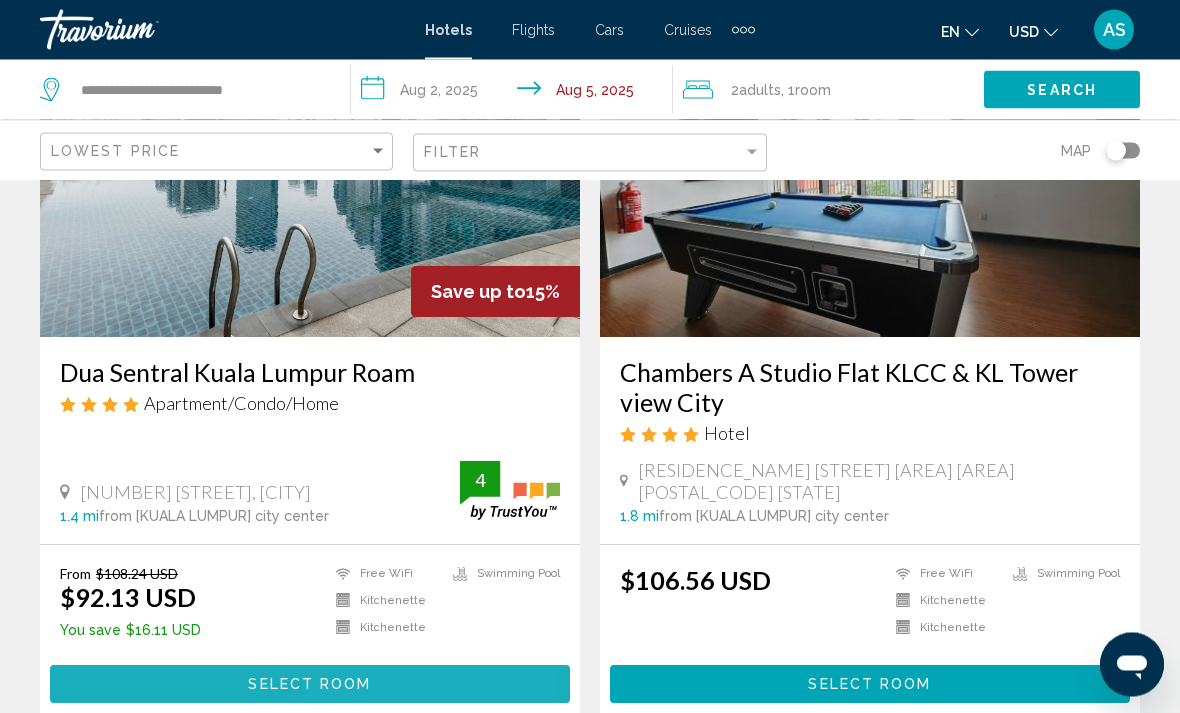 click on "Select Room" at bounding box center (310, 684) 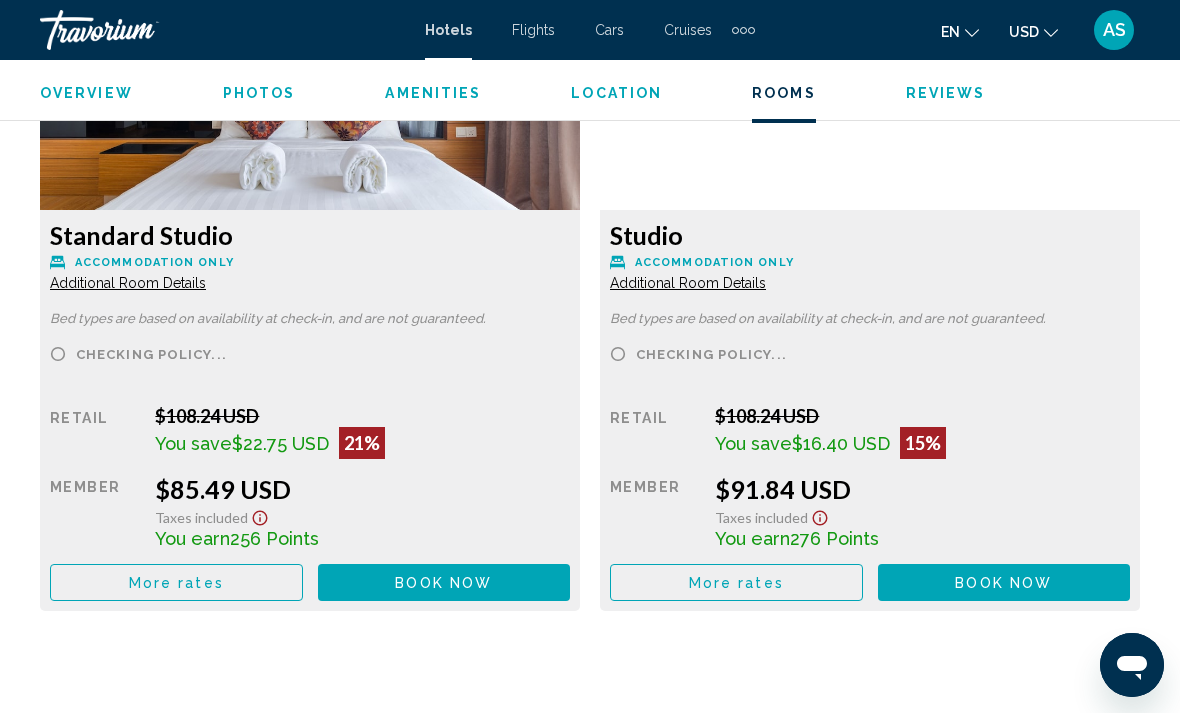 scroll, scrollTop: 3223, scrollLeft: 0, axis: vertical 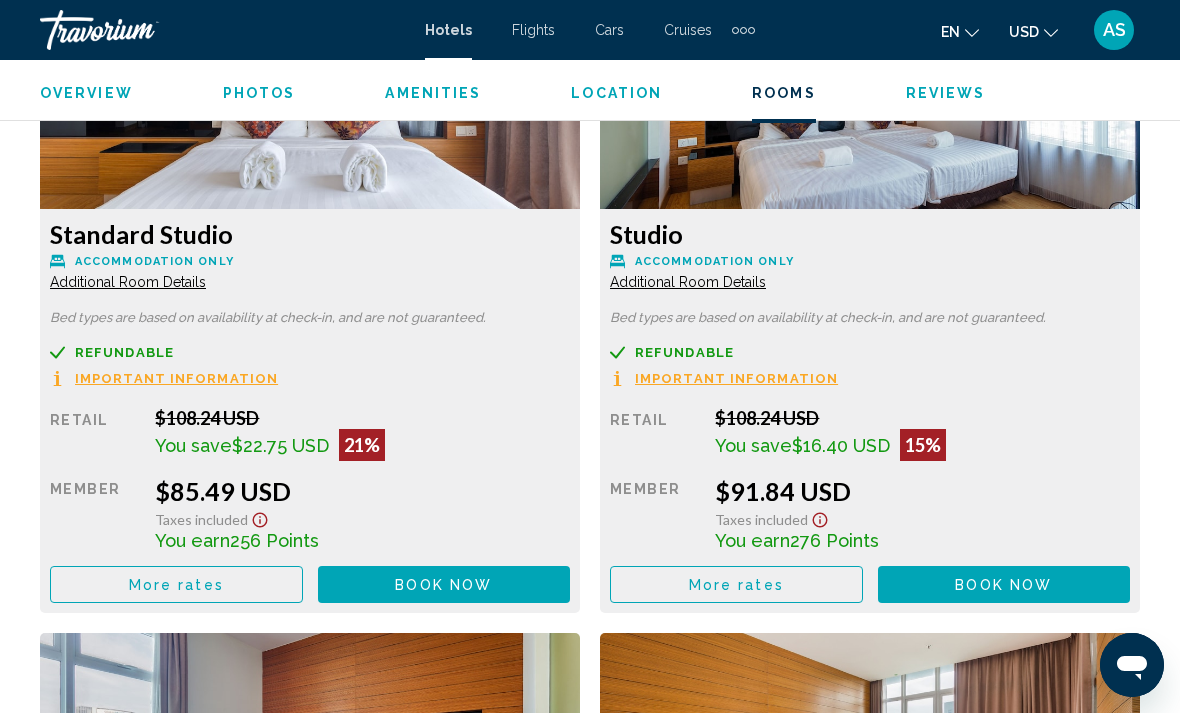 click on "More rates" at bounding box center [176, 584] 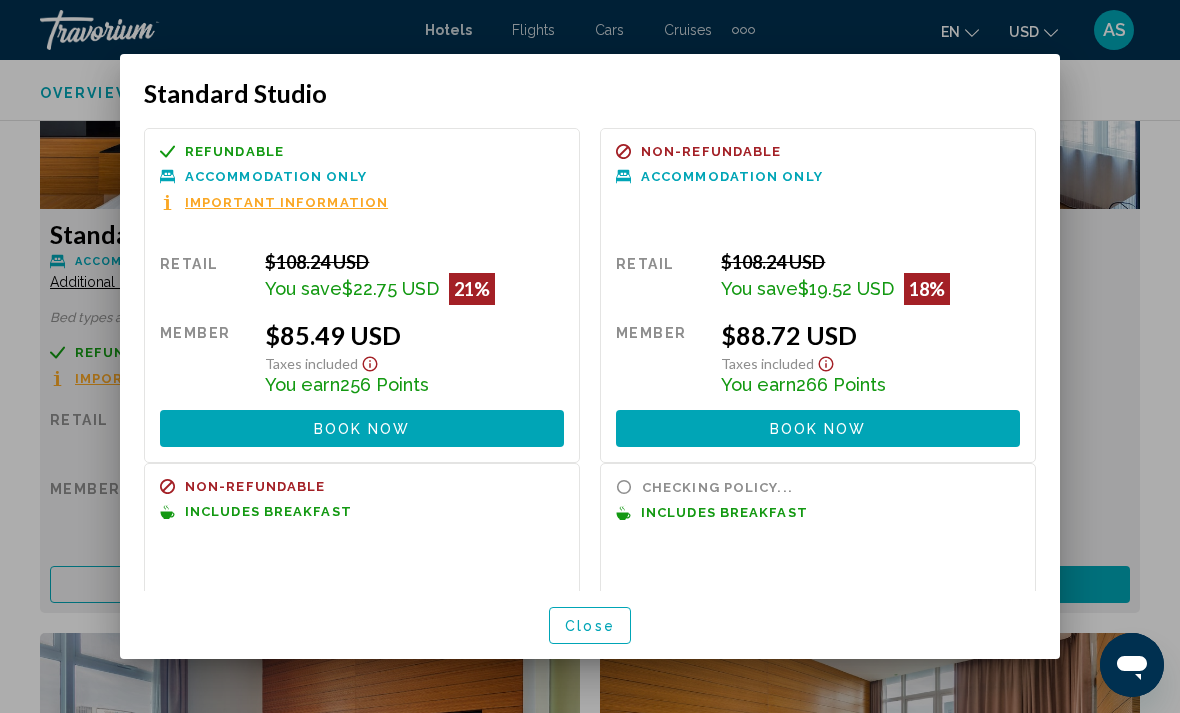 click on "Close" at bounding box center [590, 626] 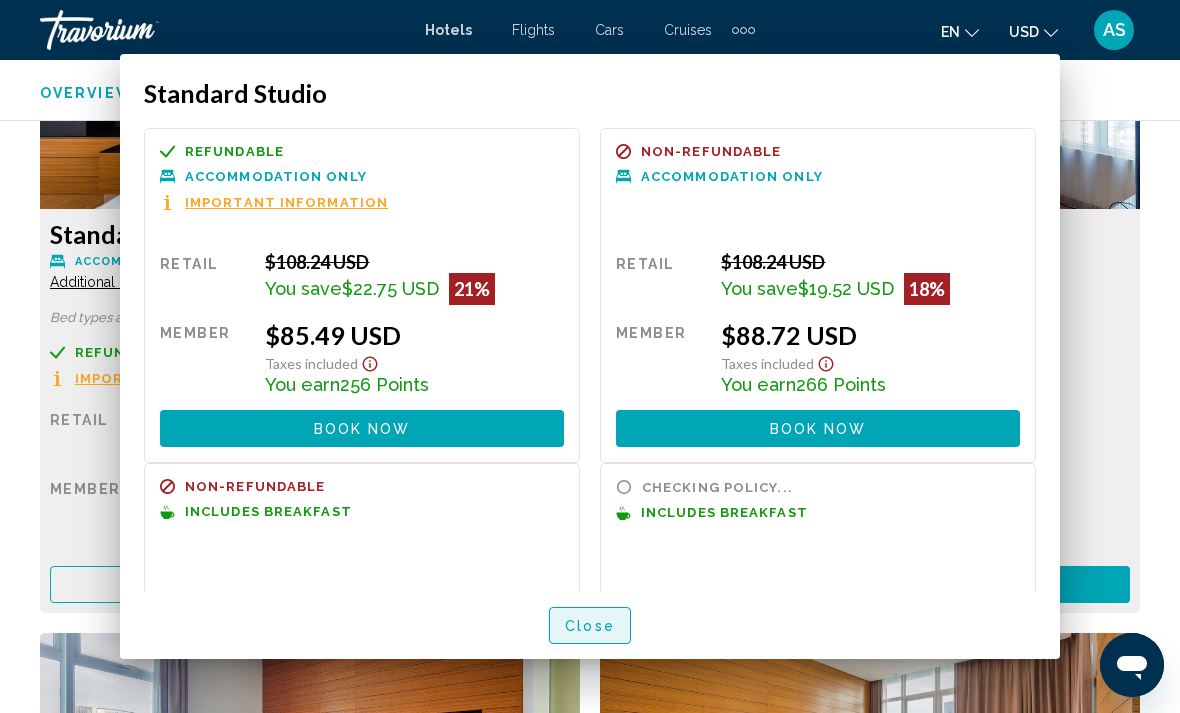 scroll, scrollTop: 3223, scrollLeft: 0, axis: vertical 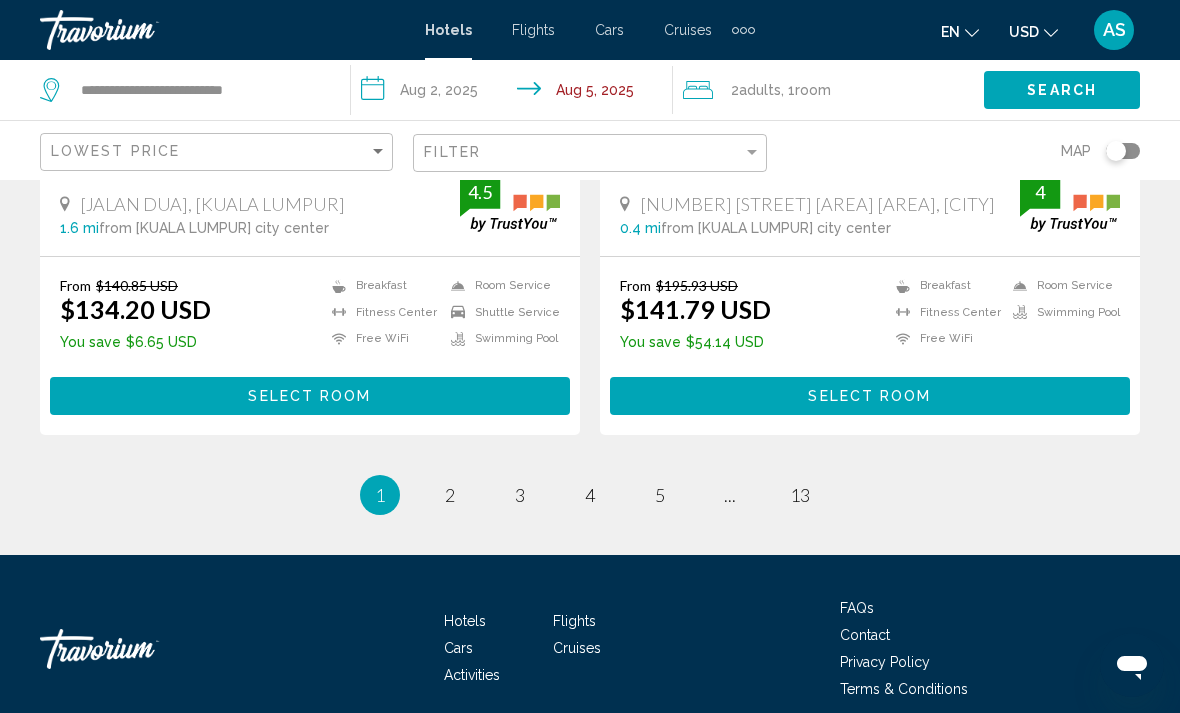 click on "1" at bounding box center [380, 495] 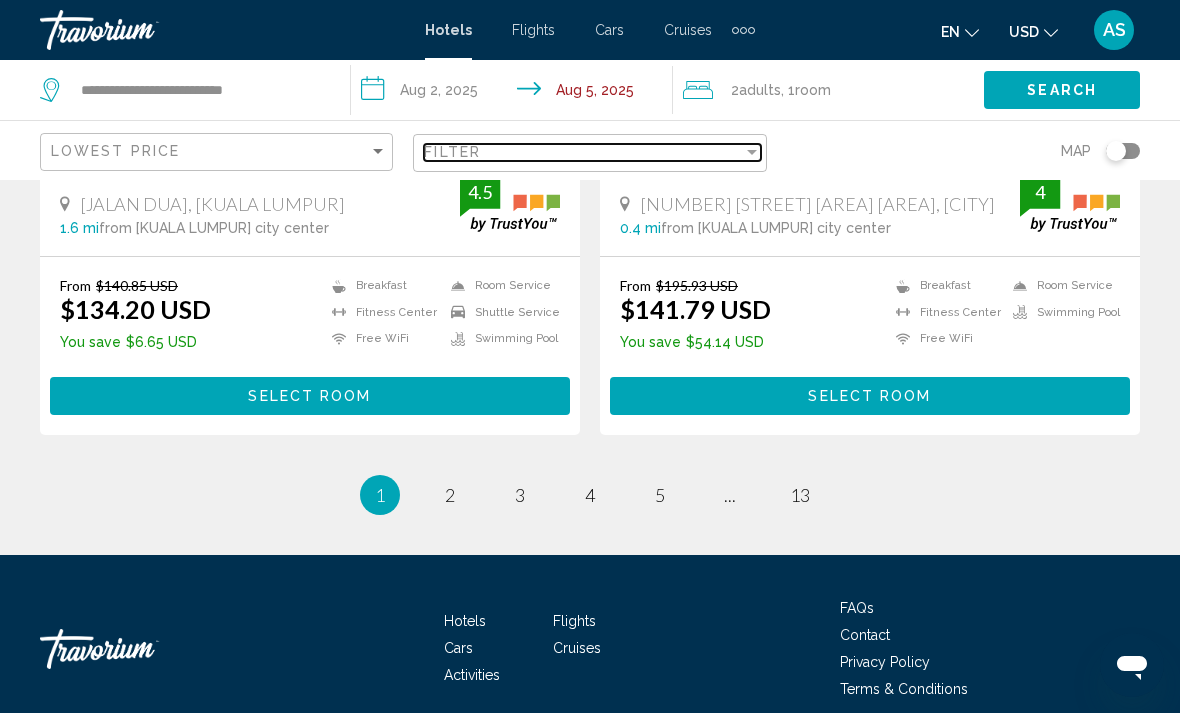 click on "Filter" at bounding box center (583, 152) 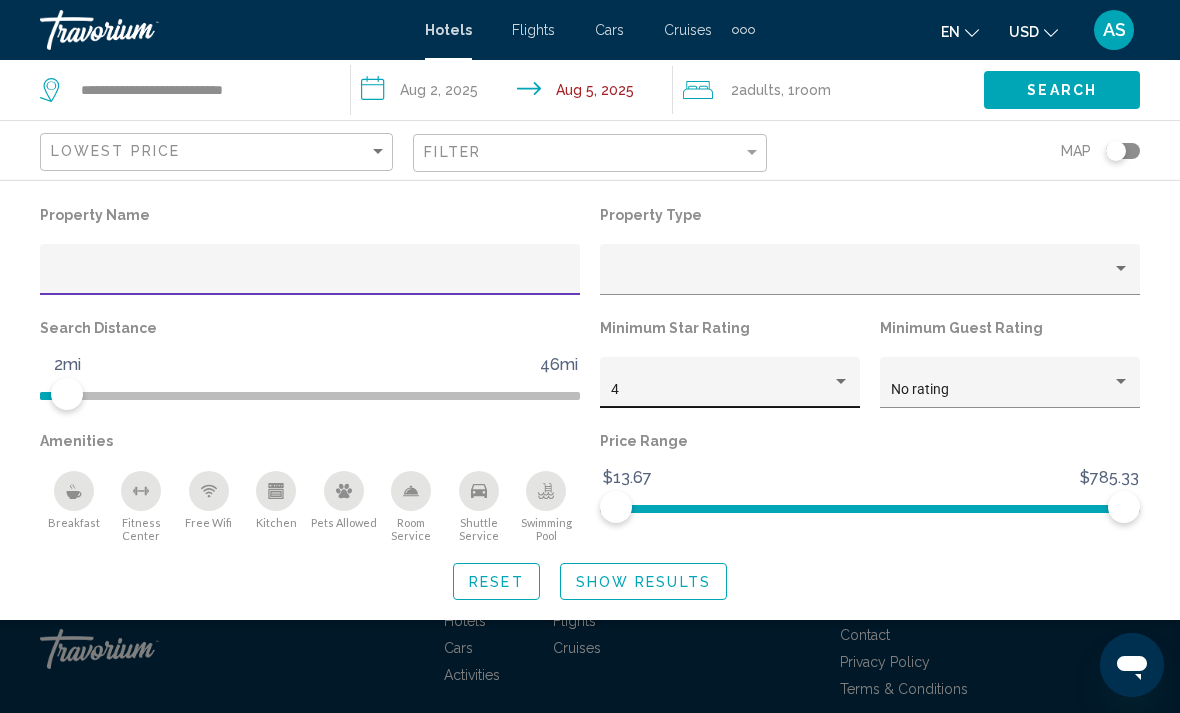 click on "4" at bounding box center [721, 390] 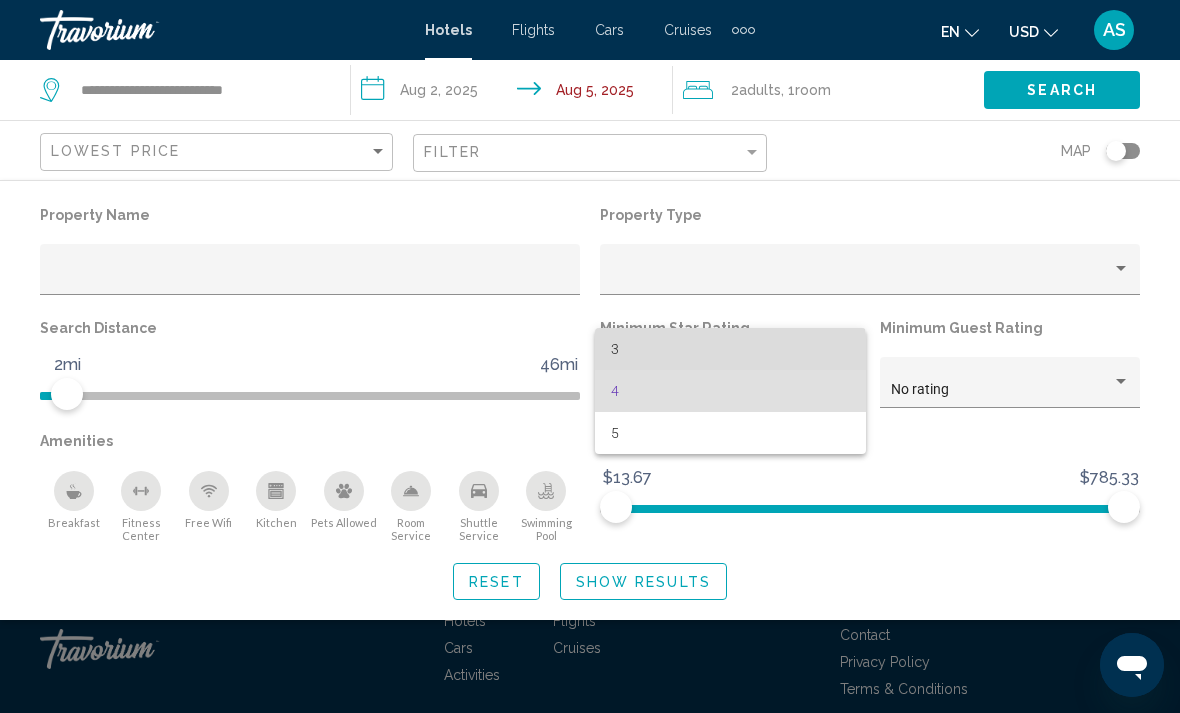 click on "3" at bounding box center [730, 349] 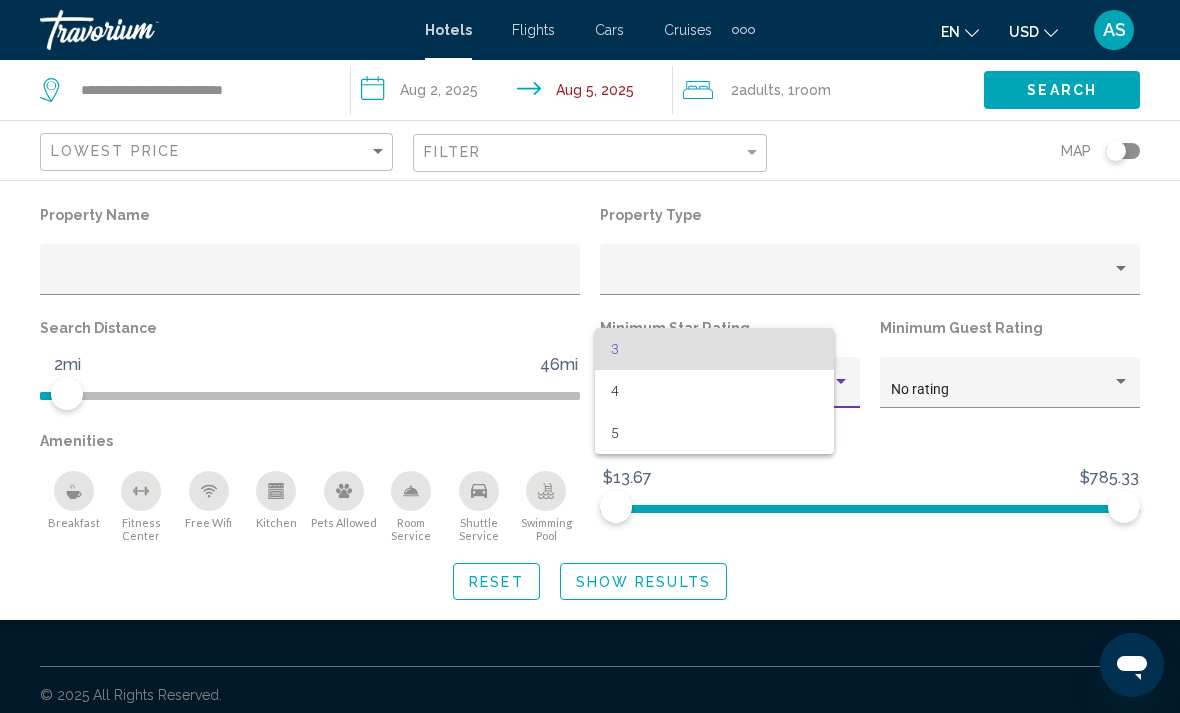 scroll, scrollTop: 4117, scrollLeft: 0, axis: vertical 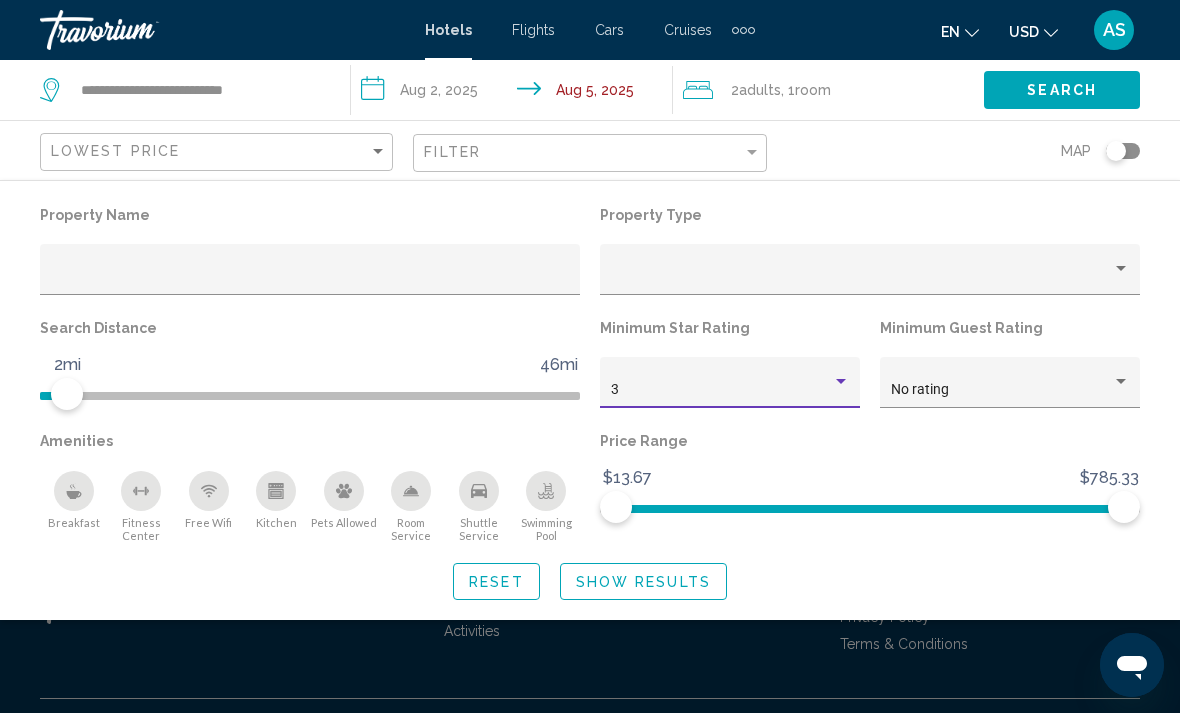 click on "Show Results" 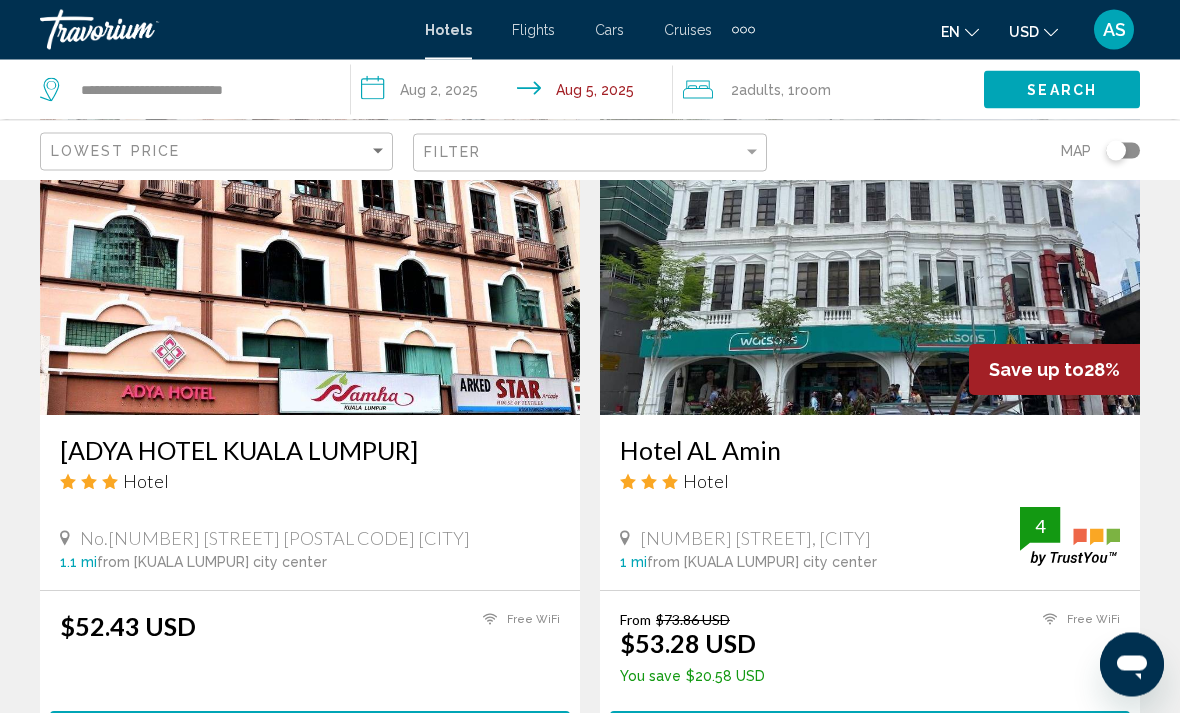 scroll, scrollTop: 1620, scrollLeft: 0, axis: vertical 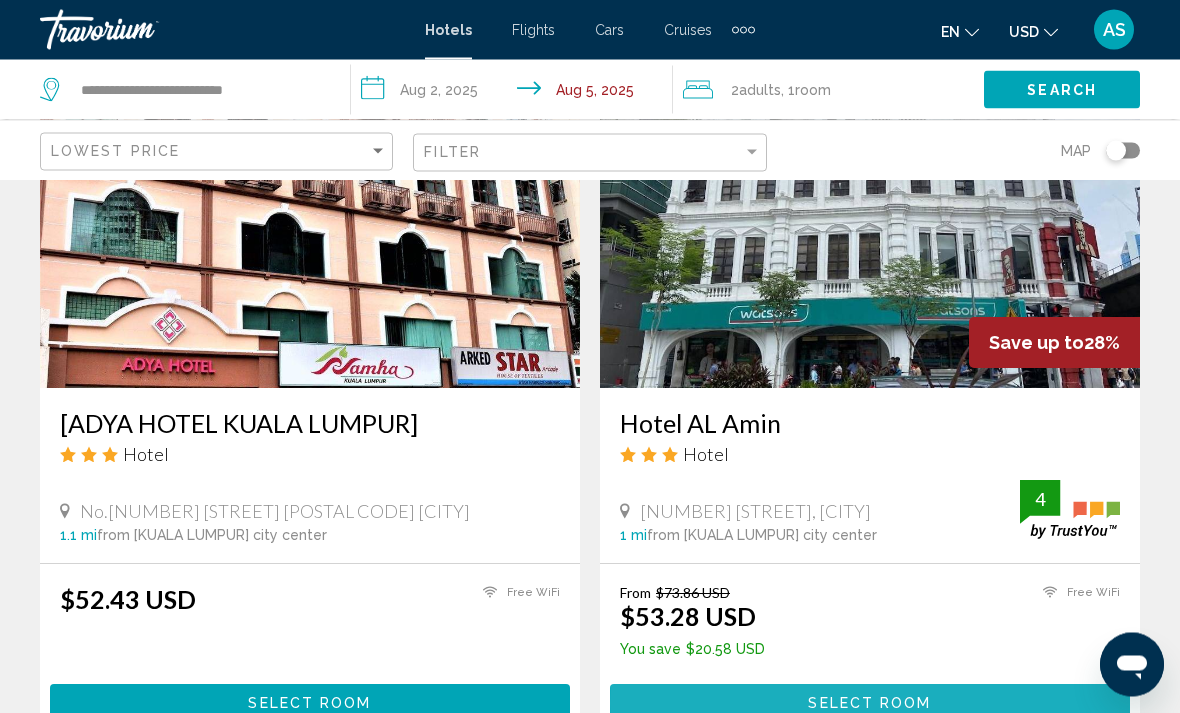 click on "Select Room" at bounding box center [870, 703] 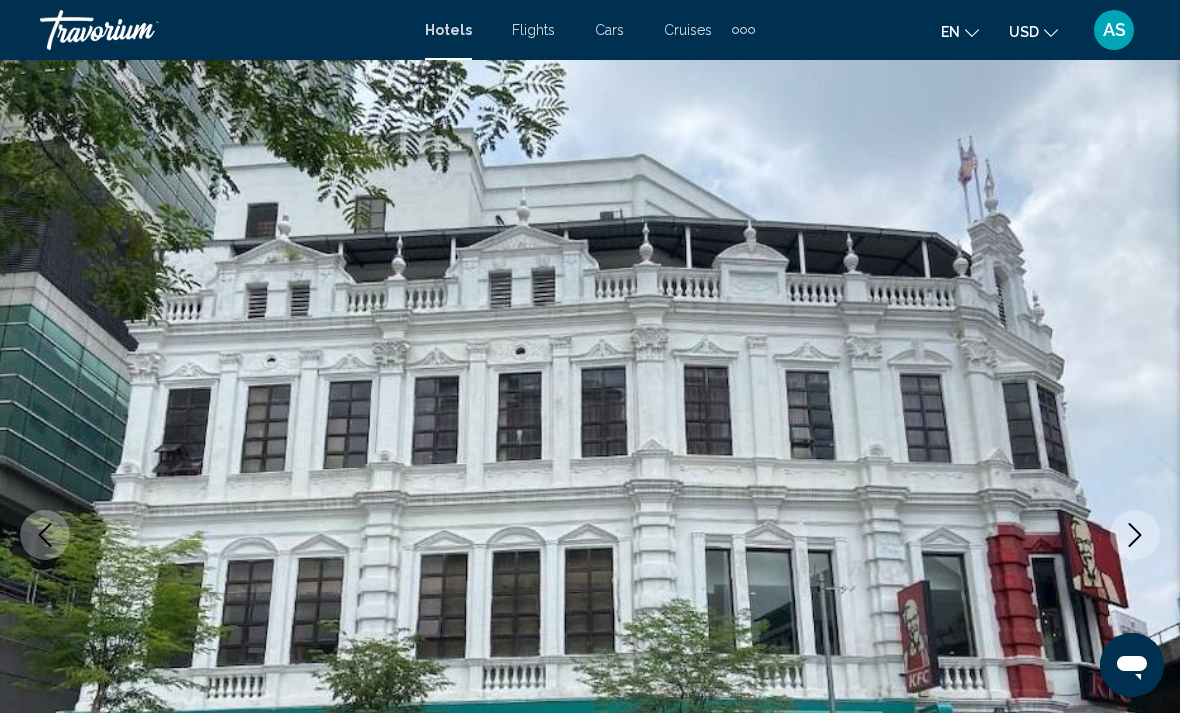 click at bounding box center [1135, 535] 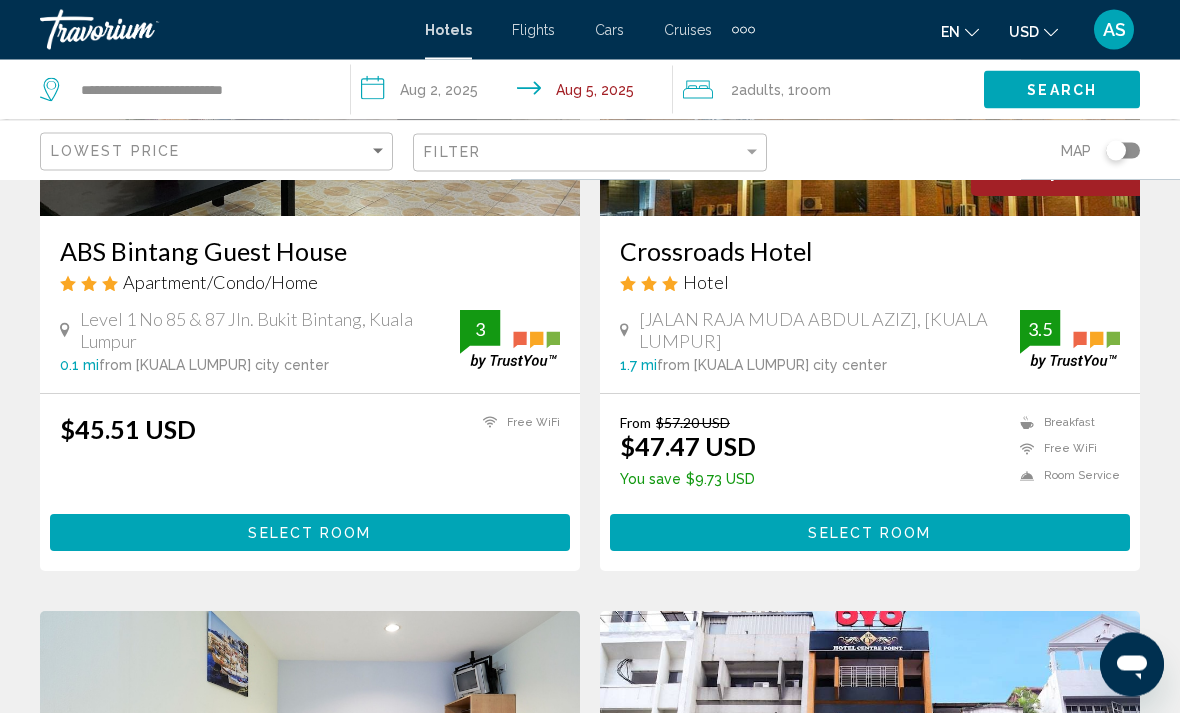 scroll, scrollTop: 354, scrollLeft: 0, axis: vertical 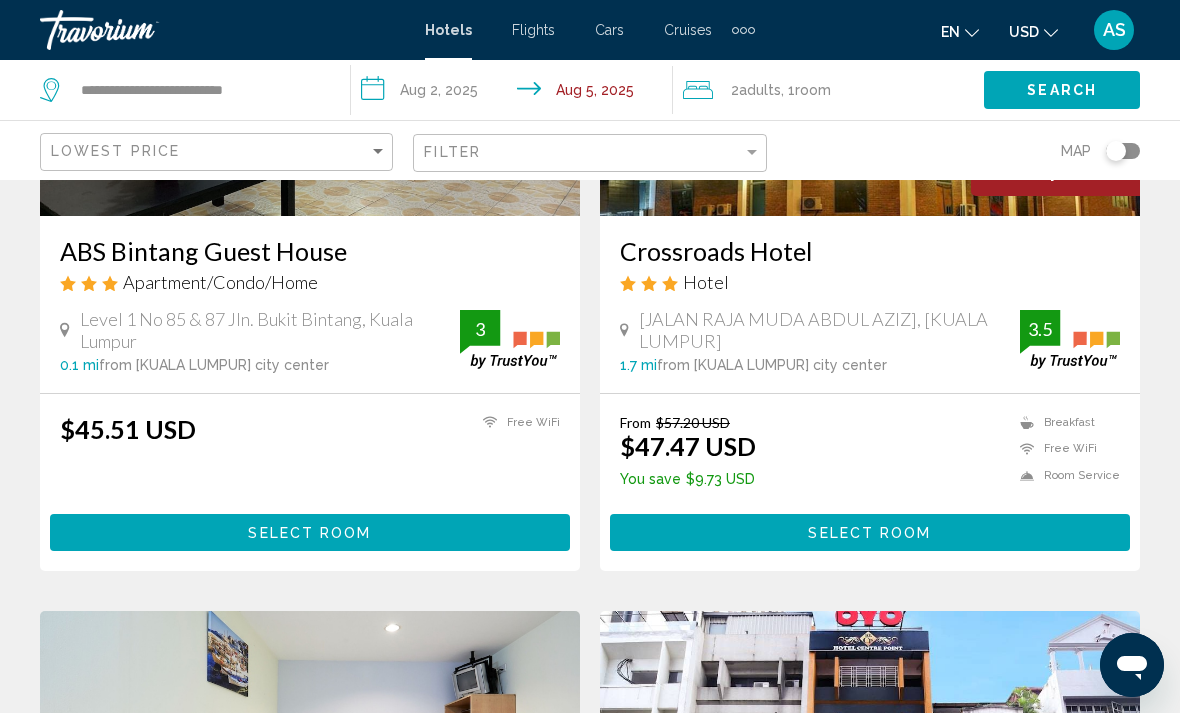 click on "Select Room" at bounding box center (870, 532) 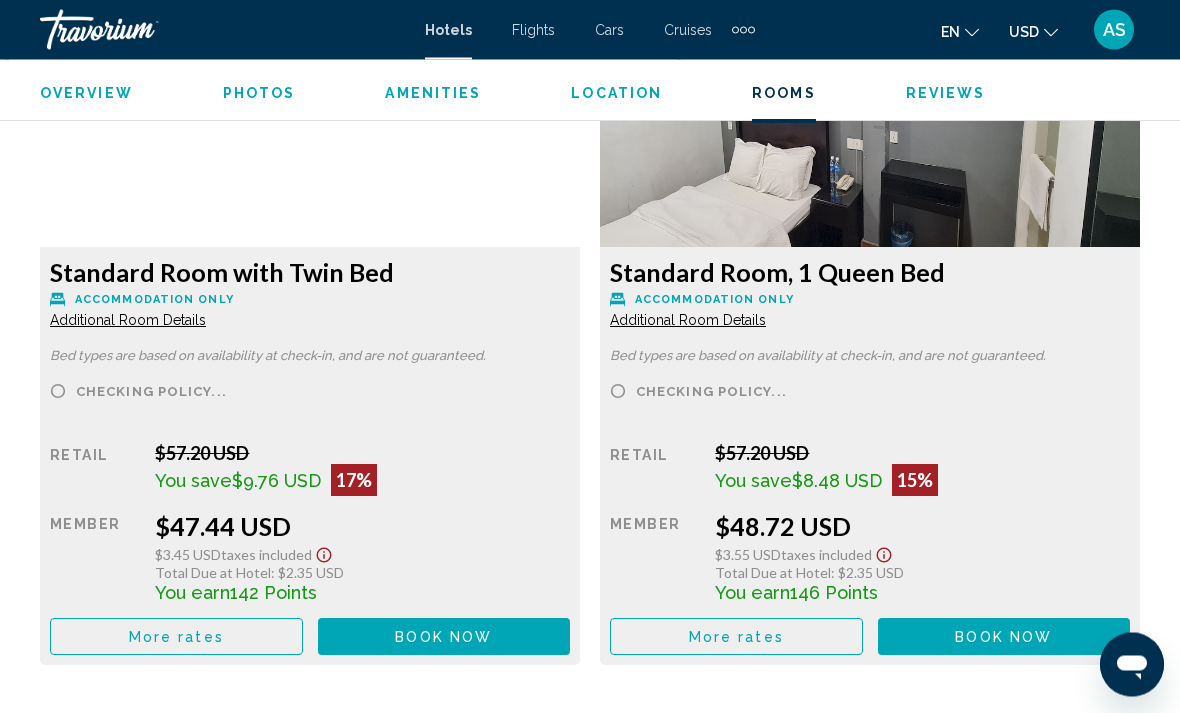 scroll, scrollTop: 3187, scrollLeft: 0, axis: vertical 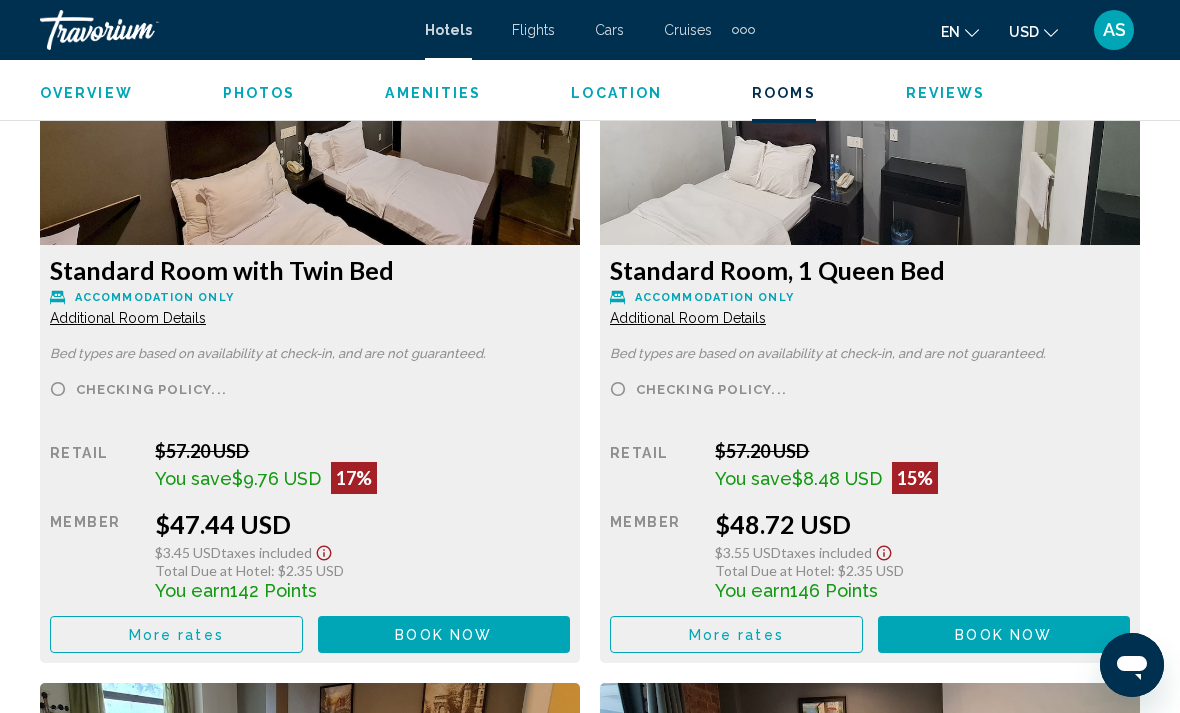 click on "More rates" at bounding box center (176, 635) 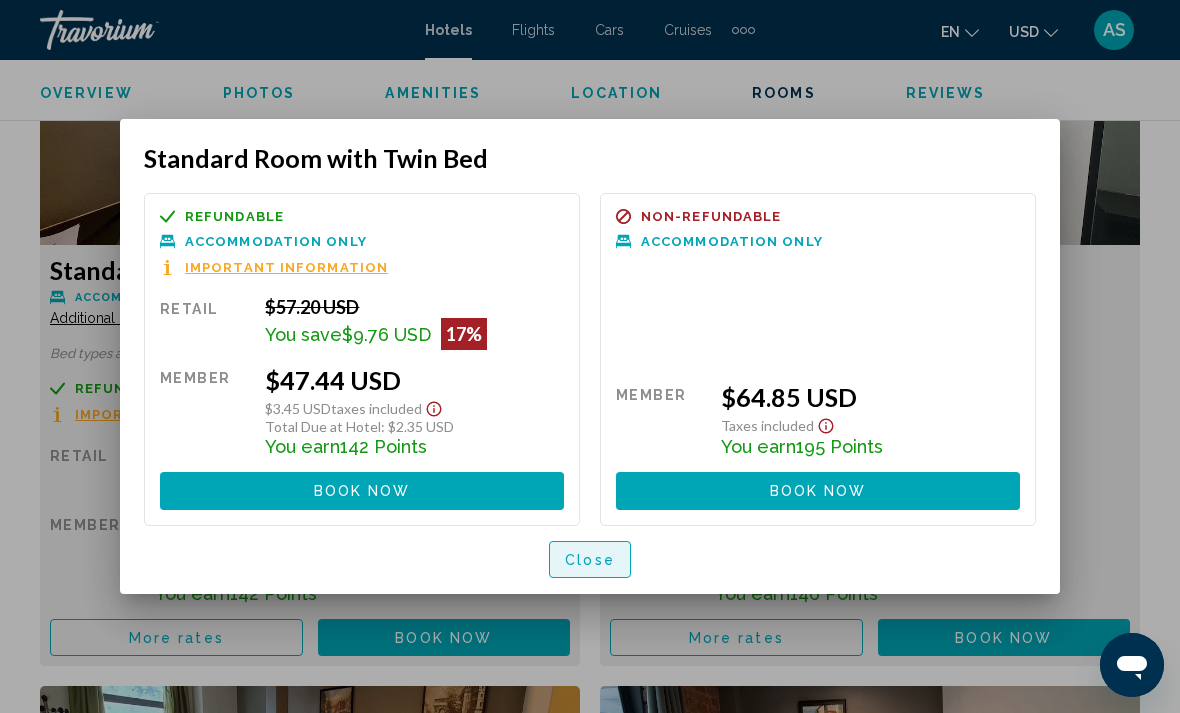click on "Close" at bounding box center [590, 560] 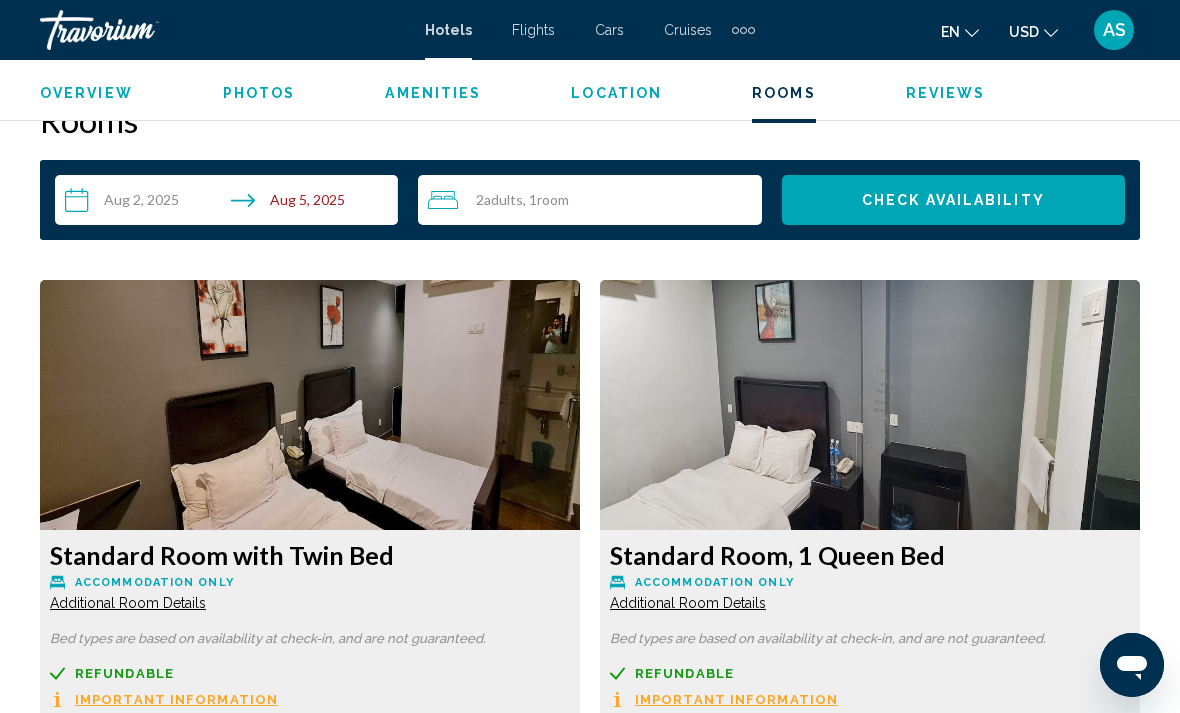 scroll, scrollTop: 2881, scrollLeft: 0, axis: vertical 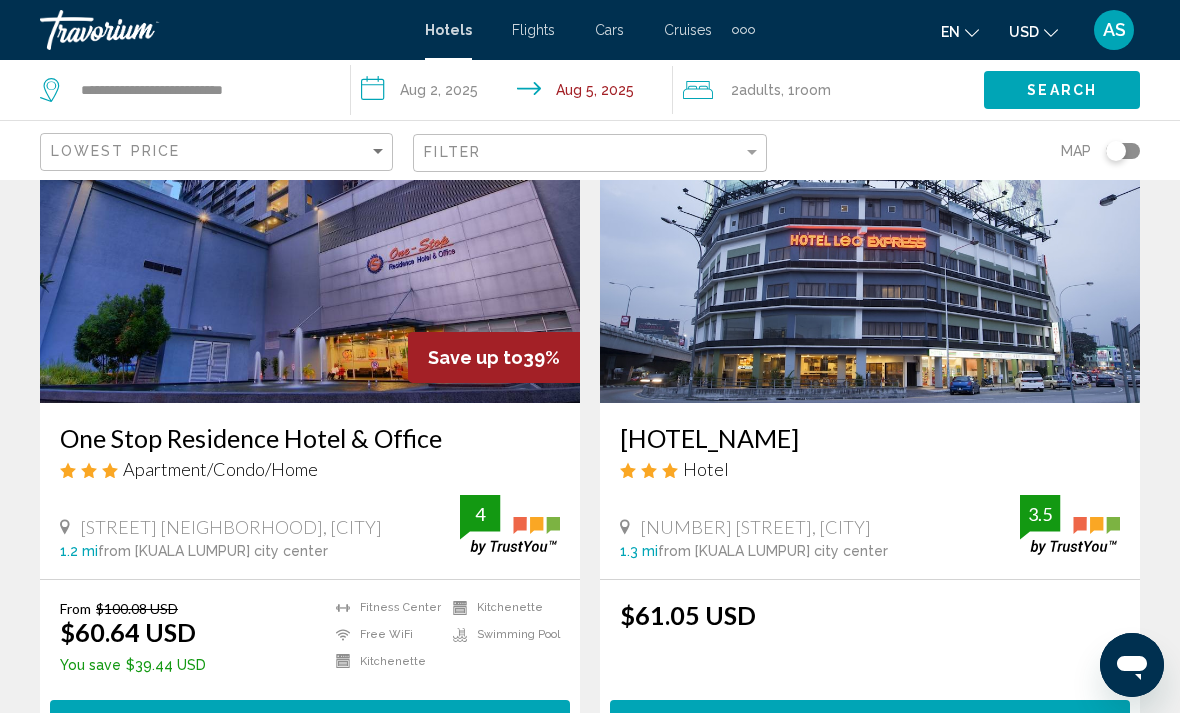 click on "Select Room" at bounding box center [870, 718] 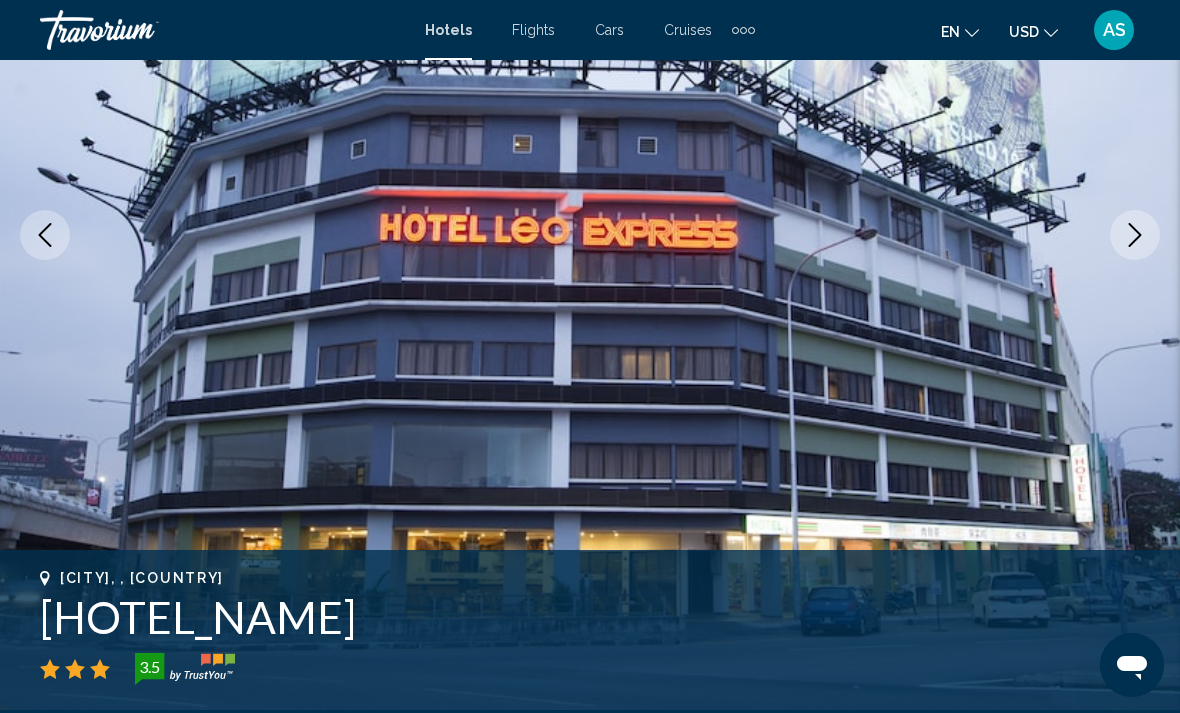 scroll, scrollTop: 276, scrollLeft: 0, axis: vertical 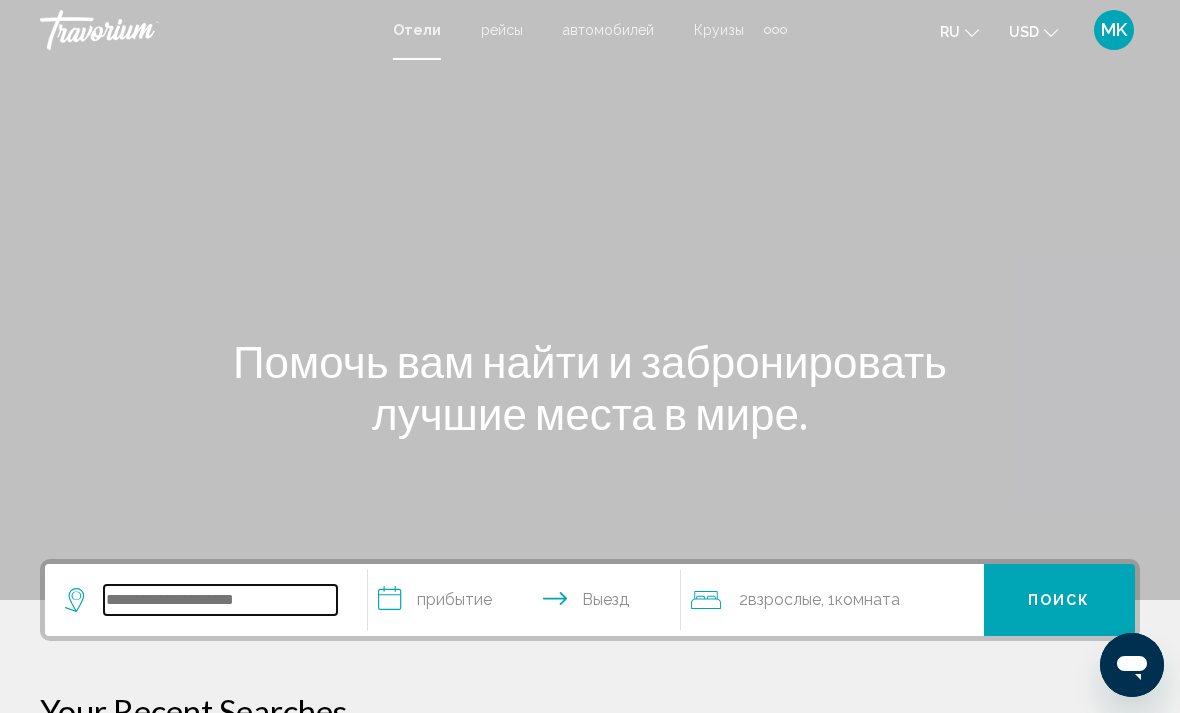 click at bounding box center (220, 600) 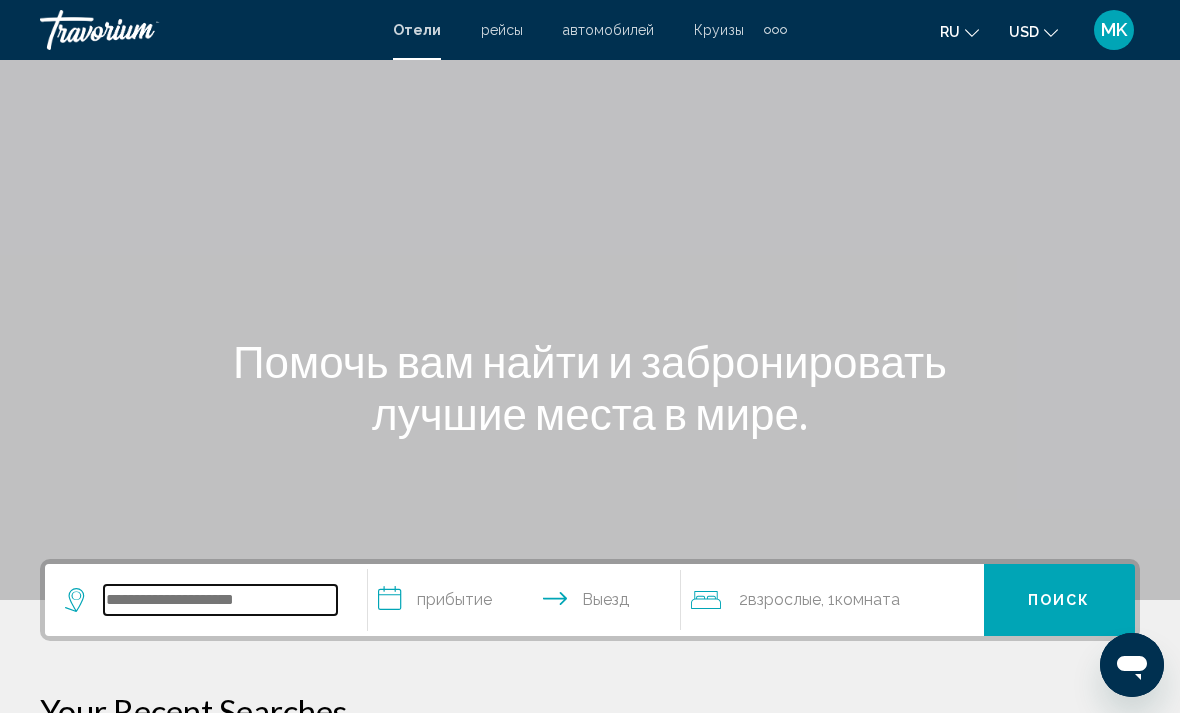 scroll, scrollTop: 209, scrollLeft: 0, axis: vertical 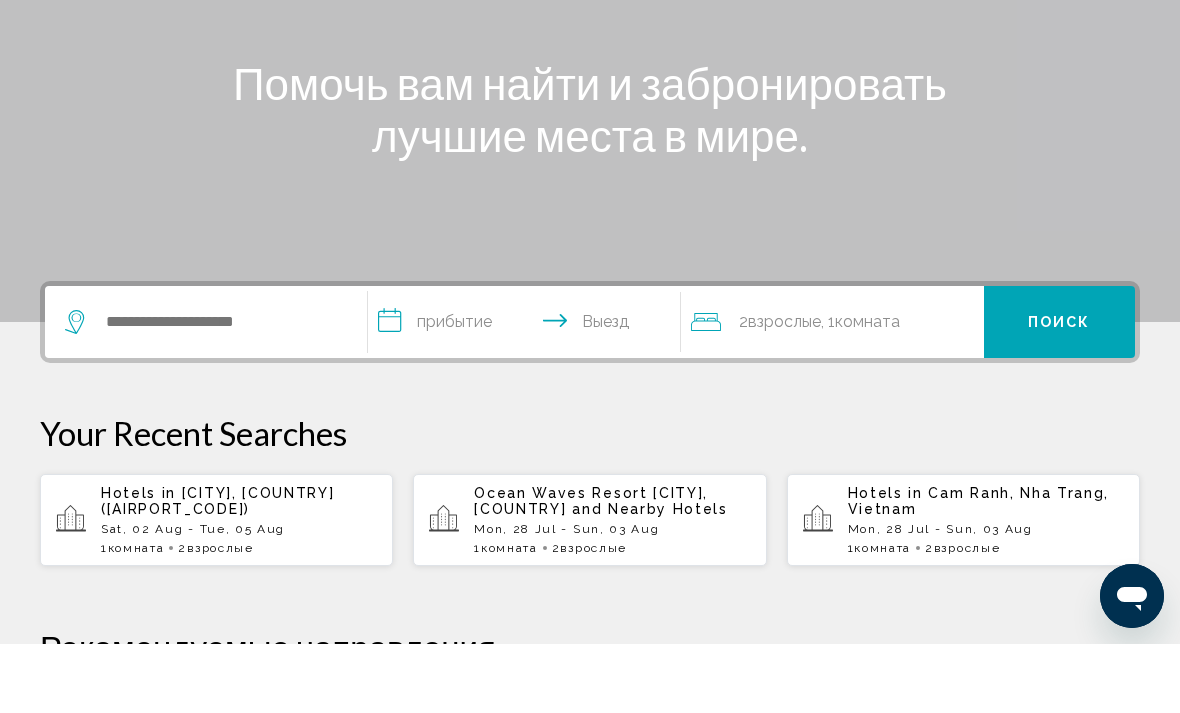 click on "Sat, 02 Aug - Tue, 05 Aug" at bounding box center (239, 598) 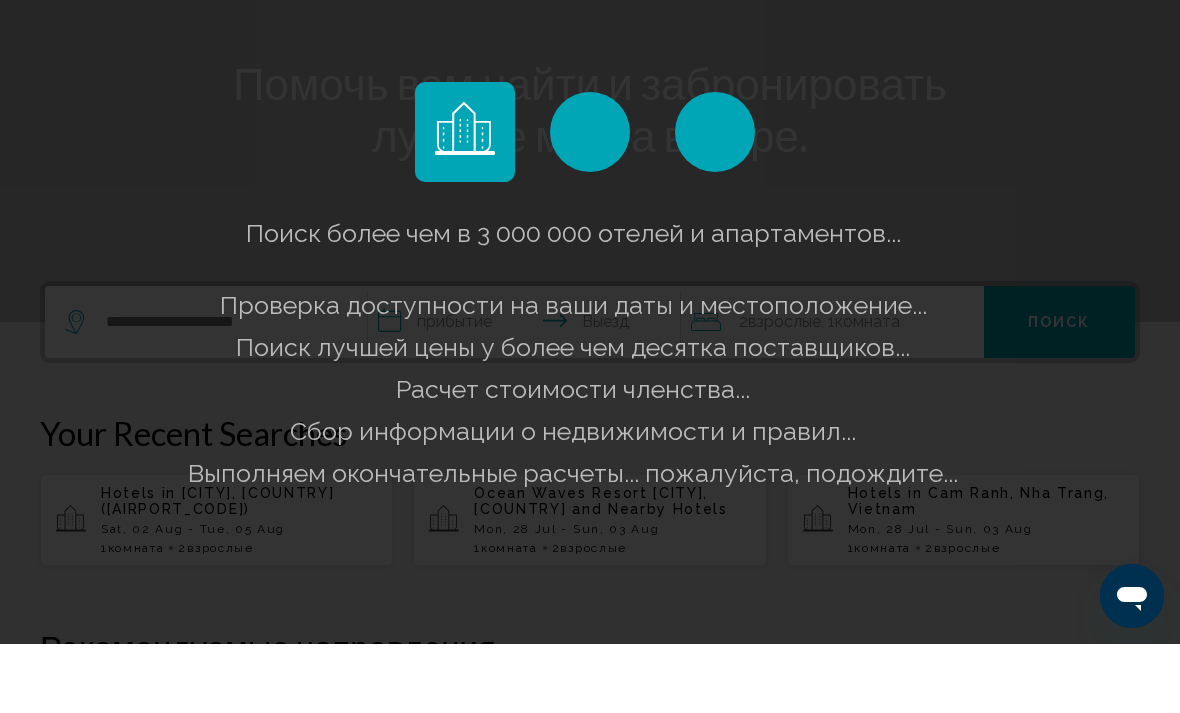 scroll, scrollTop: 278, scrollLeft: 0, axis: vertical 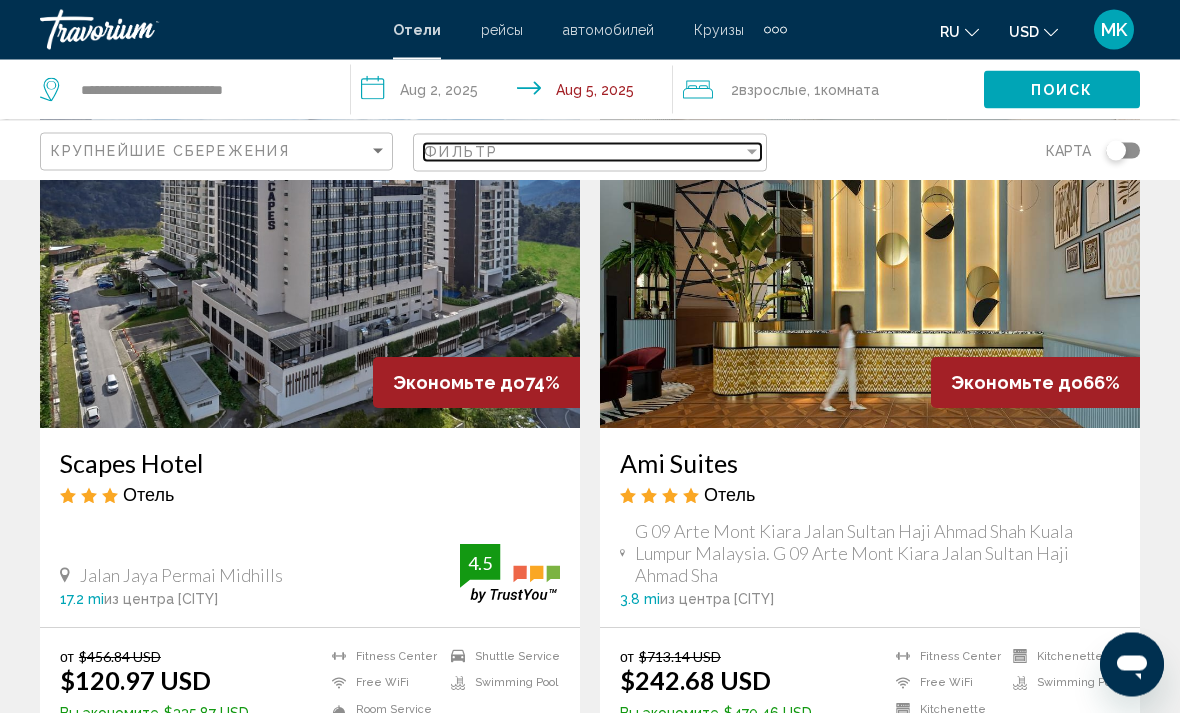 click at bounding box center (752, 152) 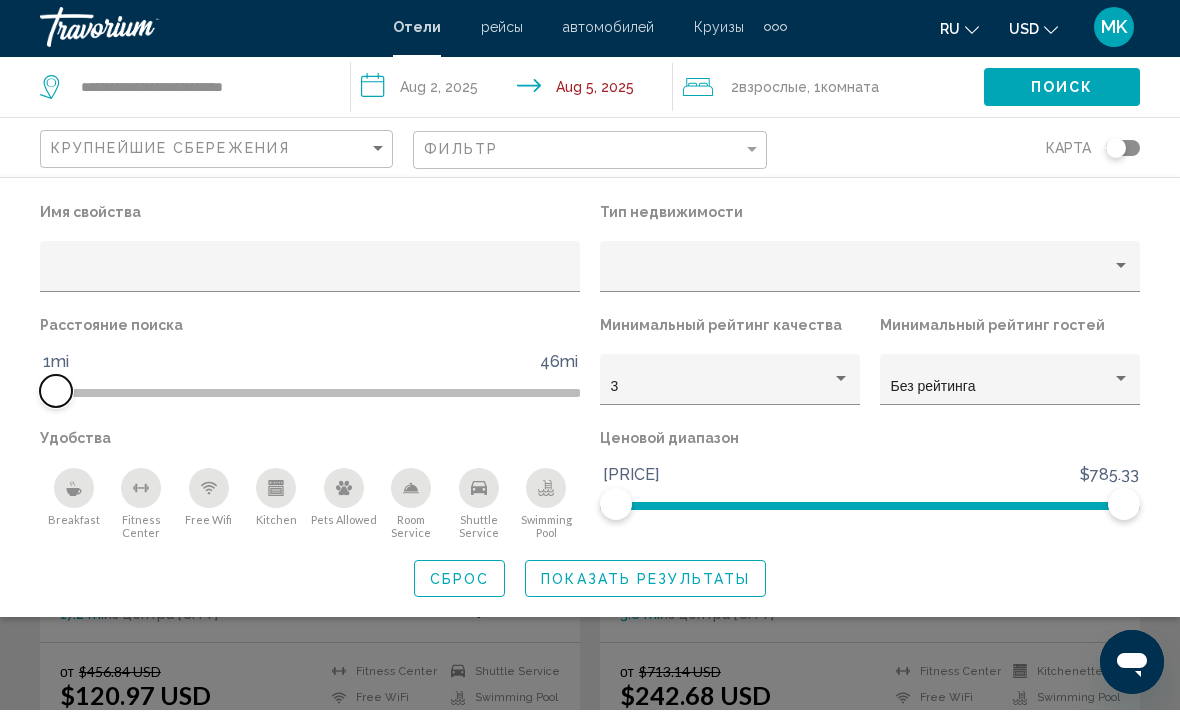scroll, scrollTop: 125, scrollLeft: 0, axis: vertical 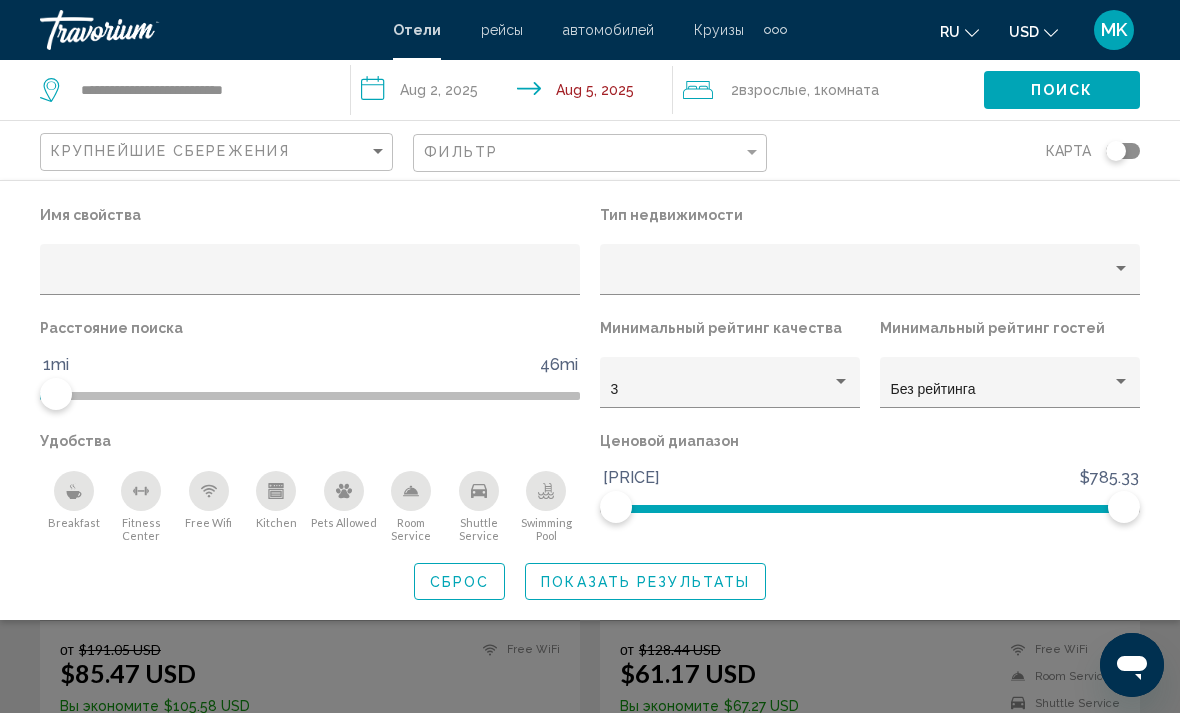 click on "Показать результаты" 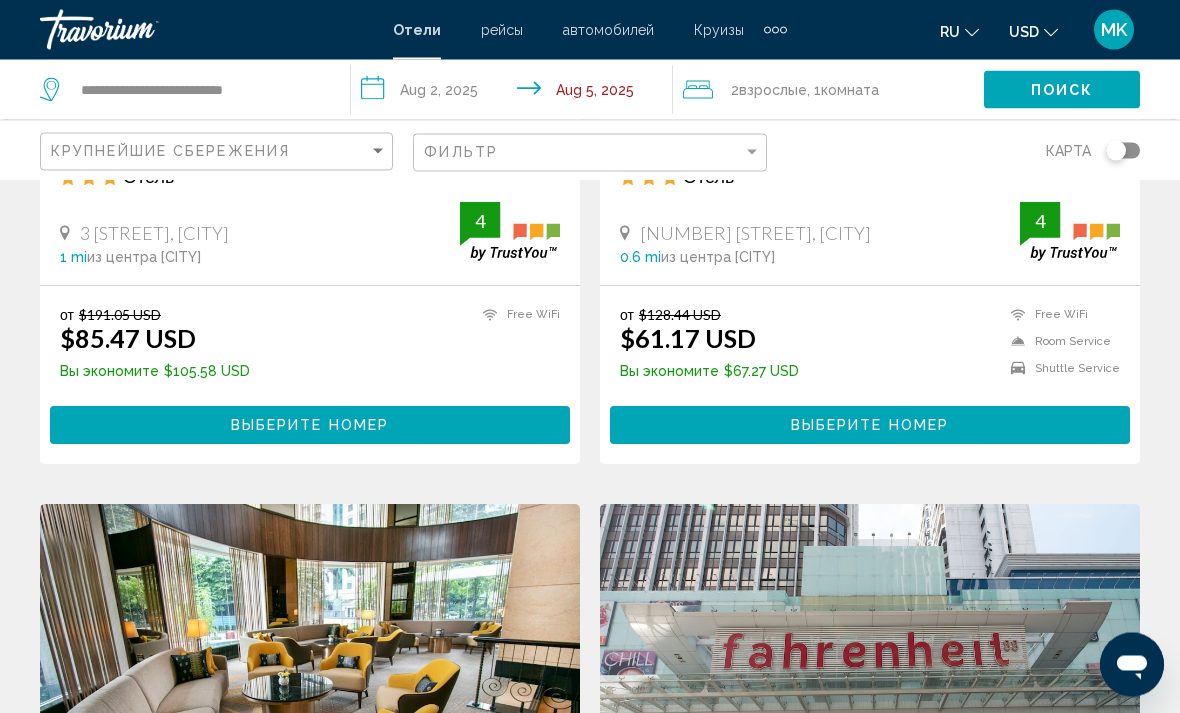scroll, scrollTop: 458, scrollLeft: 0, axis: vertical 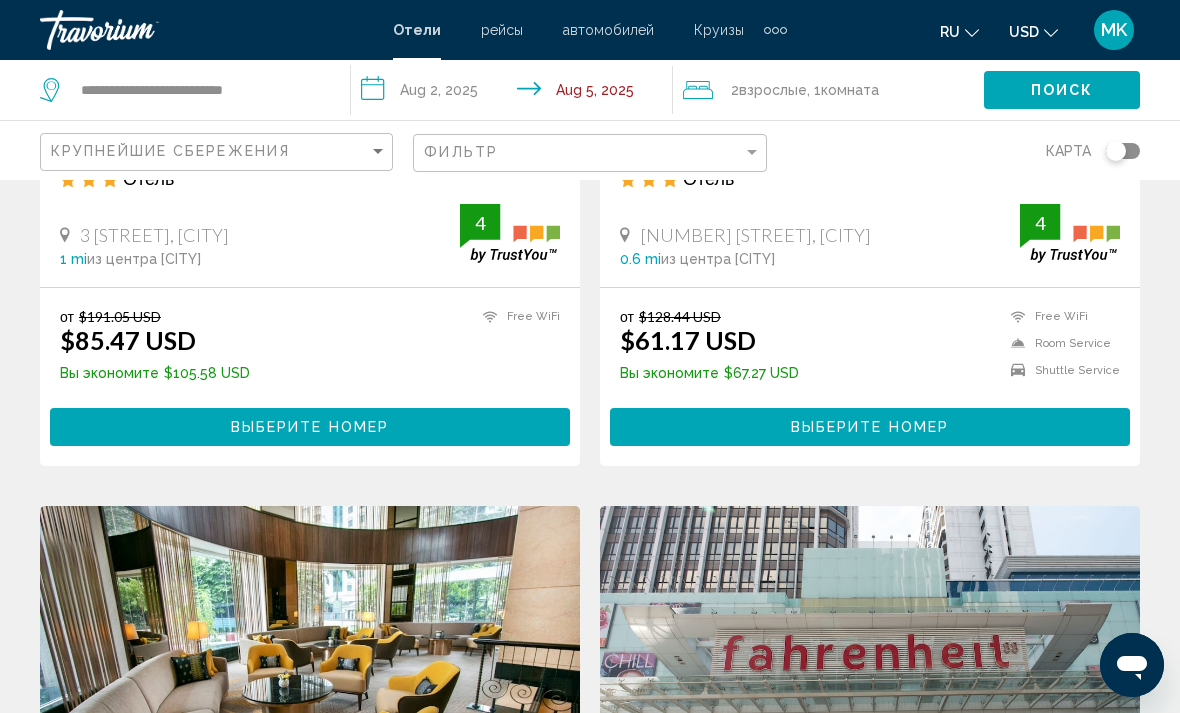 click on "Выберите номер" at bounding box center (870, 426) 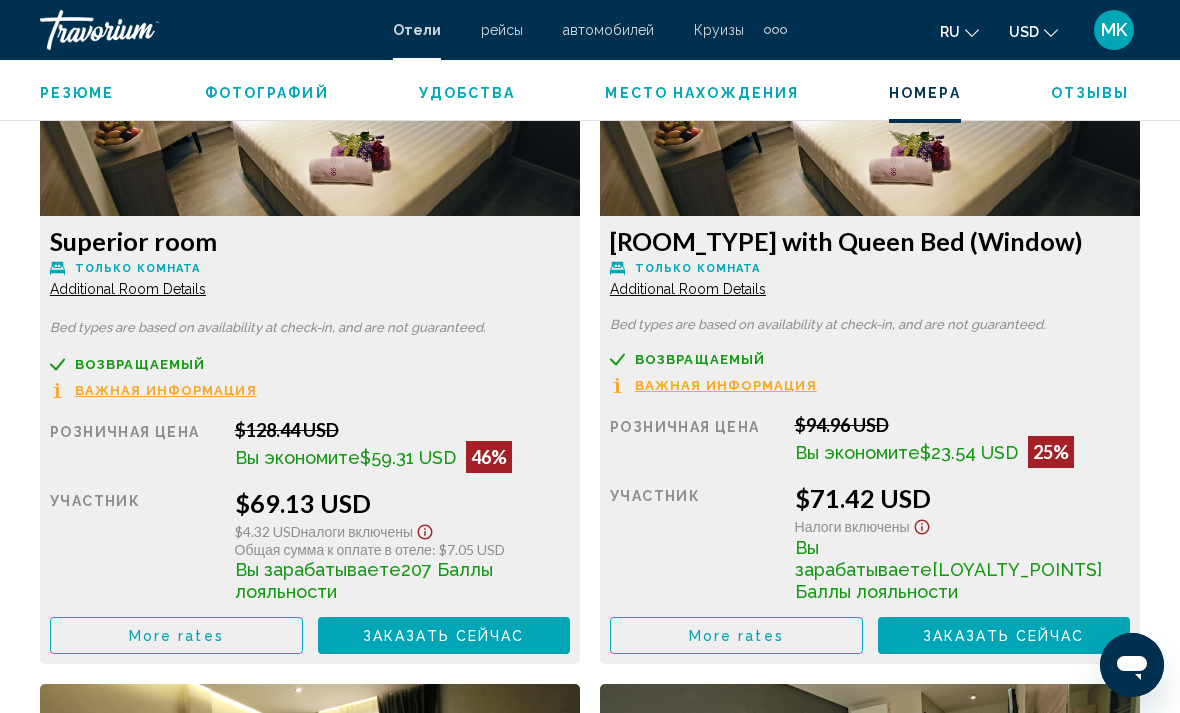 scroll, scrollTop: 3219, scrollLeft: 0, axis: vertical 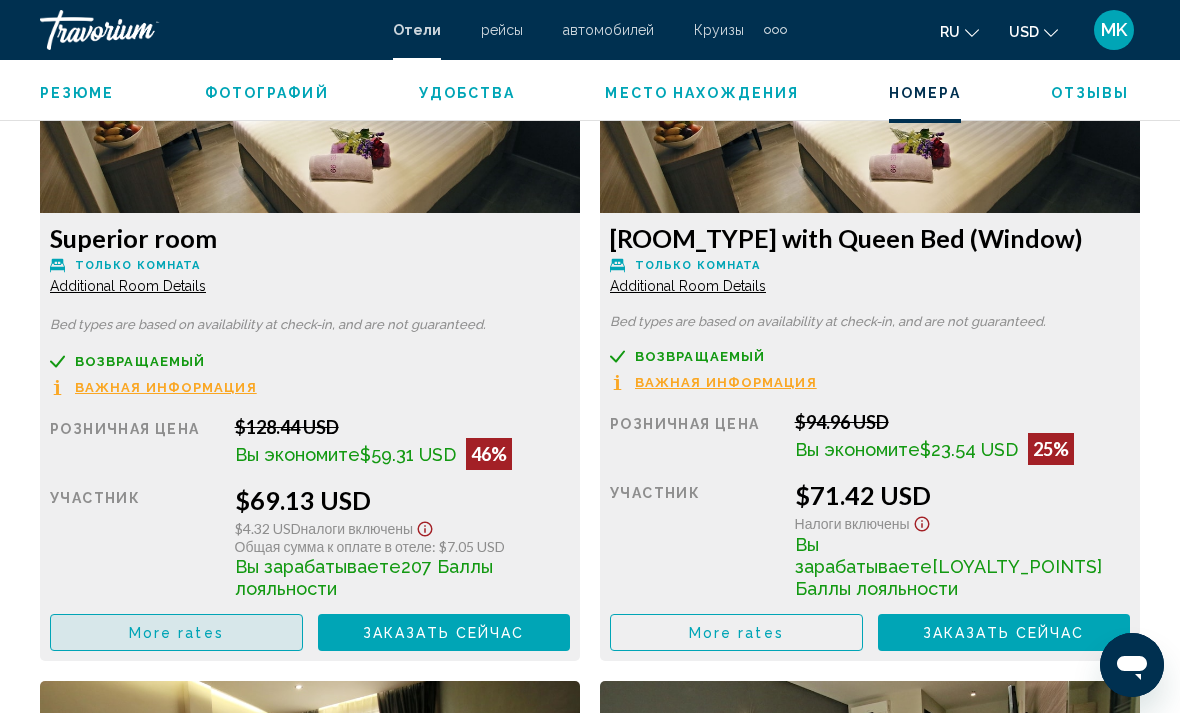 click on "More rates" at bounding box center [176, 633] 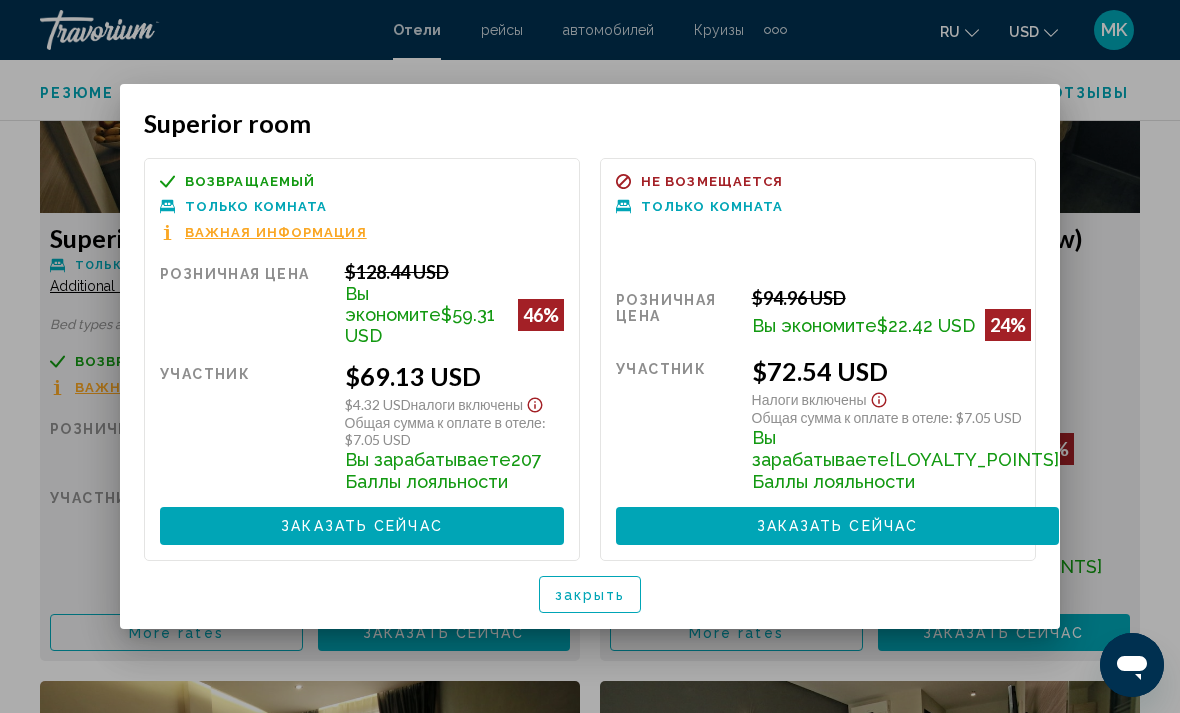 click on "закрыть" at bounding box center (590, 595) 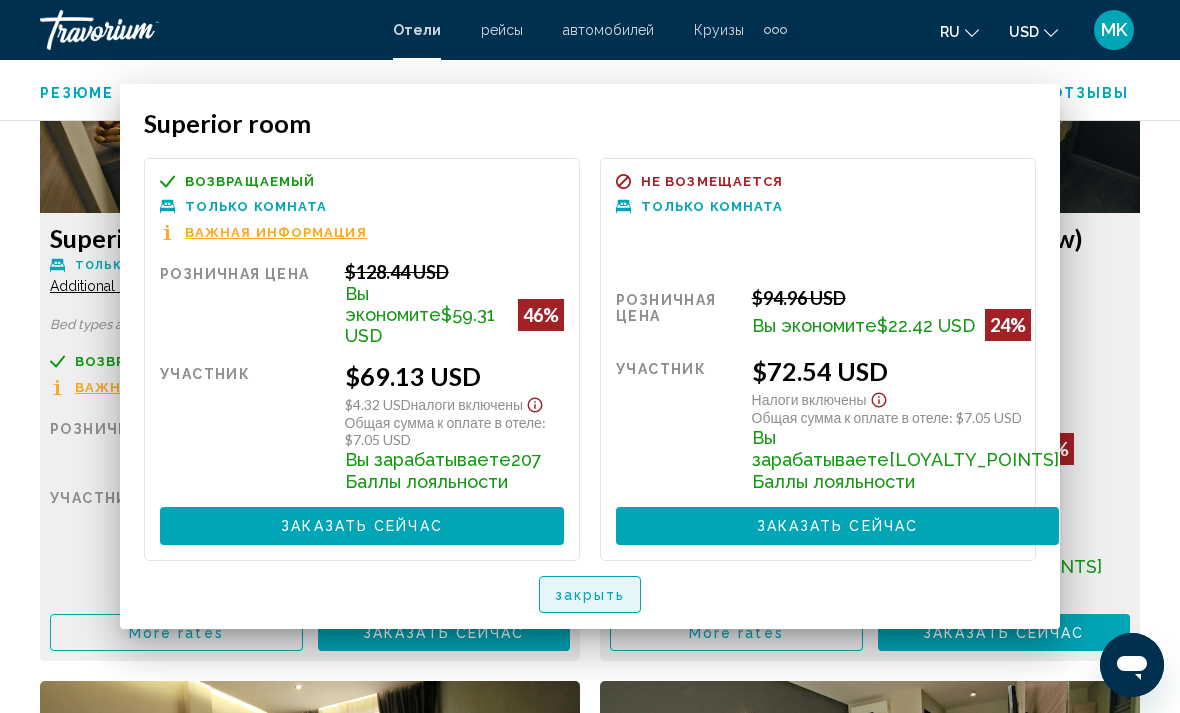 scroll, scrollTop: 3219, scrollLeft: 0, axis: vertical 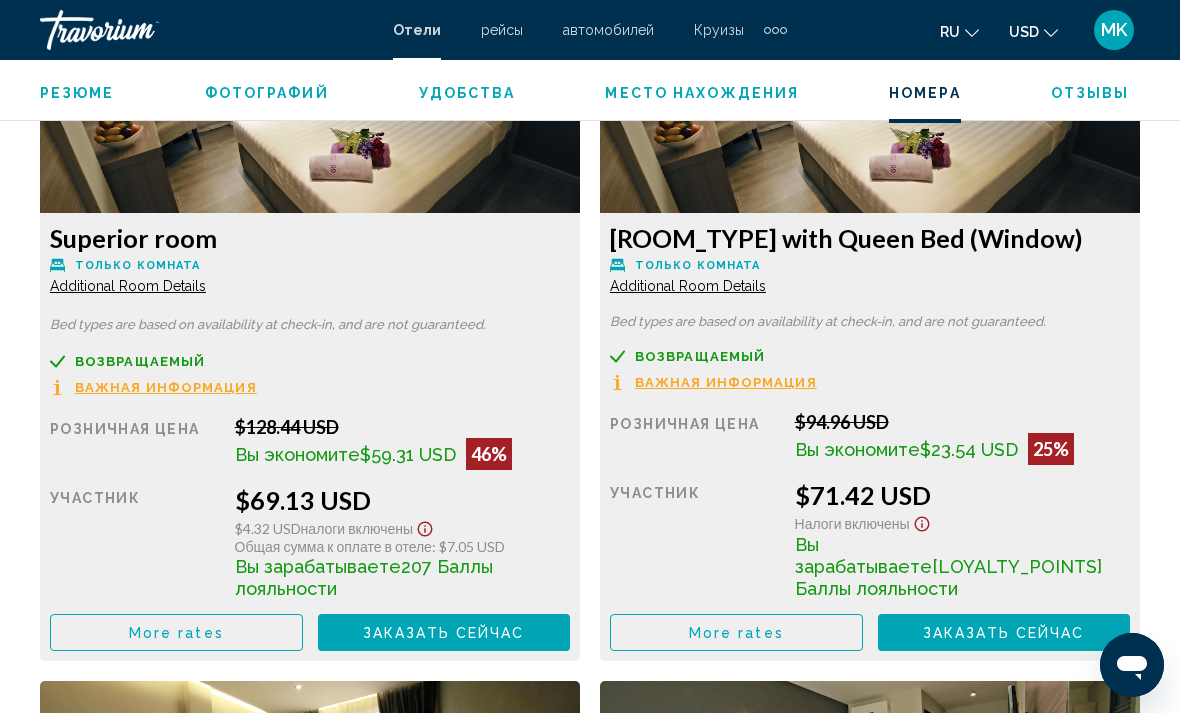 click on "More rates" at bounding box center (176, 632) 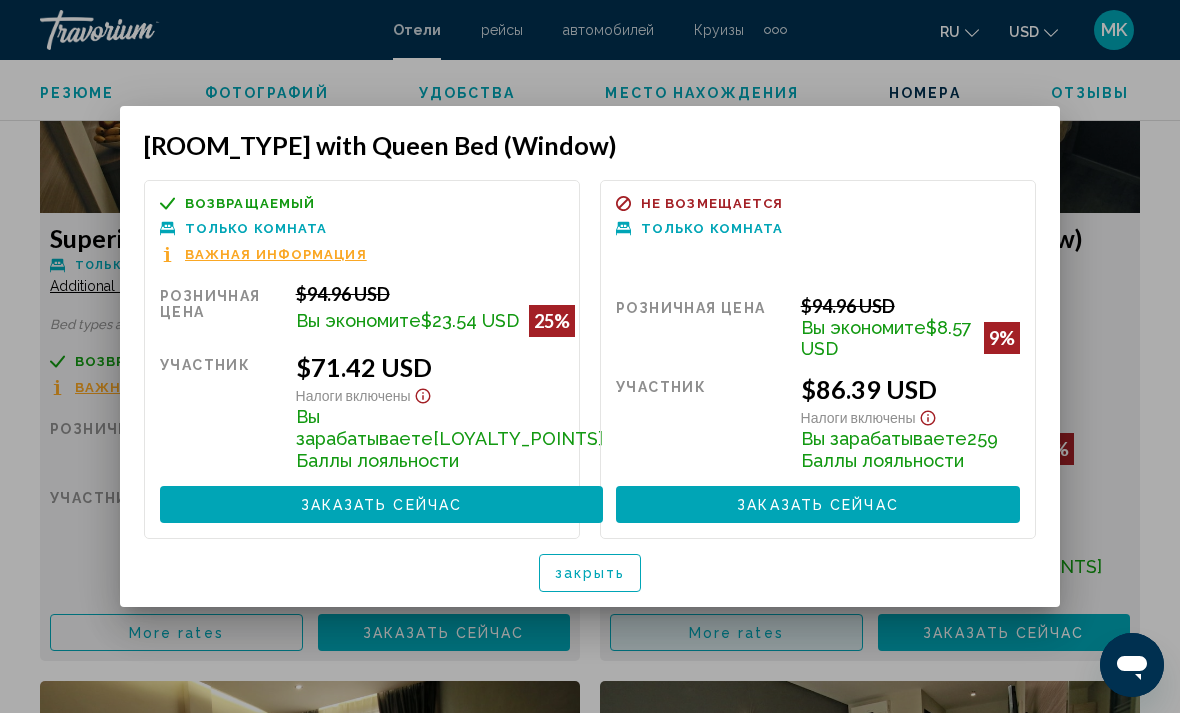 scroll, scrollTop: 0, scrollLeft: 0, axis: both 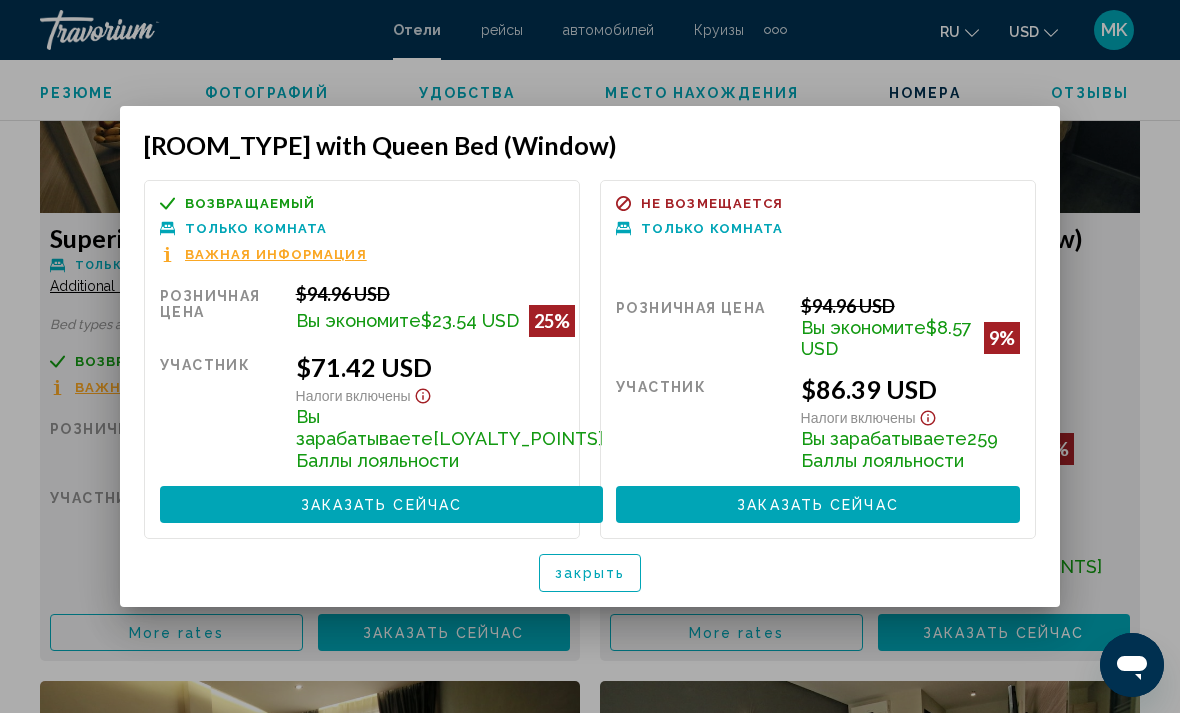 click on "закрыть" at bounding box center (590, 572) 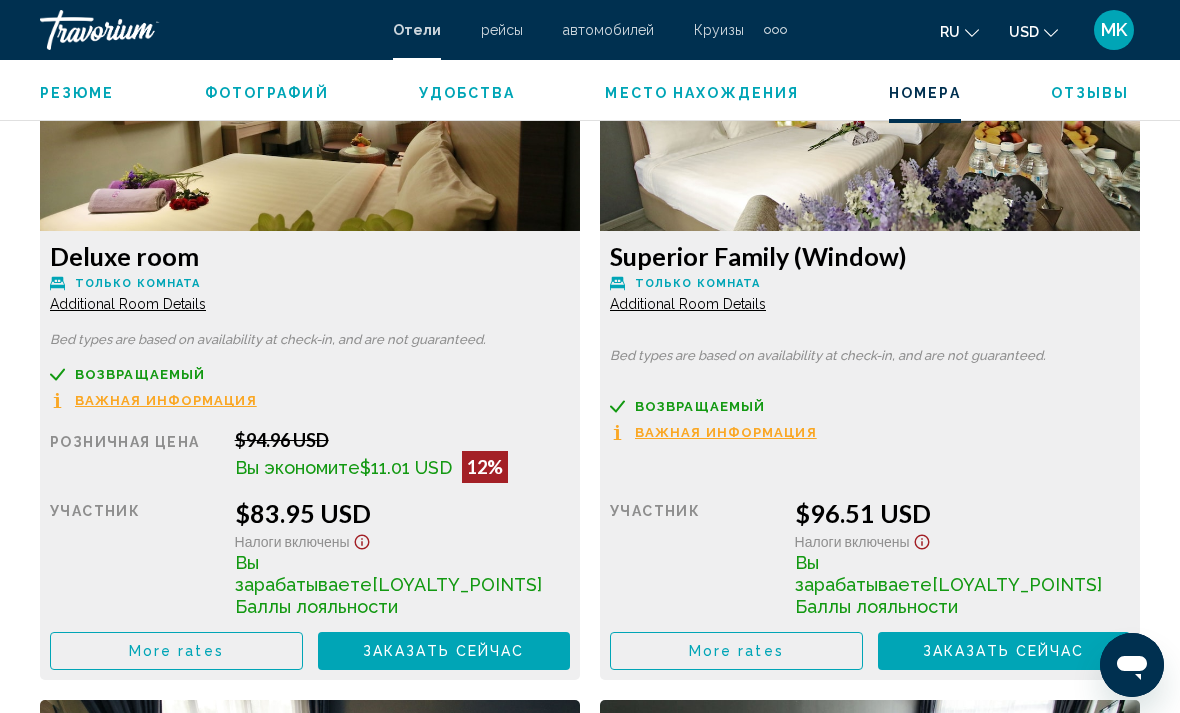 scroll, scrollTop: 3923, scrollLeft: 0, axis: vertical 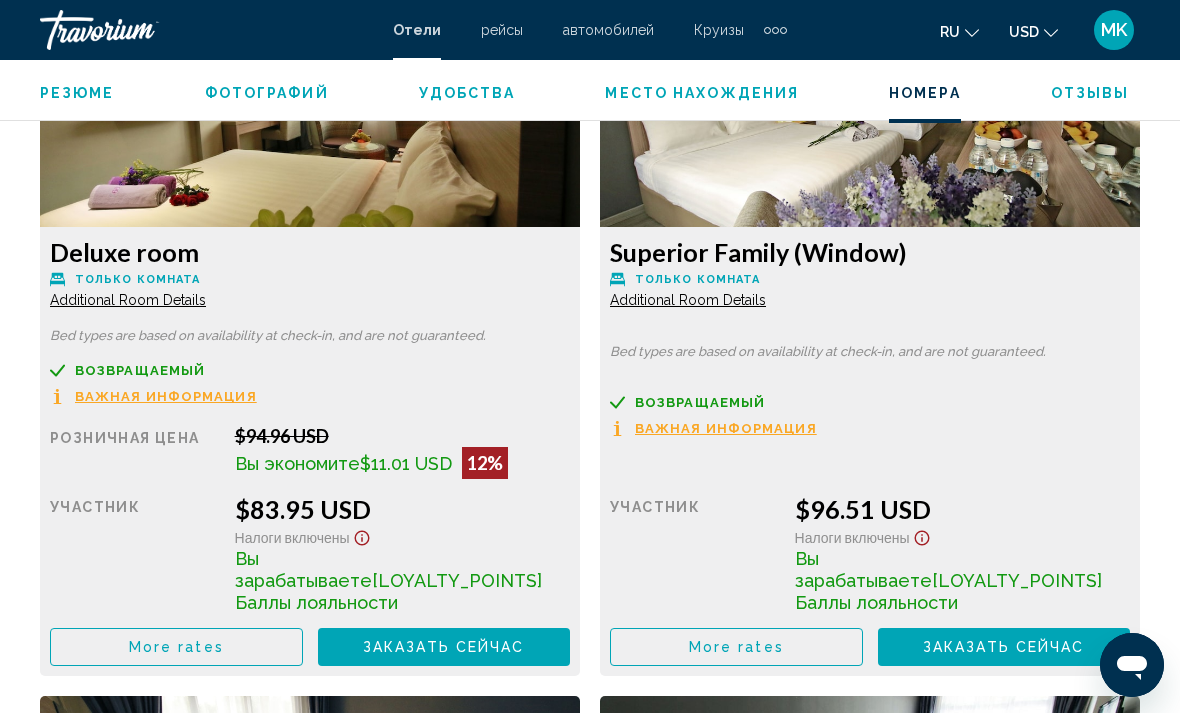 click on "More rates" at bounding box center (176, -71) 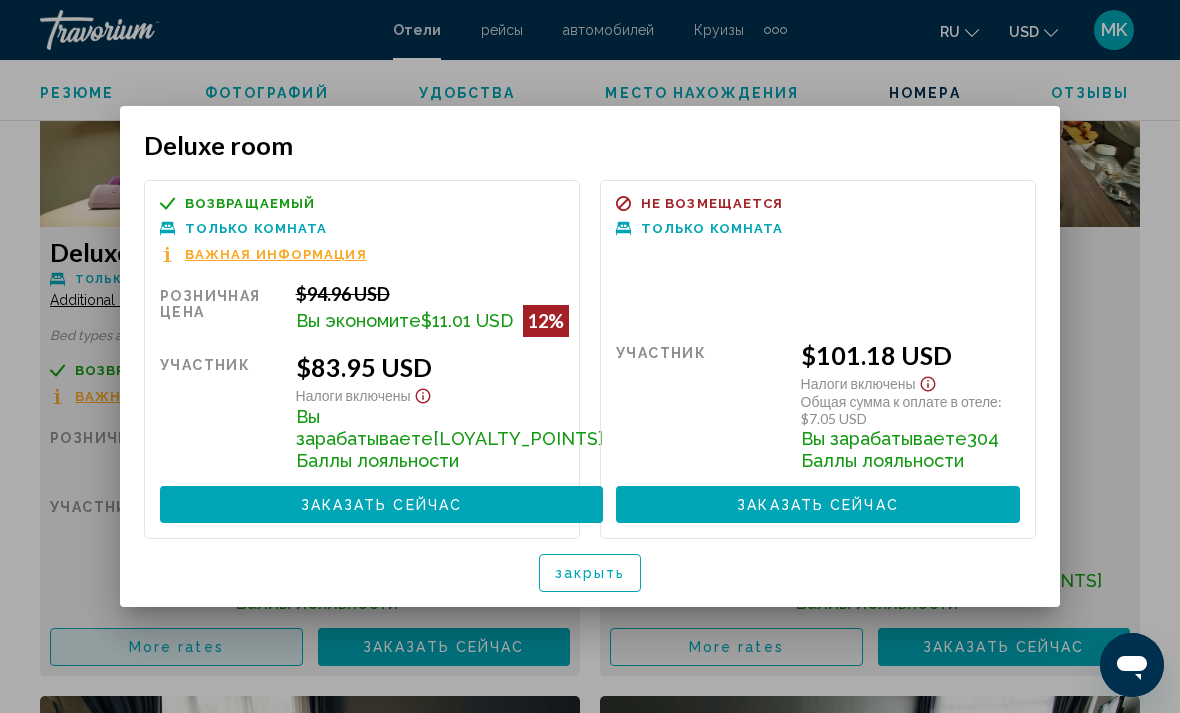 scroll, scrollTop: 0, scrollLeft: 0, axis: both 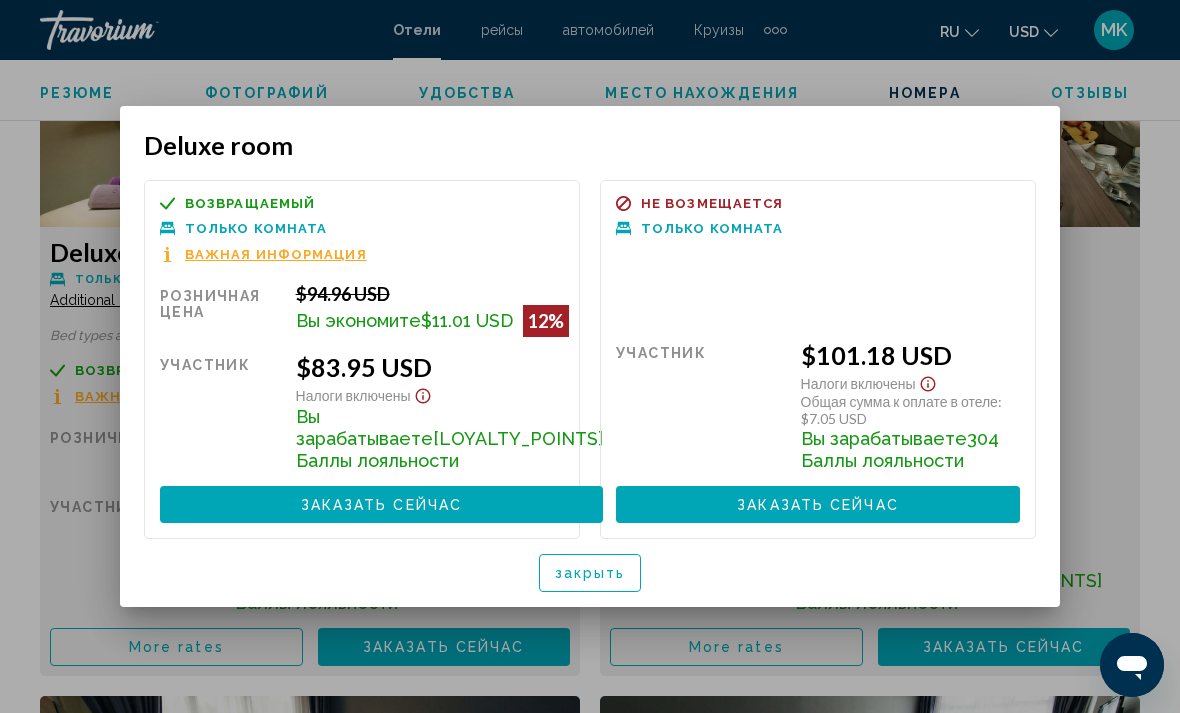 click on "закрыть" at bounding box center [590, 574] 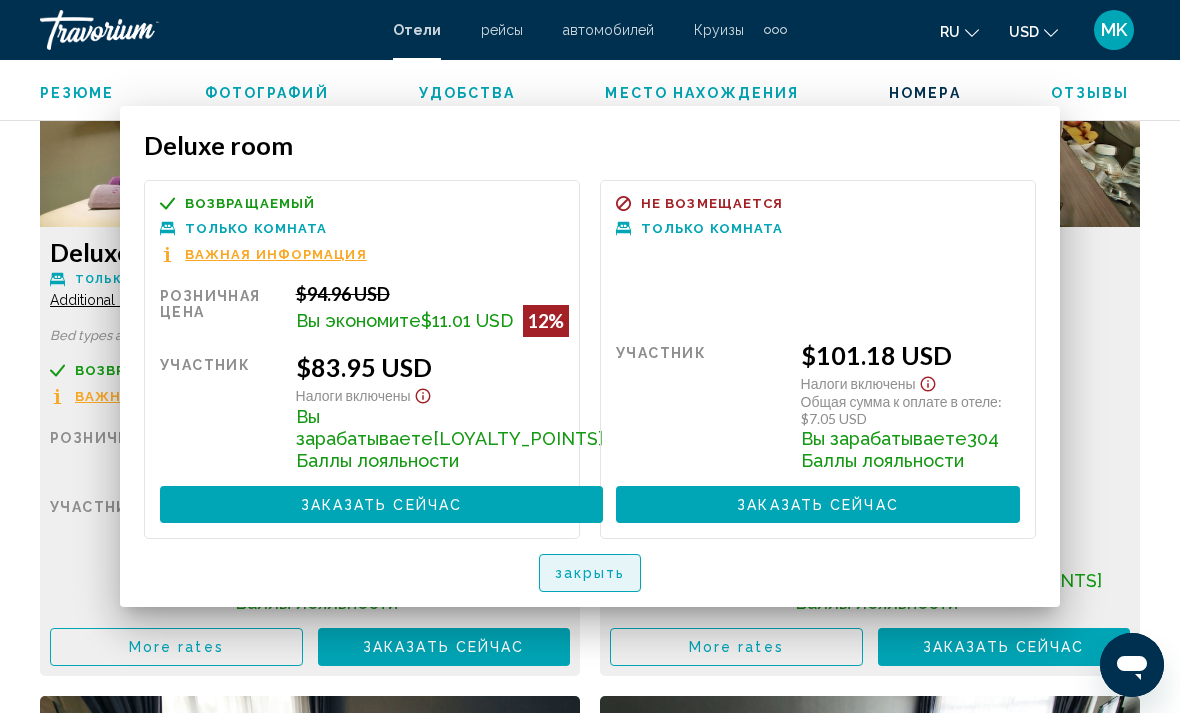 scroll, scrollTop: 3923, scrollLeft: 0, axis: vertical 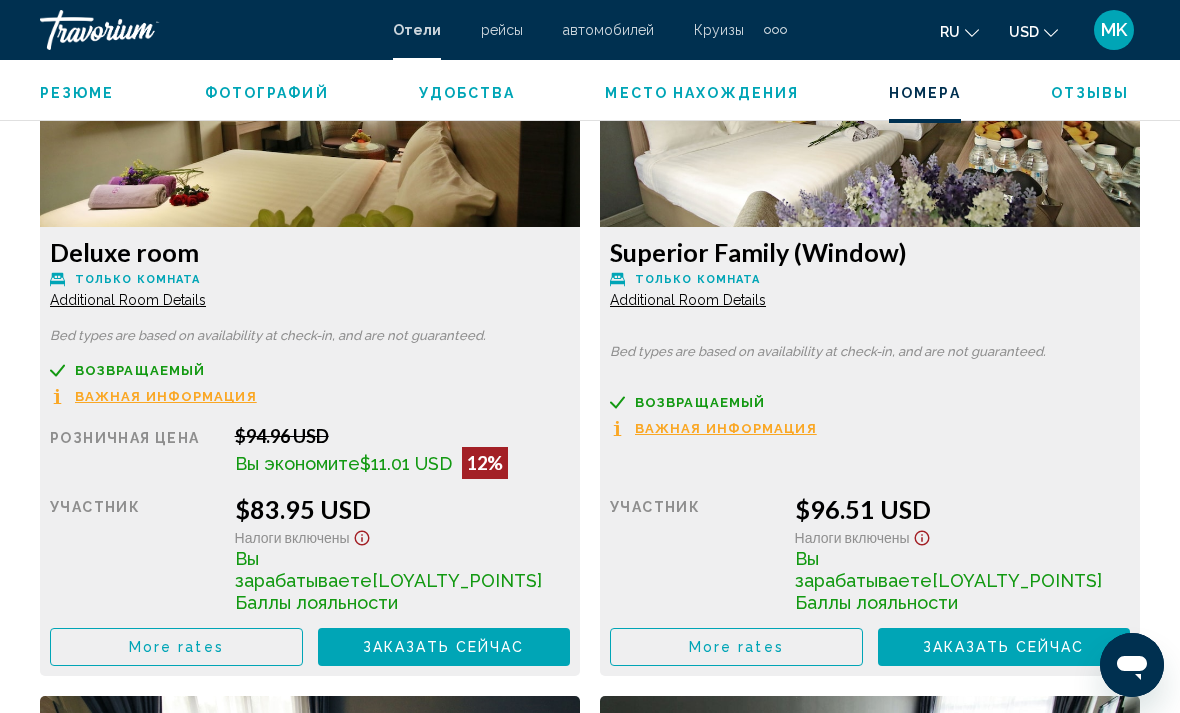 click on "More rates" at bounding box center (176, -71) 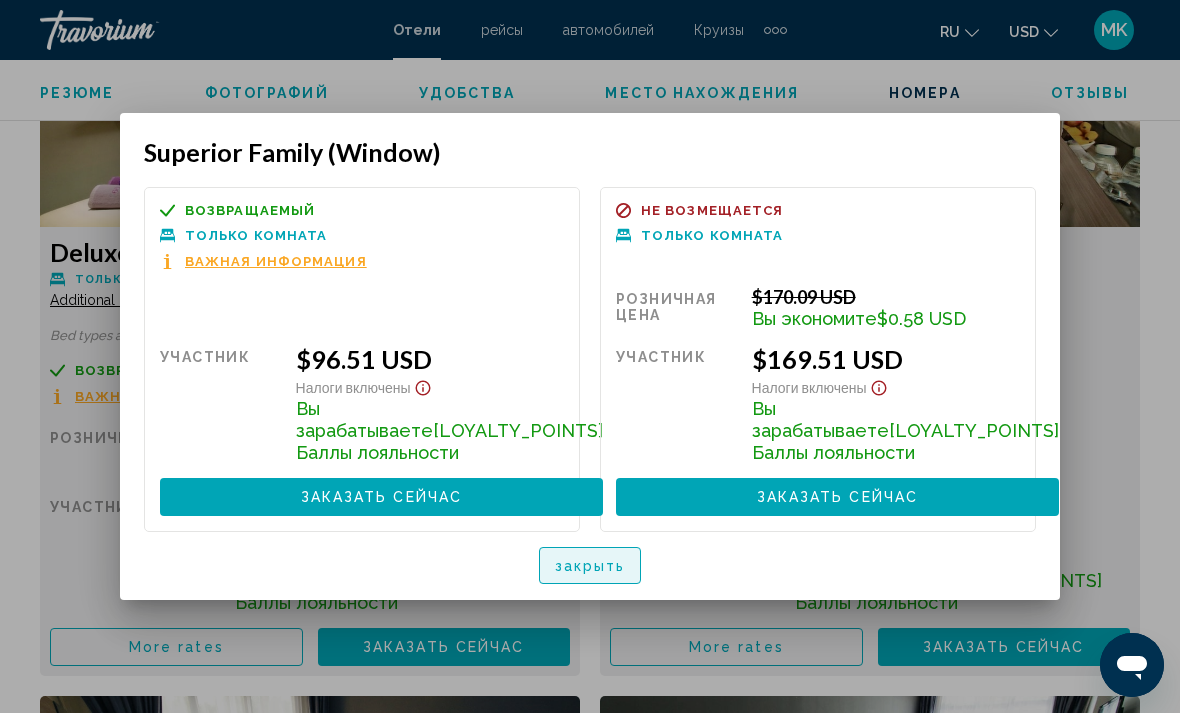 click on "закрыть" at bounding box center [590, 566] 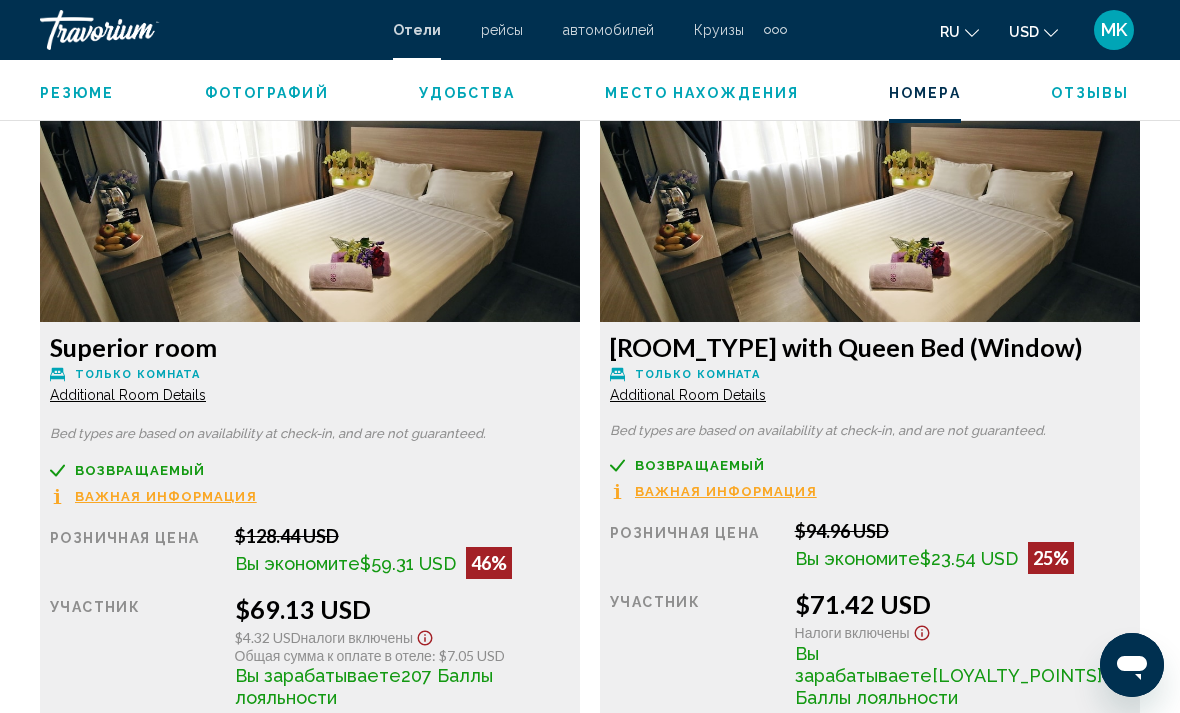 scroll, scrollTop: 3014, scrollLeft: 0, axis: vertical 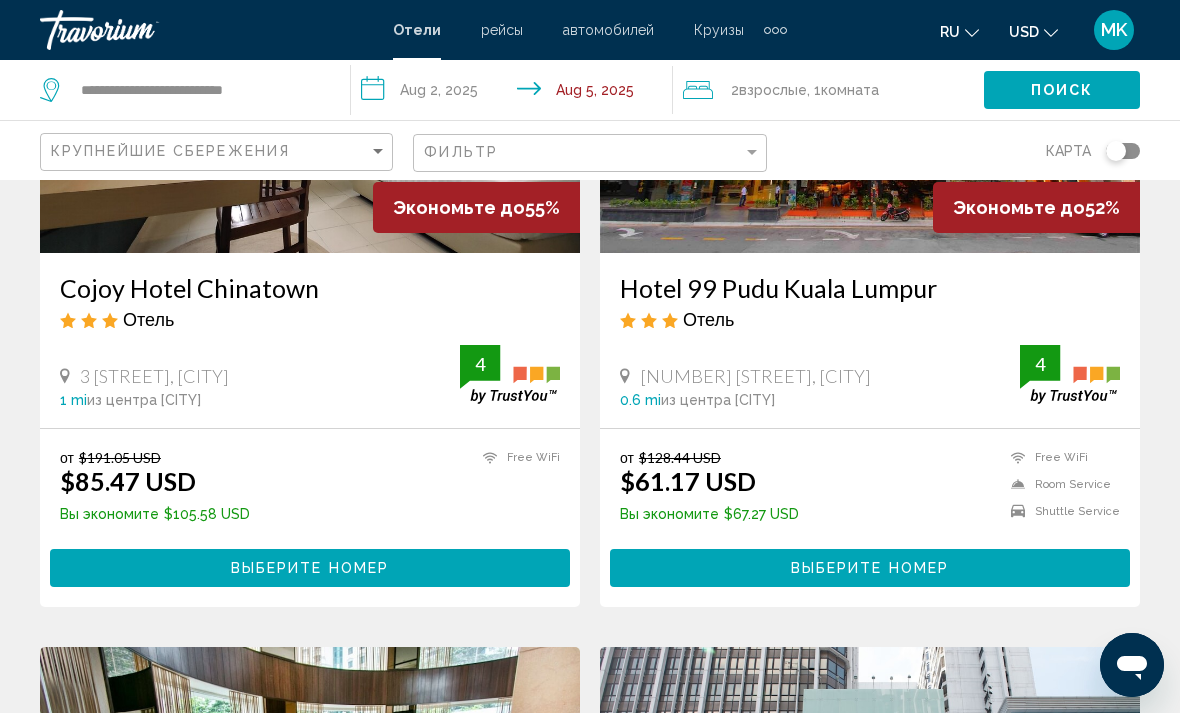 click on "Выберите номер" at bounding box center (310, 567) 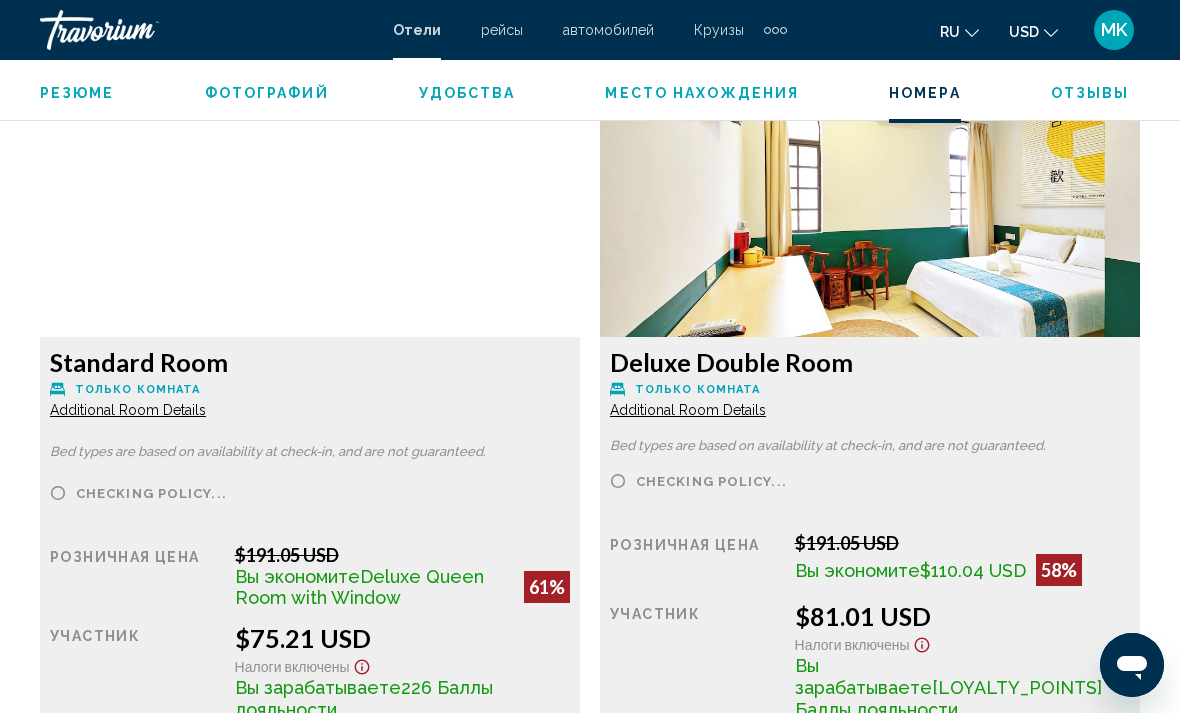 scroll, scrollTop: 3217, scrollLeft: 0, axis: vertical 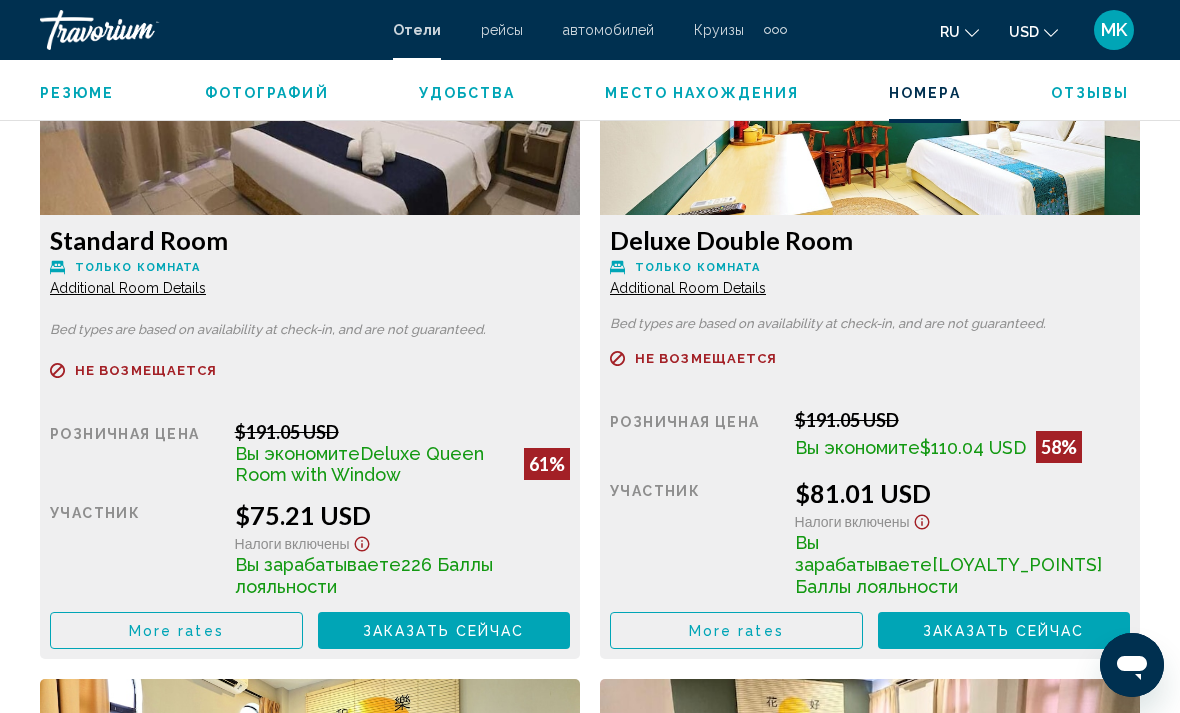 click on "More rates" at bounding box center [176, 631] 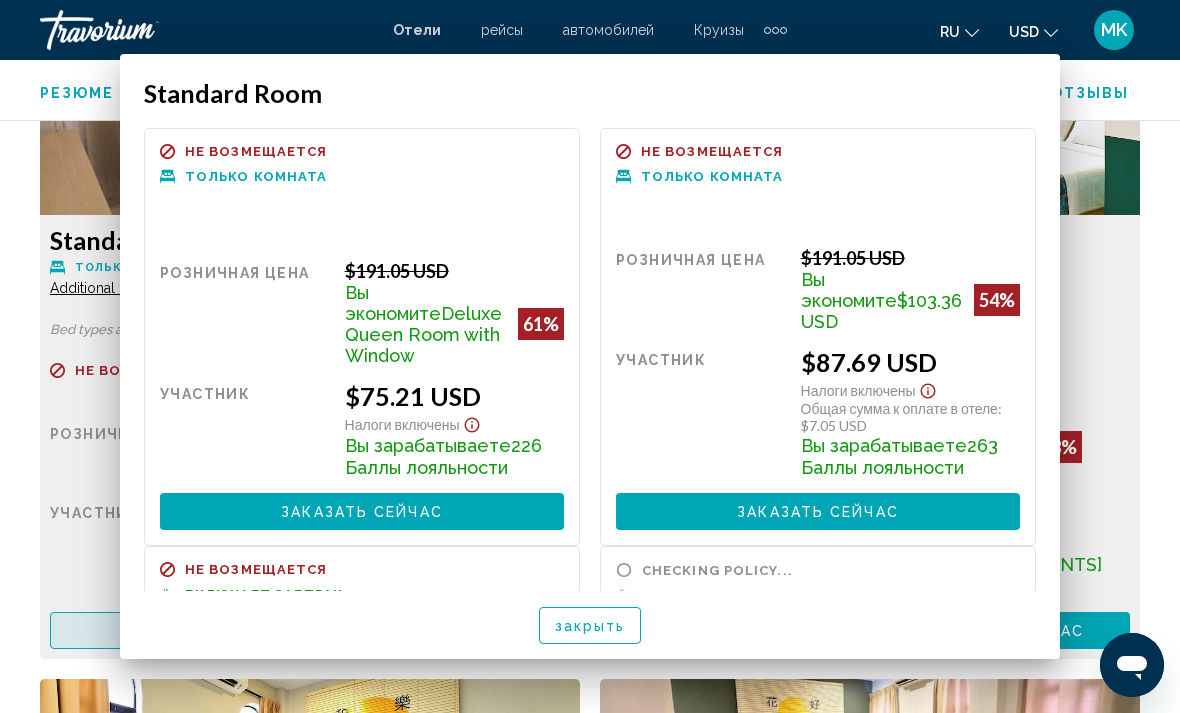 scroll, scrollTop: 0, scrollLeft: 0, axis: both 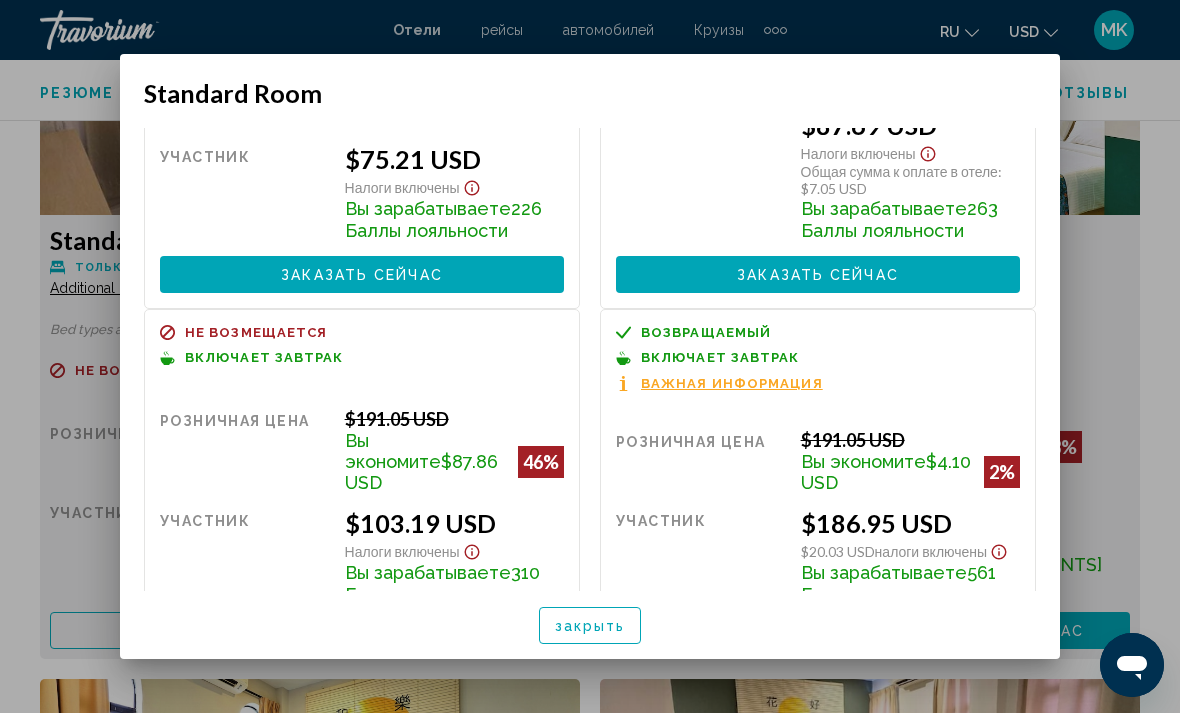 click at bounding box center [590, 356] 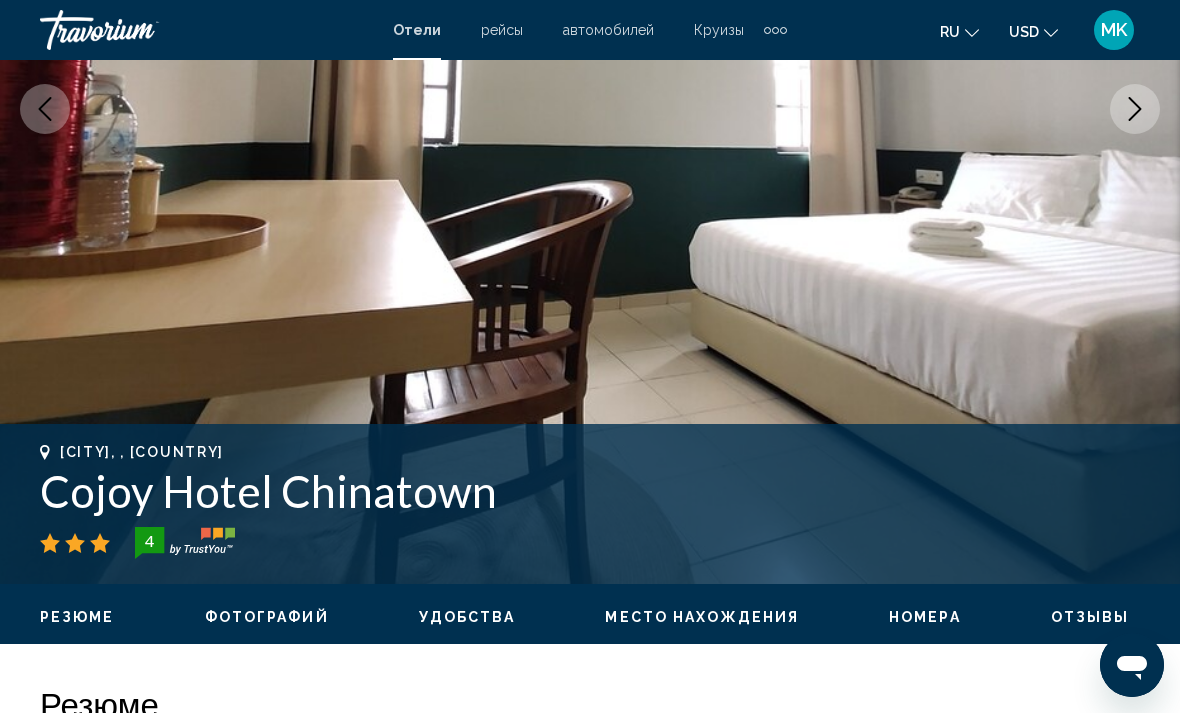 scroll, scrollTop: 413, scrollLeft: 0, axis: vertical 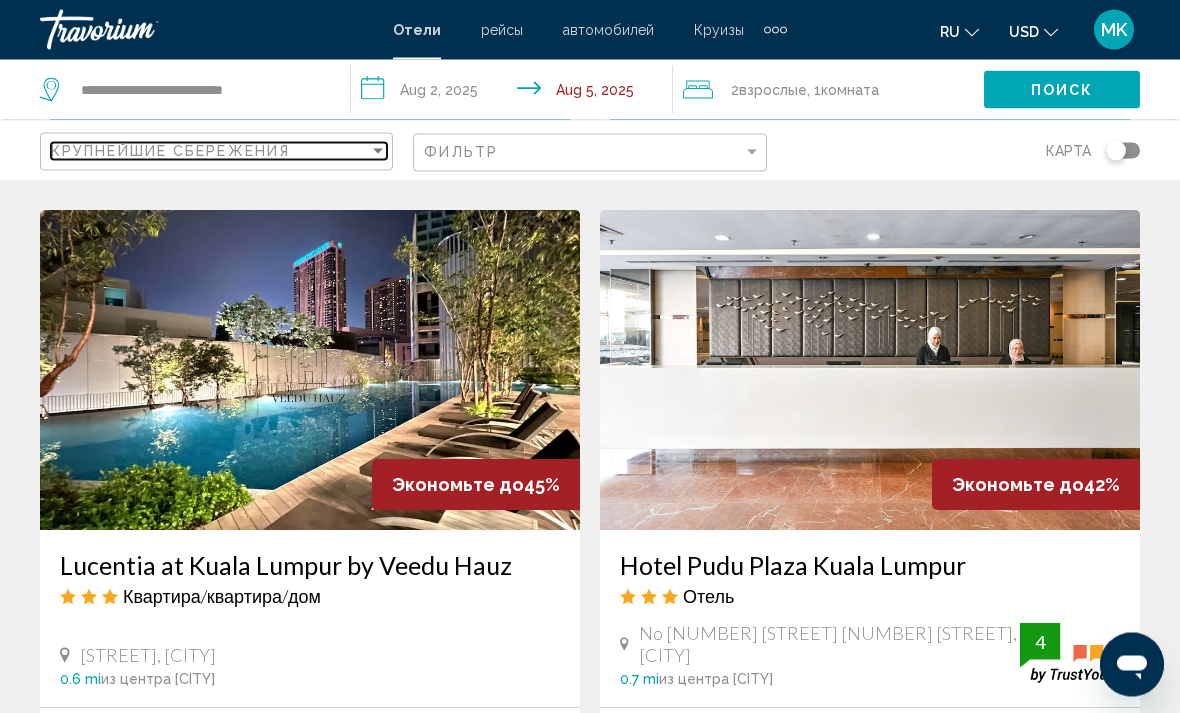 click on "Крупнейшие сбережения" at bounding box center [210, 151] 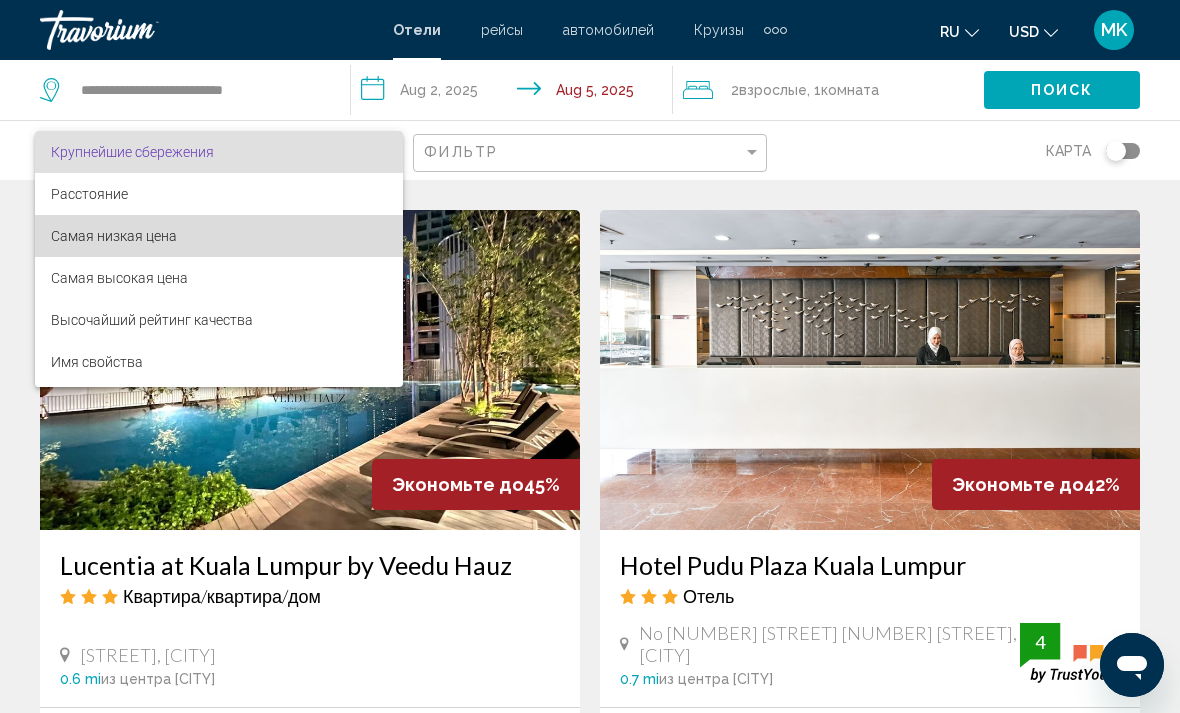click on "Самая низкая цена" at bounding box center [219, 236] 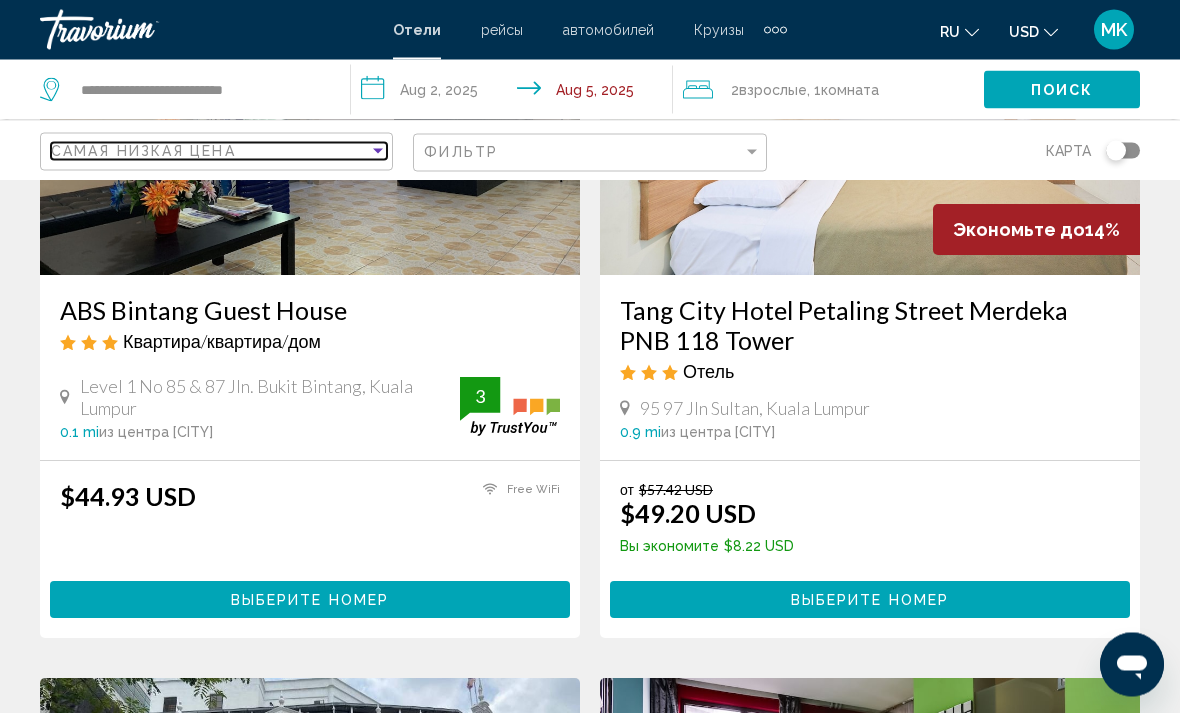 scroll, scrollTop: 295, scrollLeft: 0, axis: vertical 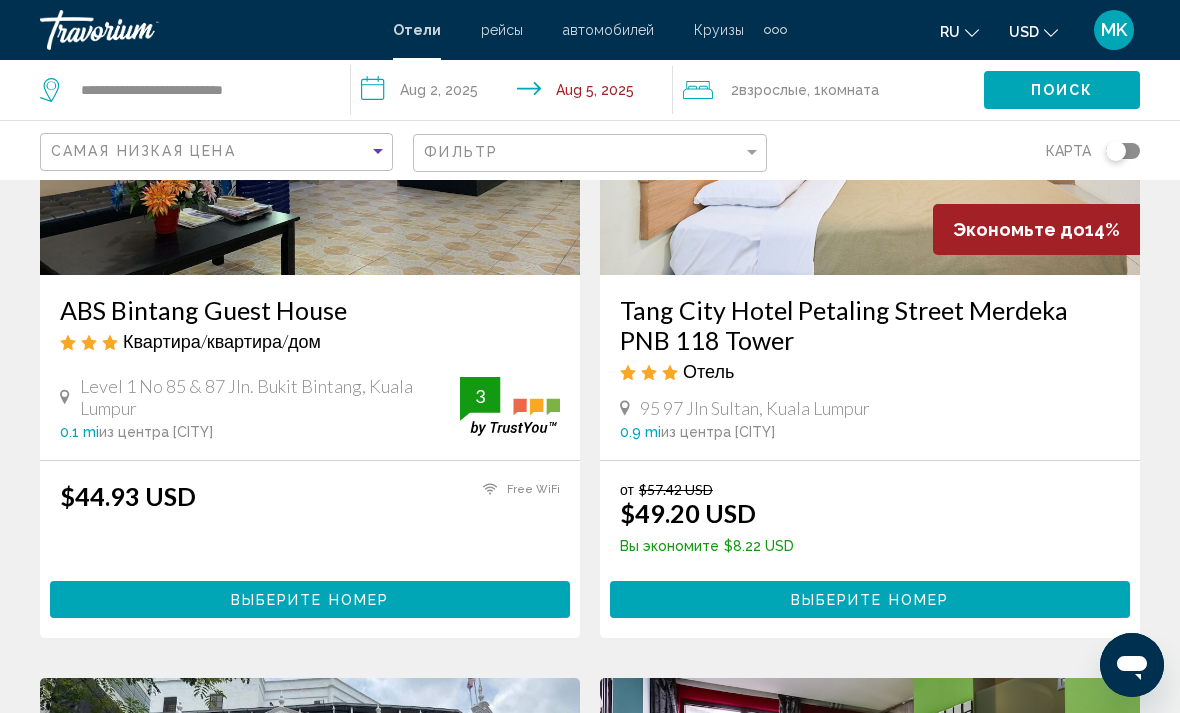 click on "Выберите номер" at bounding box center [870, 599] 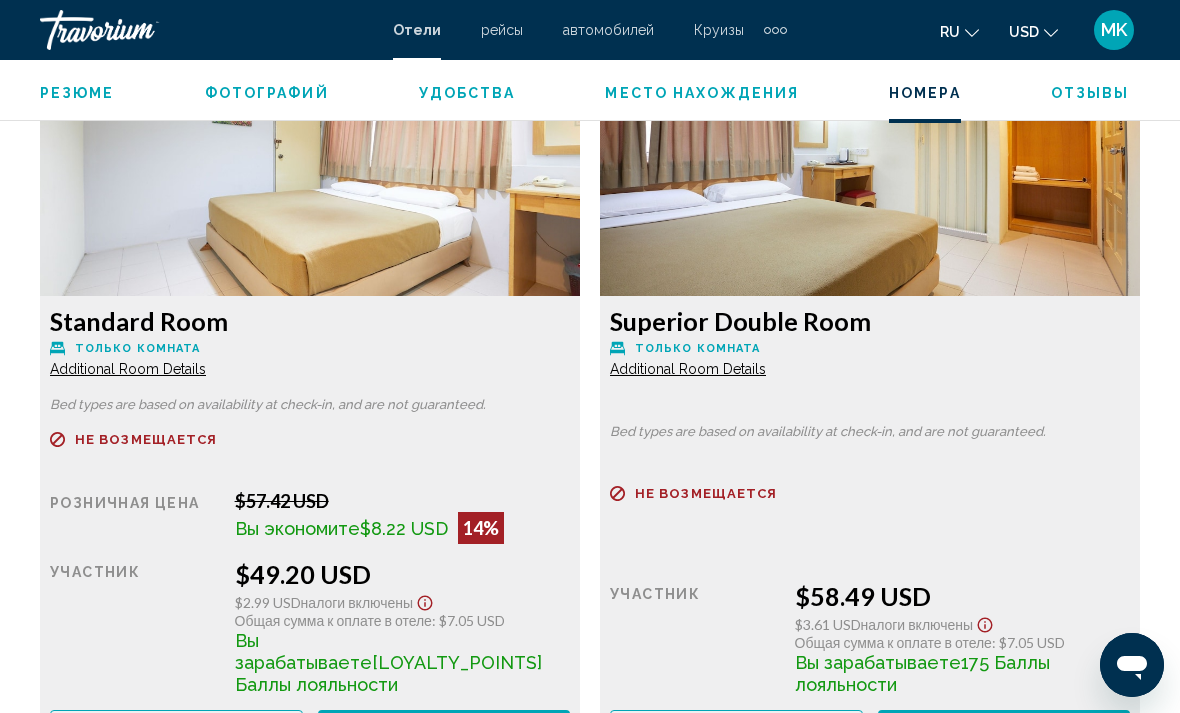 scroll, scrollTop: 3024, scrollLeft: 0, axis: vertical 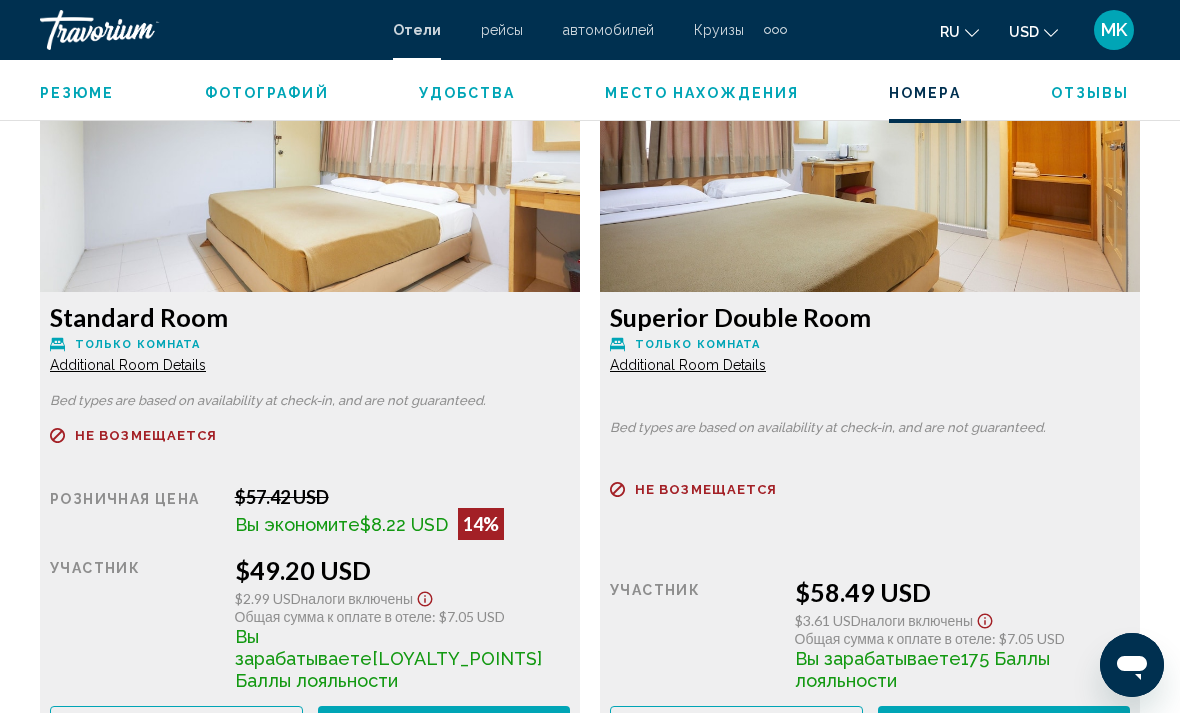 click on "More rates" at bounding box center [176, 725] 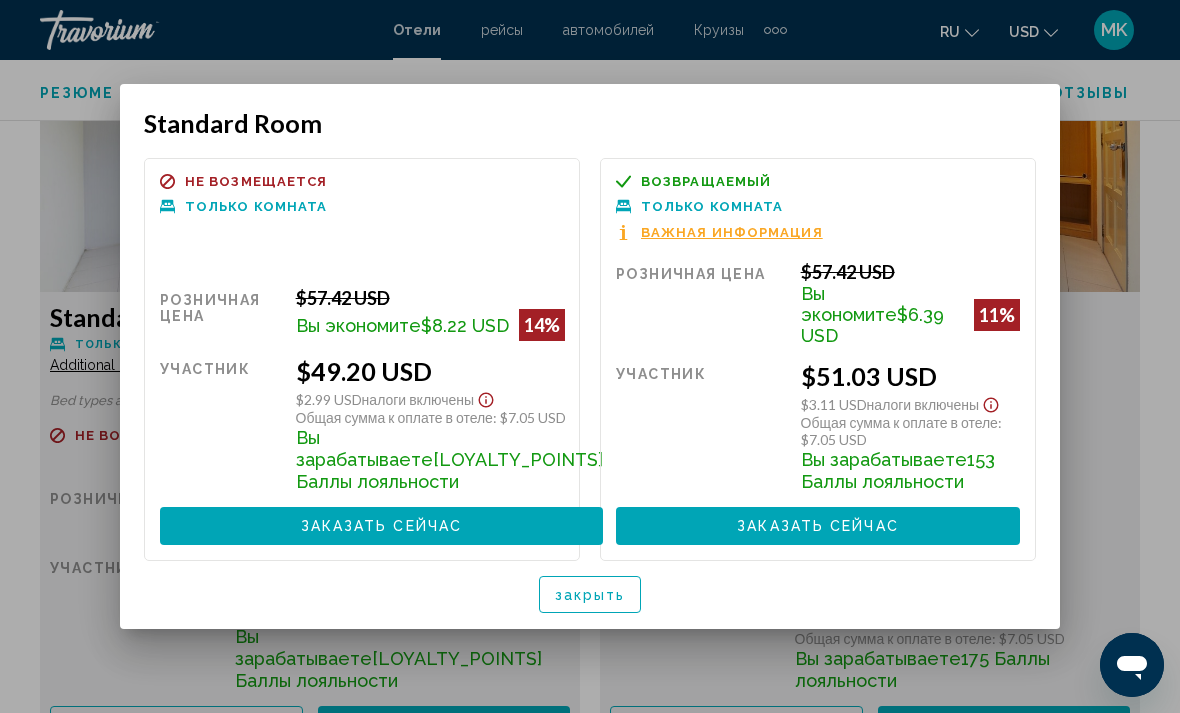click on "закрыть" at bounding box center [590, 595] 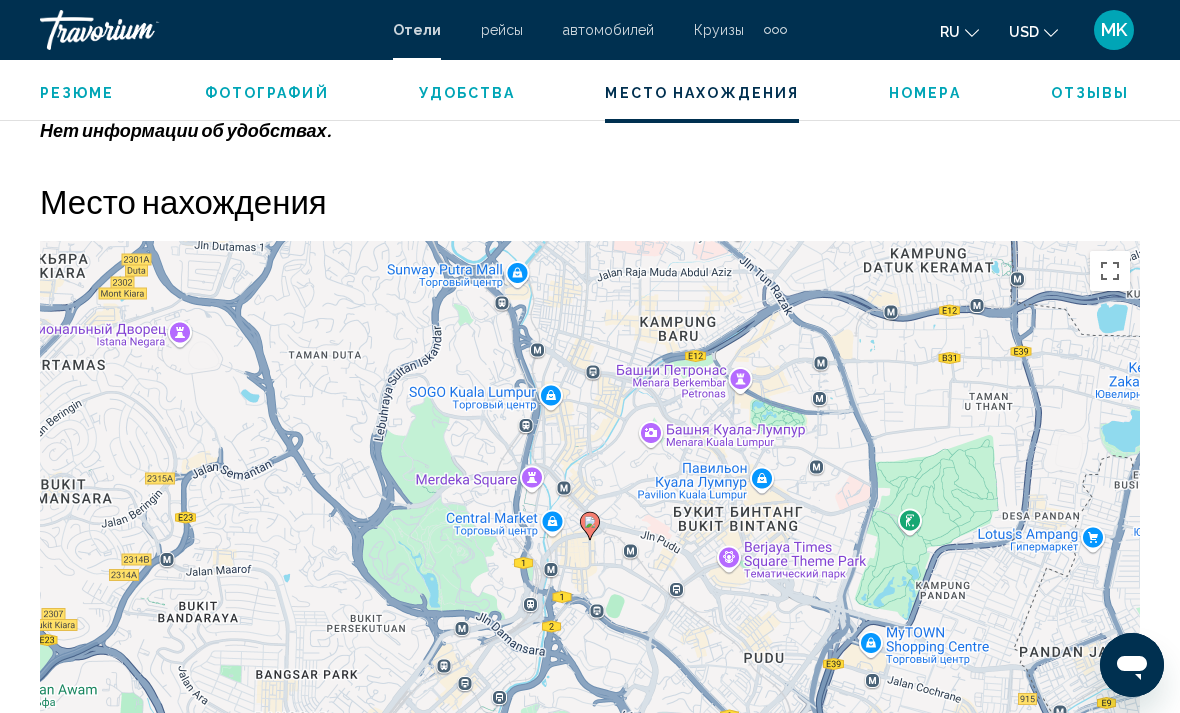 scroll, scrollTop: 2000, scrollLeft: 0, axis: vertical 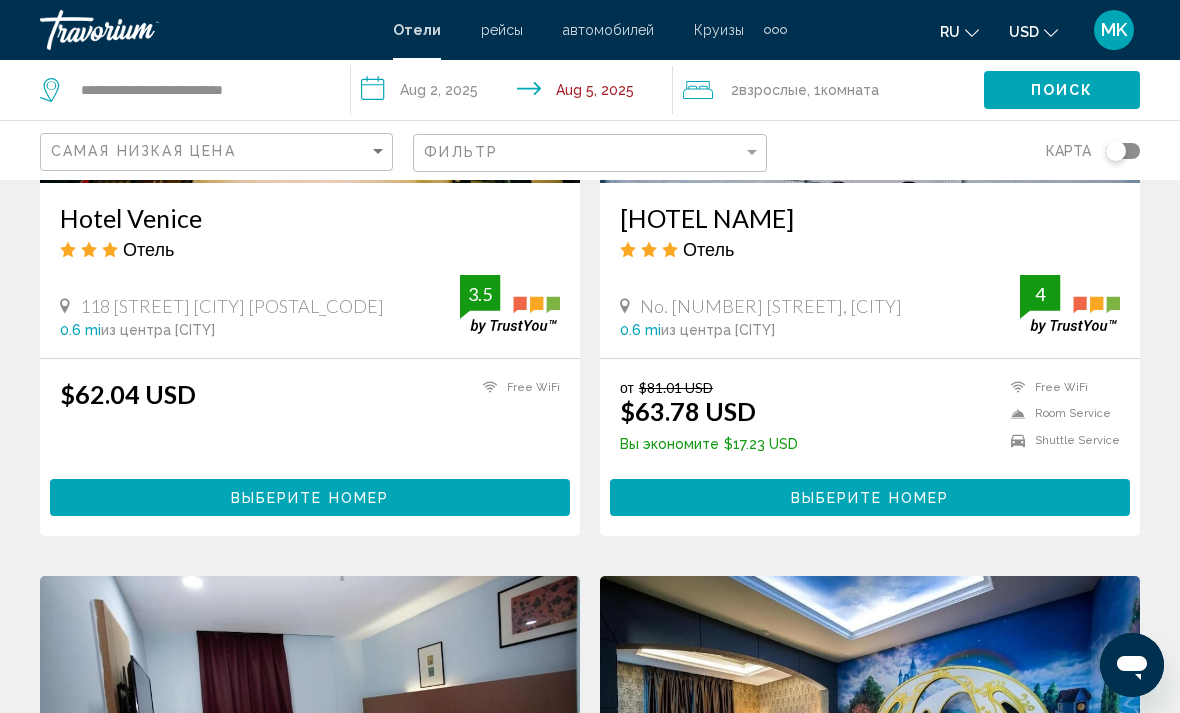 click on "Выберите номер" at bounding box center [870, 497] 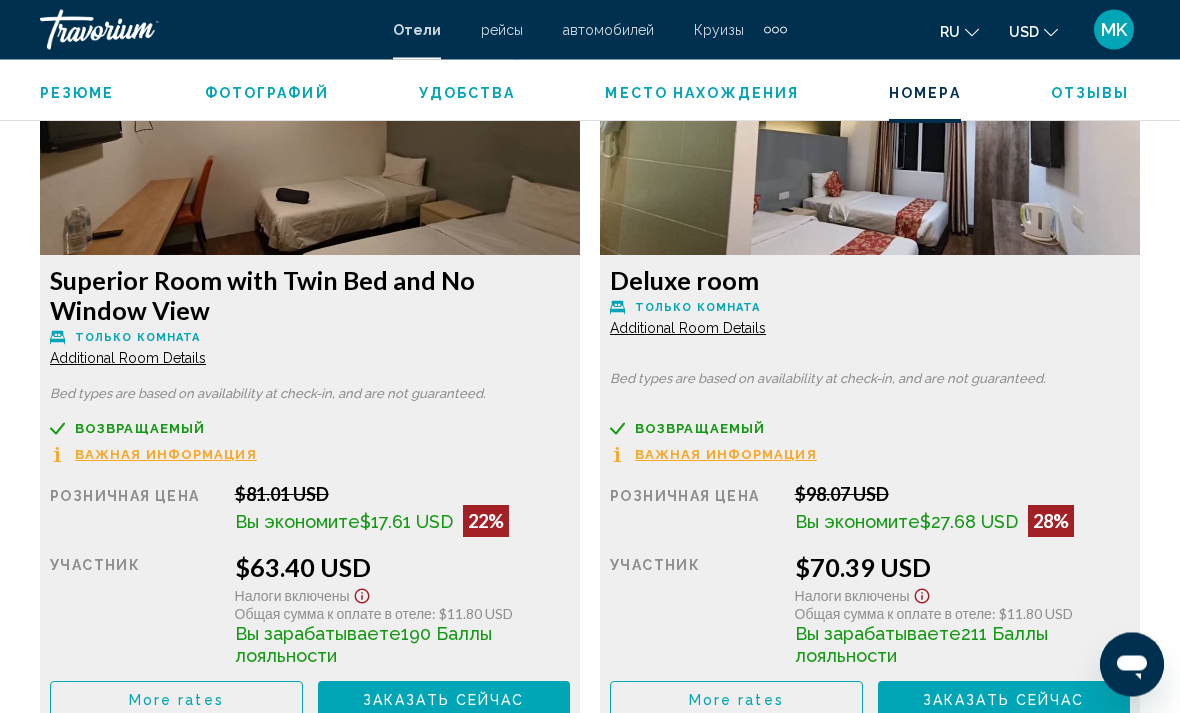 scroll, scrollTop: 3177, scrollLeft: 0, axis: vertical 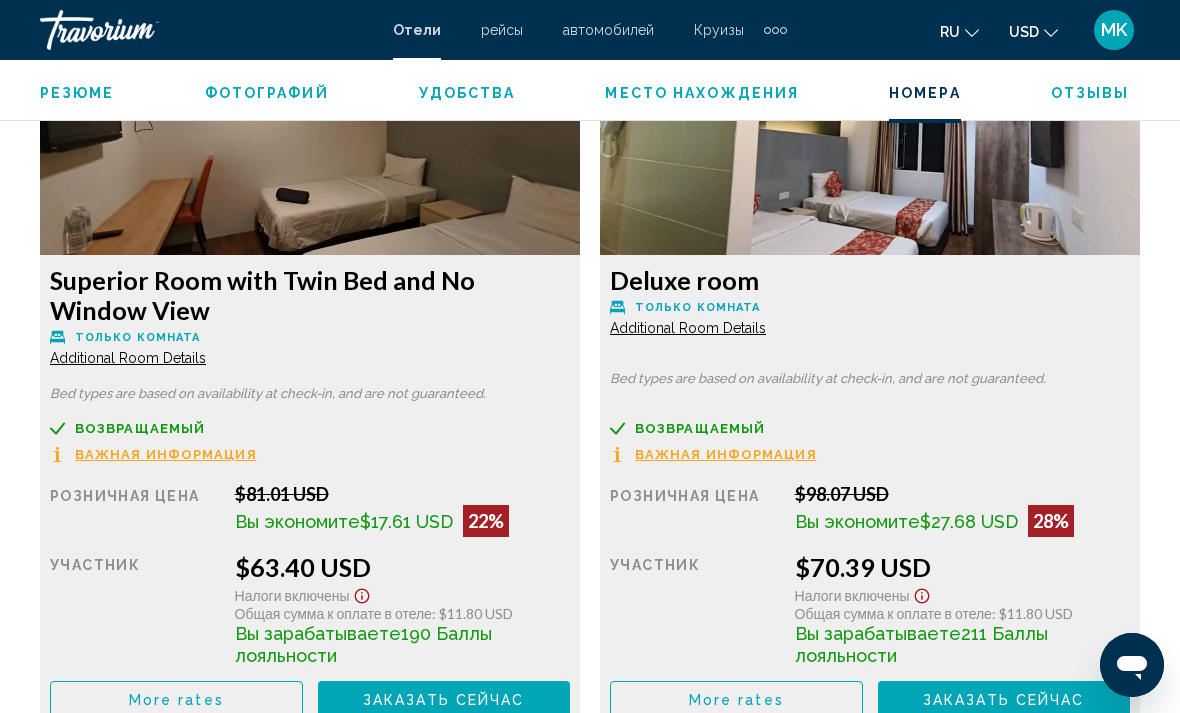 click on "More rates" at bounding box center [176, 699] 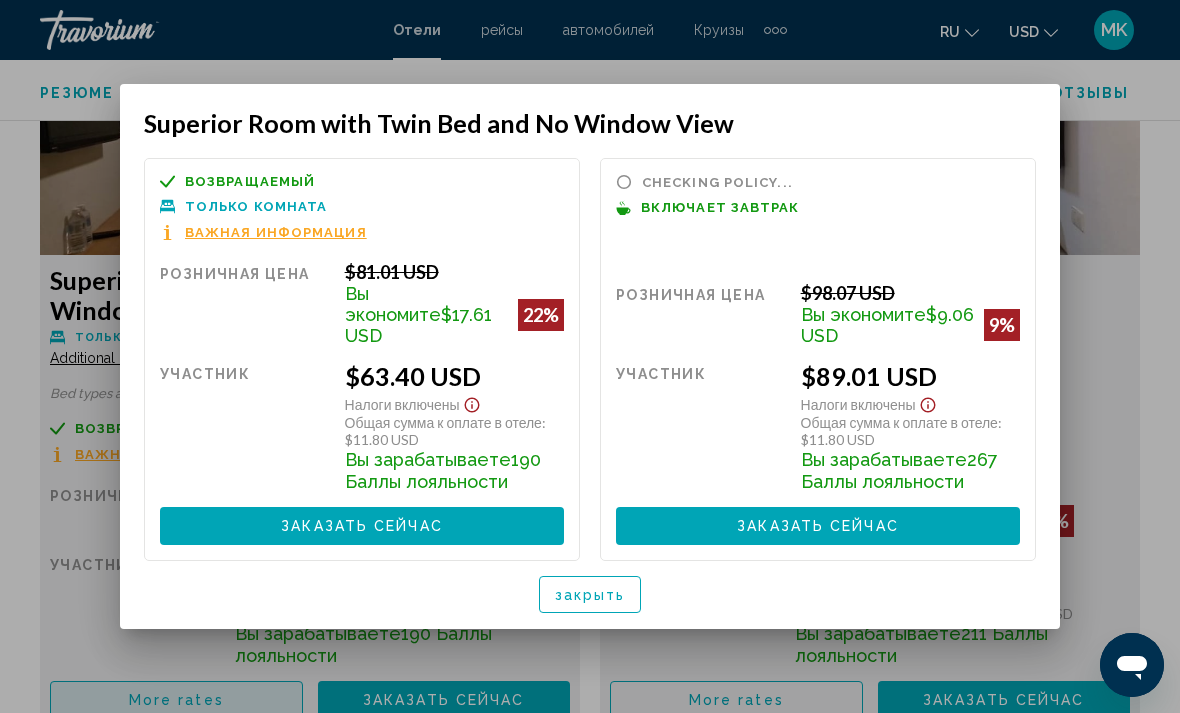 scroll, scrollTop: 0, scrollLeft: 0, axis: both 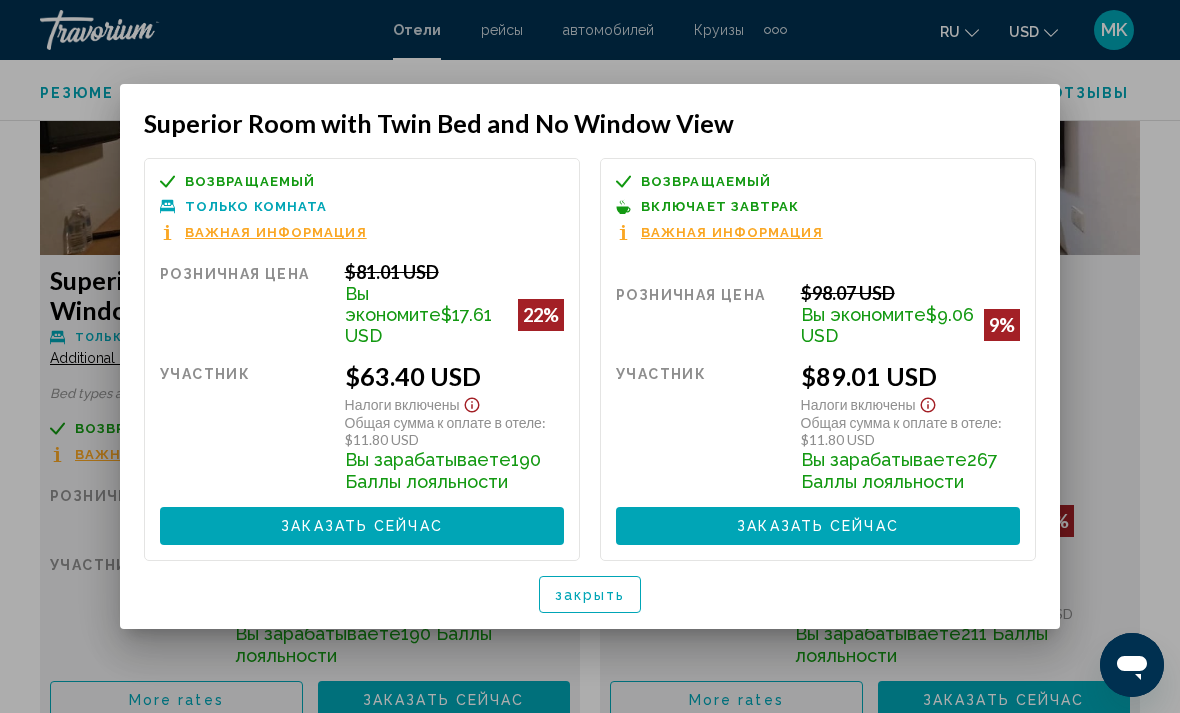 click on "закрыть" at bounding box center [590, 594] 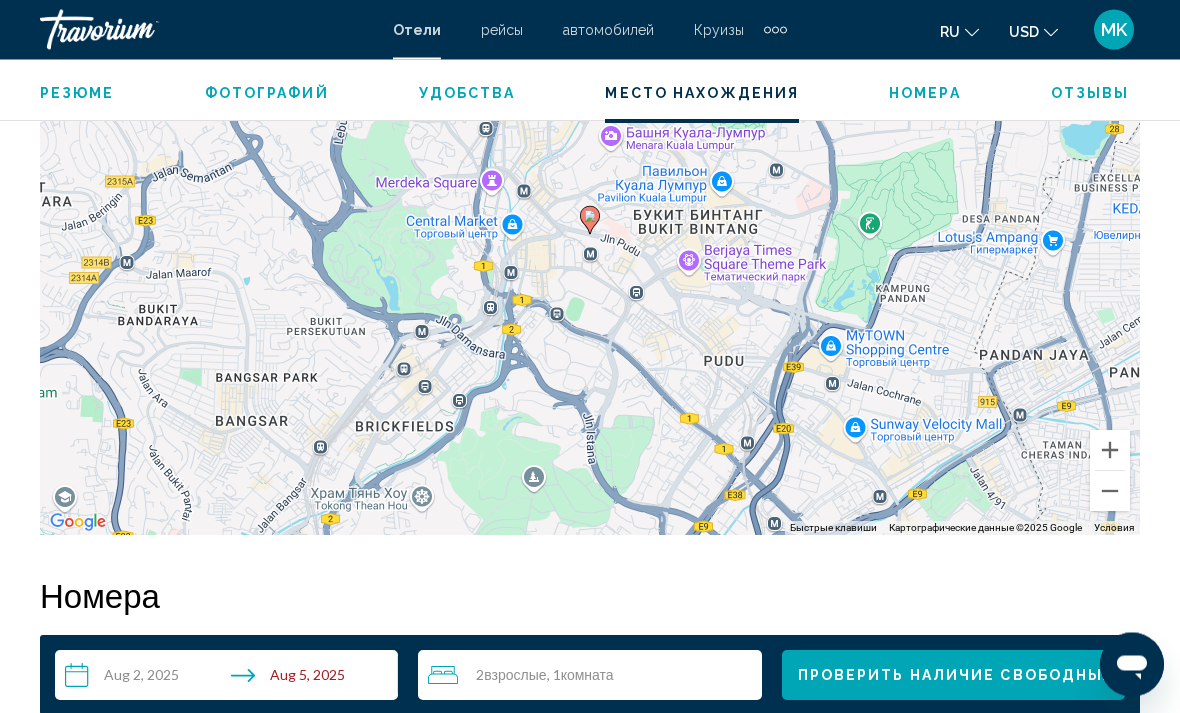 scroll, scrollTop: 2406, scrollLeft: 0, axis: vertical 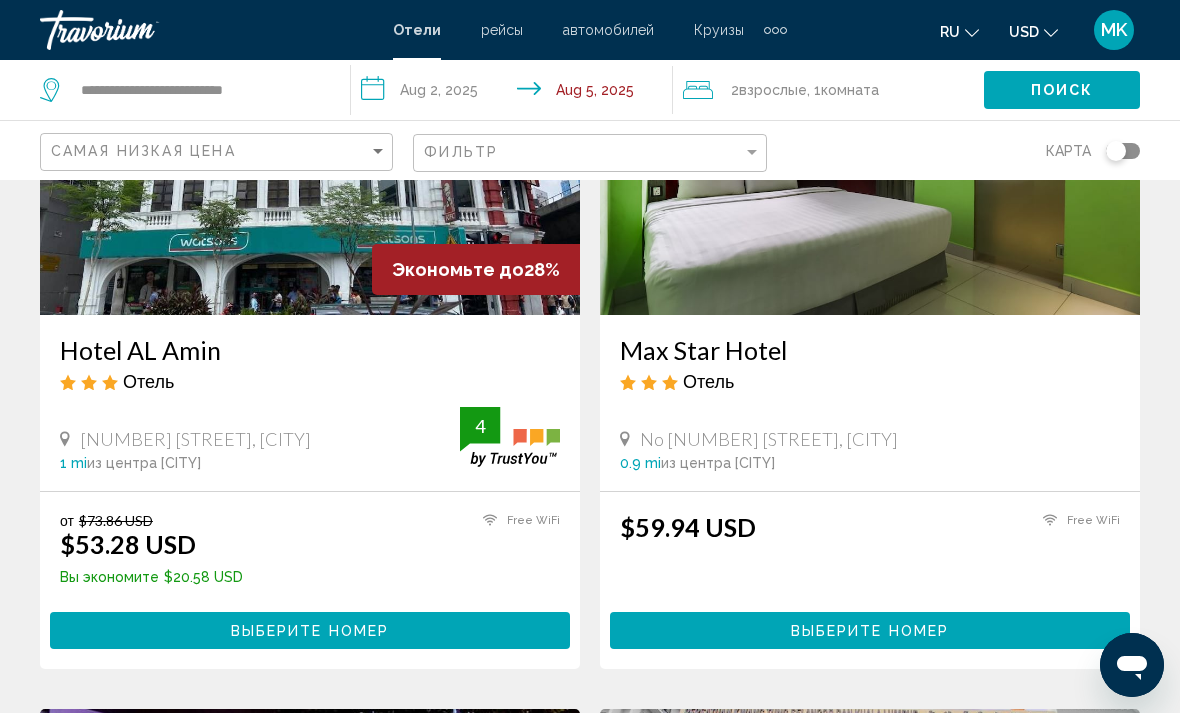 click on "Выберите номер" at bounding box center [310, 630] 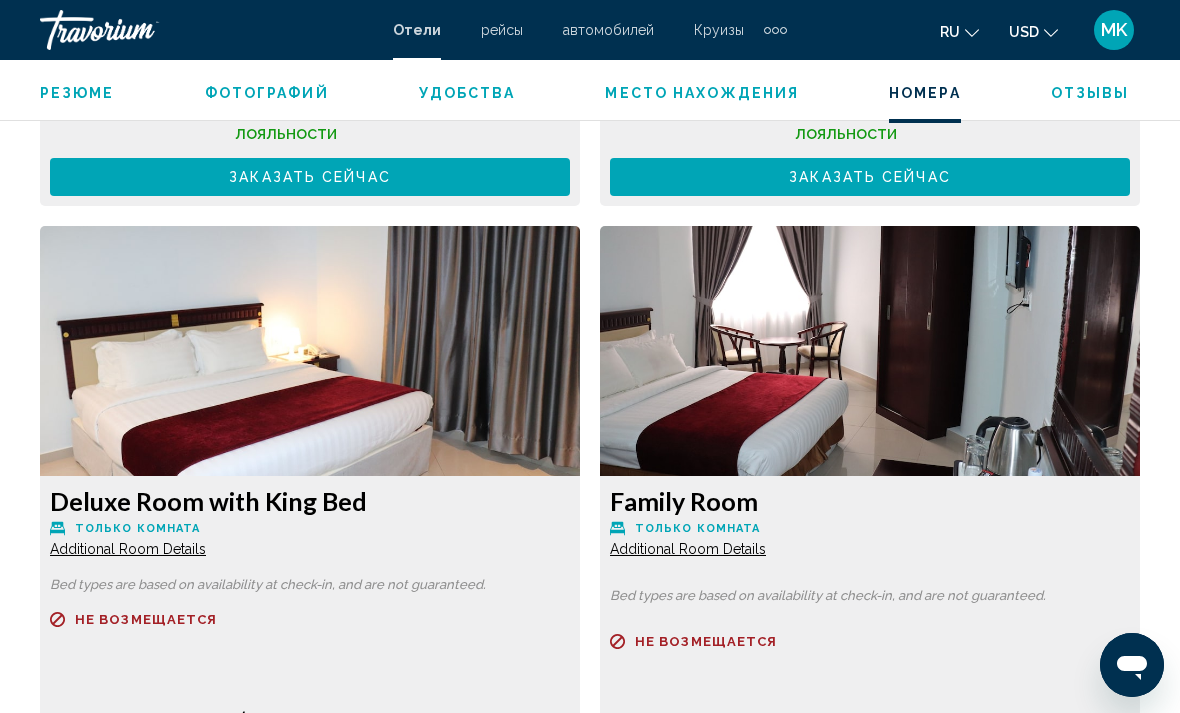 scroll, scrollTop: 4293, scrollLeft: 0, axis: vertical 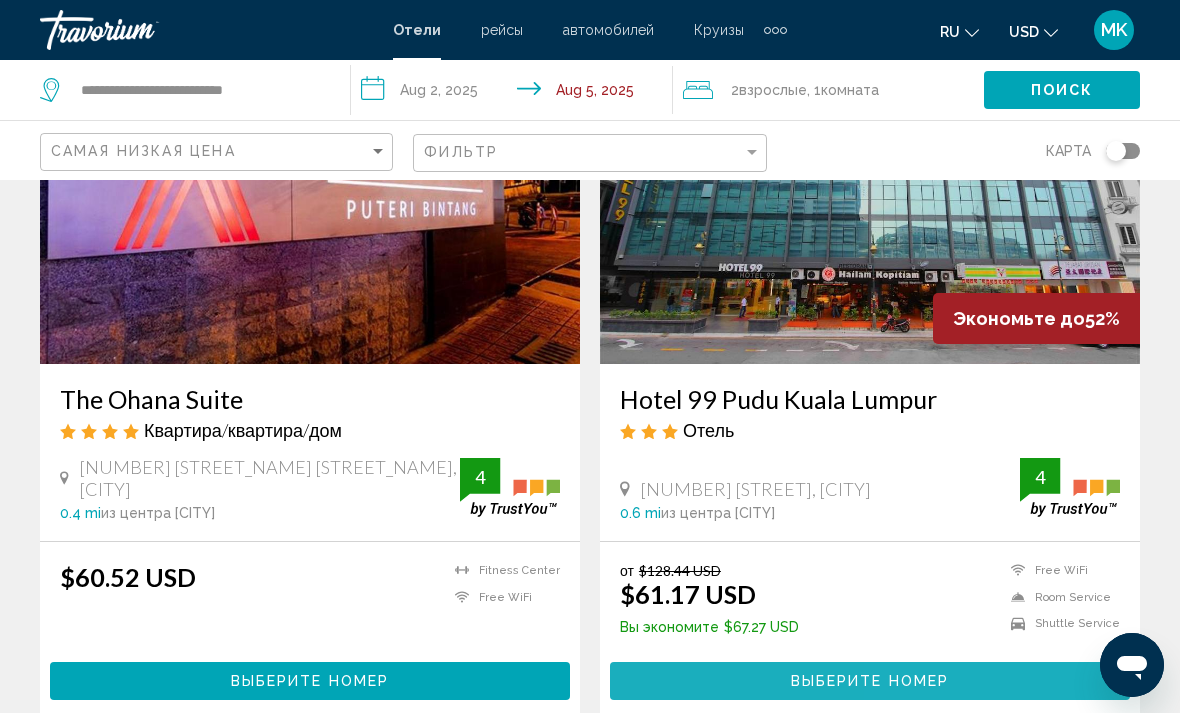 click on "Выберите номер" at bounding box center [870, 680] 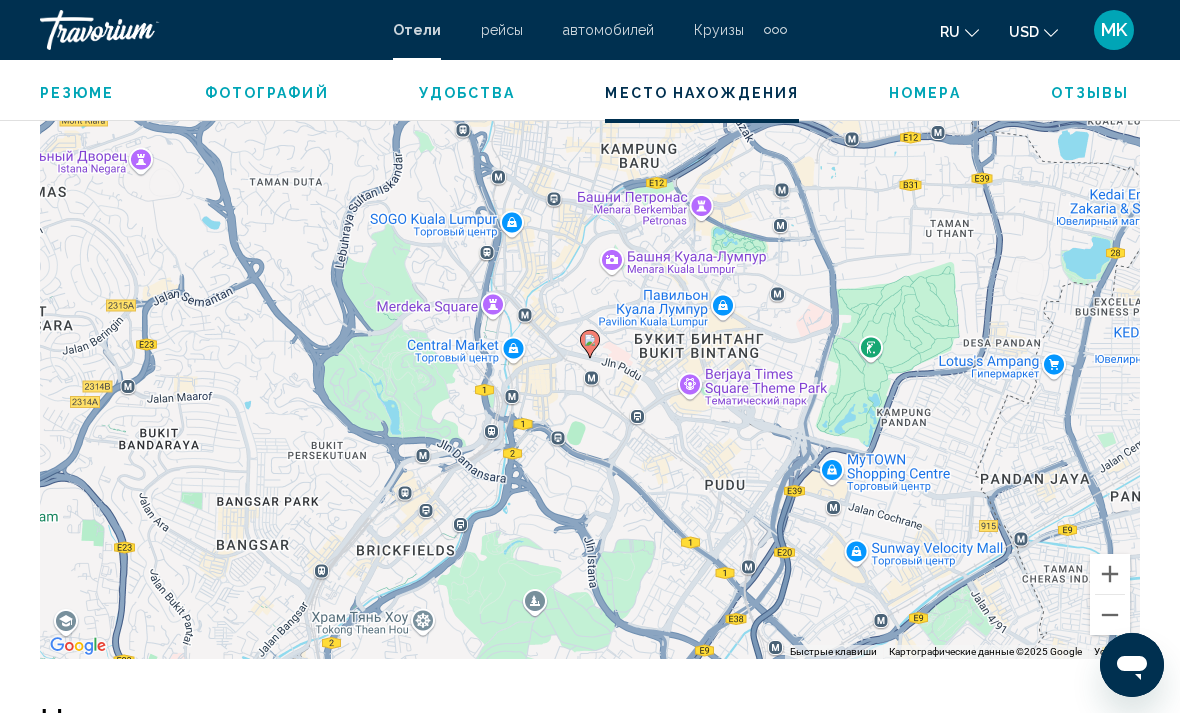 scroll, scrollTop: 2302, scrollLeft: 0, axis: vertical 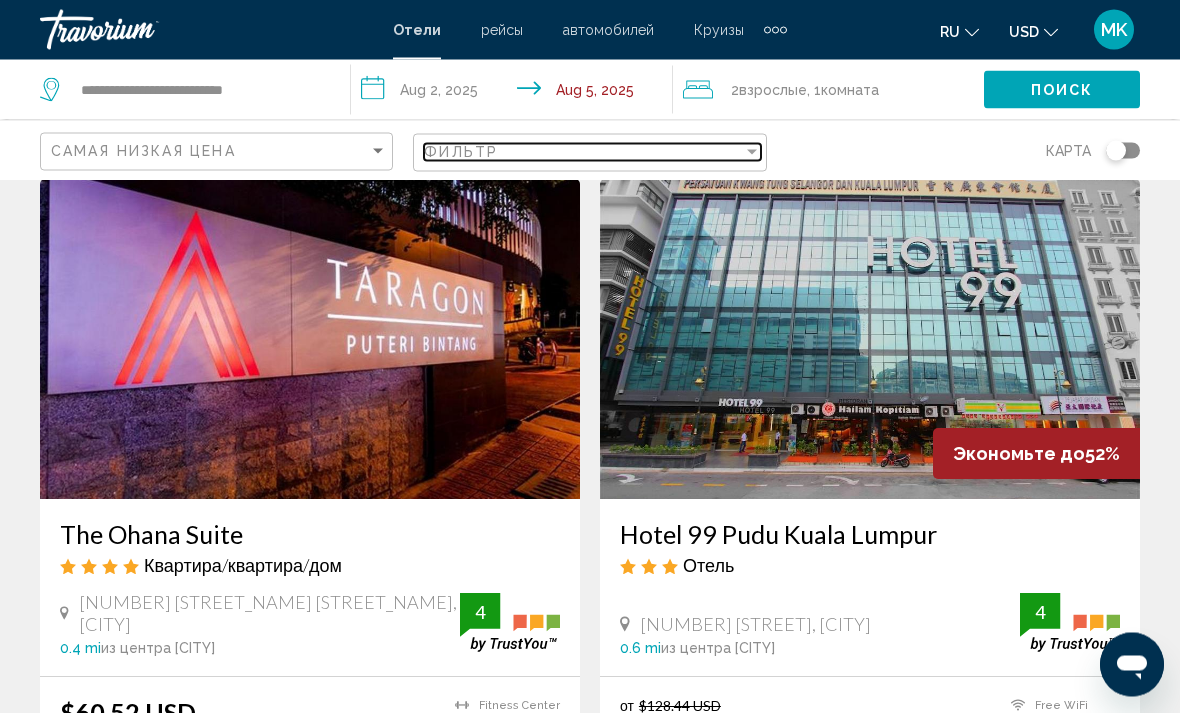 click on "Фильтр" at bounding box center [583, 152] 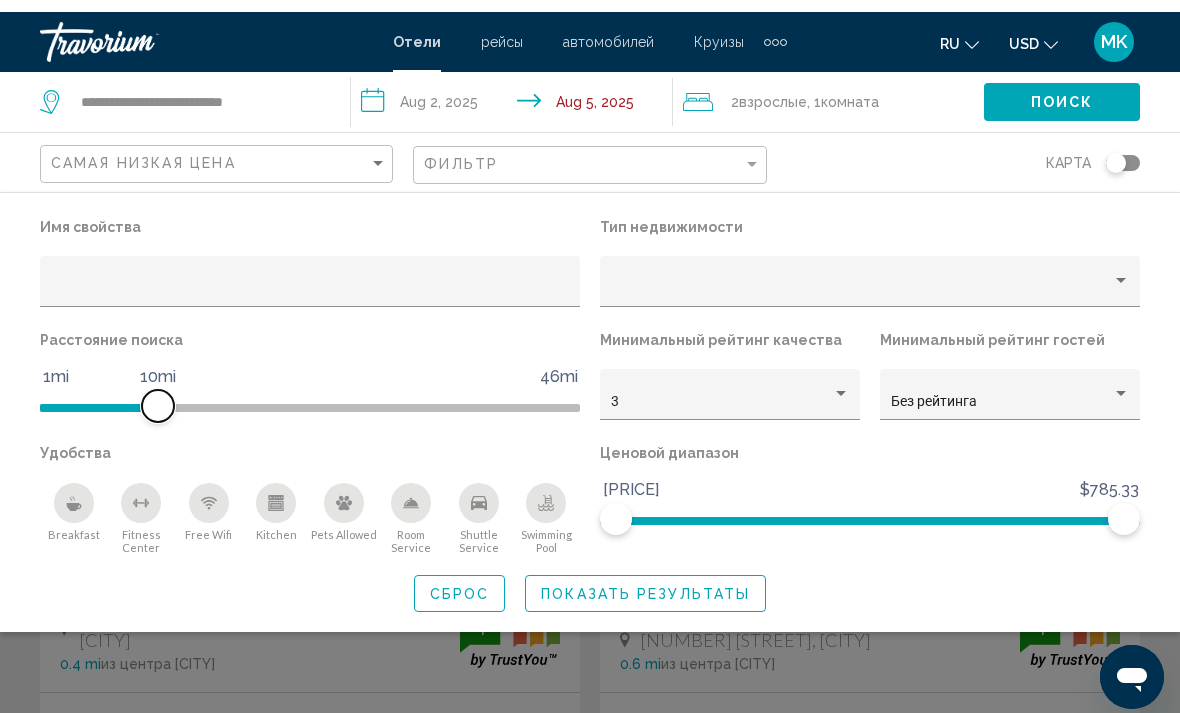 scroll, scrollTop: 1507, scrollLeft: 0, axis: vertical 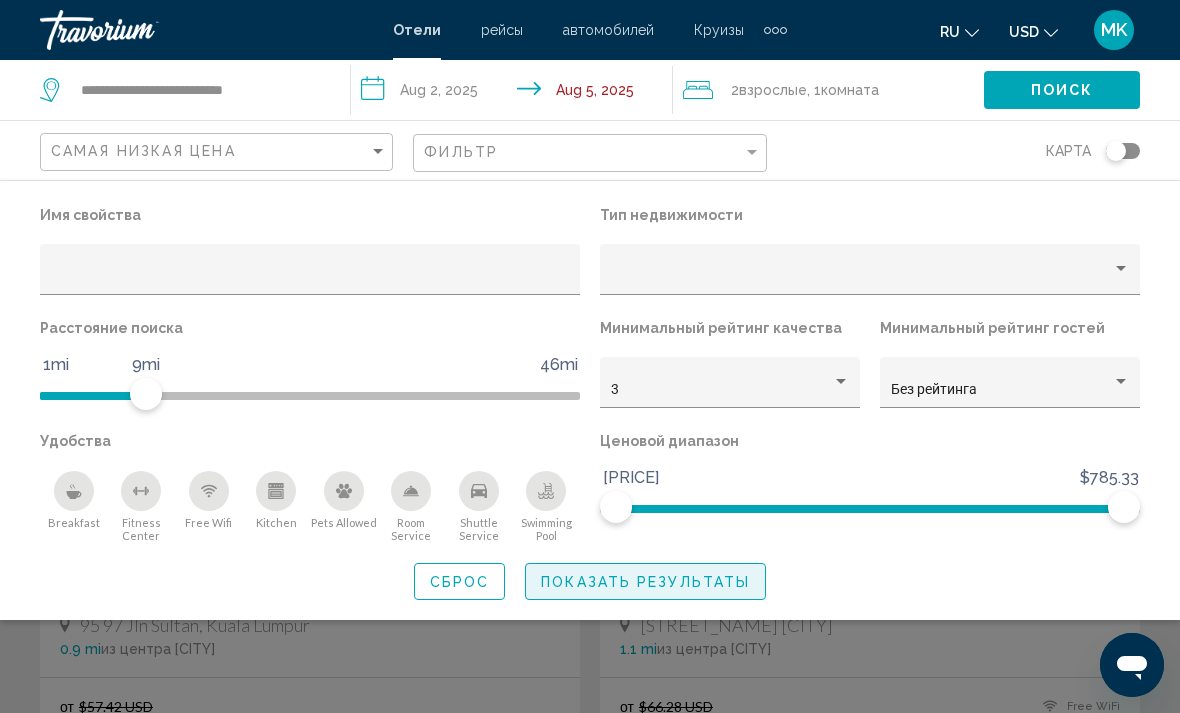 click on "Показать результаты" 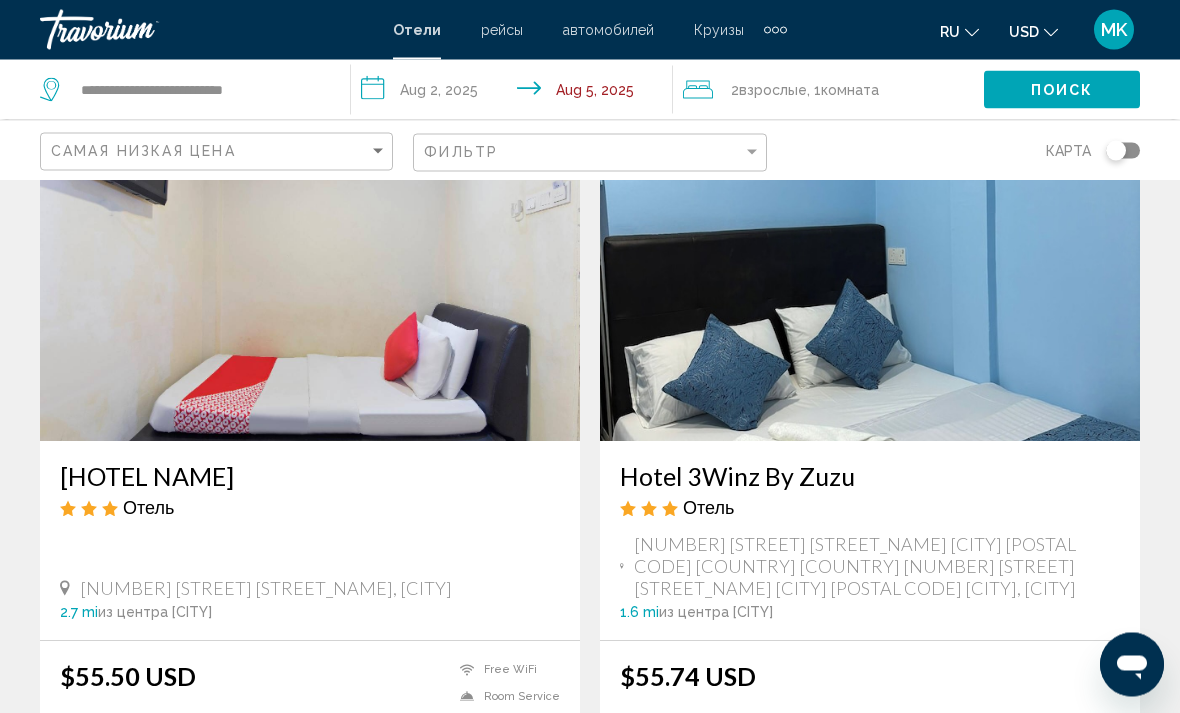 scroll, scrollTop: 4119, scrollLeft: 0, axis: vertical 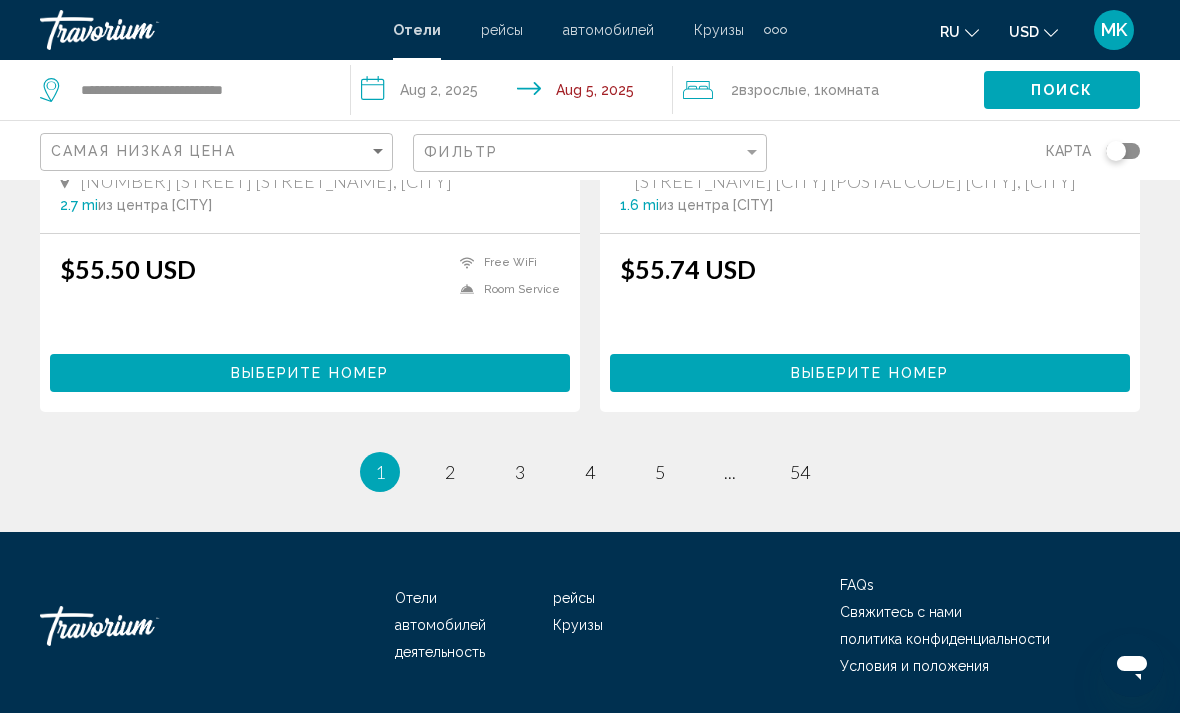 click on "You're on page  1" at bounding box center (380, 472) 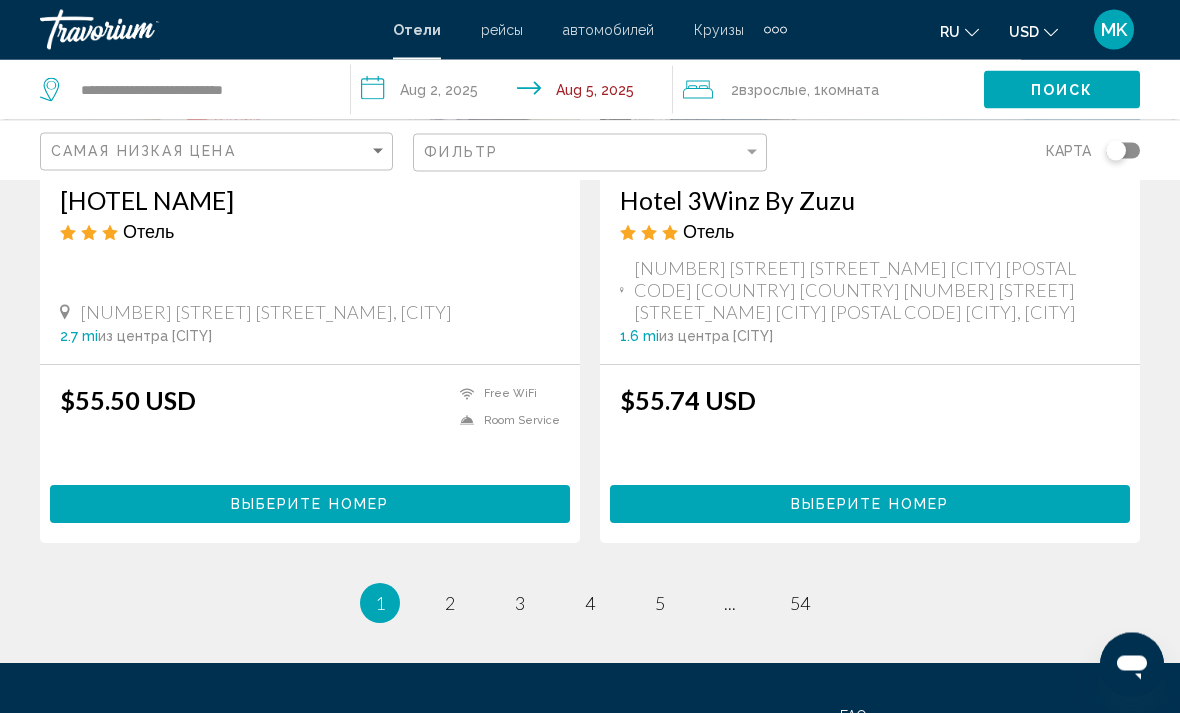 scroll, scrollTop: 4119, scrollLeft: 0, axis: vertical 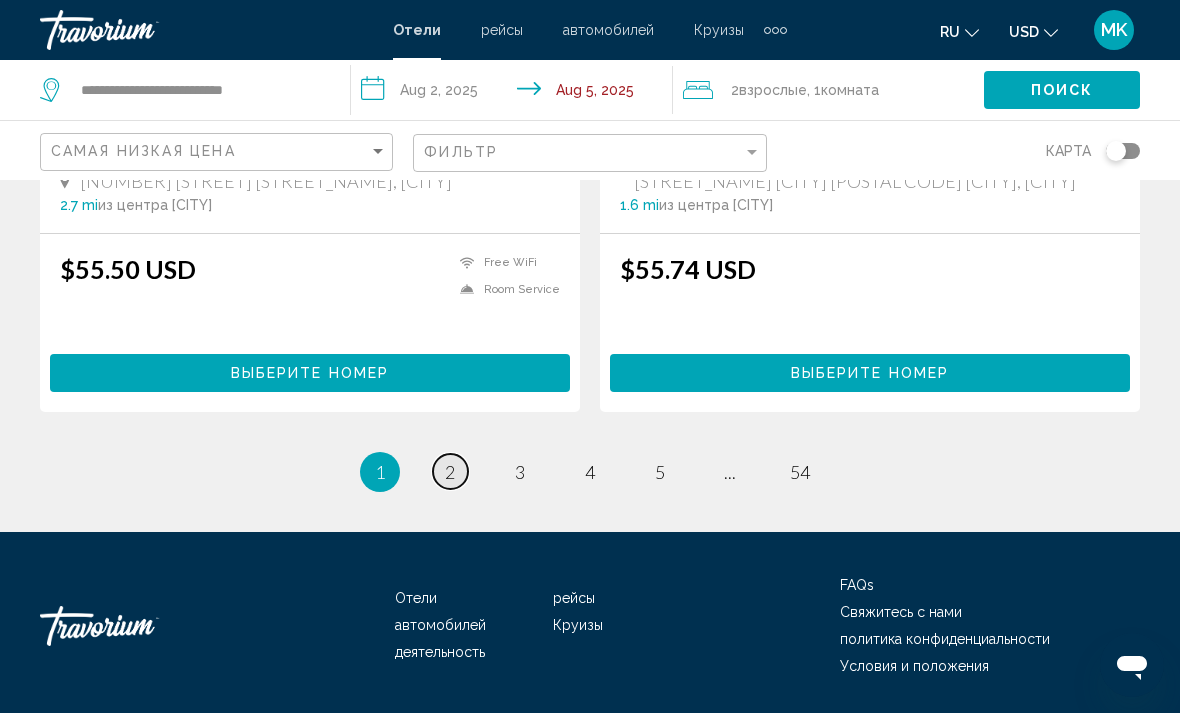 click on "2" at bounding box center (450, 472) 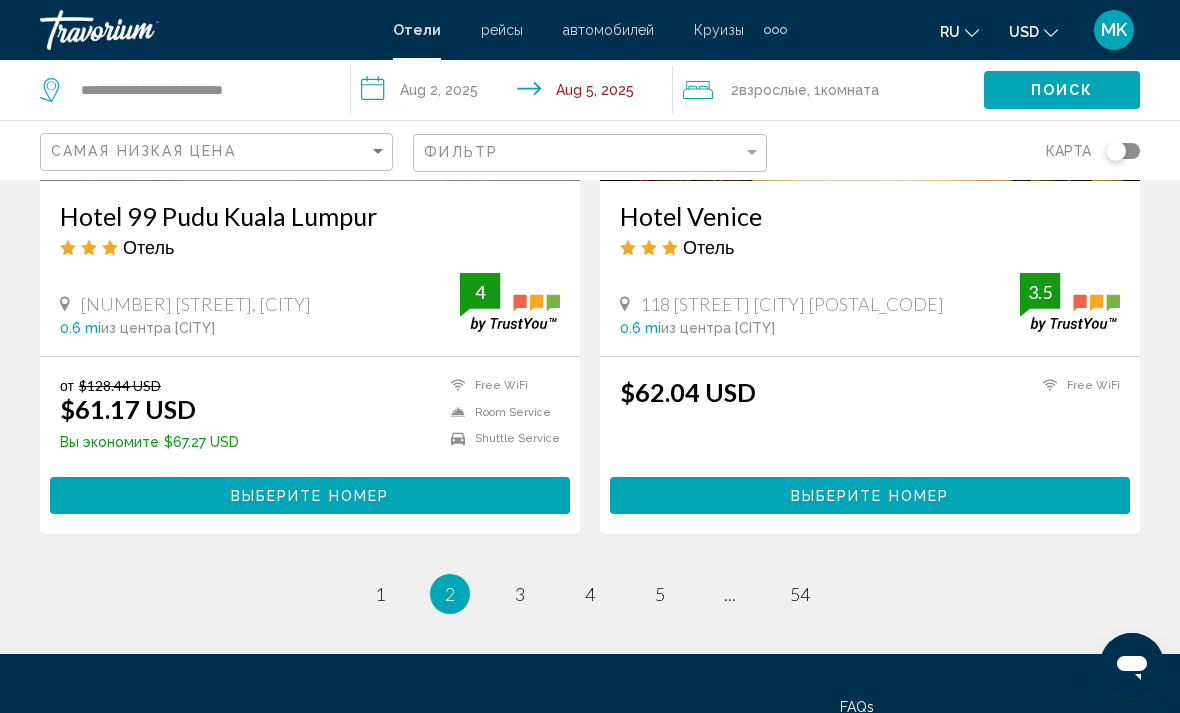 scroll, scrollTop: 4028, scrollLeft: 0, axis: vertical 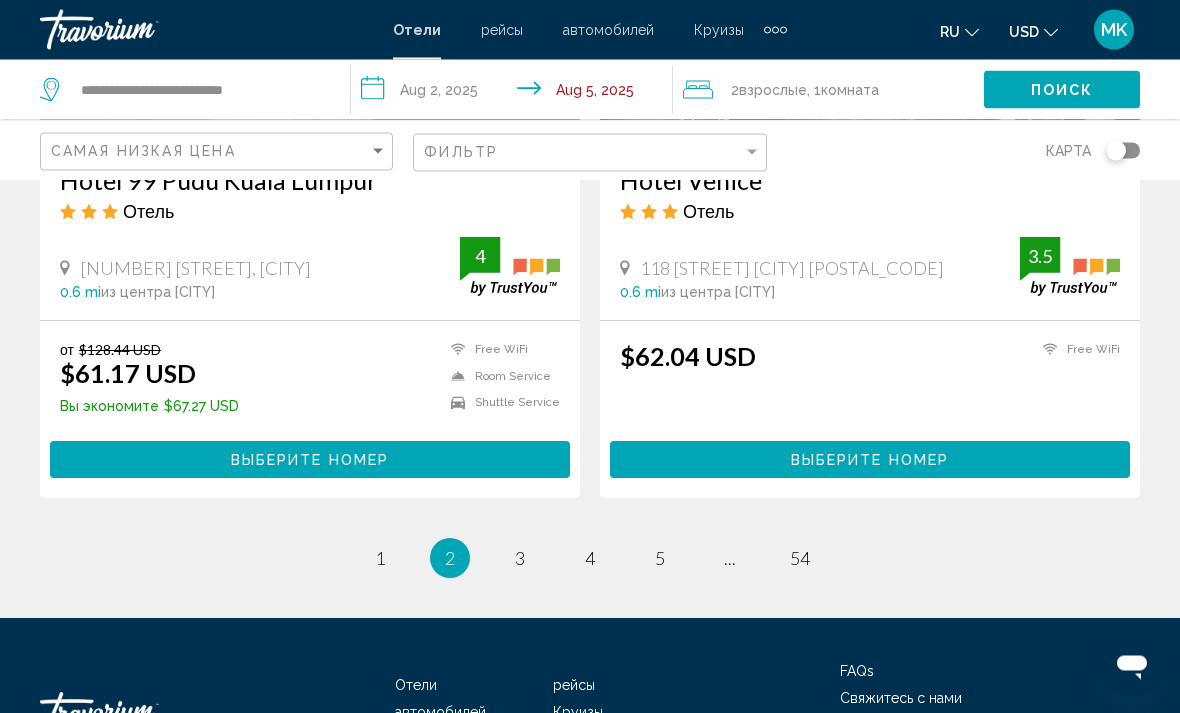 click on "2 / 54  page  1 You're on page  2 page  3 page  4 page  5 page  ... page  54" at bounding box center (590, 559) 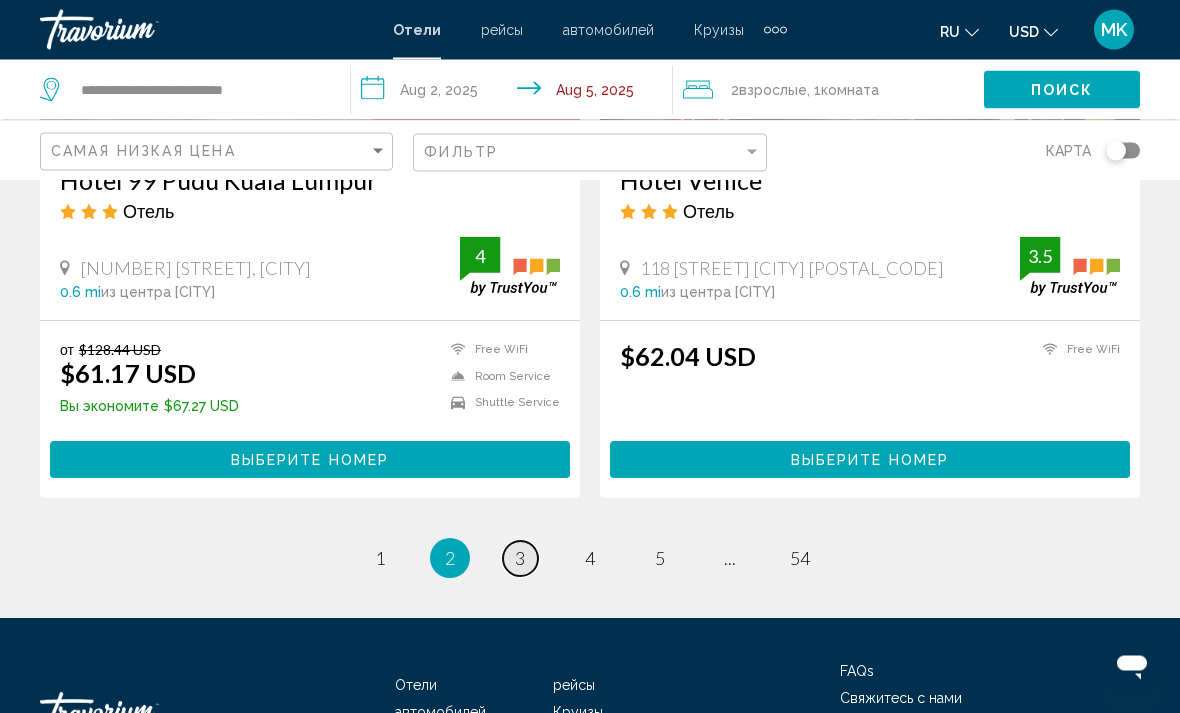 click on "page  3" at bounding box center (520, 559) 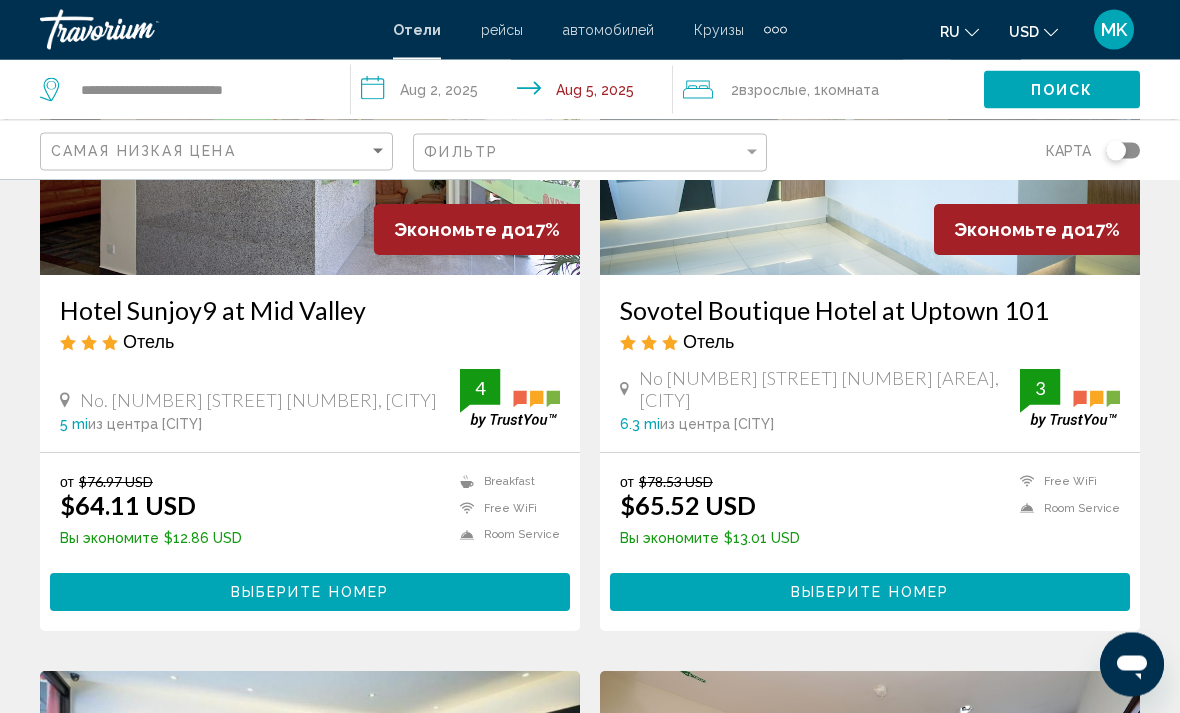 scroll, scrollTop: 1724, scrollLeft: 0, axis: vertical 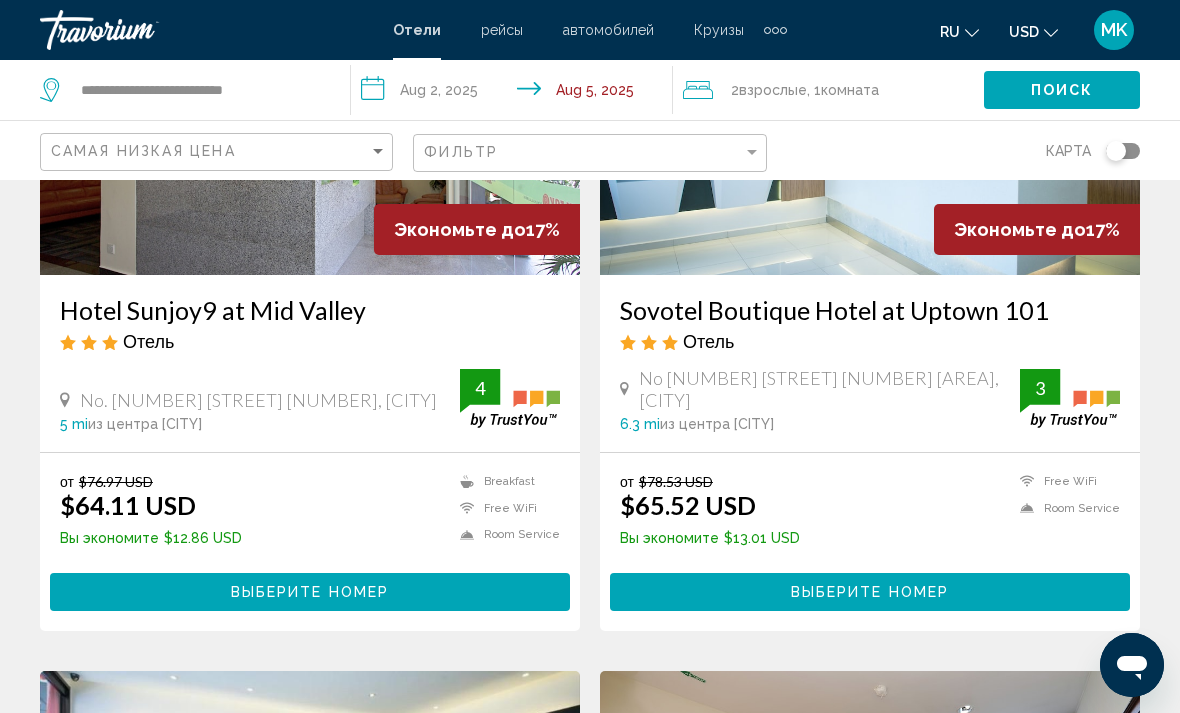 click on "Выберите номер" at bounding box center (310, 591) 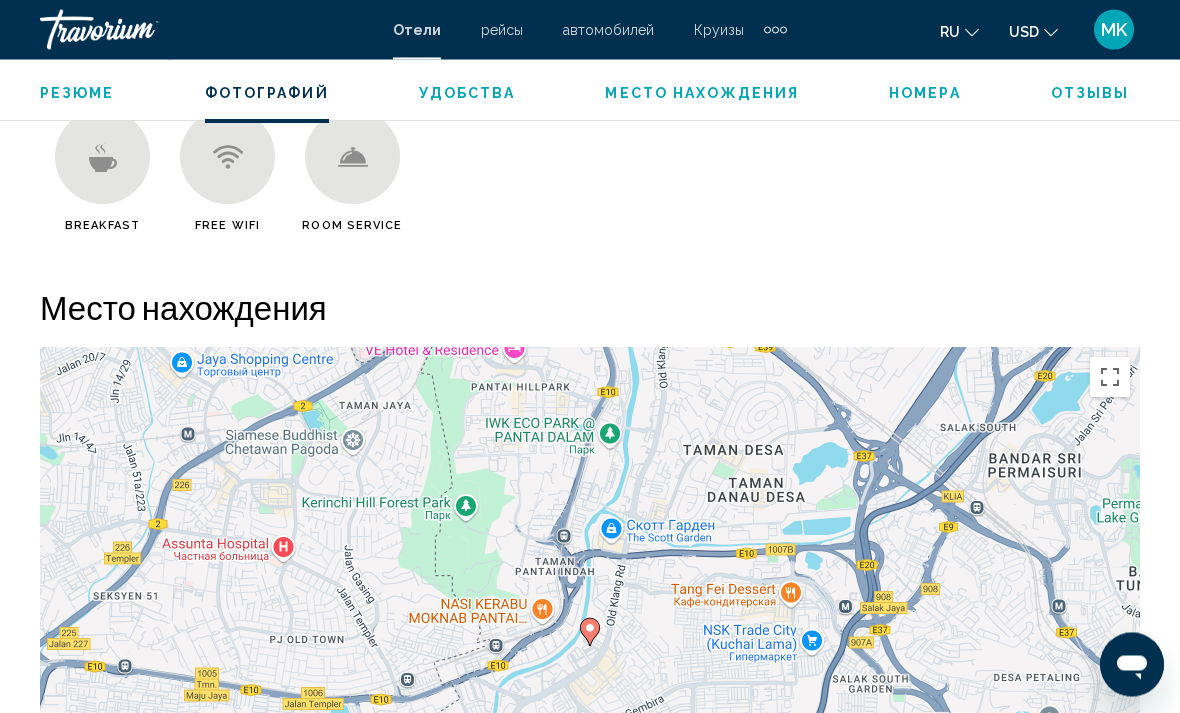 scroll, scrollTop: 2134, scrollLeft: 0, axis: vertical 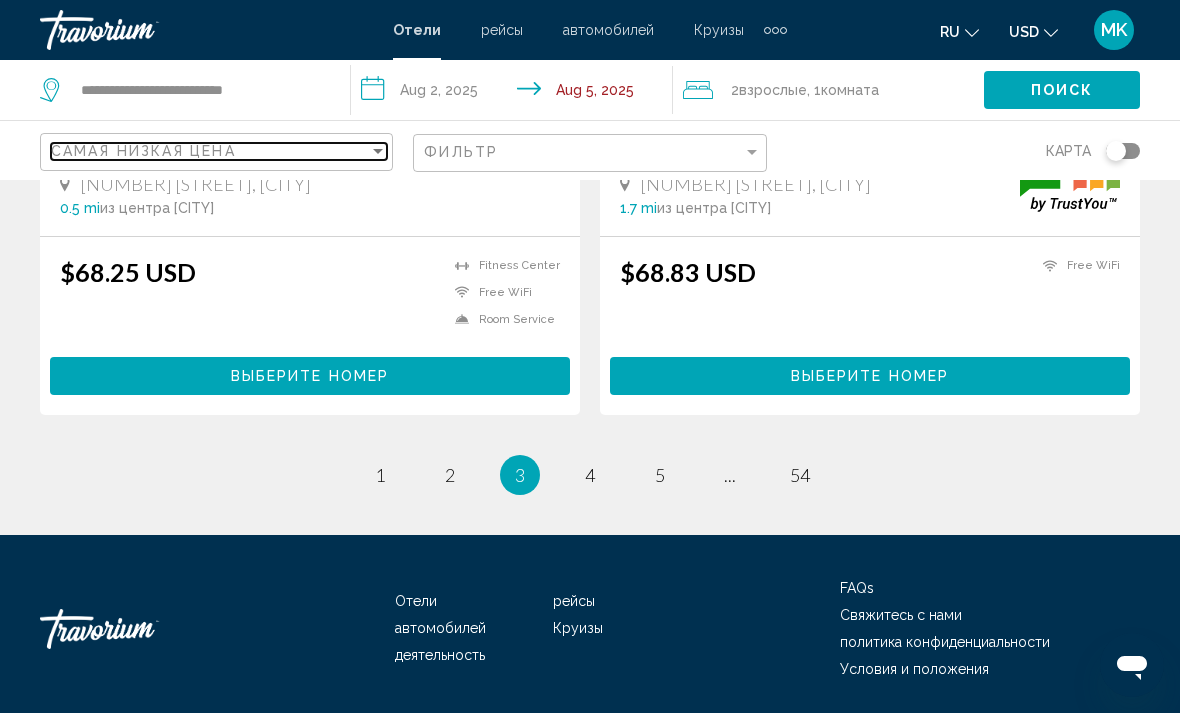 click on "Самая низкая цена" at bounding box center (210, 151) 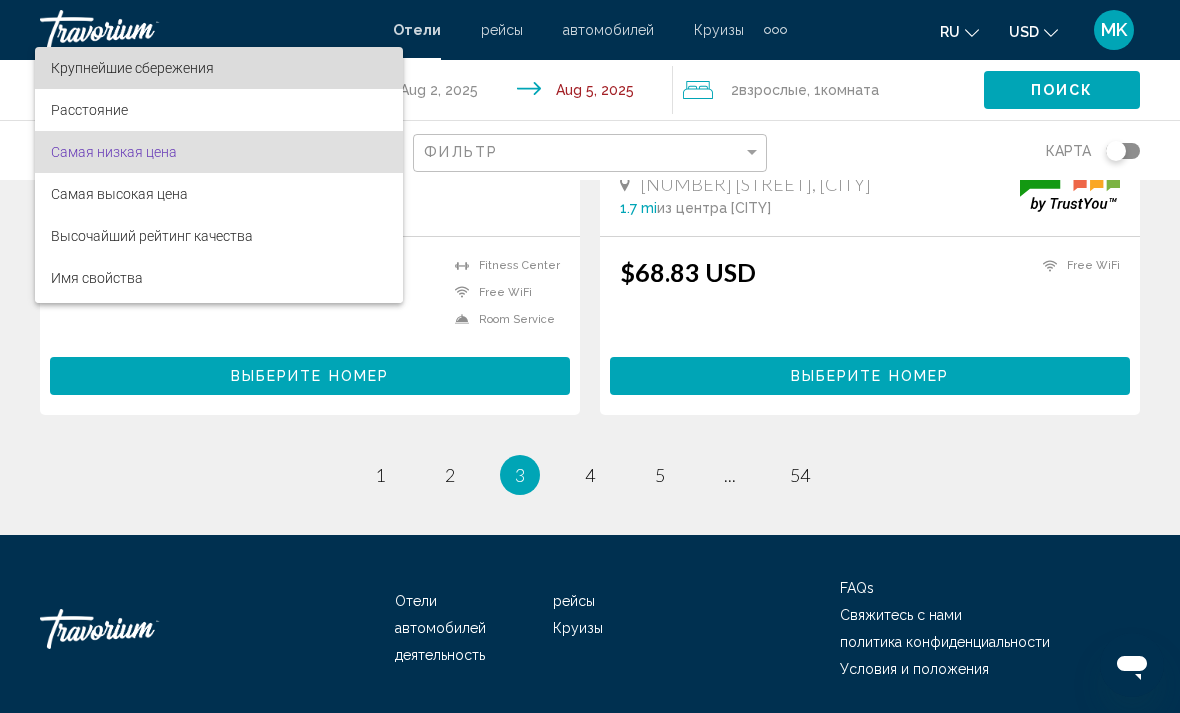 click on "Крупнейшие сбережения" at bounding box center (219, 68) 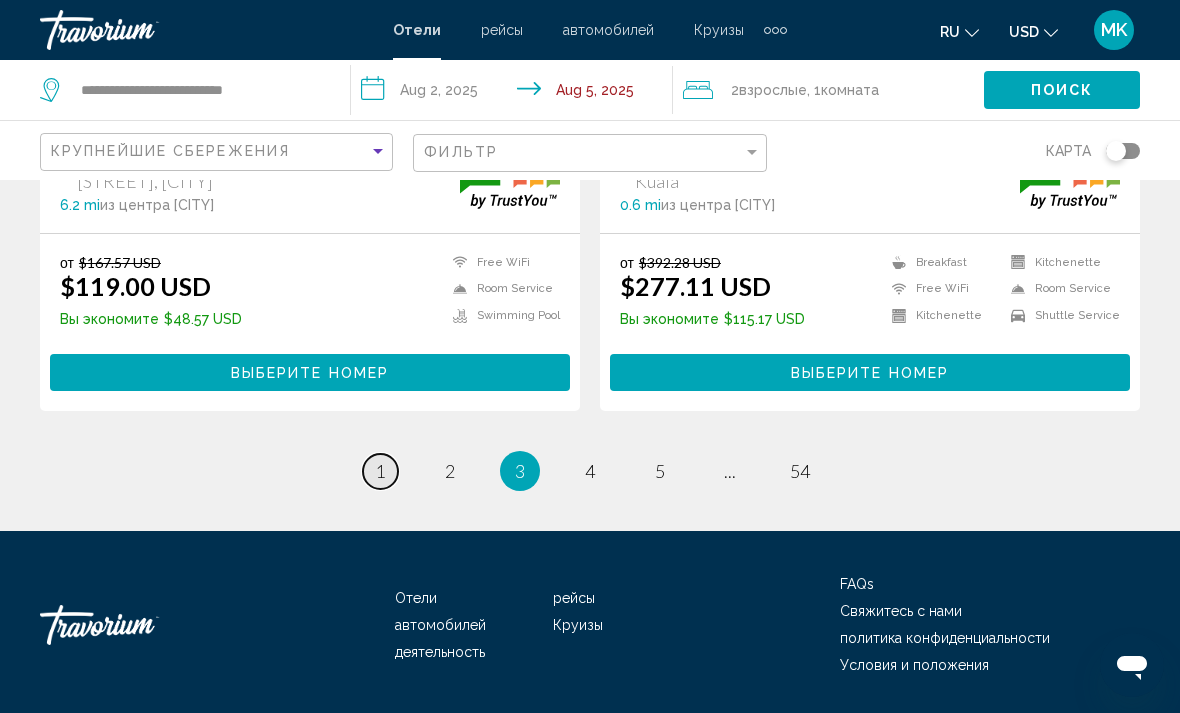 click on "page  1" at bounding box center (380, 471) 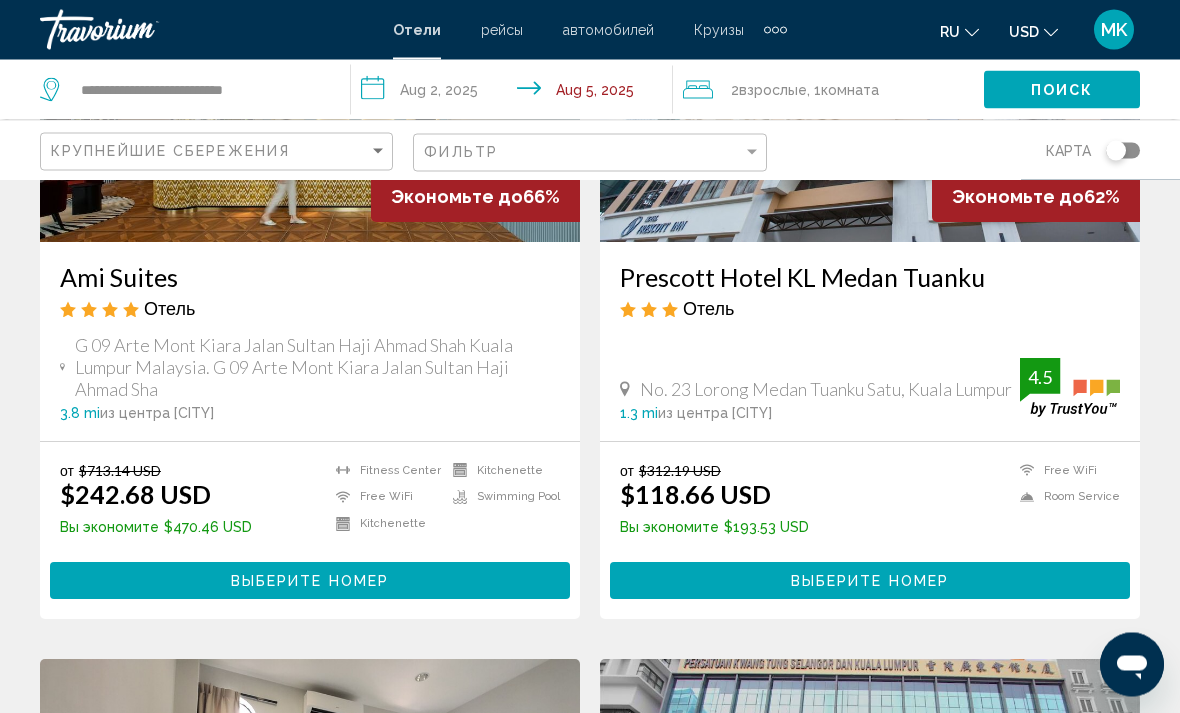 scroll, scrollTop: 328, scrollLeft: 0, axis: vertical 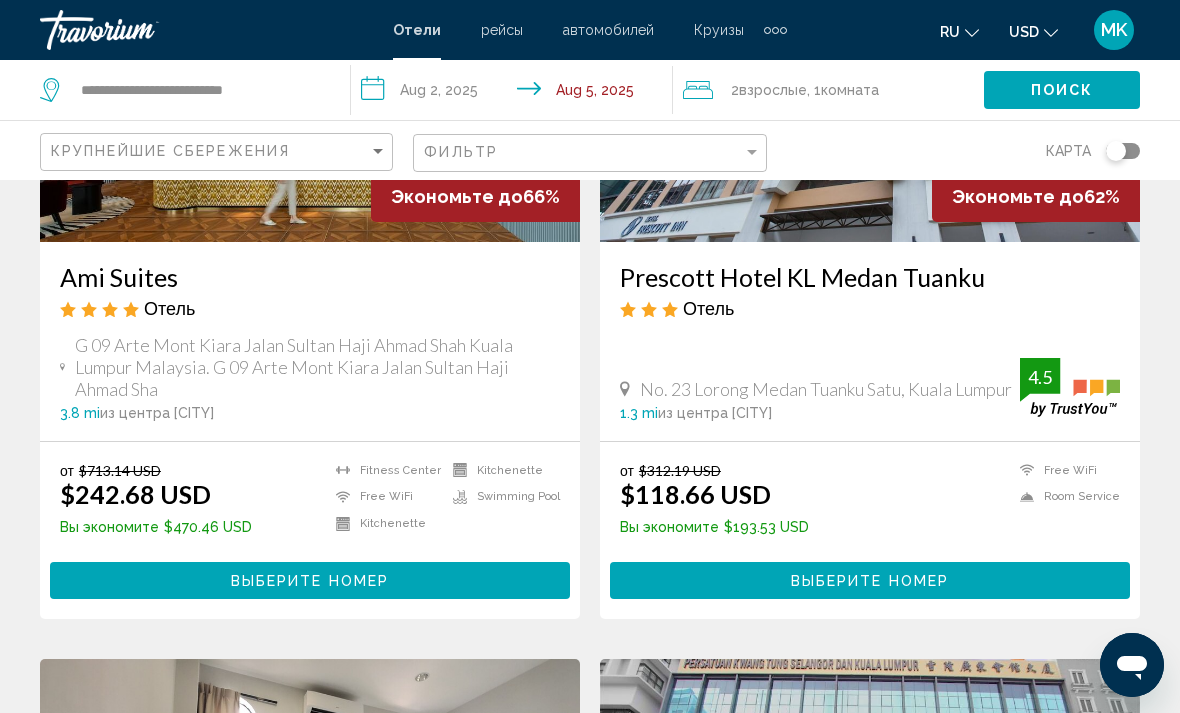 click on "Выберите номер" at bounding box center [870, 580] 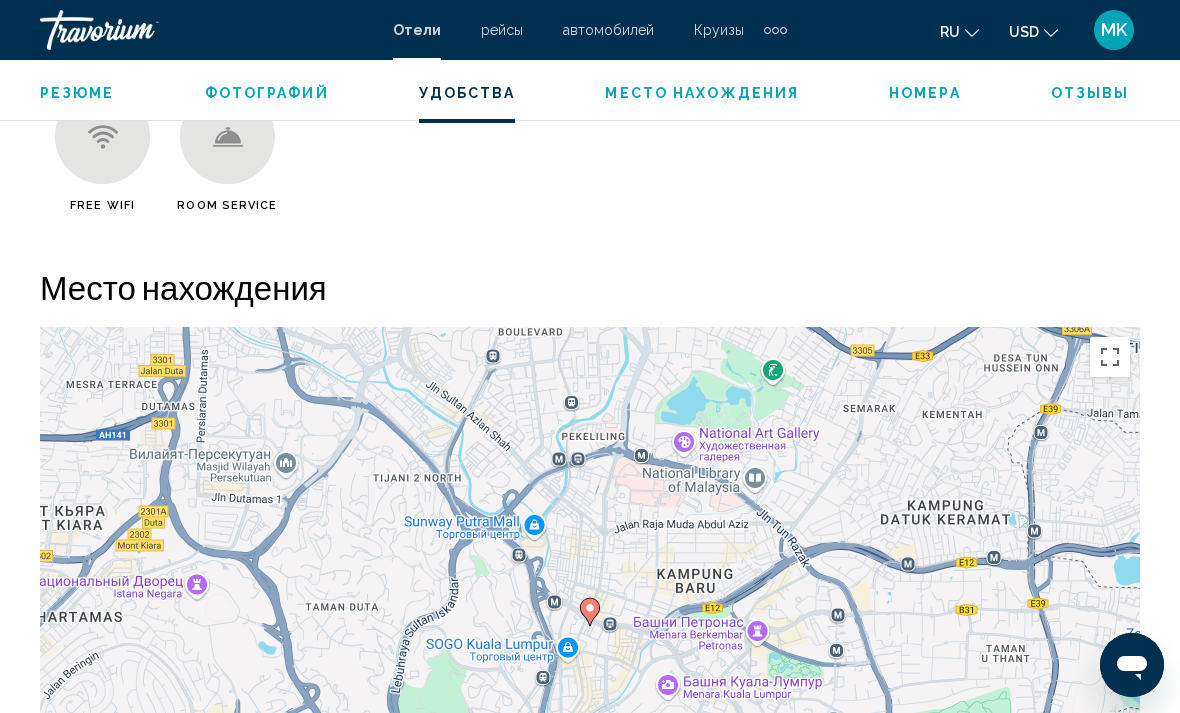 scroll, scrollTop: 2062, scrollLeft: 0, axis: vertical 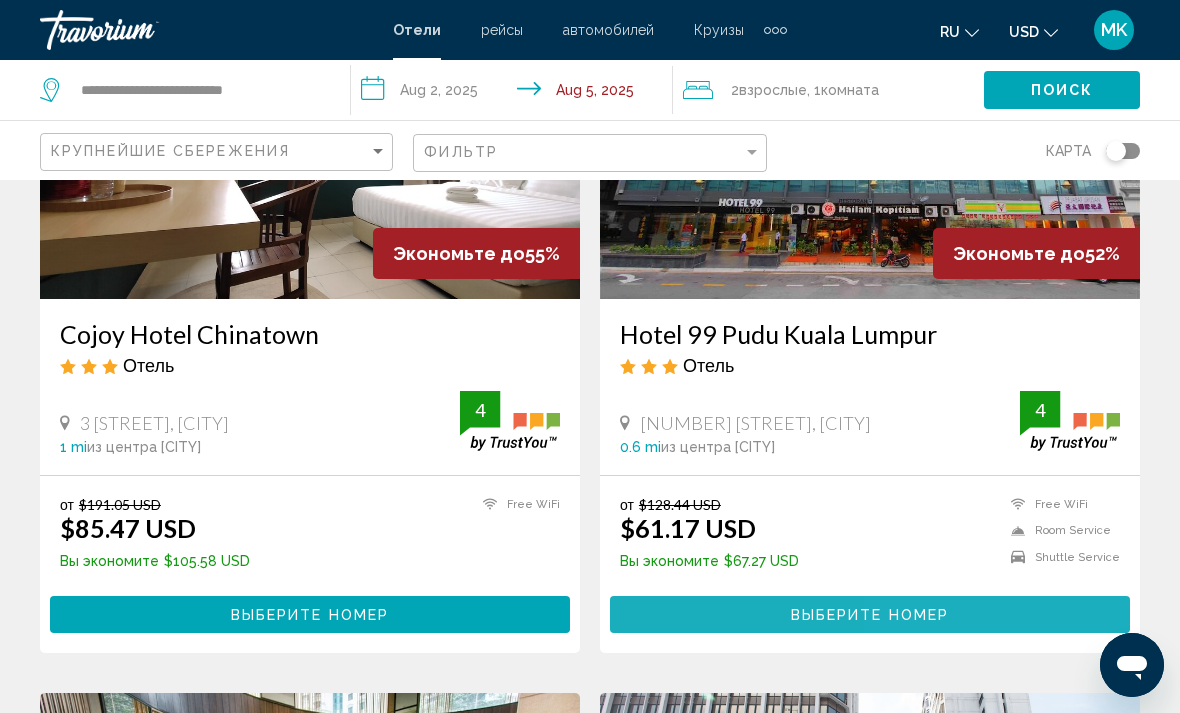 click on "Выберите номер" at bounding box center (870, 614) 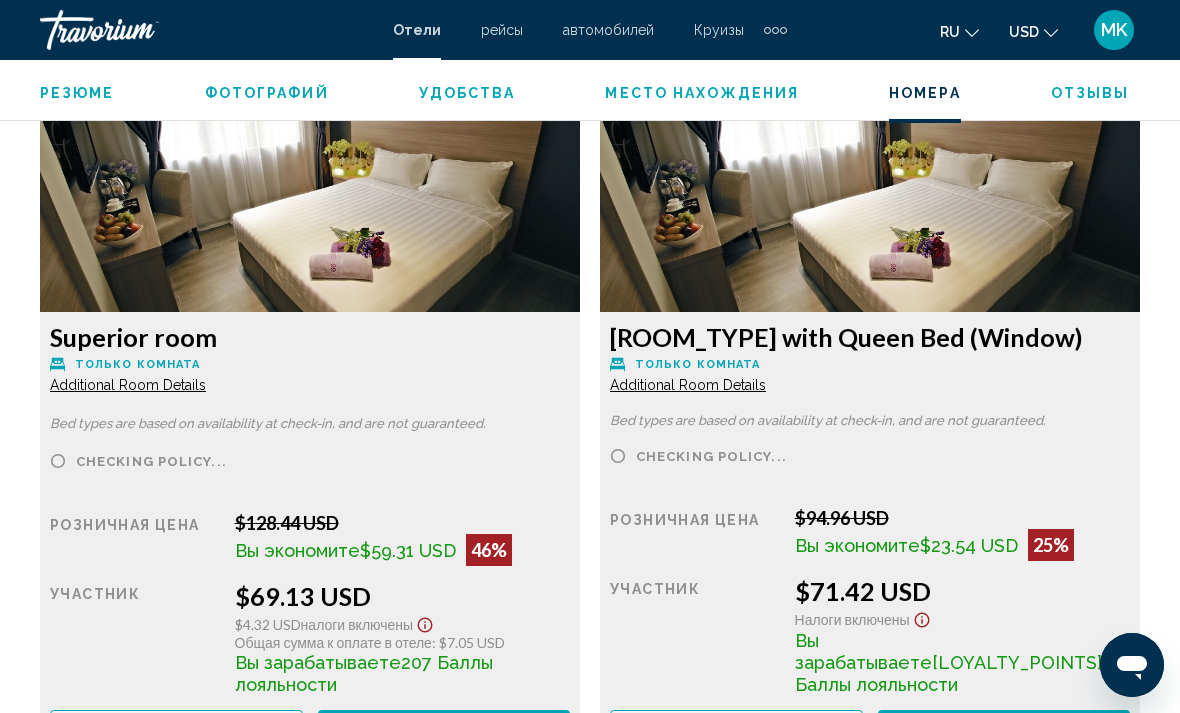 scroll, scrollTop: 3263, scrollLeft: 0, axis: vertical 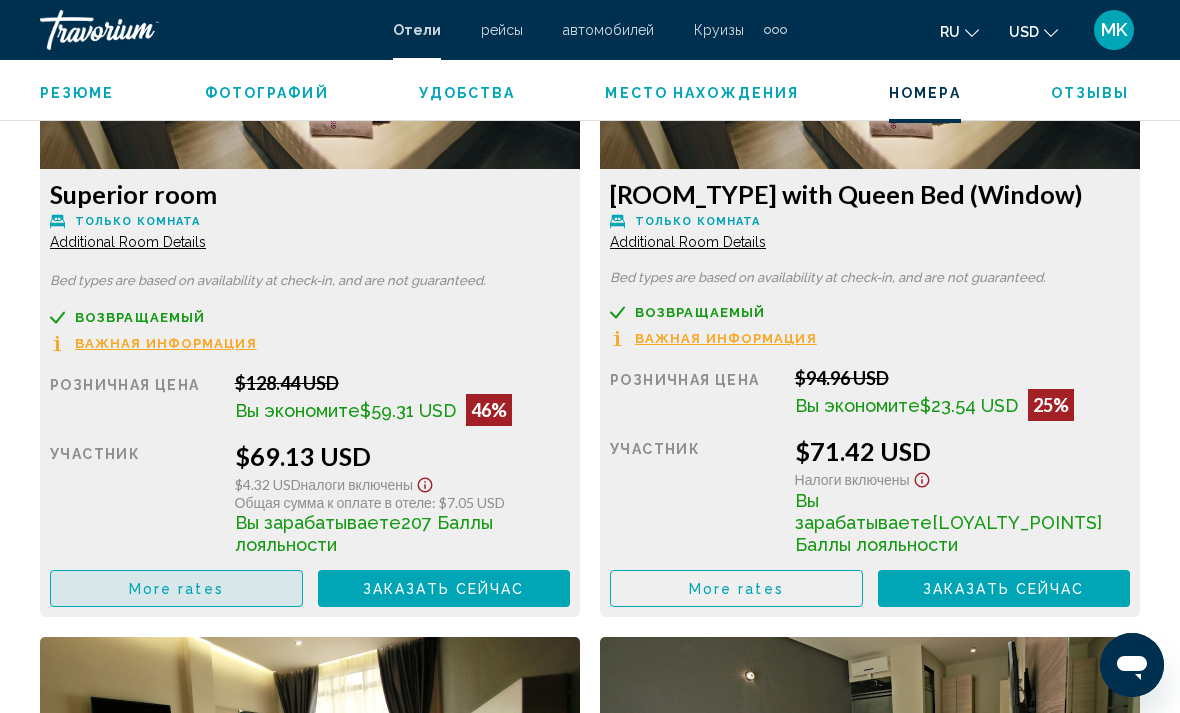 click on "More rates" at bounding box center [176, 589] 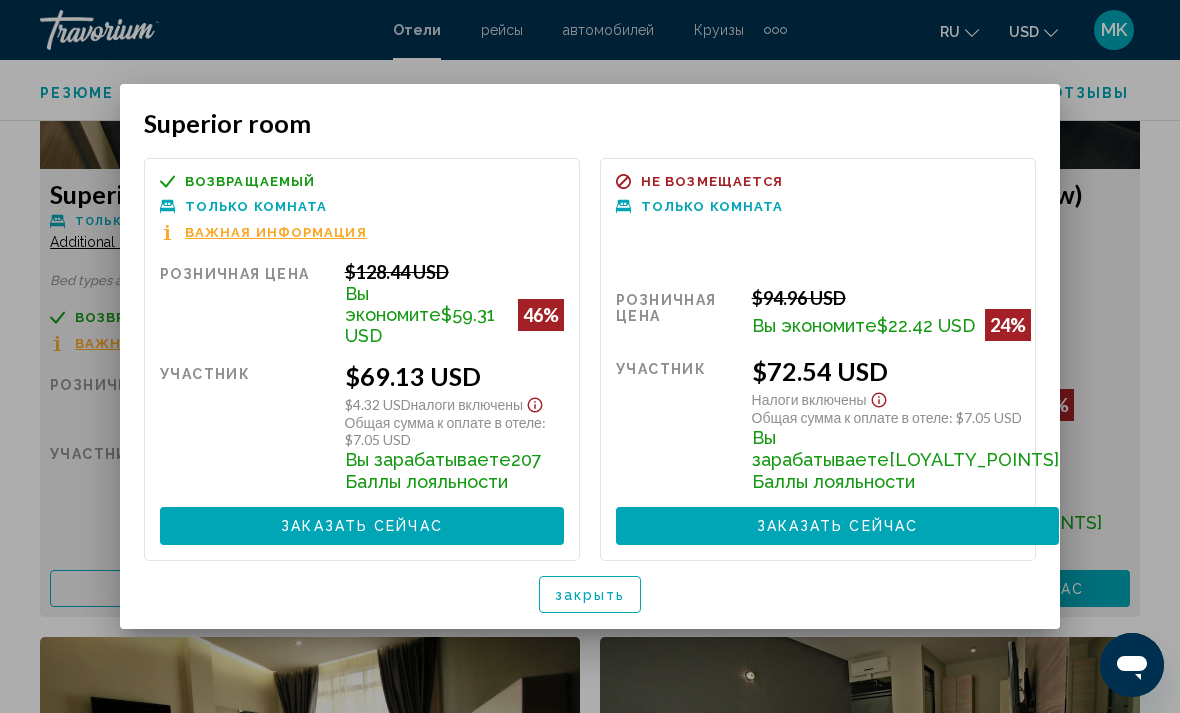 click on "закрыть" at bounding box center [590, 595] 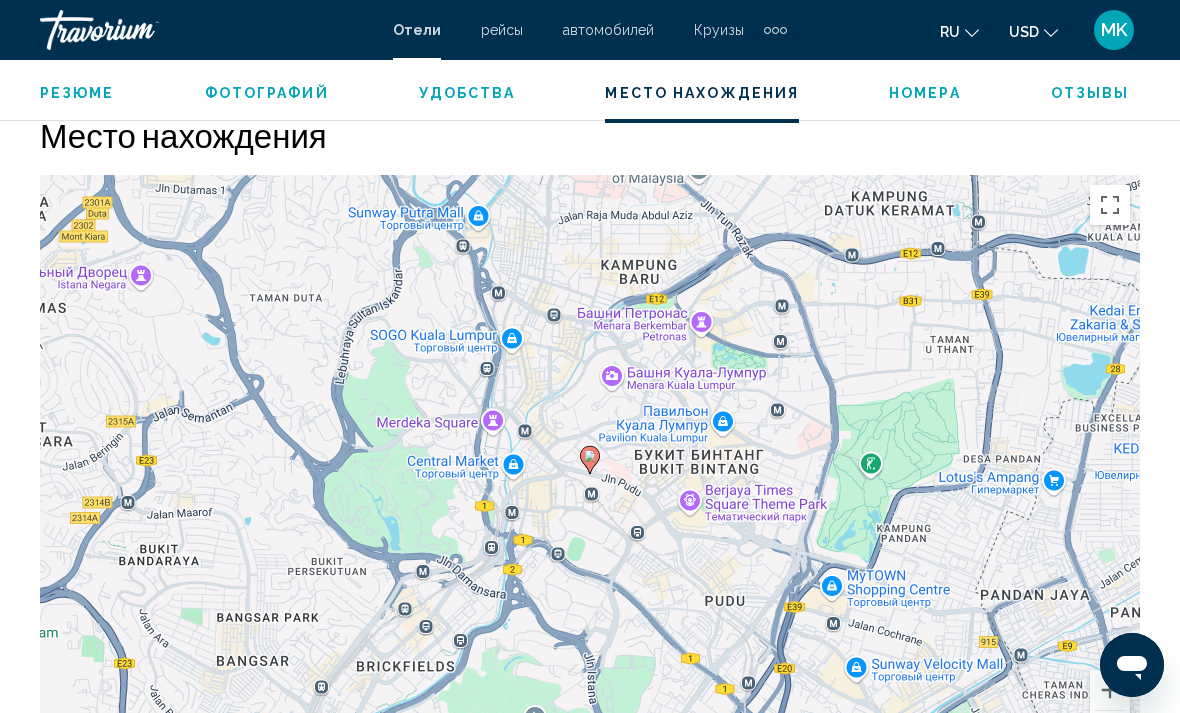 scroll, scrollTop: 2186, scrollLeft: 0, axis: vertical 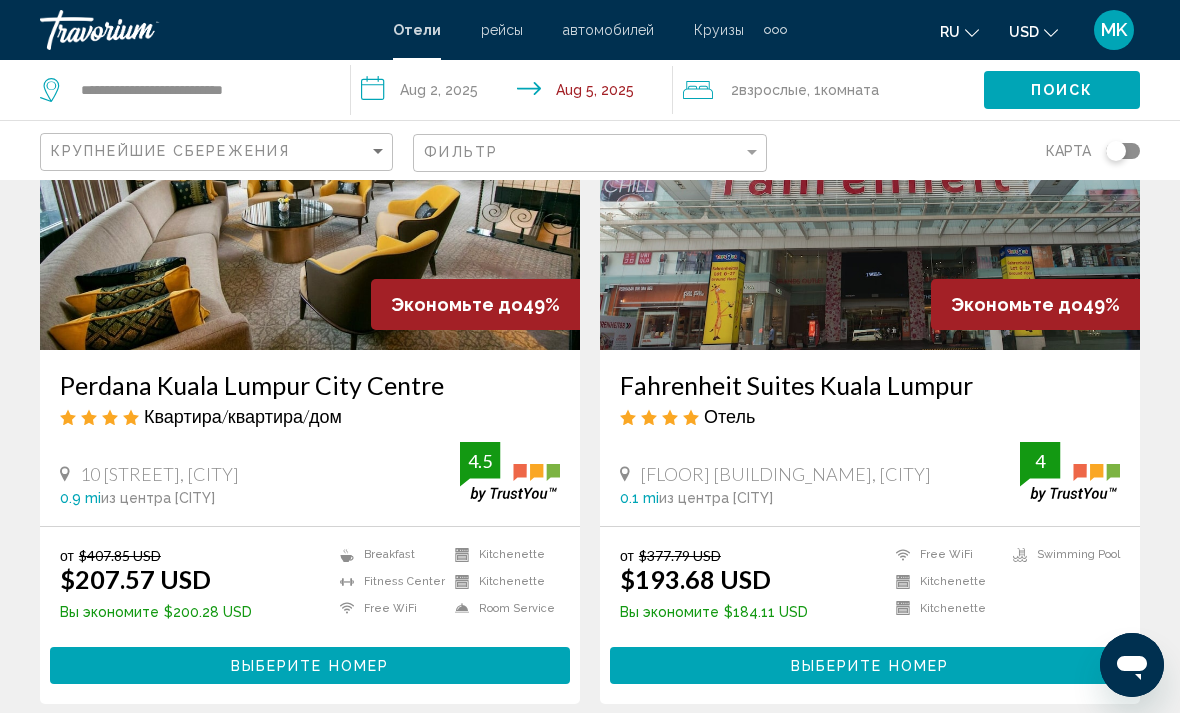 click on "Выберите номер" at bounding box center (870, 666) 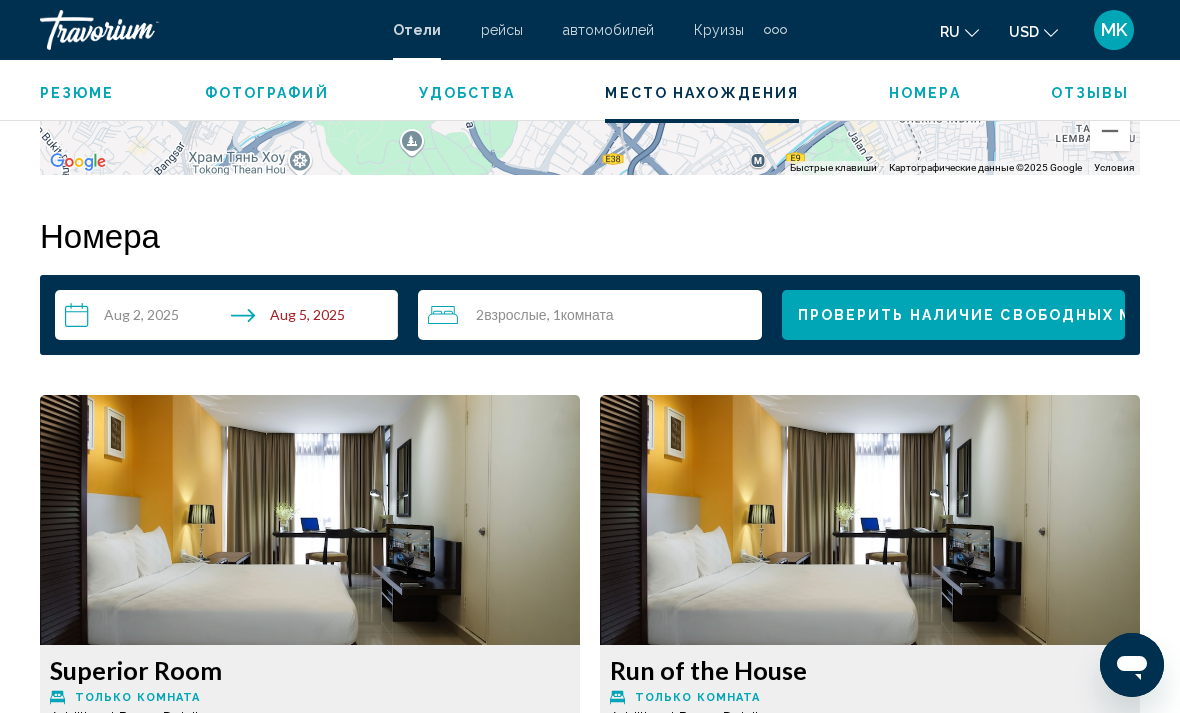 scroll, scrollTop: 2785, scrollLeft: 0, axis: vertical 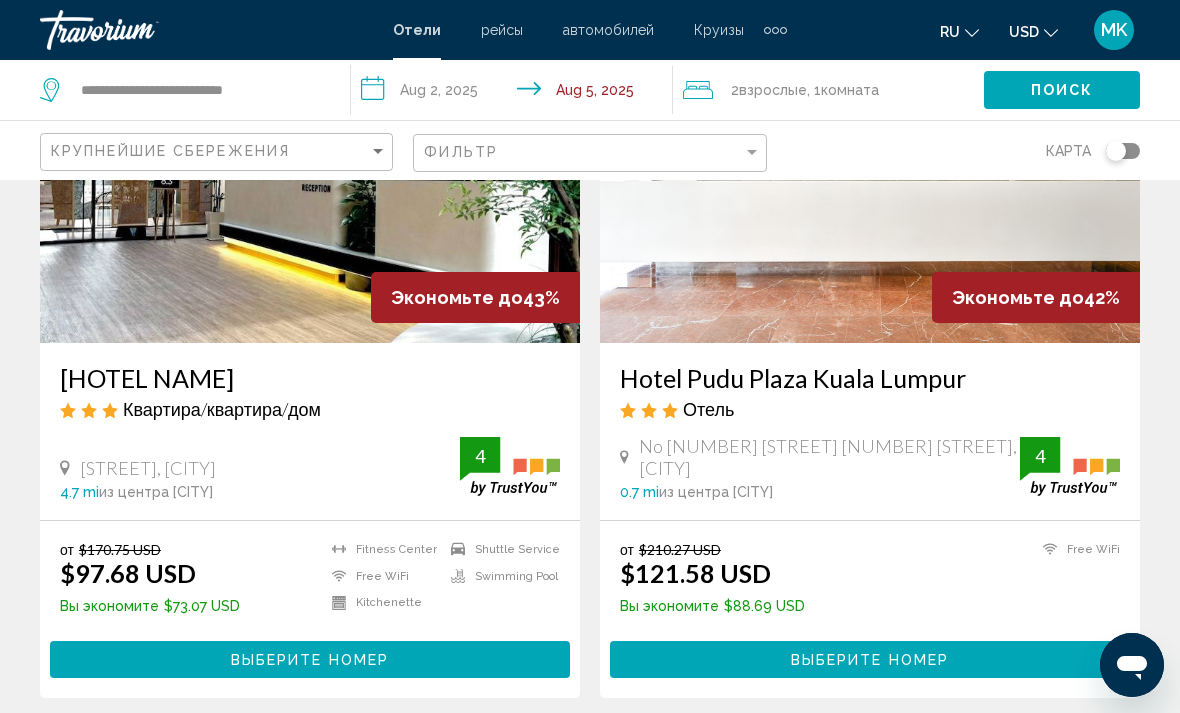 click on "Выберите номер" at bounding box center (870, 659) 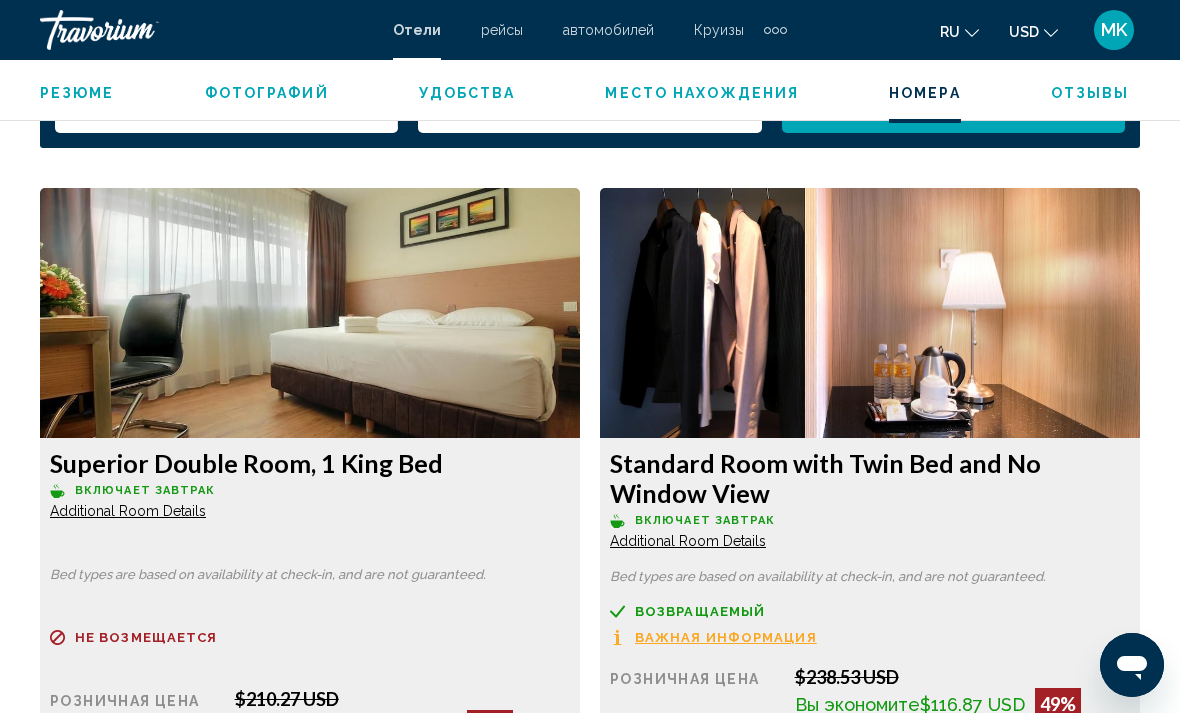 scroll, scrollTop: 2978, scrollLeft: 0, axis: vertical 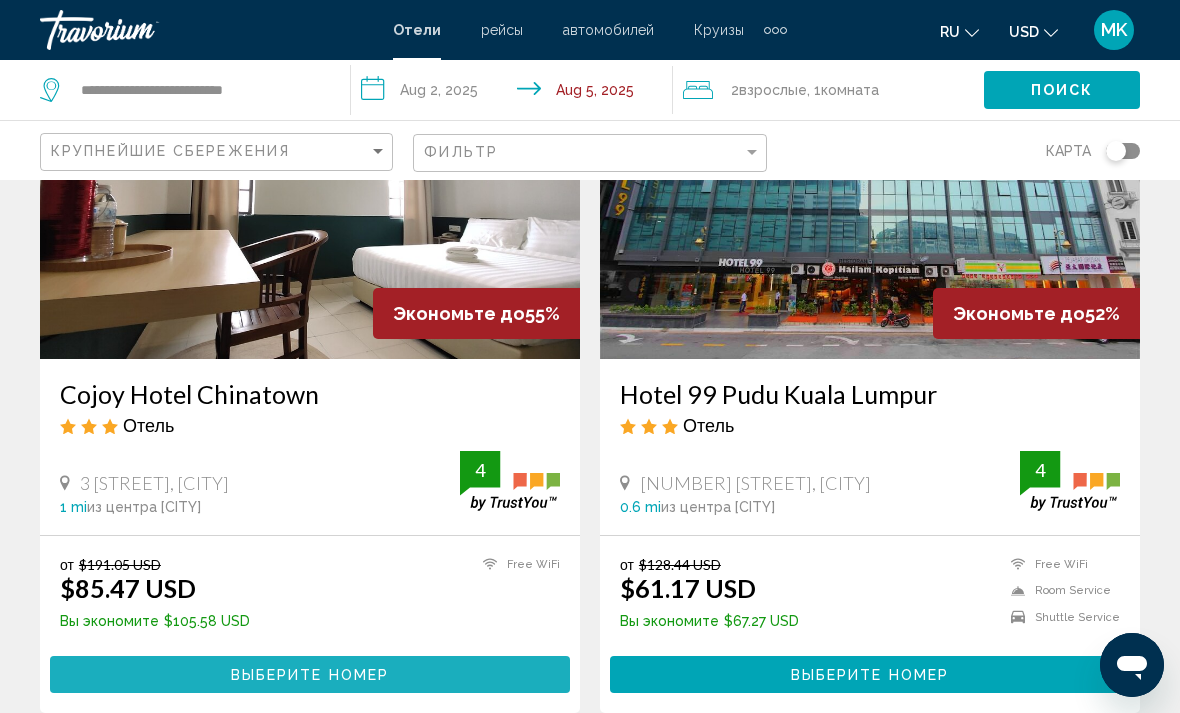click on "Выберите номер" at bounding box center (310, 674) 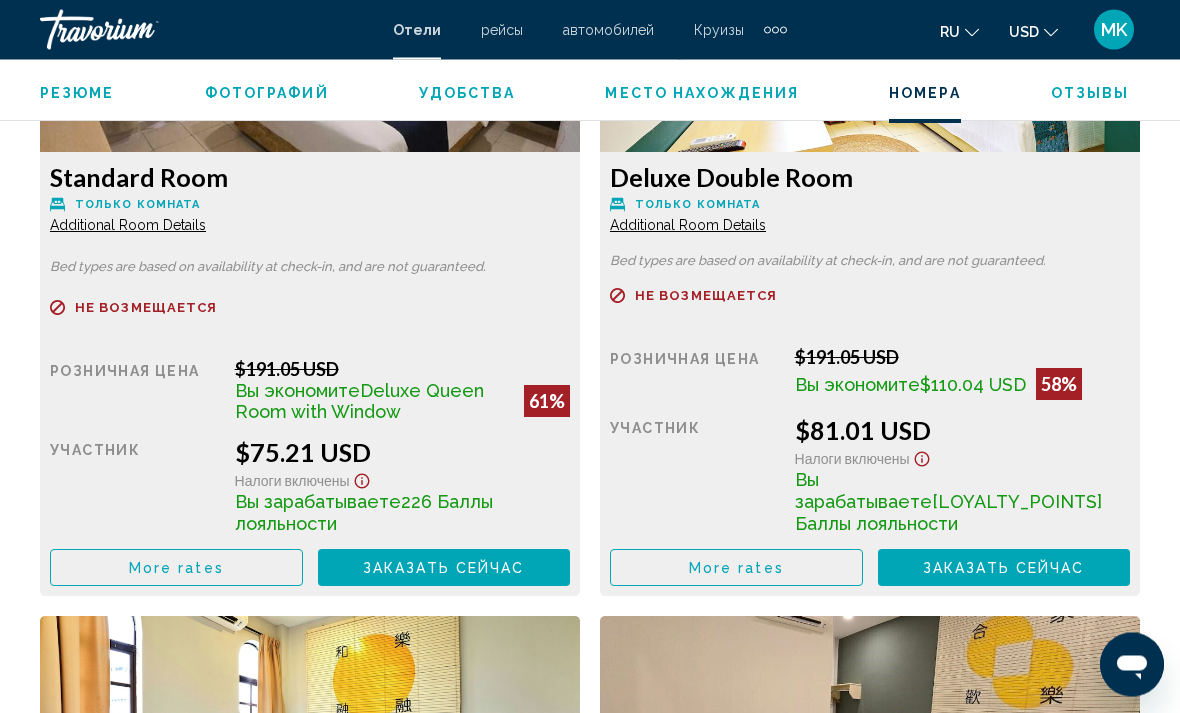 scroll, scrollTop: 3295, scrollLeft: 0, axis: vertical 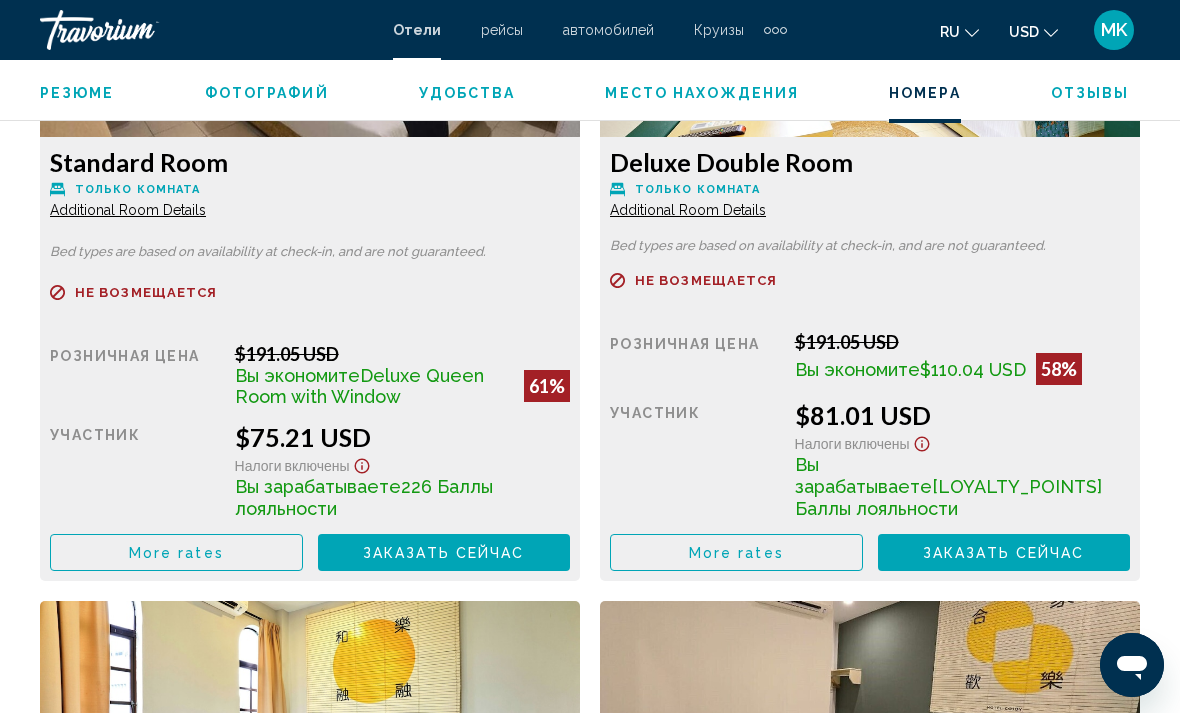click on "More rates" at bounding box center (176, 552) 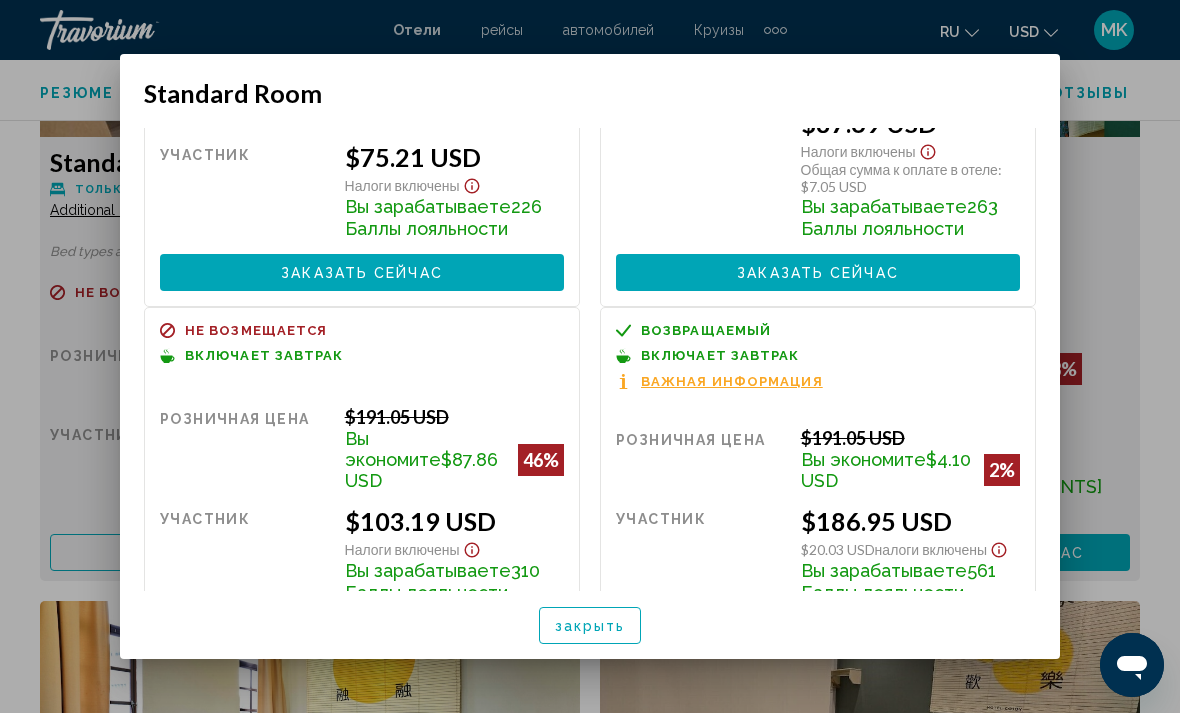 scroll, scrollTop: 238, scrollLeft: 0, axis: vertical 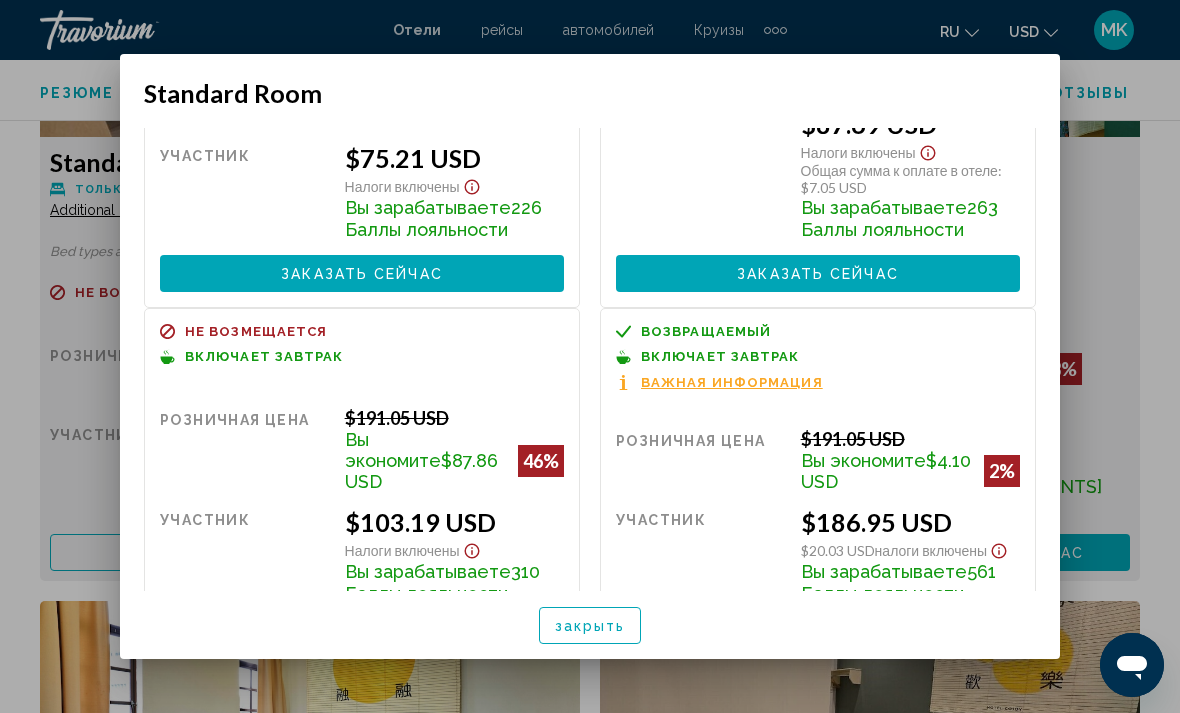 click on "закрыть" at bounding box center (590, 626) 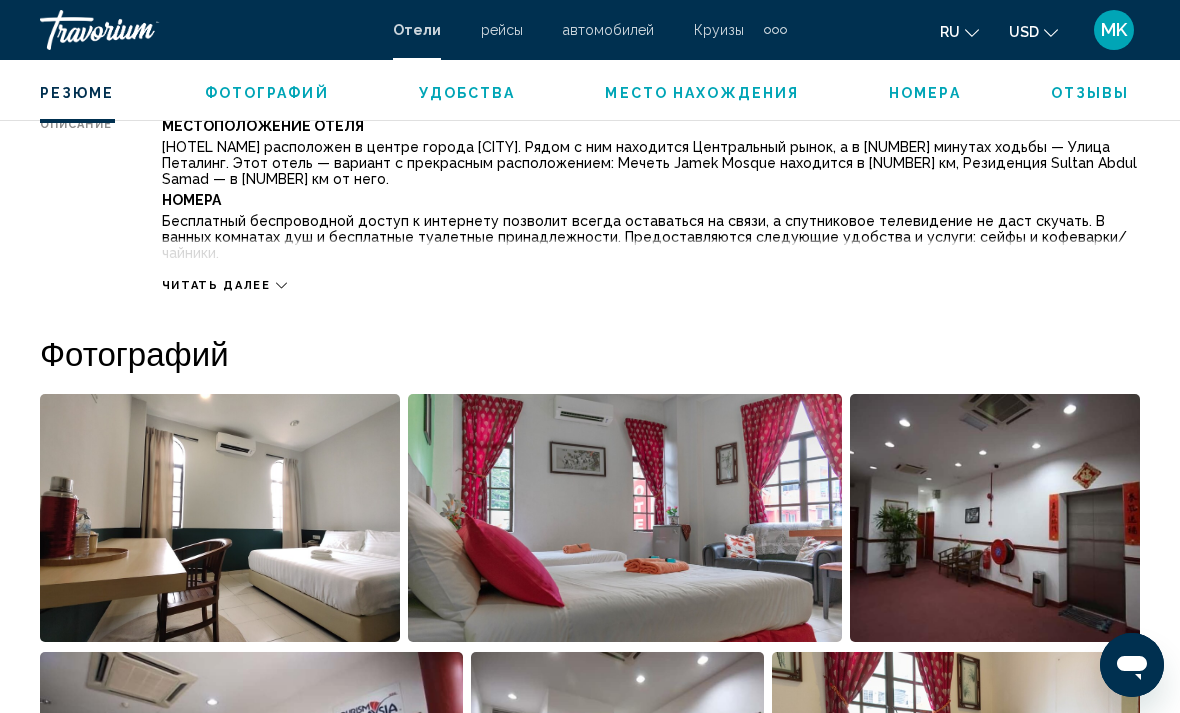 scroll, scrollTop: 1116, scrollLeft: 0, axis: vertical 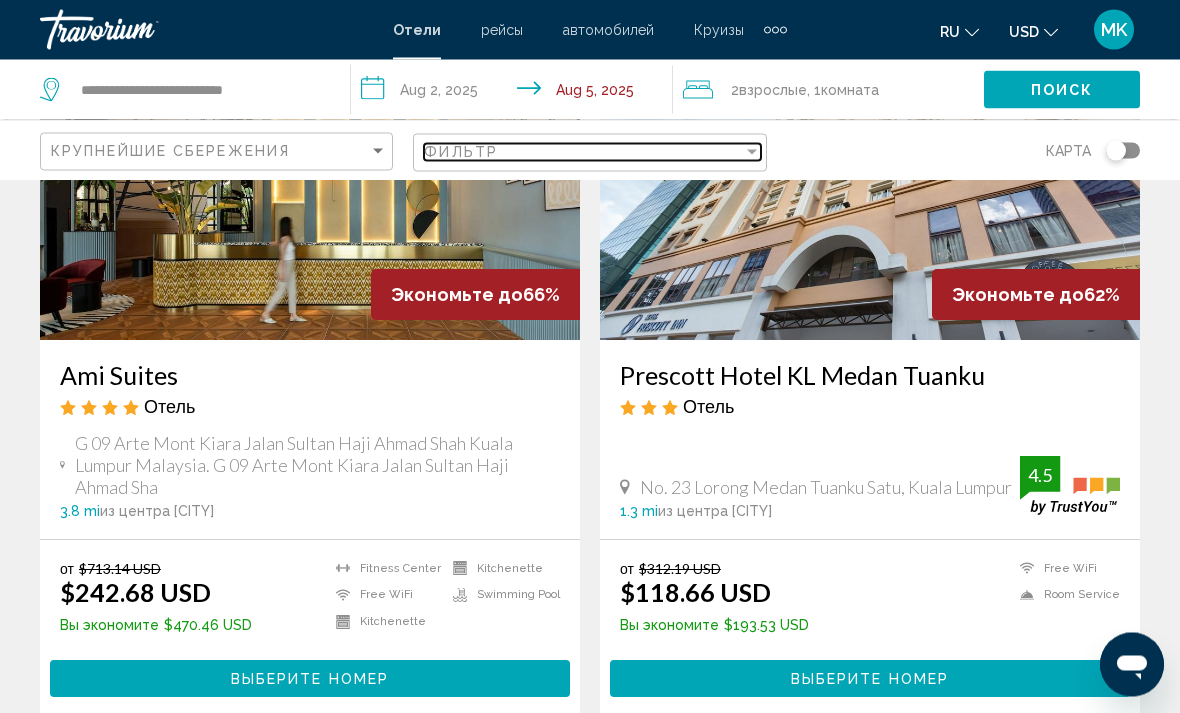 click on "Фильтр" at bounding box center (583, 152) 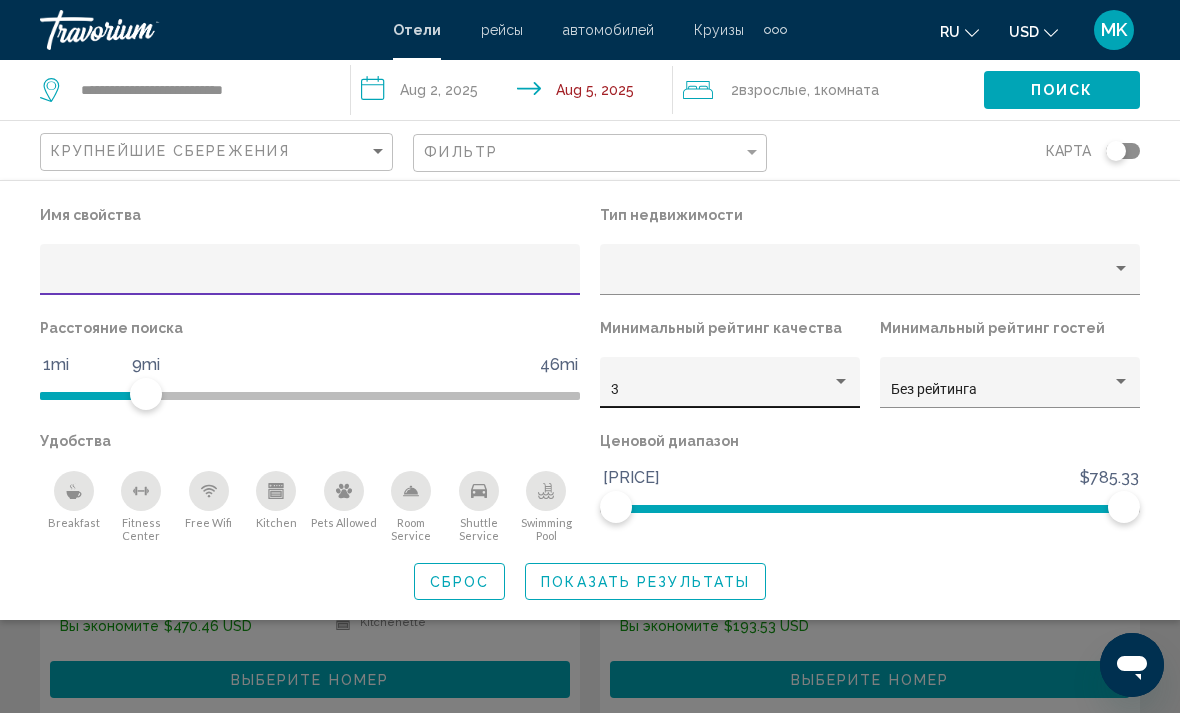 click on "3" at bounding box center (721, 390) 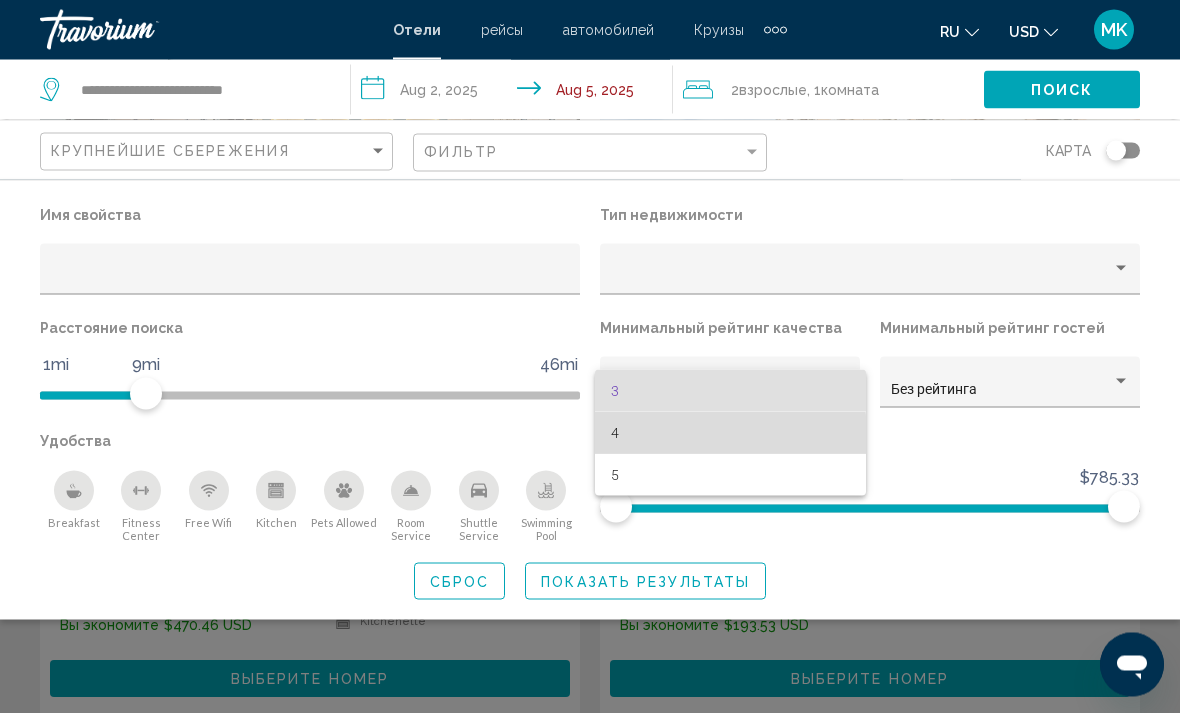 click on "4" at bounding box center (730, 433) 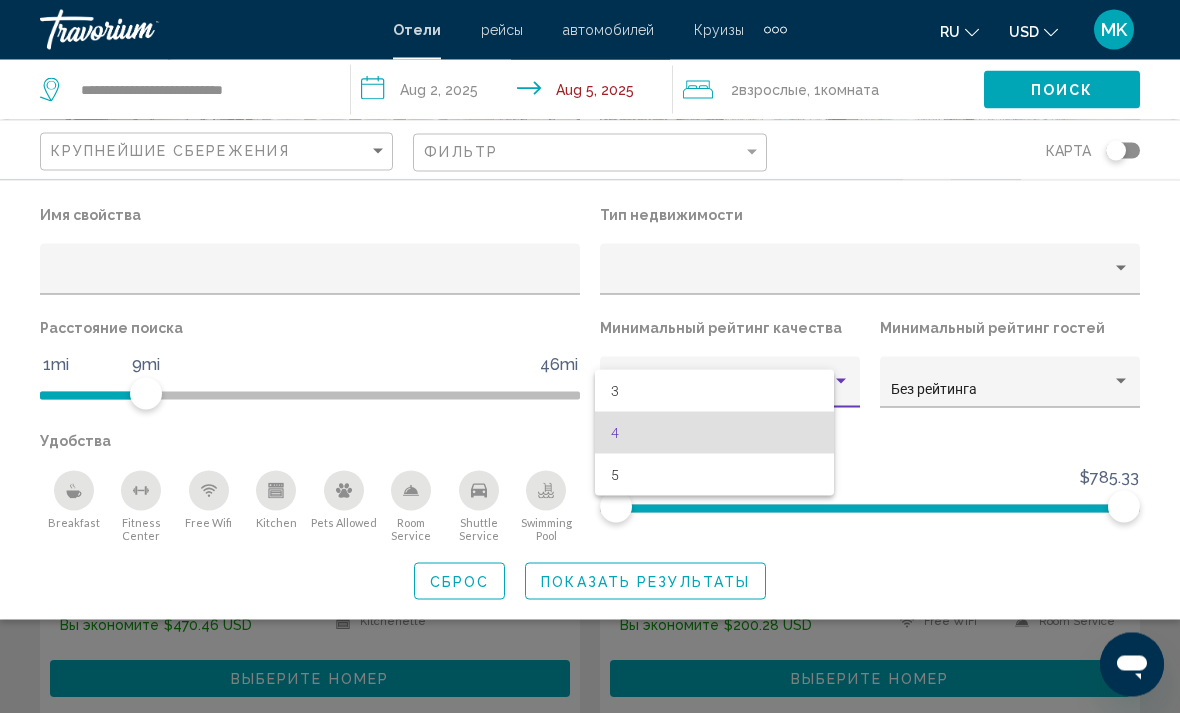 scroll, scrollTop: 230, scrollLeft: 0, axis: vertical 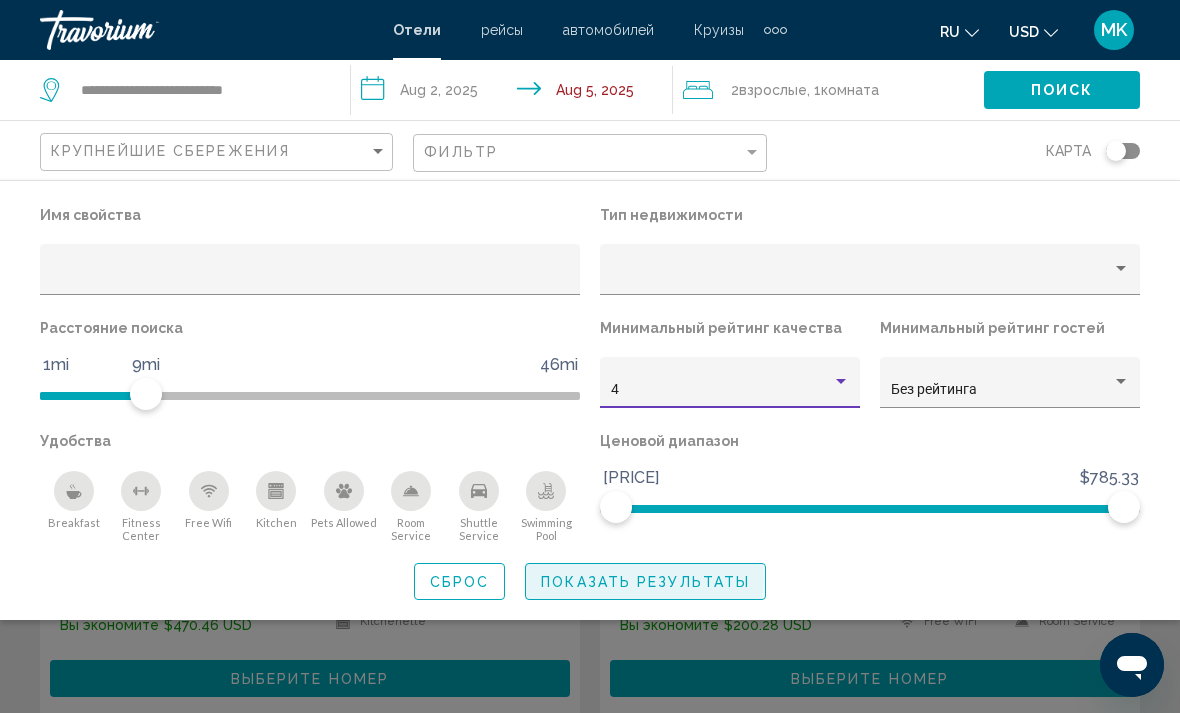 click on "Показать результаты" 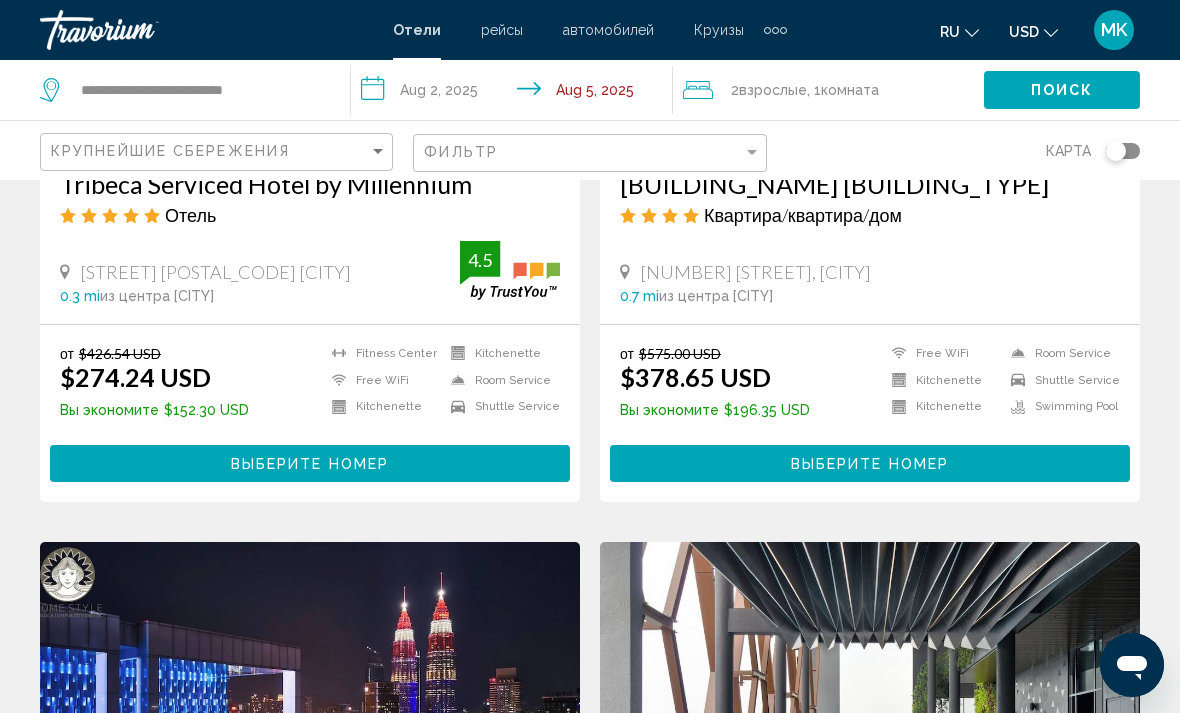 scroll, scrollTop: 3298, scrollLeft: 0, axis: vertical 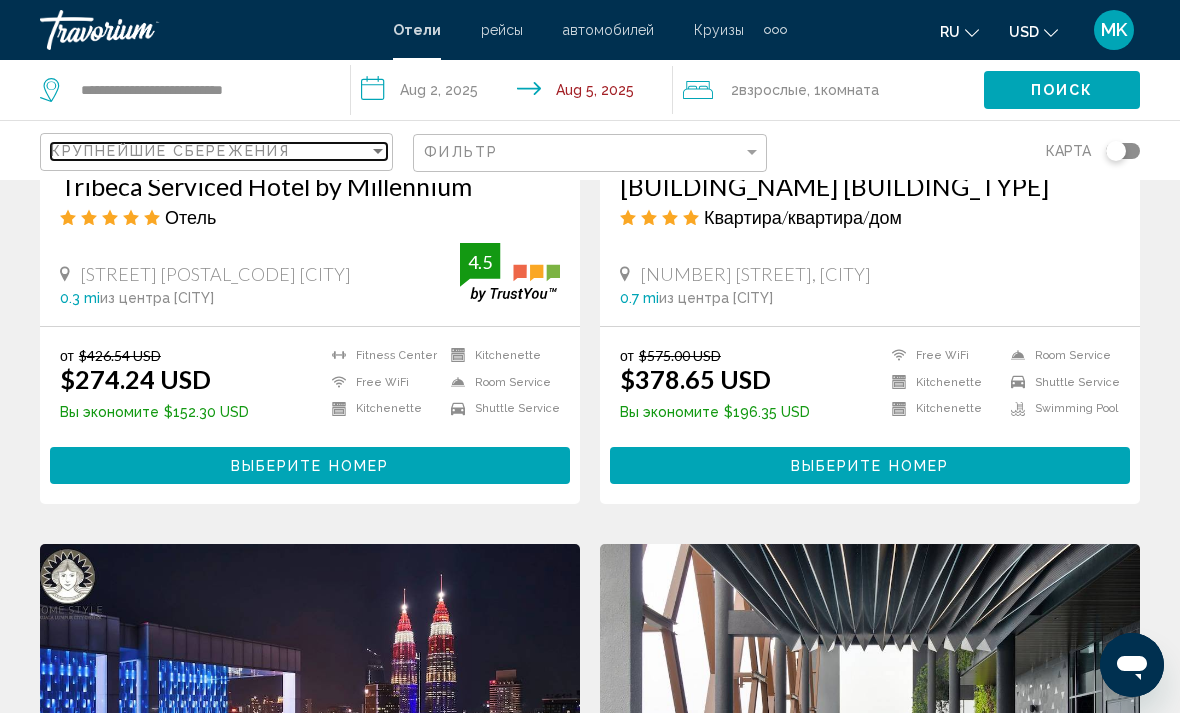 click on "Крупнейшие сбережения" at bounding box center [210, 151] 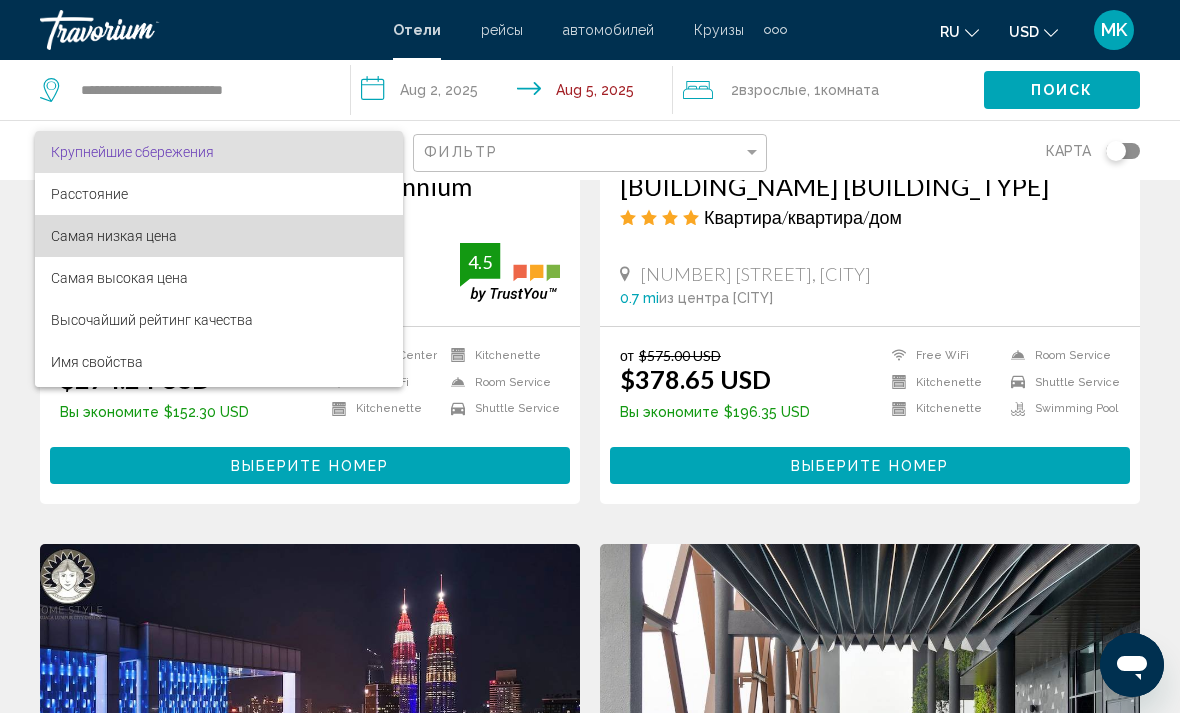 click on "Самая низкая цена" at bounding box center (114, 236) 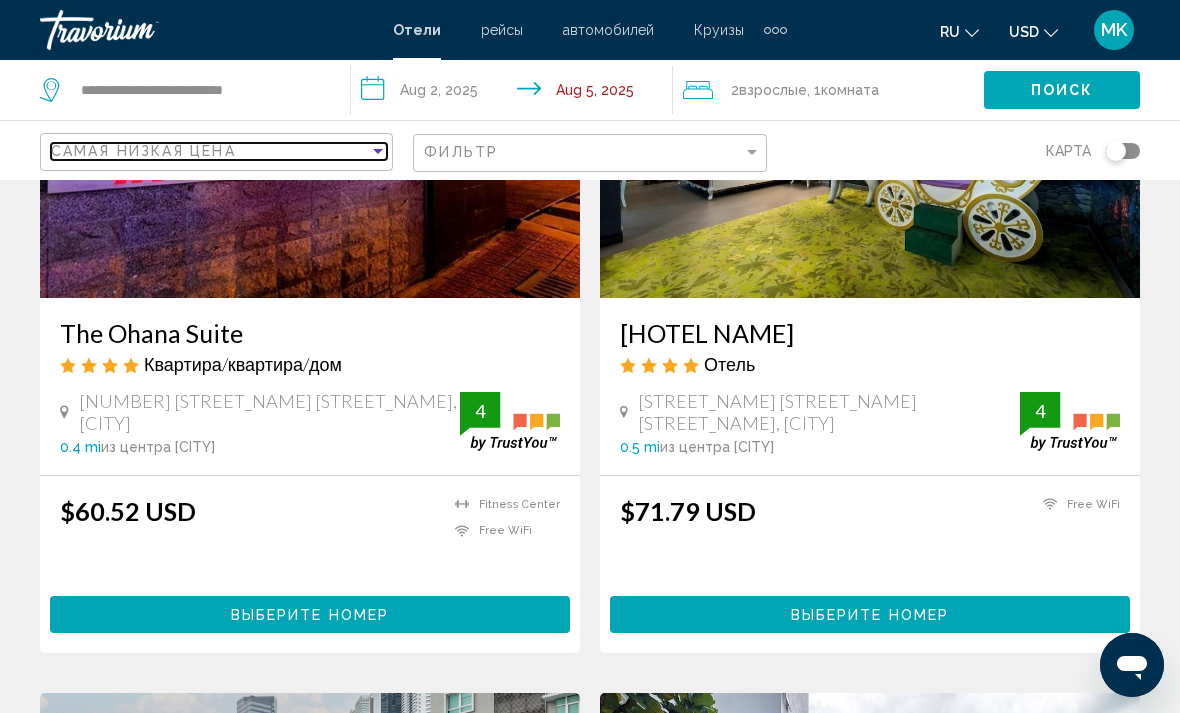 scroll, scrollTop: 278, scrollLeft: 0, axis: vertical 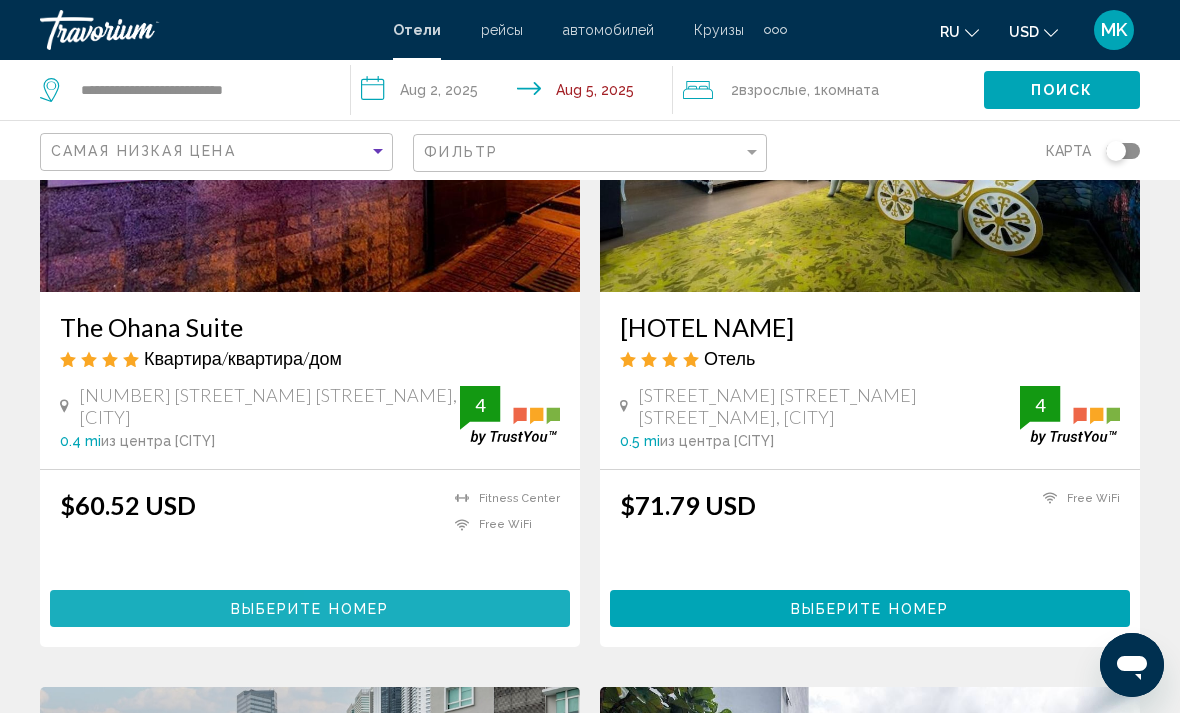 click on "Выберите номер" at bounding box center [310, 608] 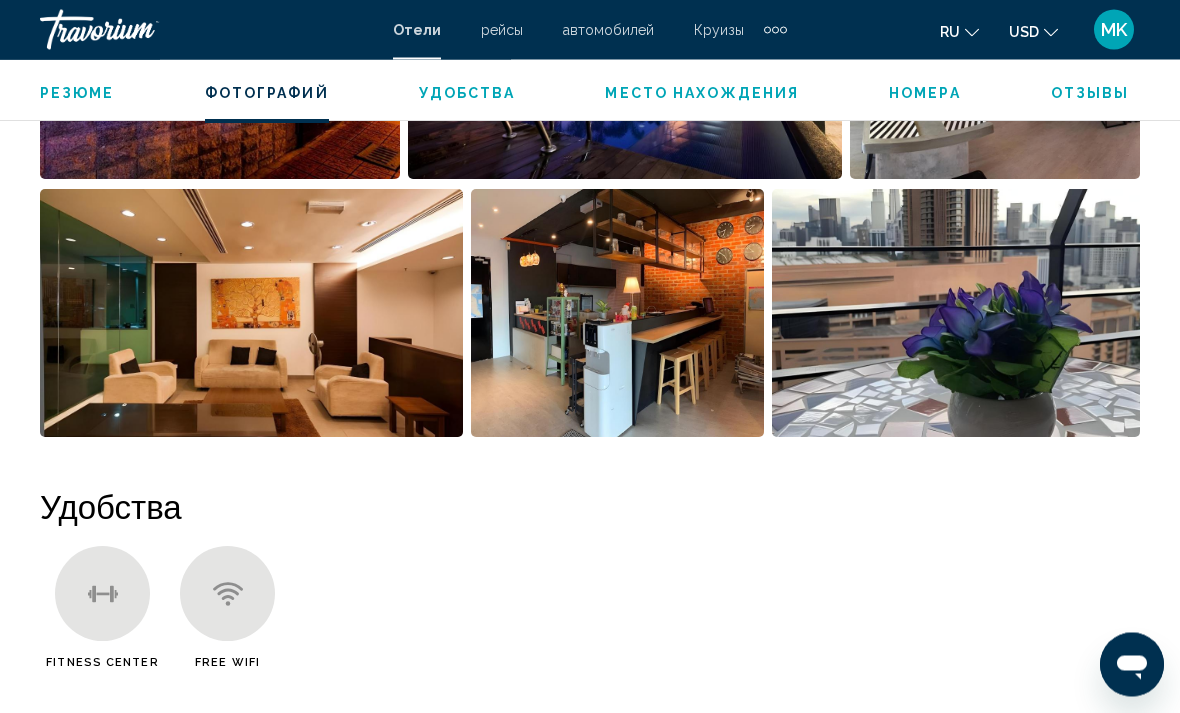 scroll, scrollTop: 1572, scrollLeft: 0, axis: vertical 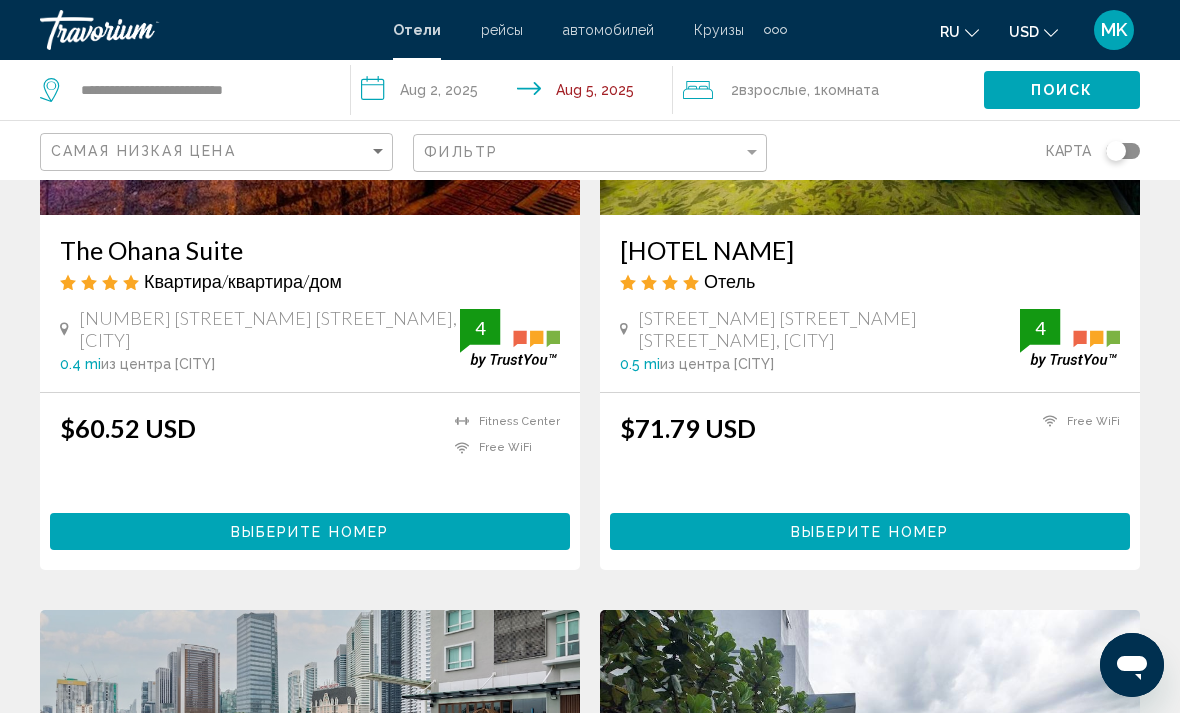 click on "Выберите номер" at bounding box center [870, 531] 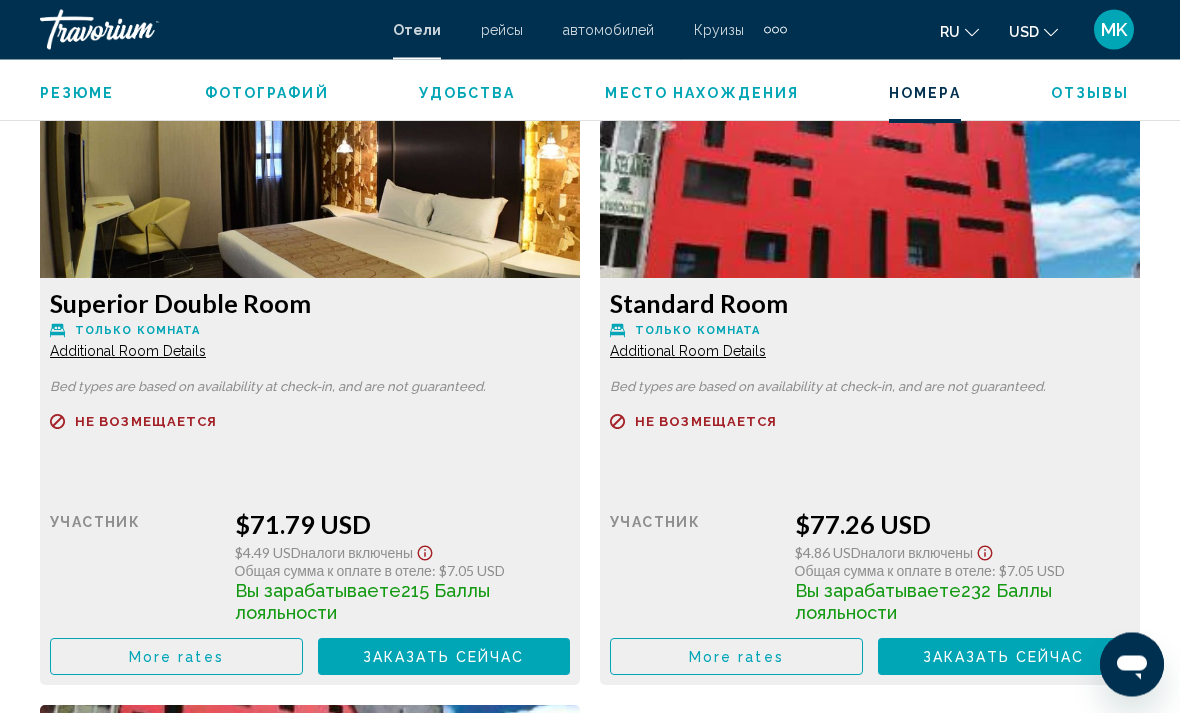 scroll, scrollTop: 3154, scrollLeft: 0, axis: vertical 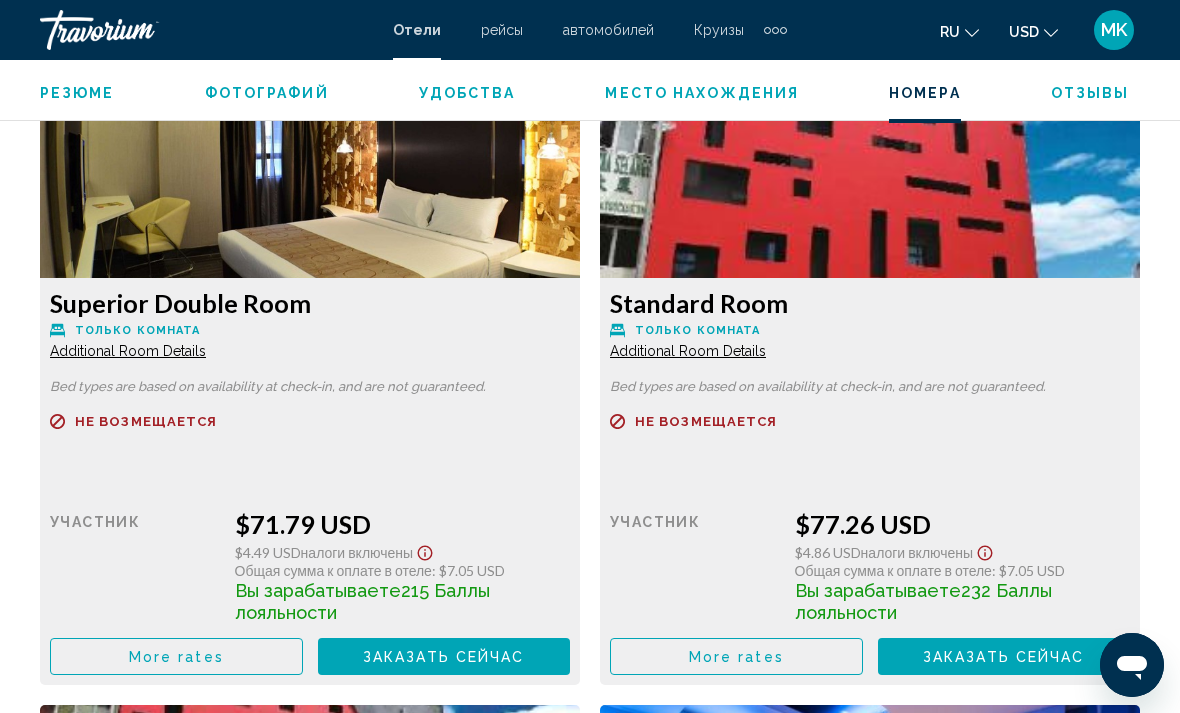 click on "More rates" at bounding box center [176, 657] 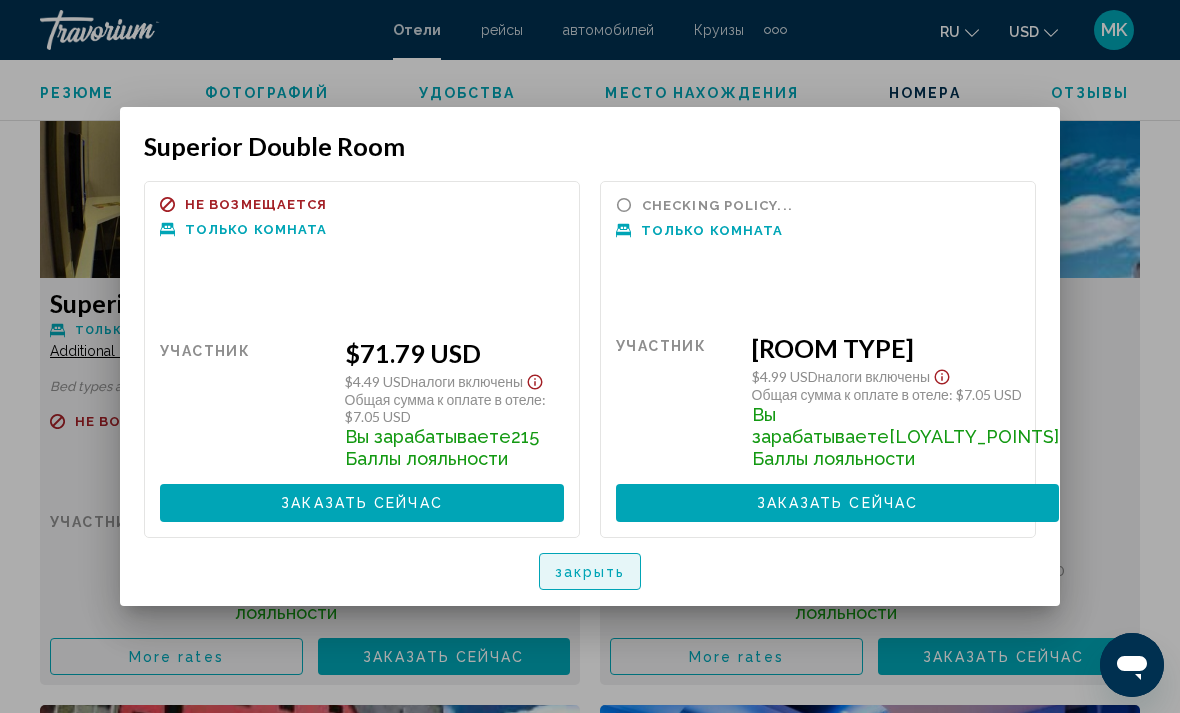 click on "закрыть" at bounding box center (590, 572) 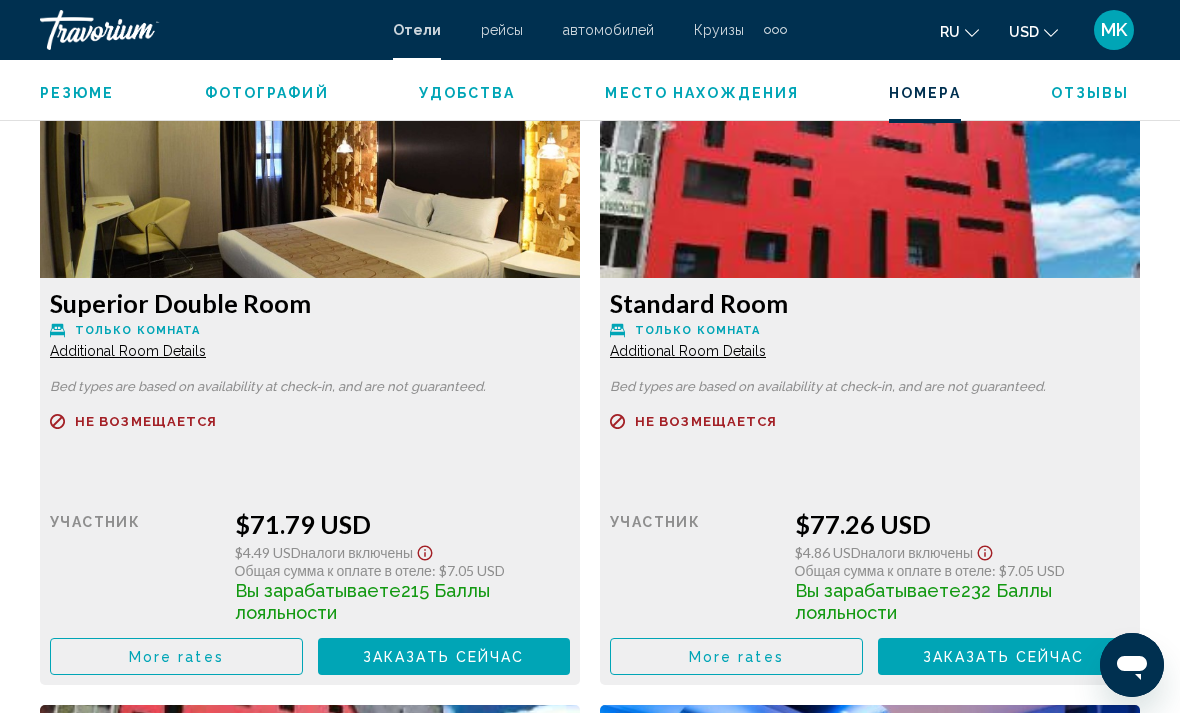click on "More rates" at bounding box center (176, 657) 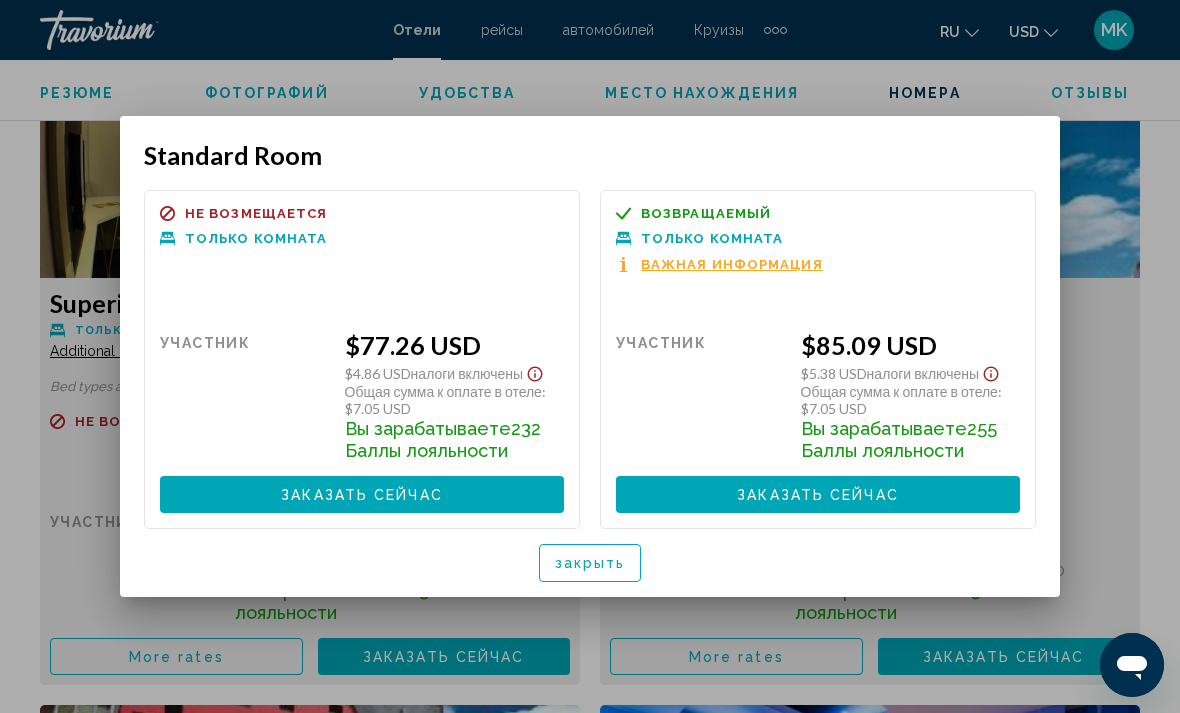 click on "закрыть" at bounding box center [590, 564] 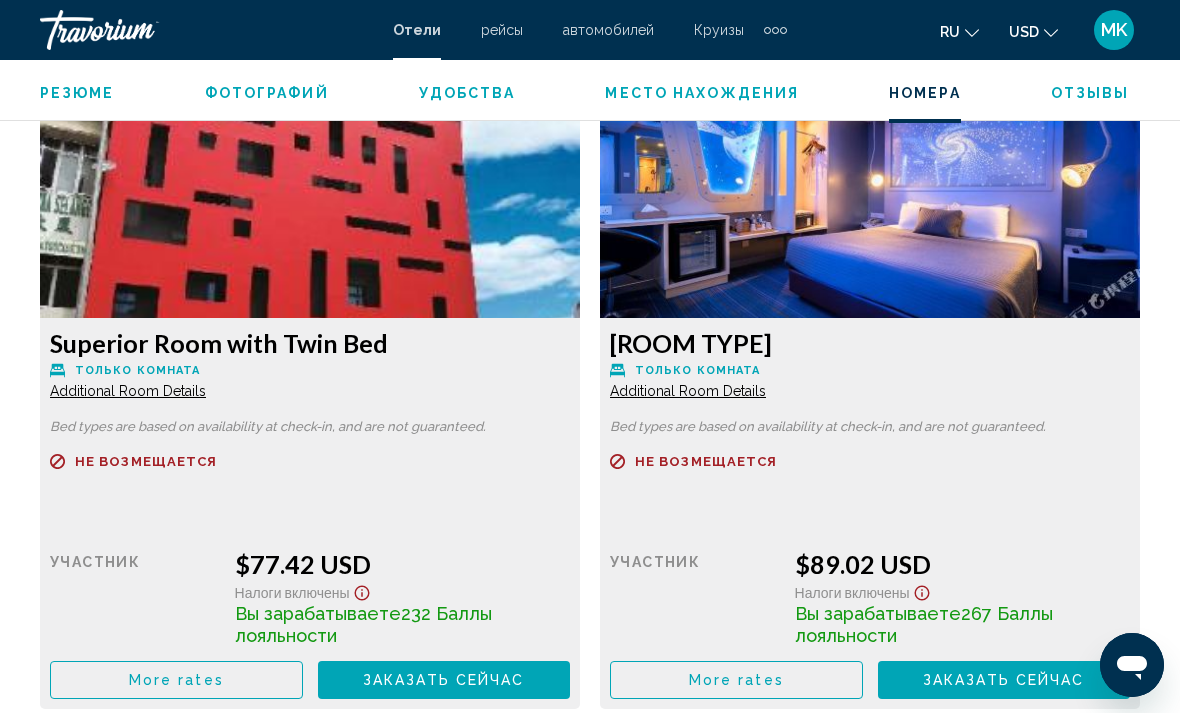 scroll, scrollTop: 3807, scrollLeft: 0, axis: vertical 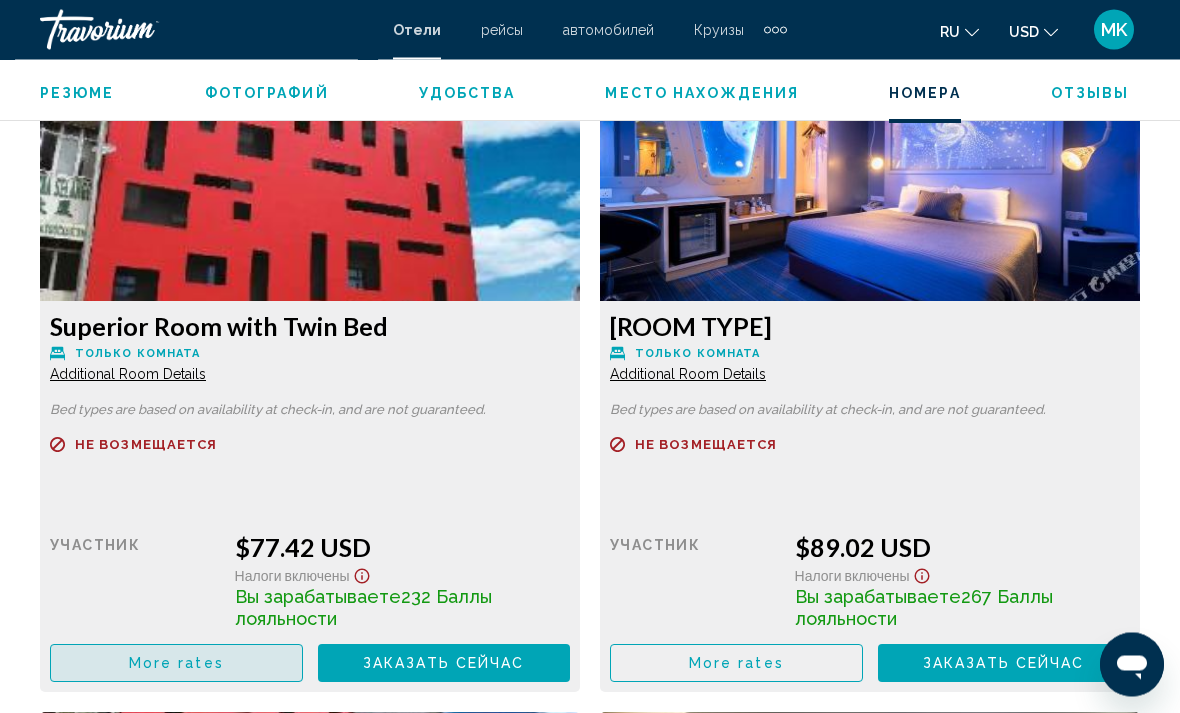 click on "More rates" at bounding box center [176, 4] 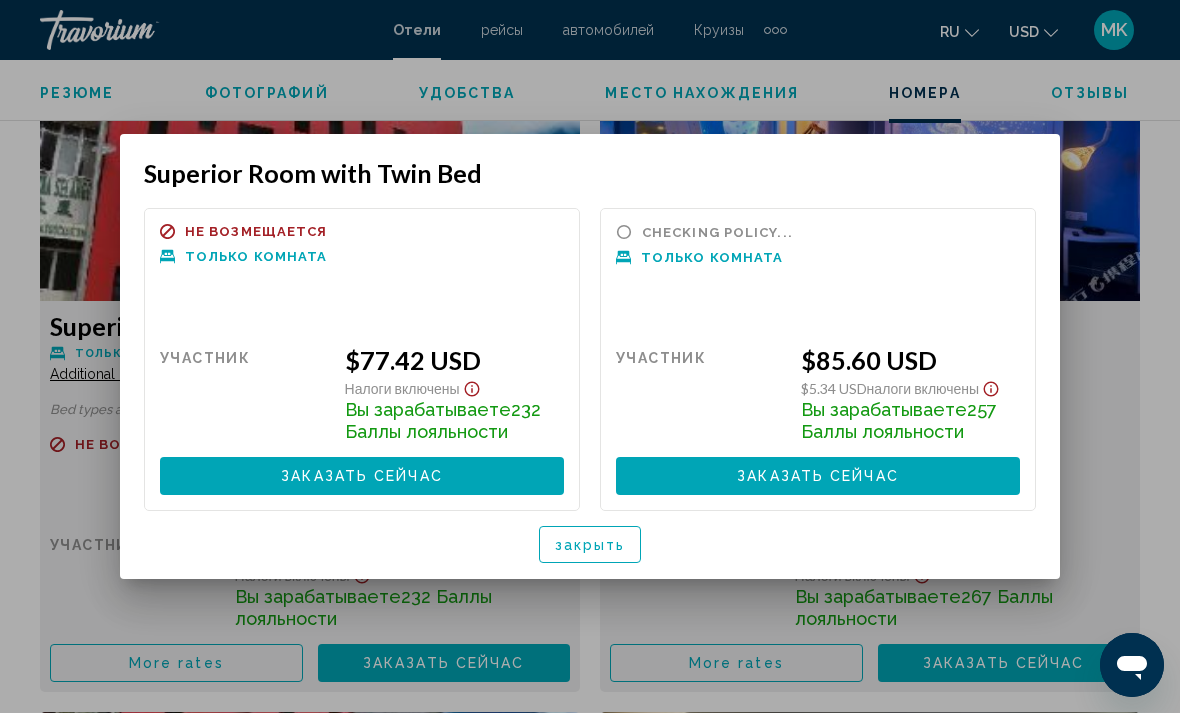 click on "закрыть" at bounding box center [590, 545] 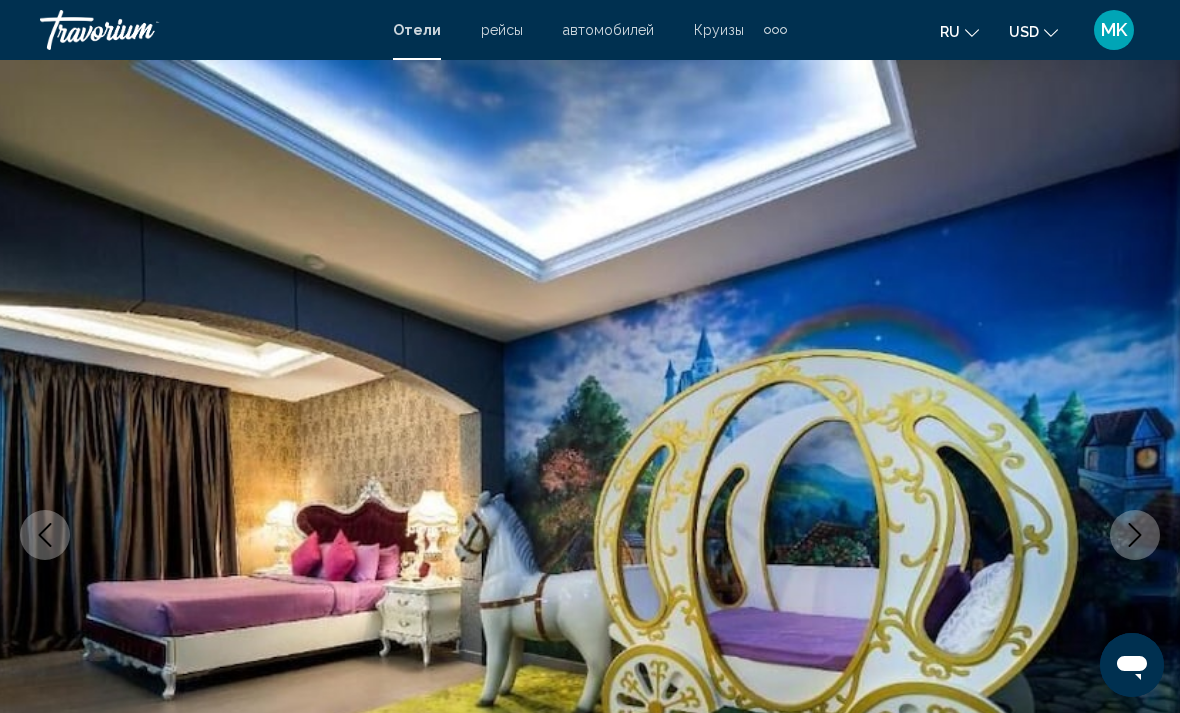 scroll, scrollTop: 3808, scrollLeft: 0, axis: vertical 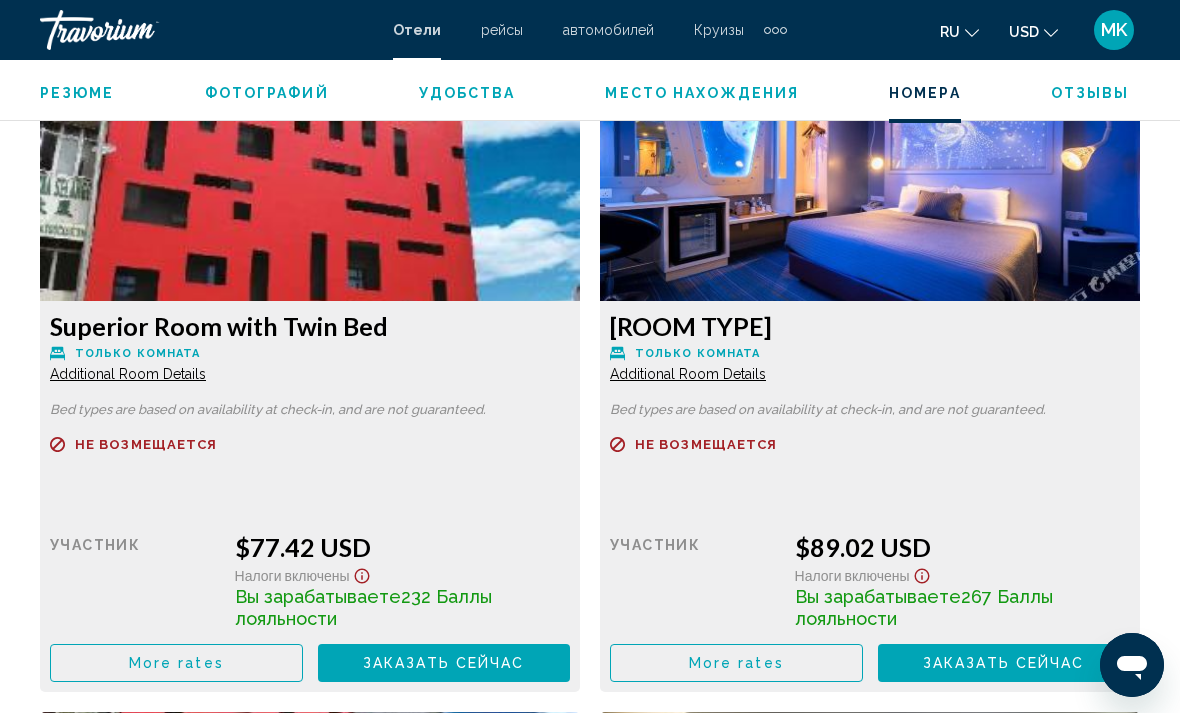 click on "More rates" at bounding box center (176, 3) 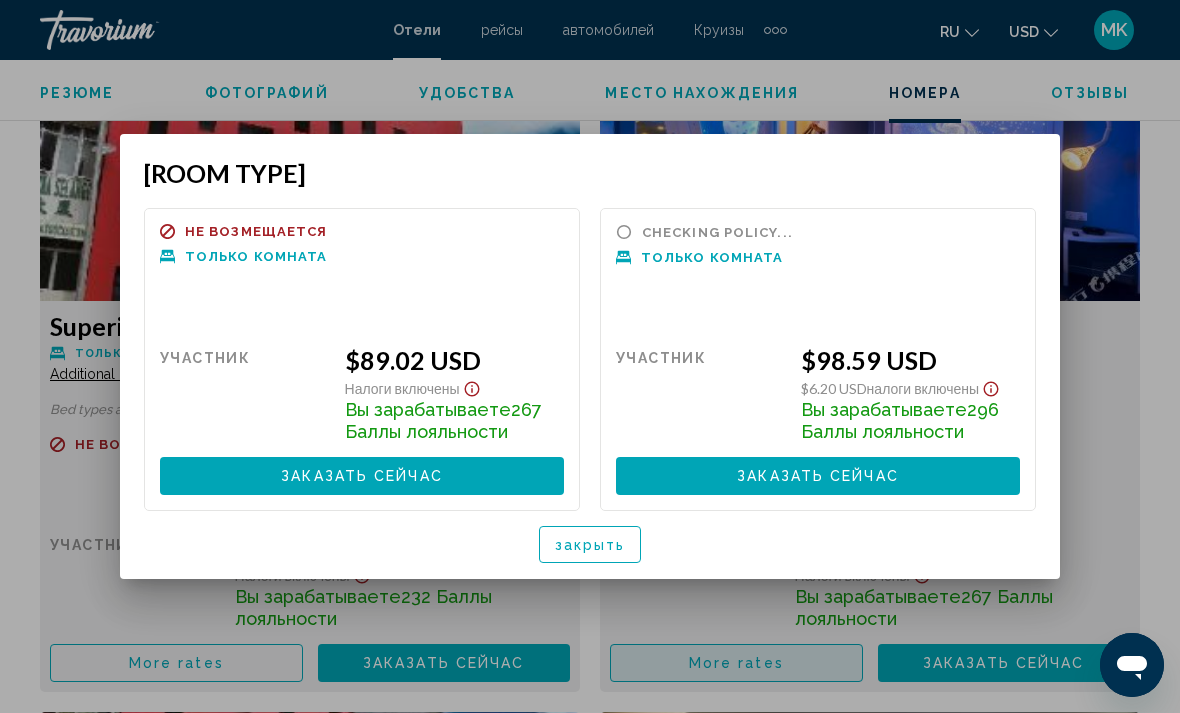 scroll, scrollTop: 0, scrollLeft: 0, axis: both 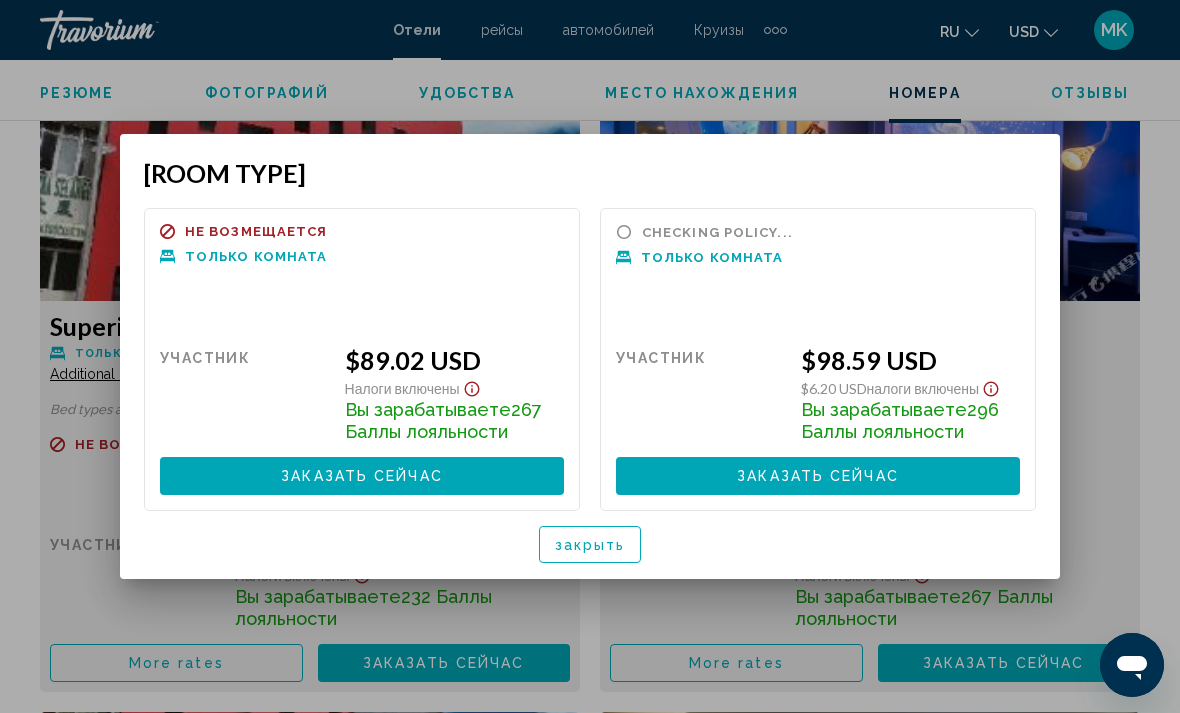 click on "закрыть" at bounding box center [590, 545] 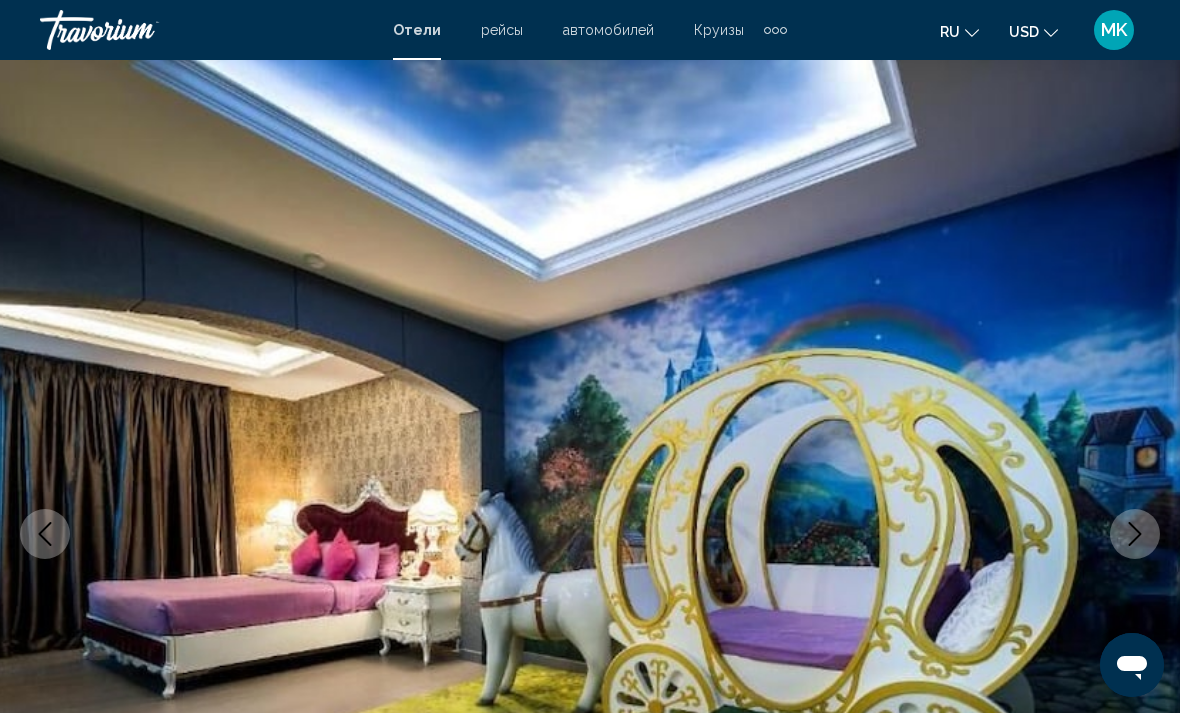 scroll, scrollTop: 0, scrollLeft: 0, axis: both 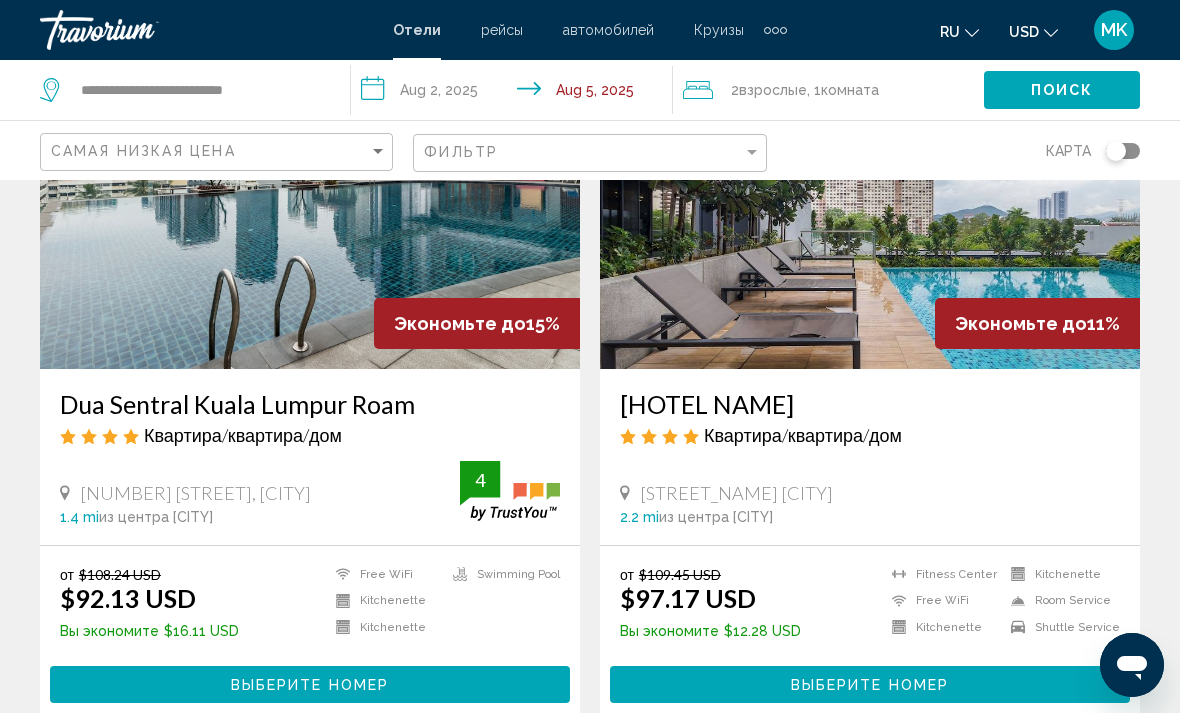 click on "Выберите номер" at bounding box center [310, 684] 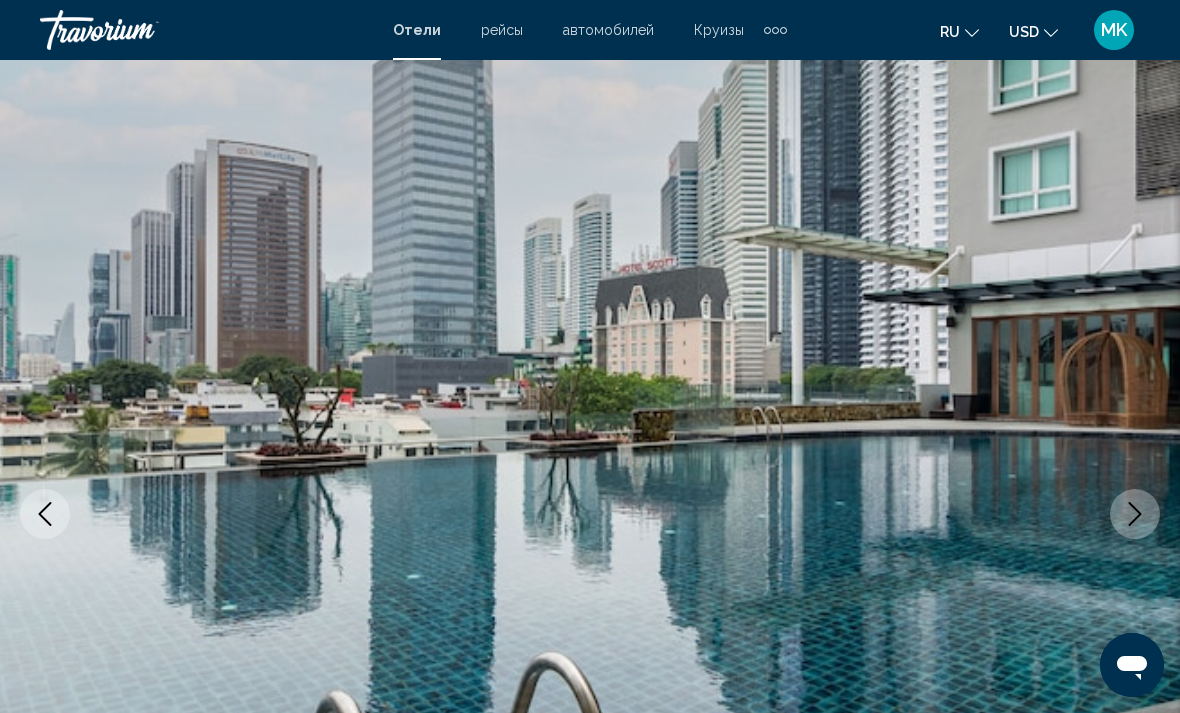scroll, scrollTop: 22, scrollLeft: 0, axis: vertical 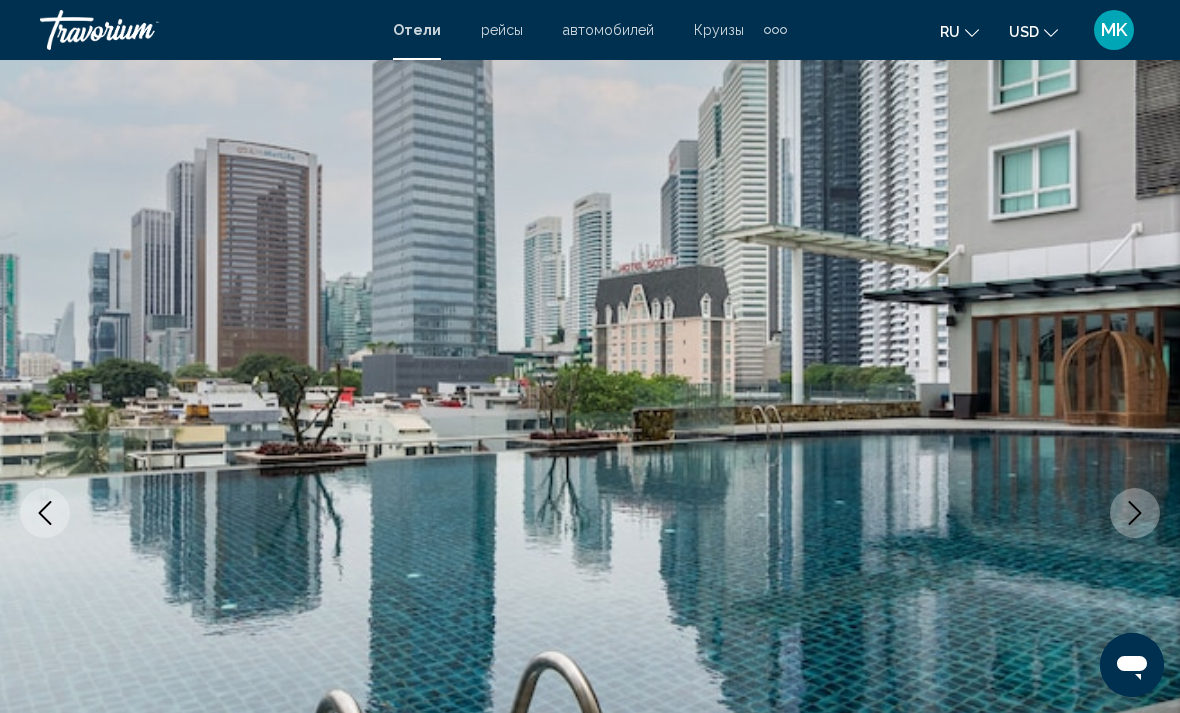 click 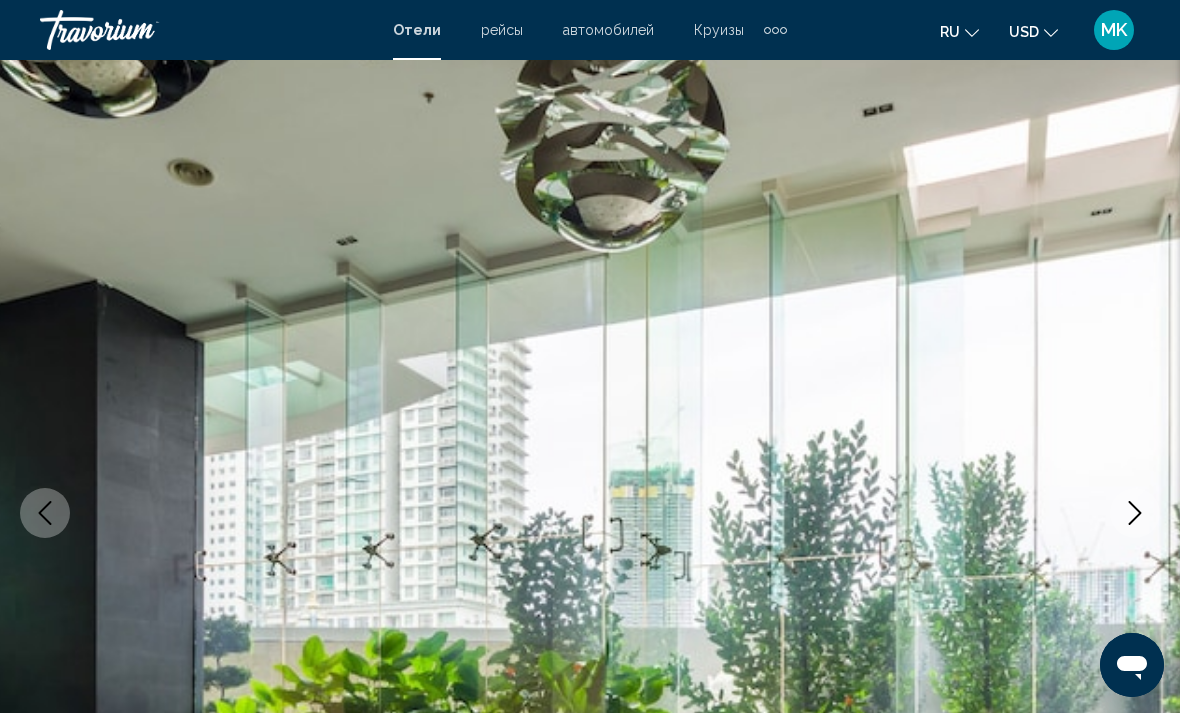 click at bounding box center (1135, 513) 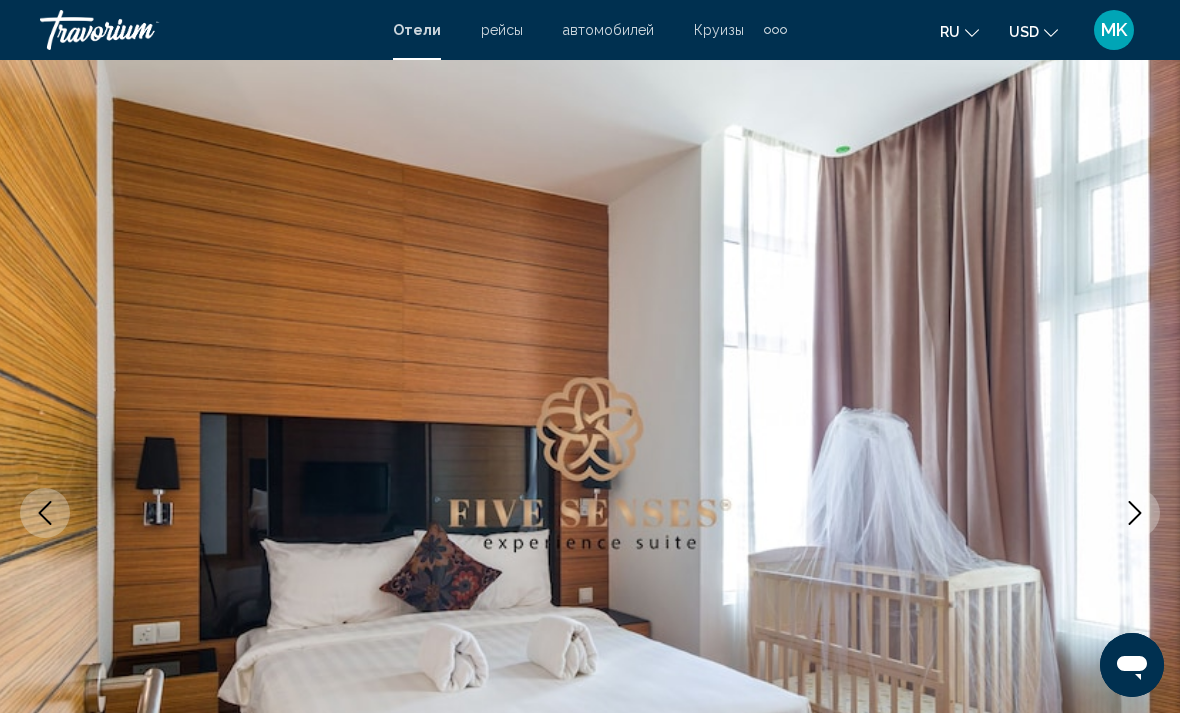 click at bounding box center (590, 513) 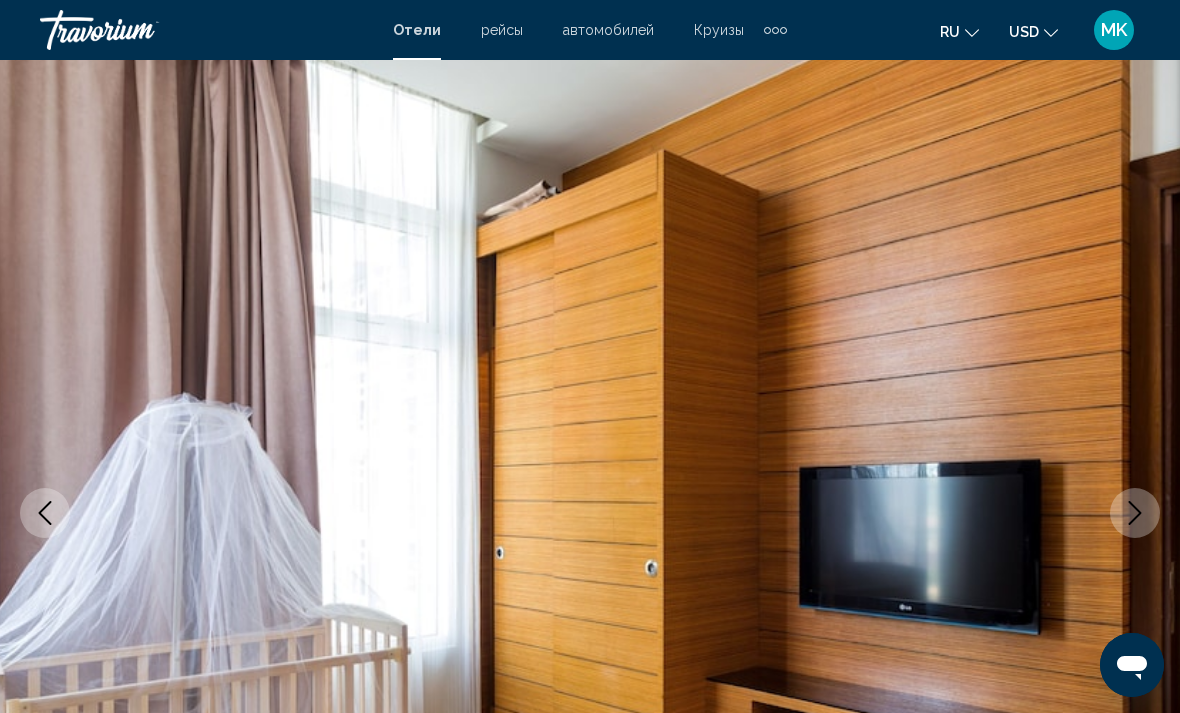 click at bounding box center (590, 513) 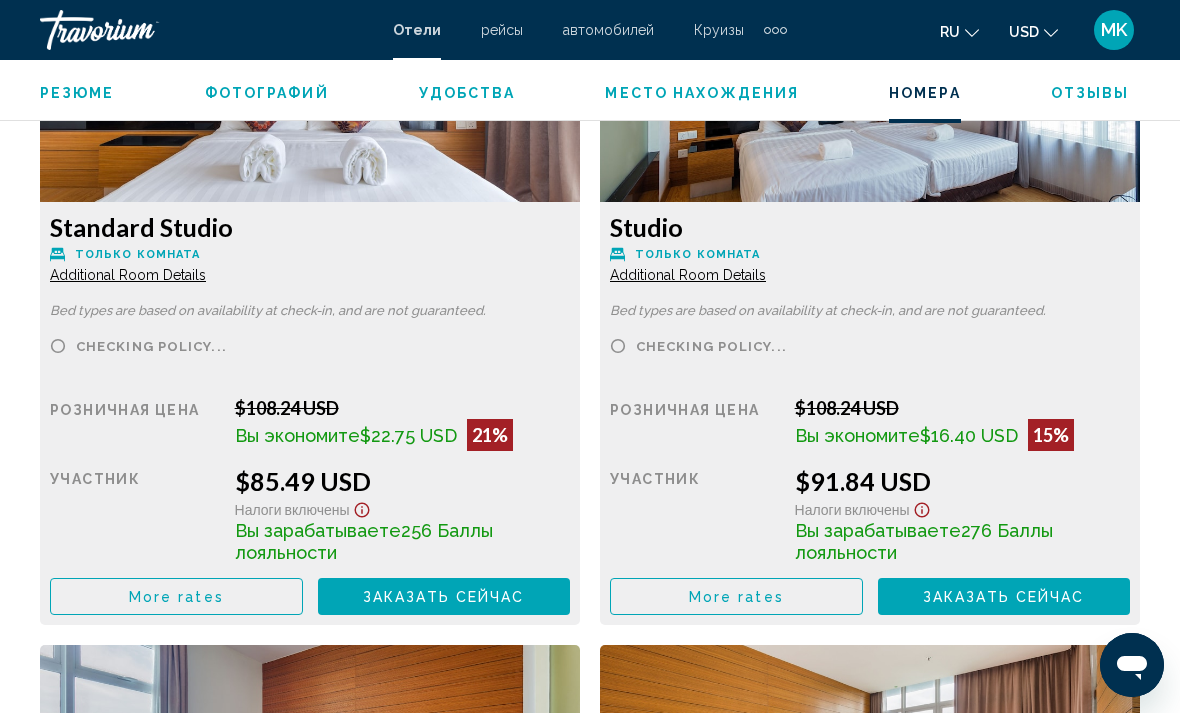 scroll, scrollTop: 3182, scrollLeft: 0, axis: vertical 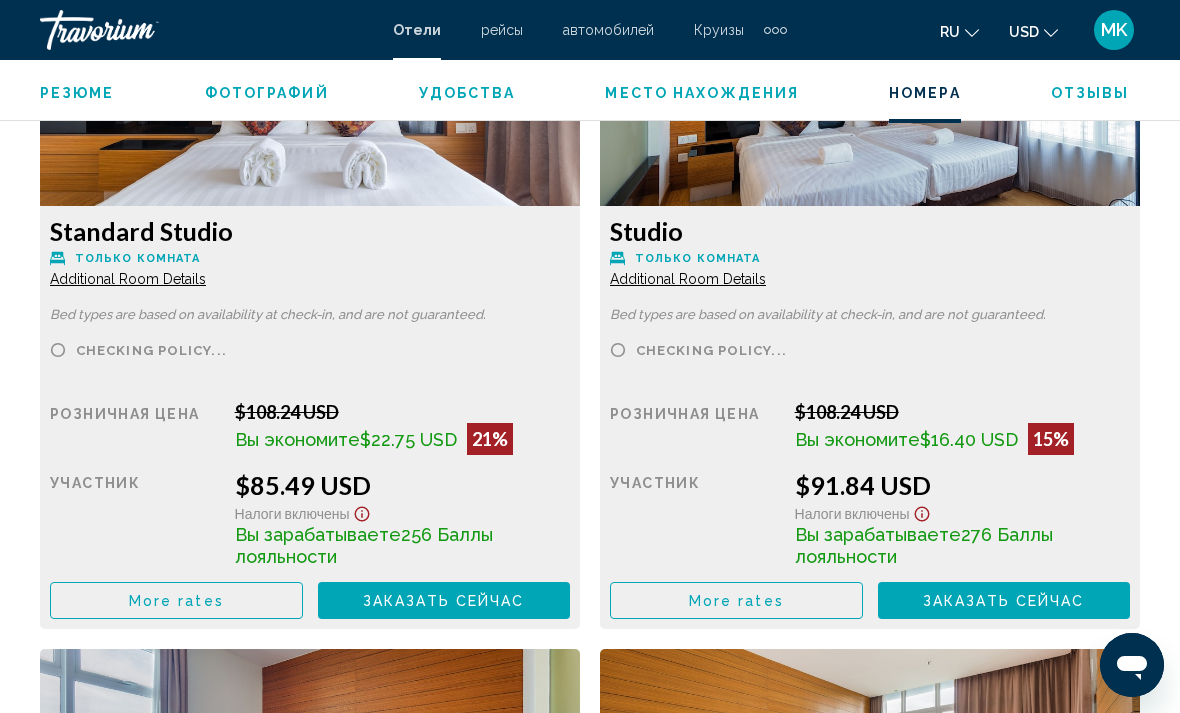 click on "More rates" at bounding box center (176, 601) 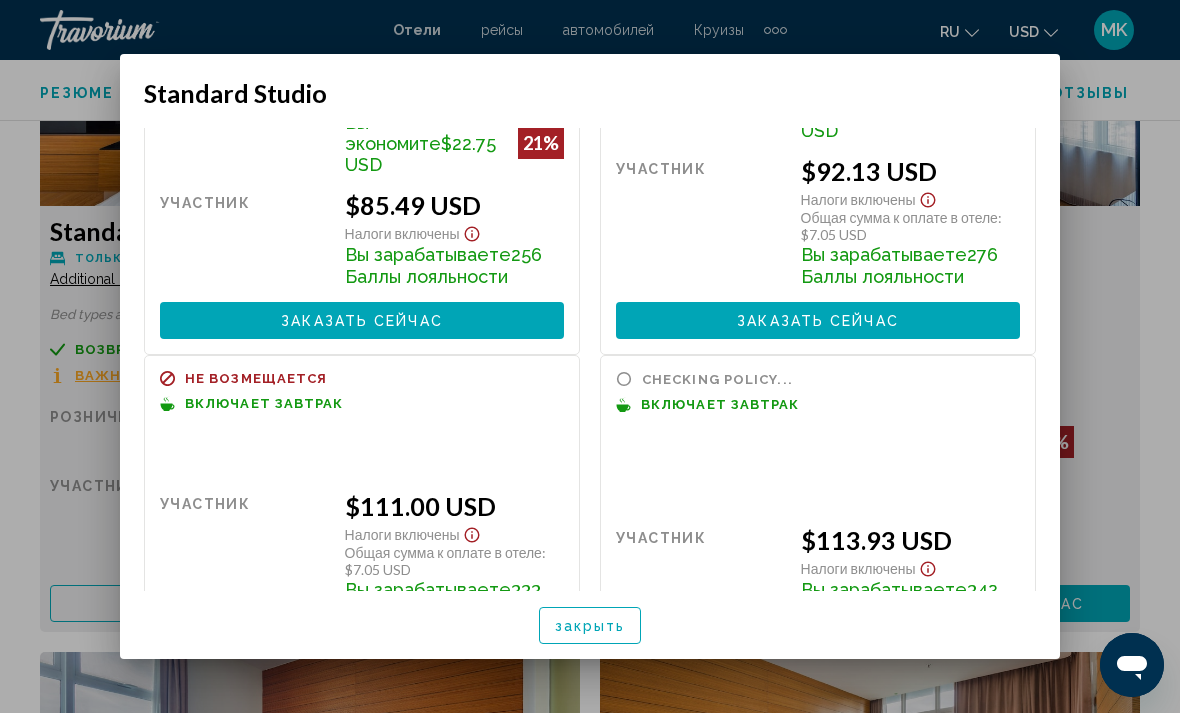 scroll, scrollTop: 201, scrollLeft: 0, axis: vertical 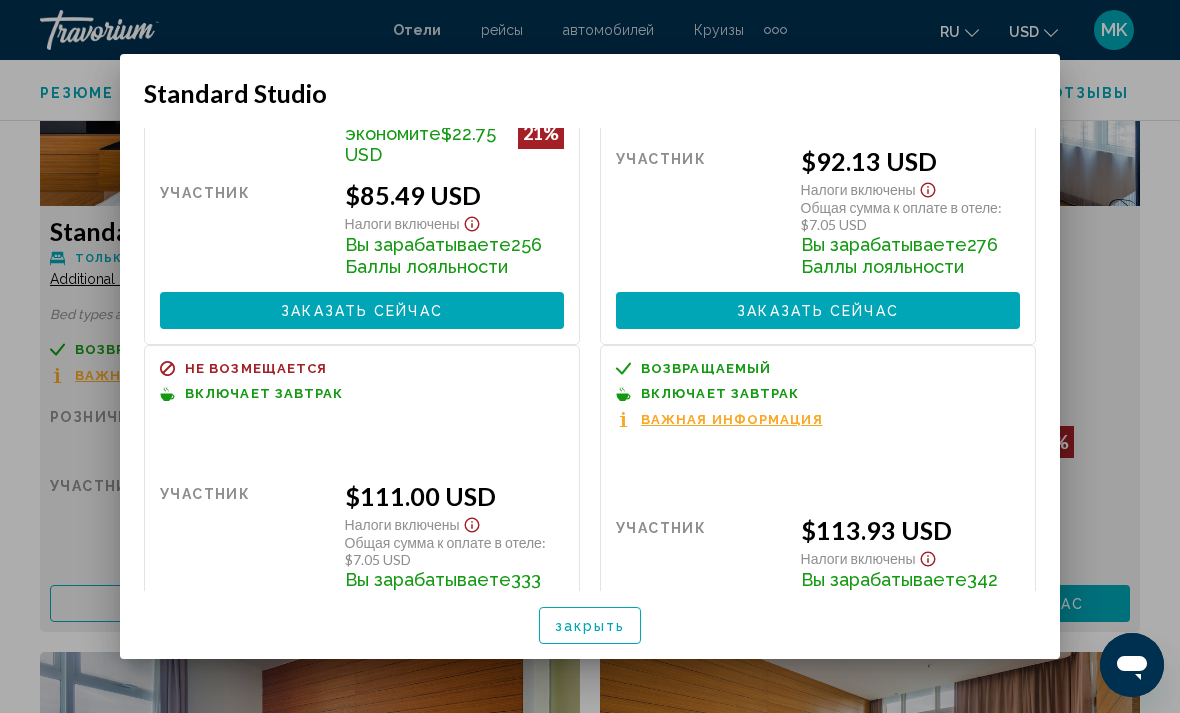 click on "закрыть" at bounding box center (590, 626) 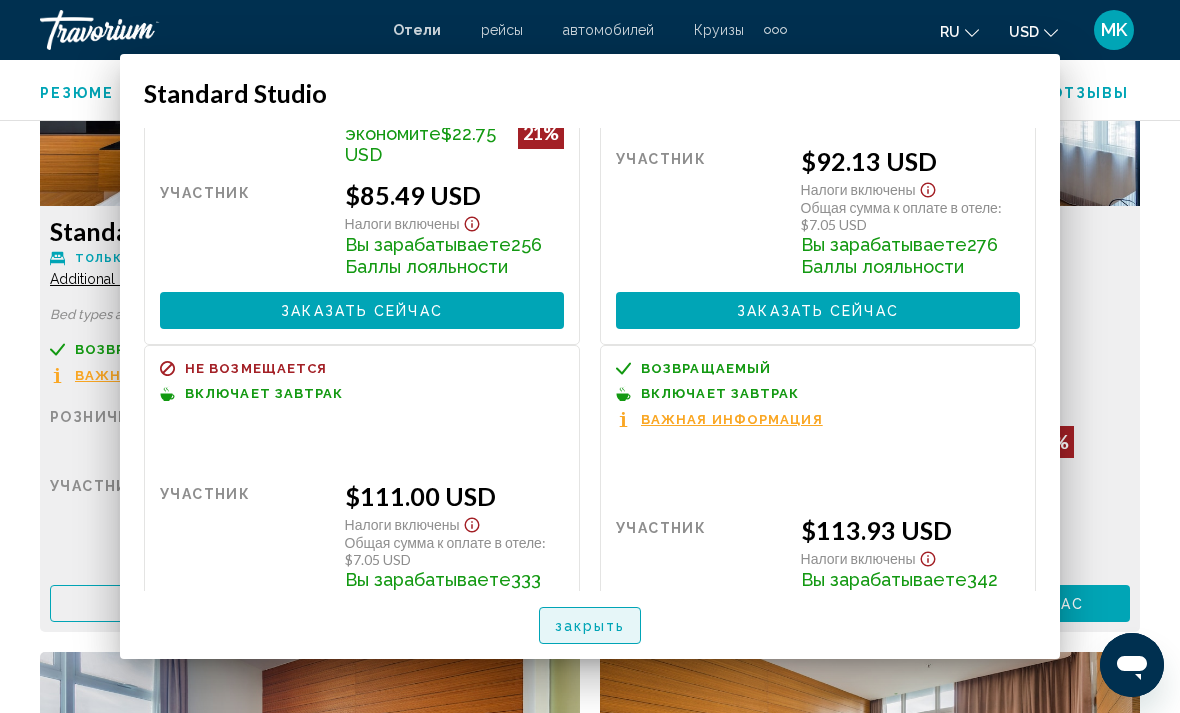 scroll, scrollTop: 3182, scrollLeft: 0, axis: vertical 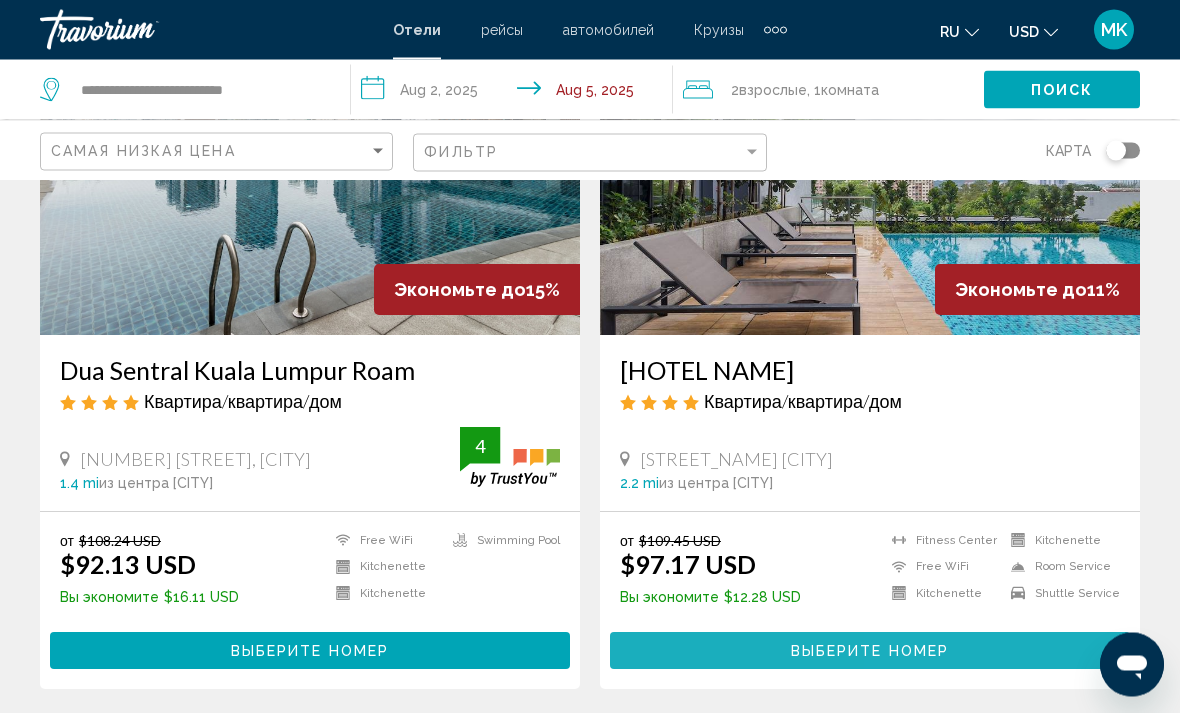 click on "Выберите номер" at bounding box center [870, 652] 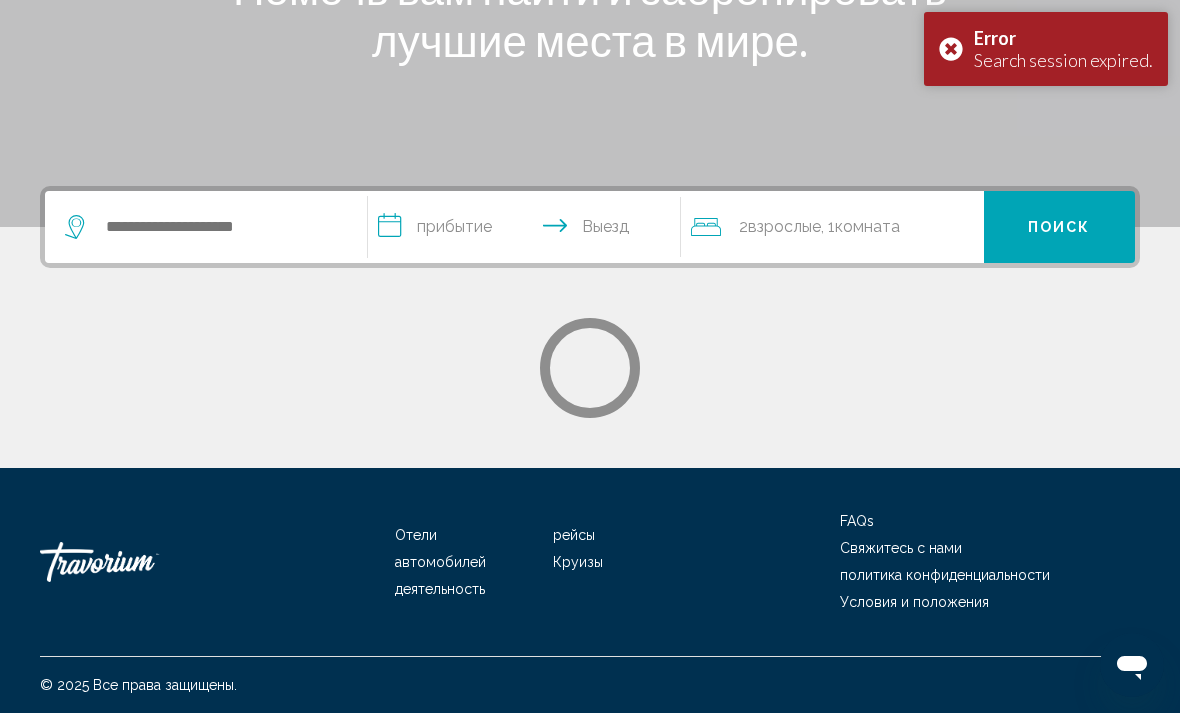scroll, scrollTop: 0, scrollLeft: 0, axis: both 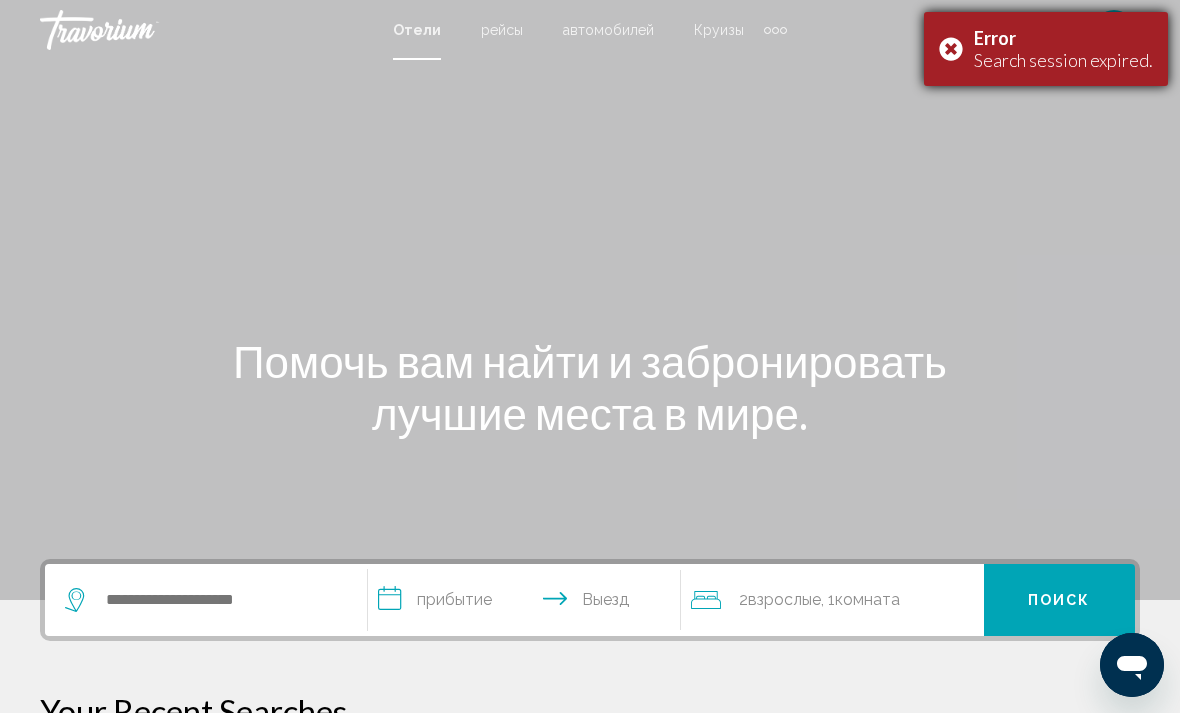 click on "Error   Search session expired." at bounding box center [1046, 49] 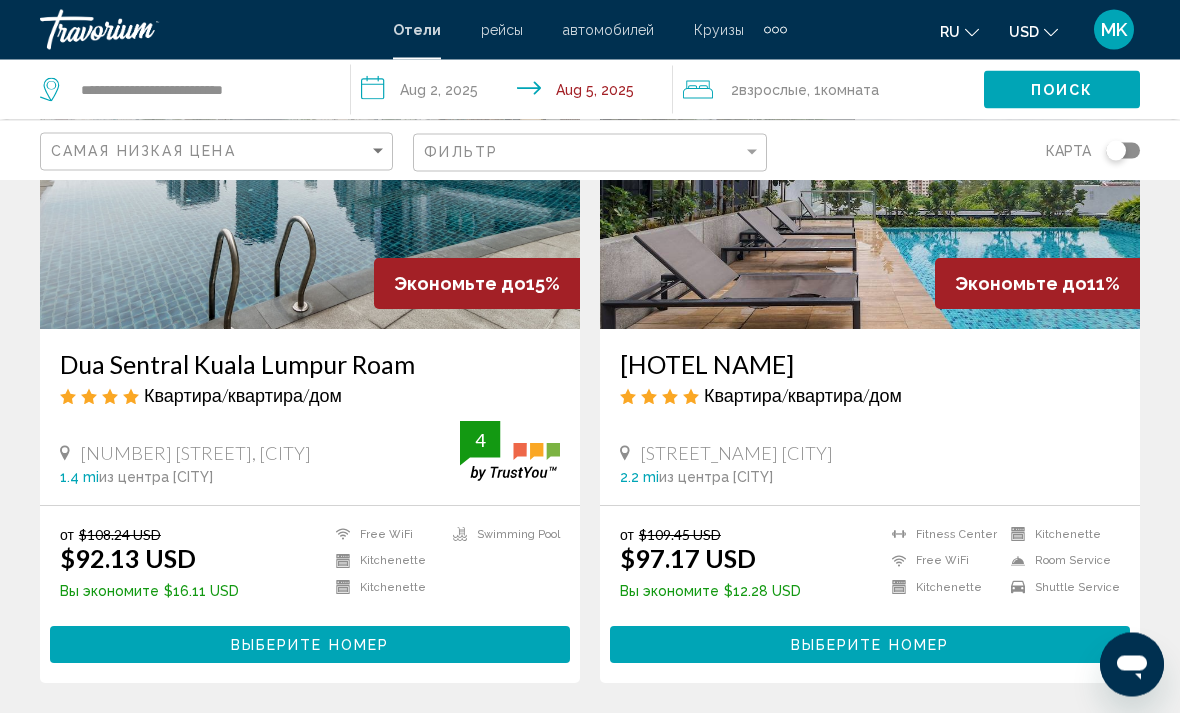 scroll, scrollTop: 956, scrollLeft: 0, axis: vertical 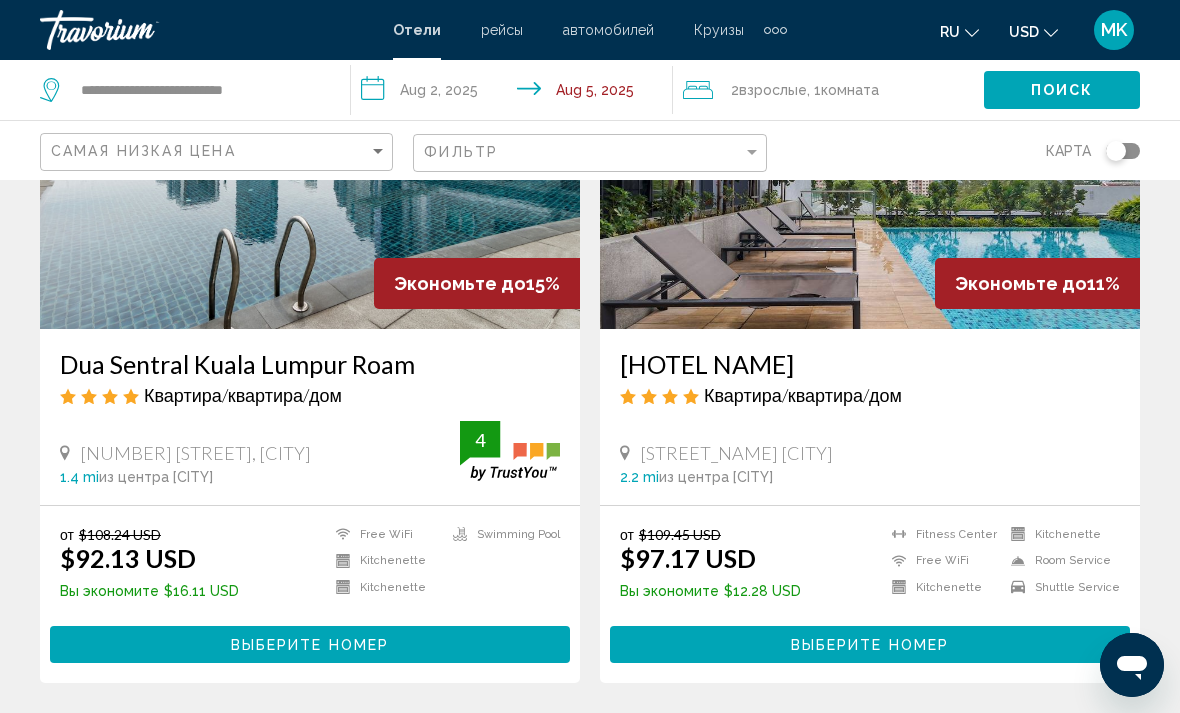 click on "Выберите номер" at bounding box center [870, 645] 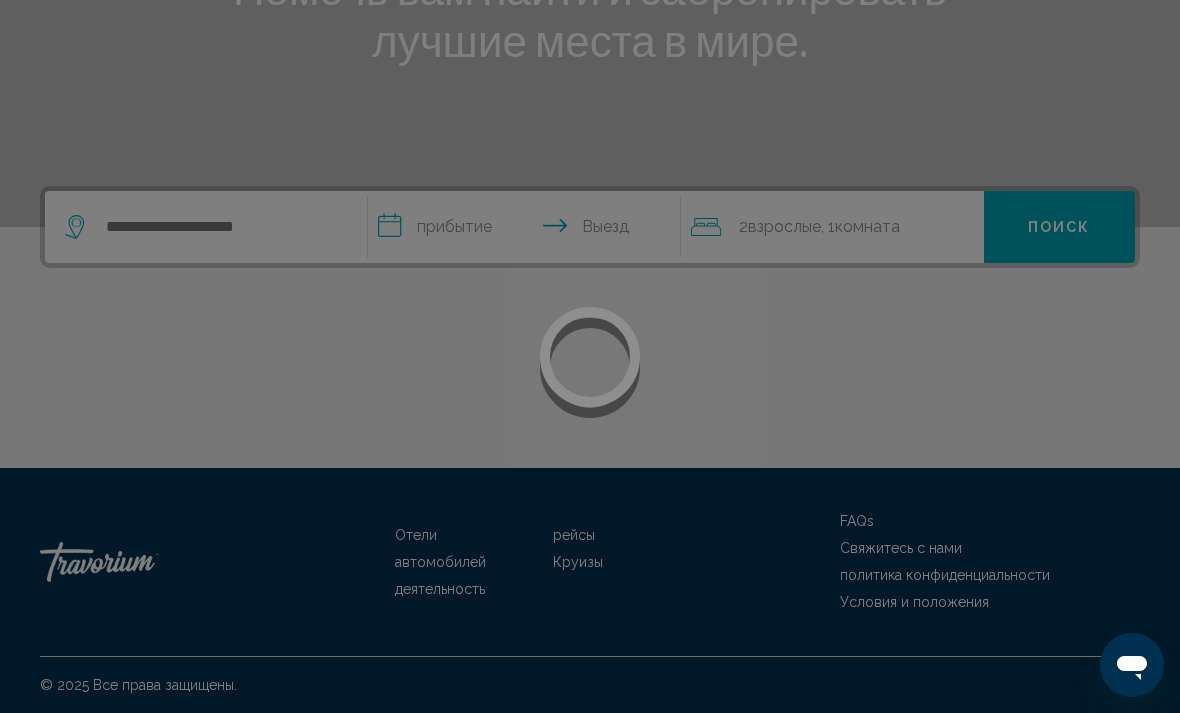 scroll, scrollTop: 0, scrollLeft: 0, axis: both 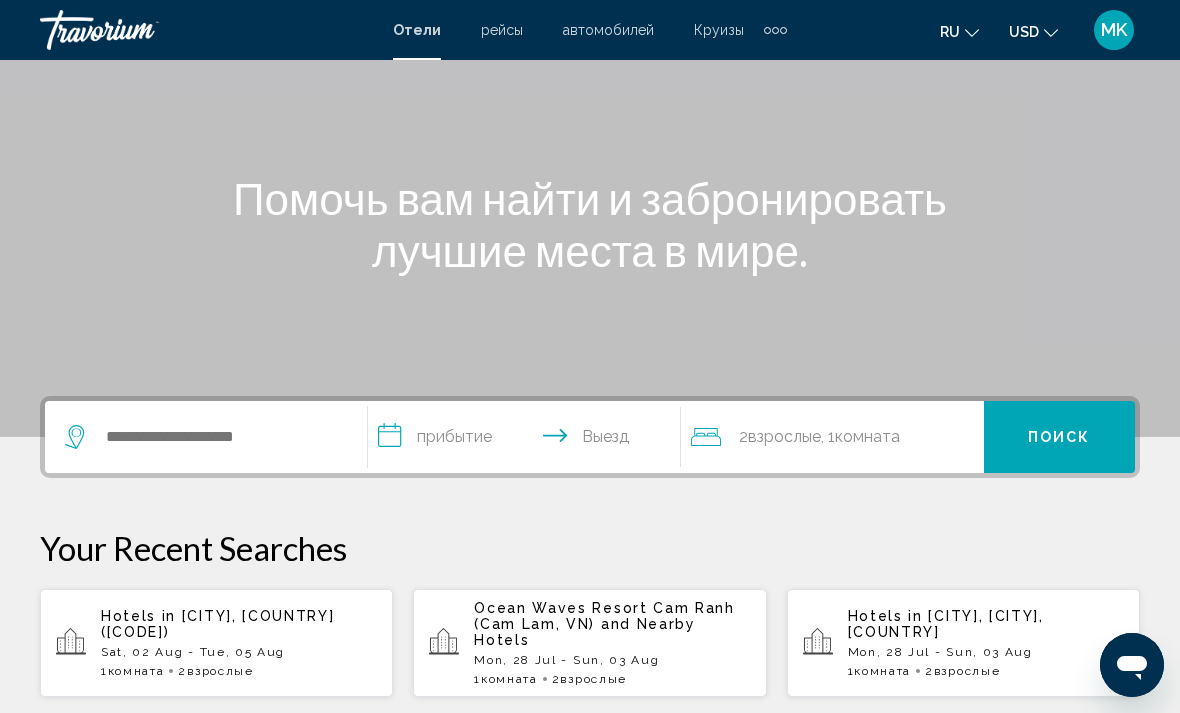 click on "Hotels in [CITY], [COUNTRY] ([CODE])" at bounding box center (239, 624) 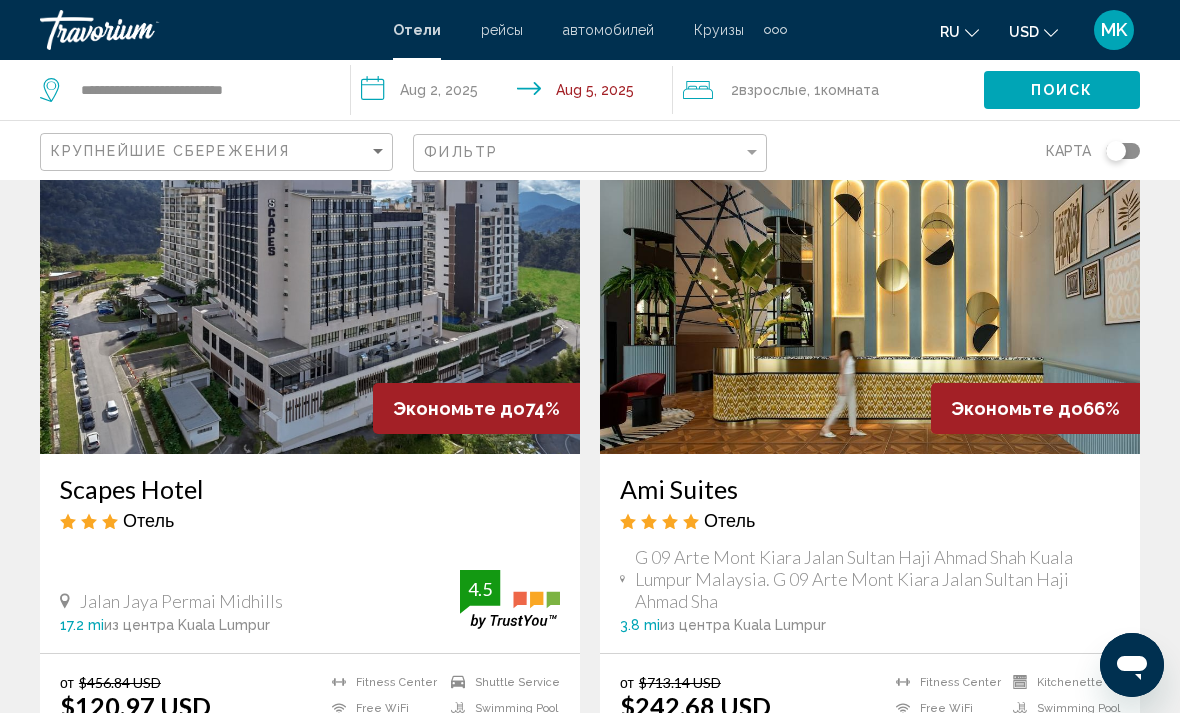 scroll, scrollTop: 117, scrollLeft: 0, axis: vertical 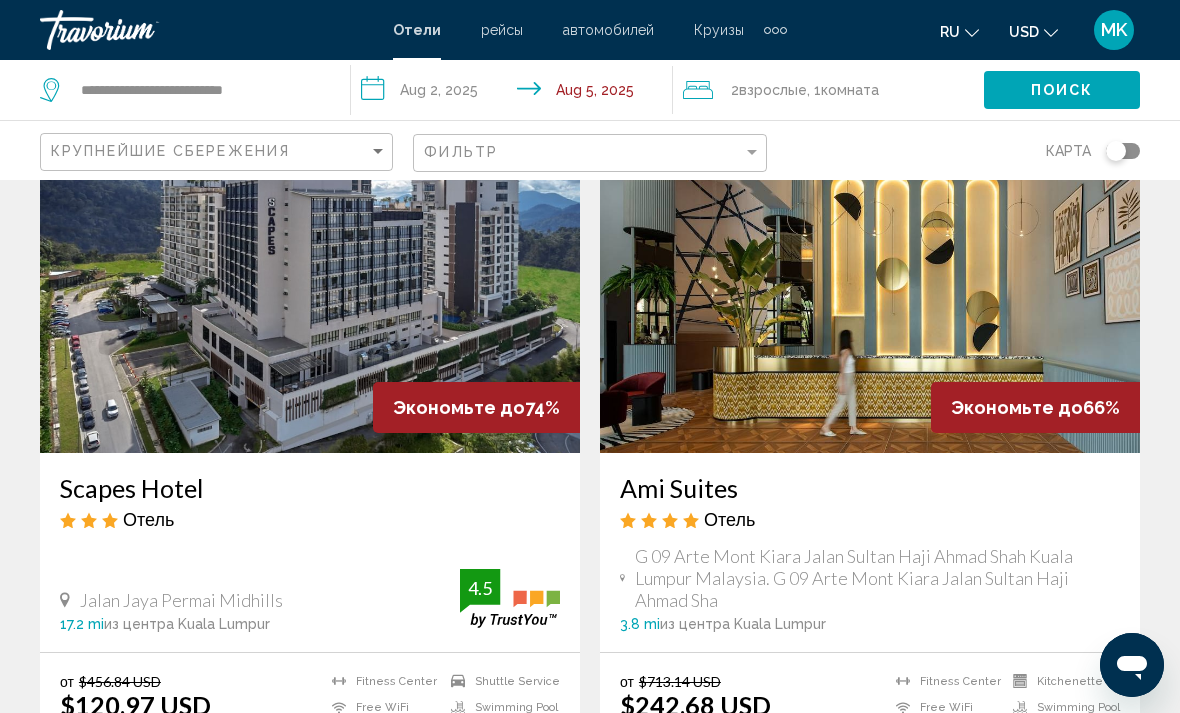 click on "Крупнейшие сбережения" 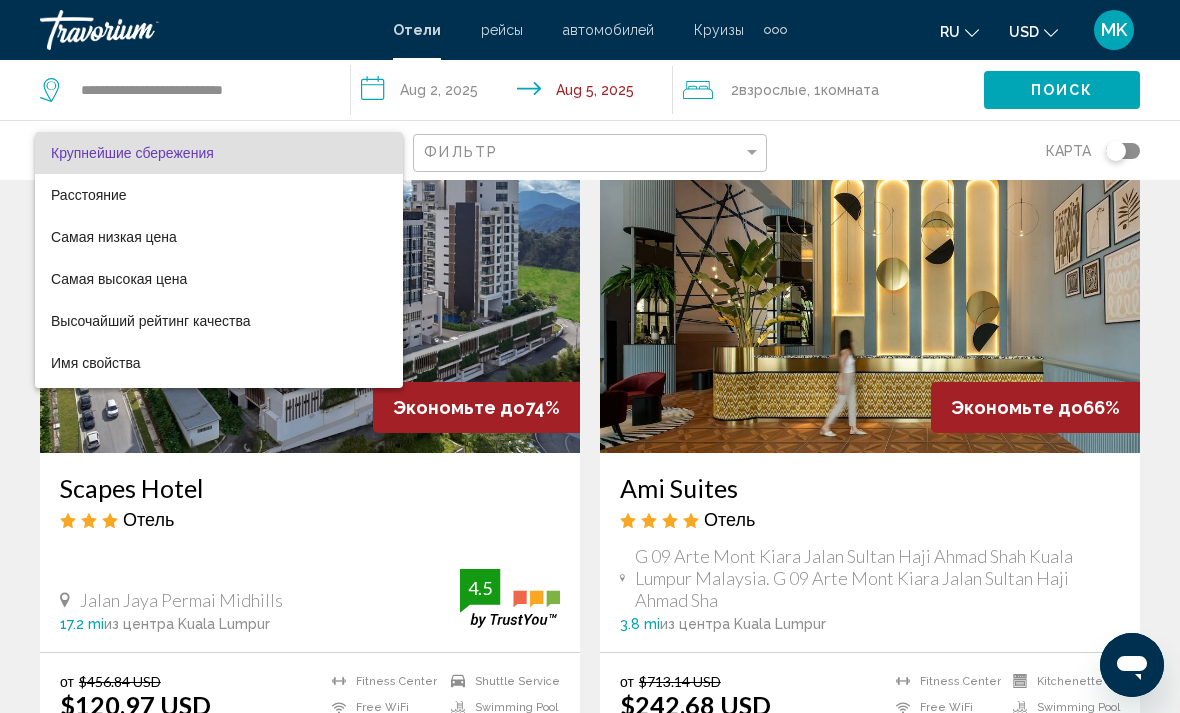 click at bounding box center (590, 356) 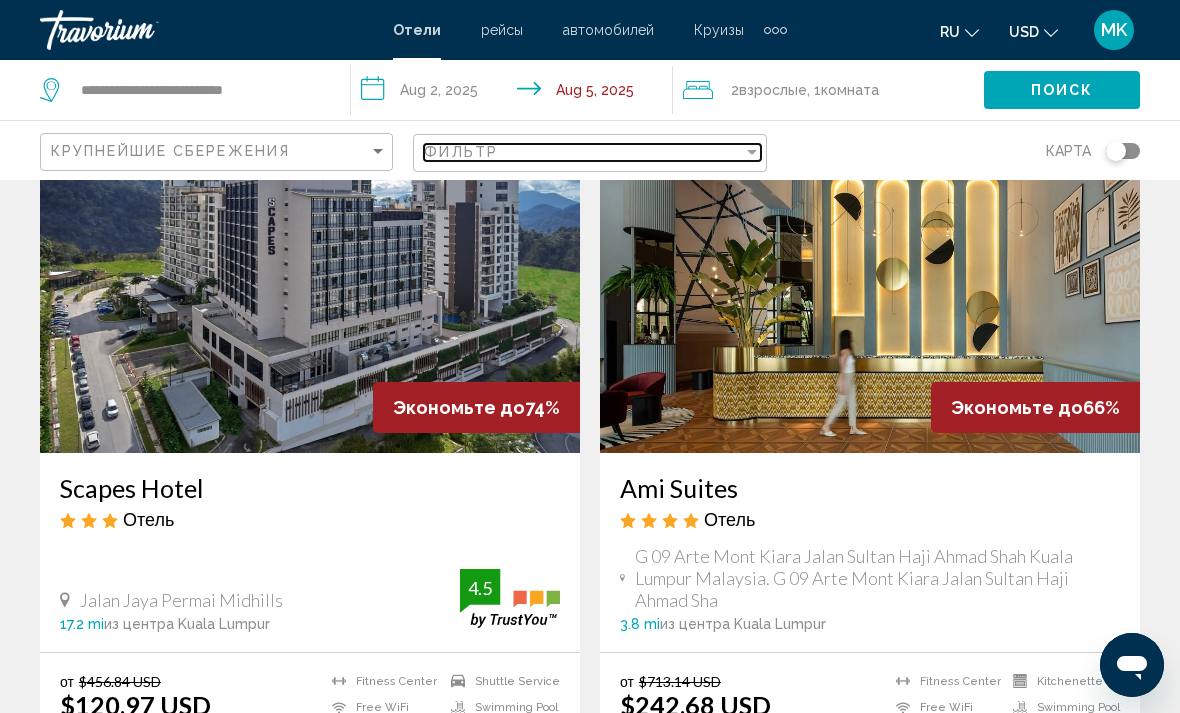 click on "Фильтр" at bounding box center [583, 152] 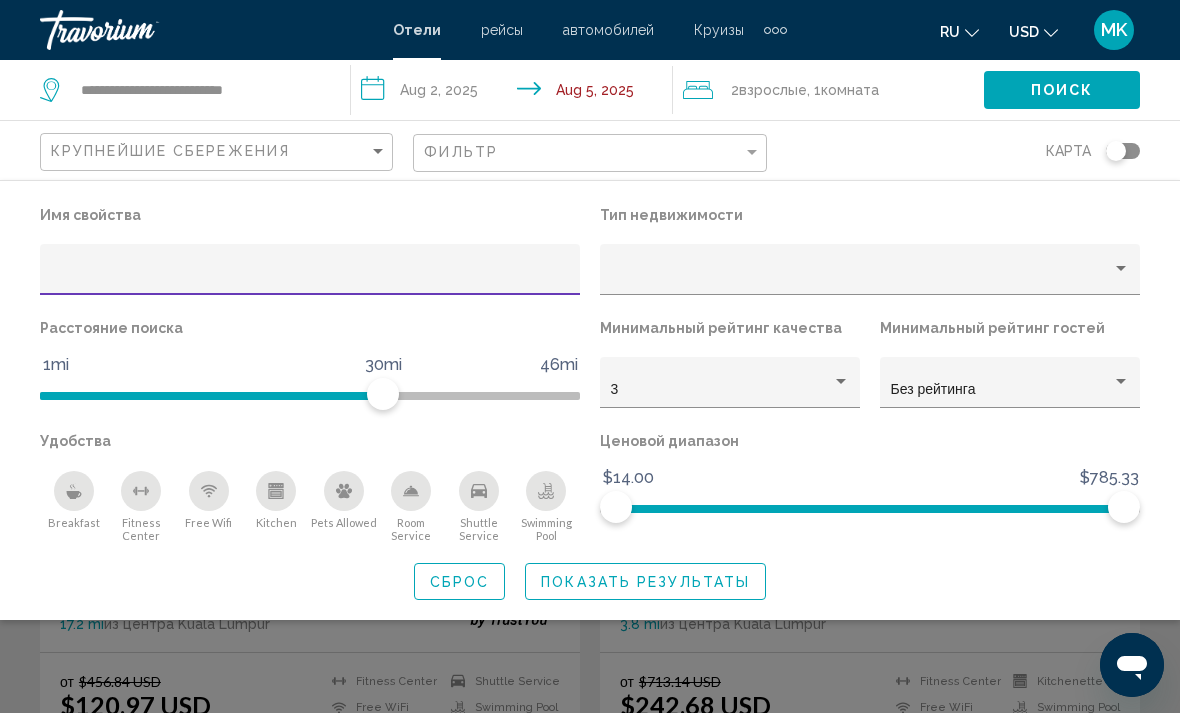 scroll, scrollTop: 116, scrollLeft: 0, axis: vertical 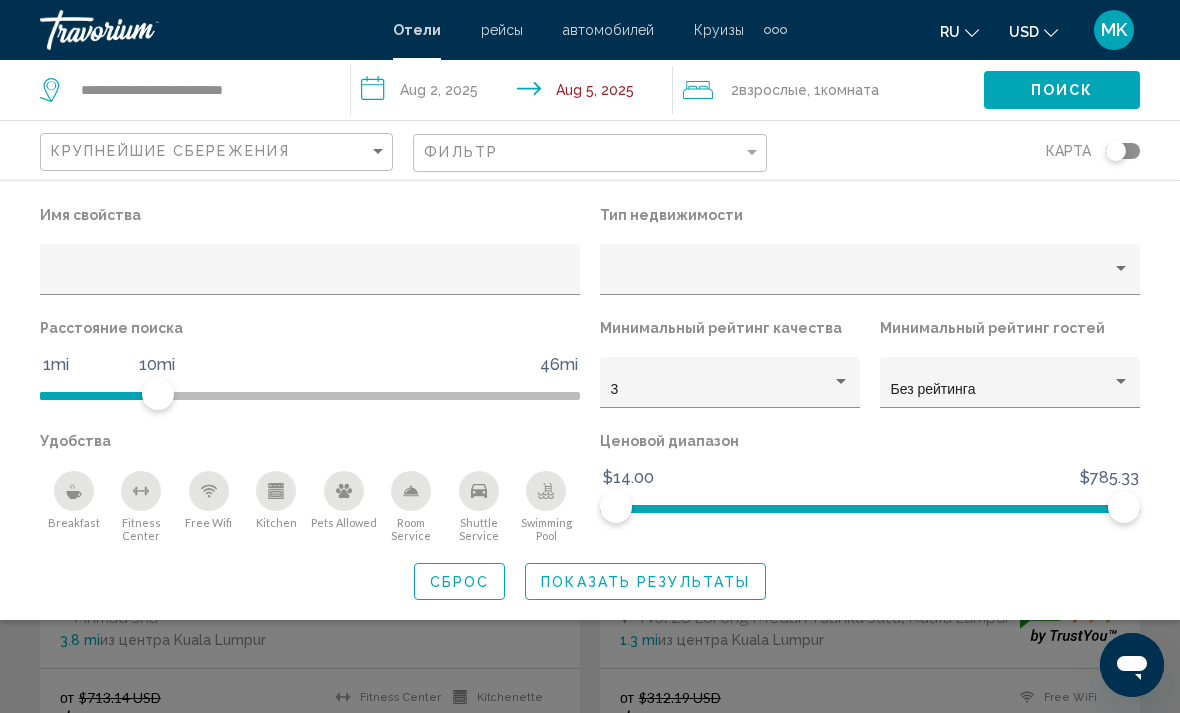 click on "Показать результаты" 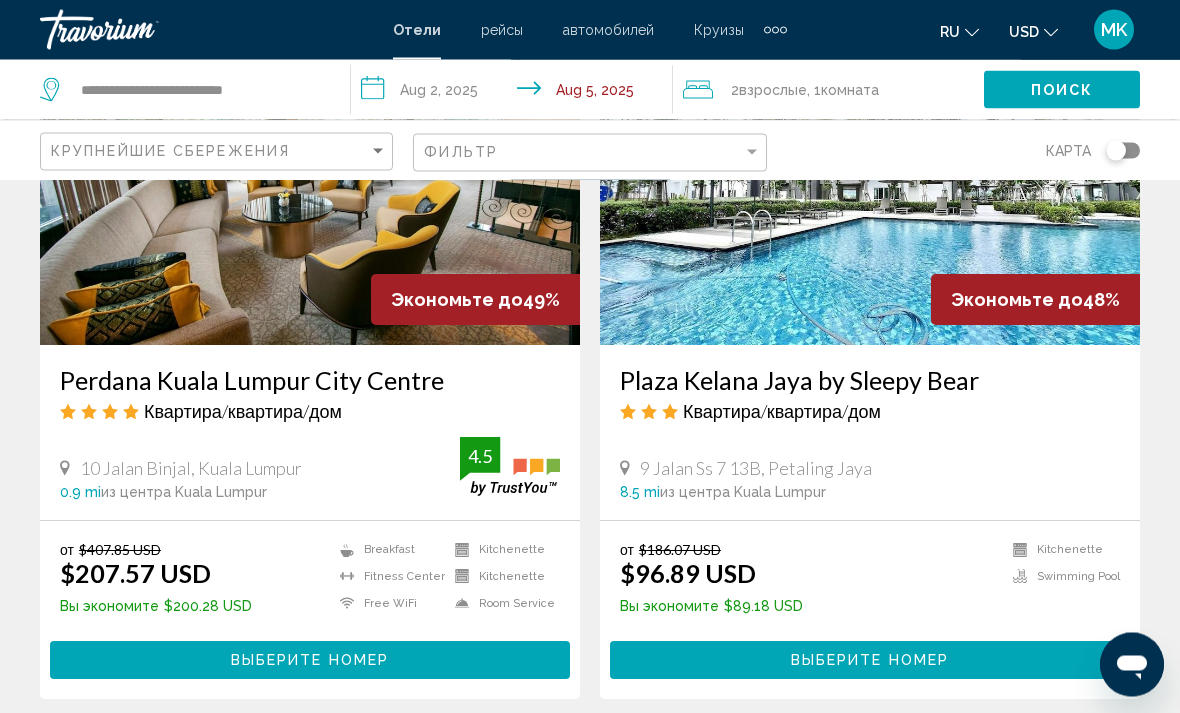 scroll, scrollTop: 2390, scrollLeft: 0, axis: vertical 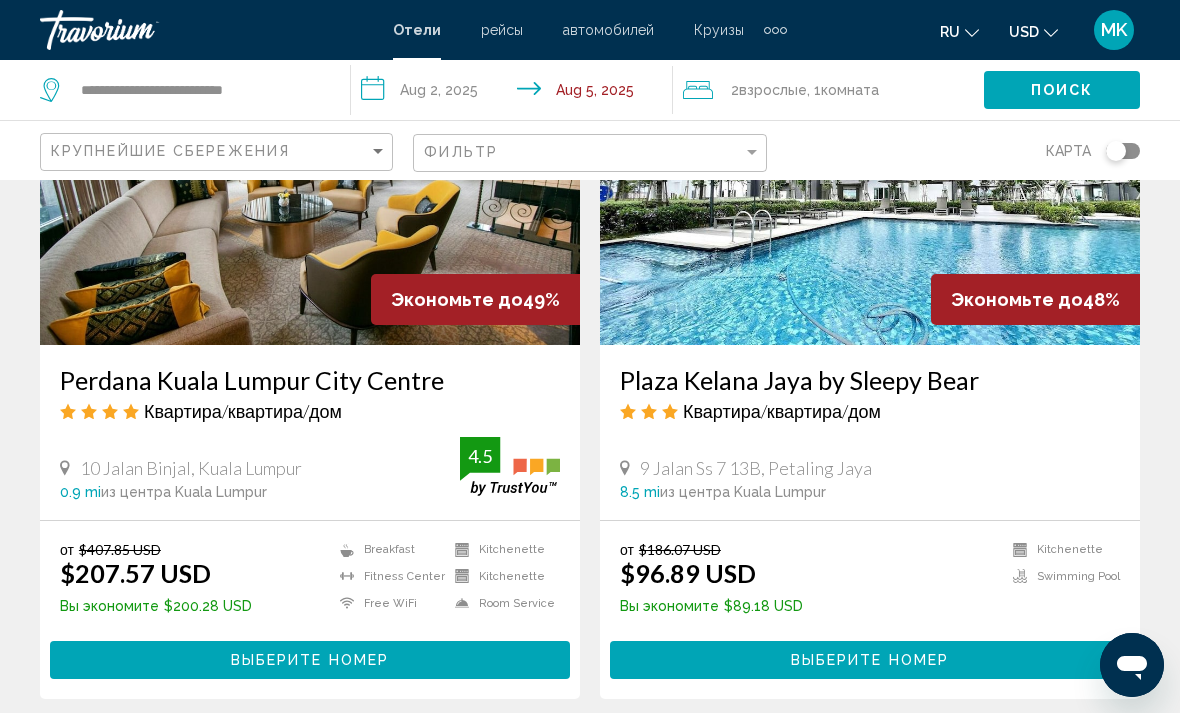 click on "Выберите номер" at bounding box center (870, 659) 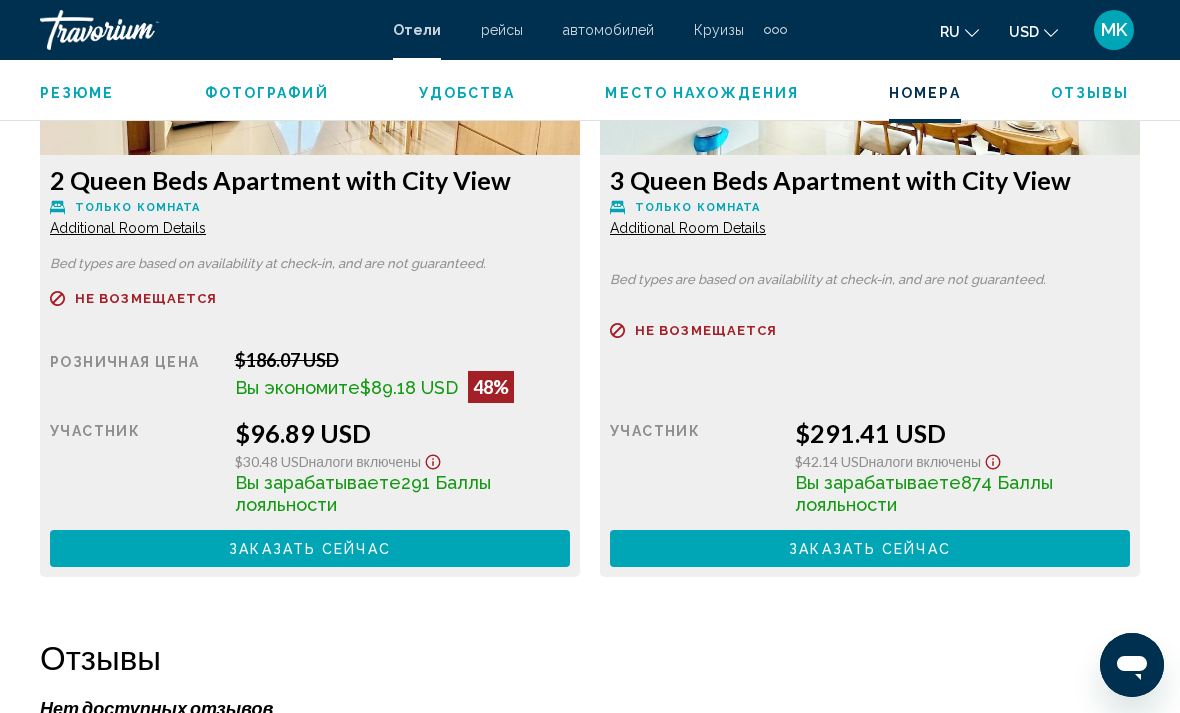 scroll, scrollTop: 3276, scrollLeft: 0, axis: vertical 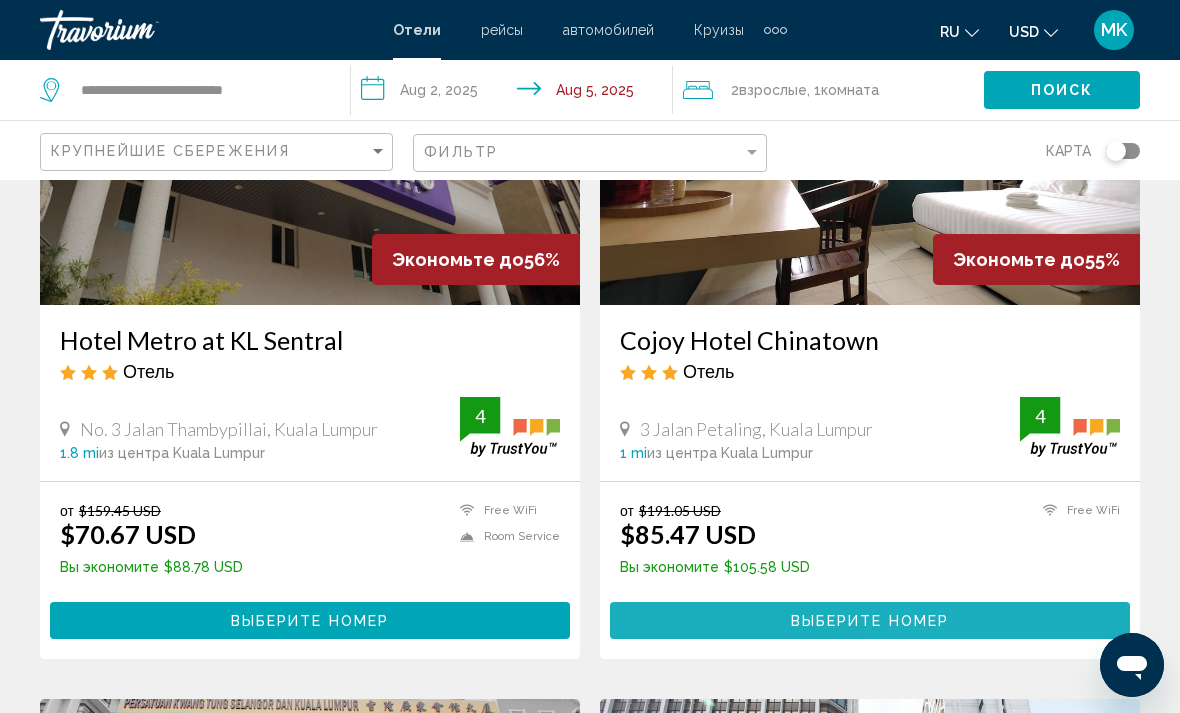 click on "Выберите номер" at bounding box center (870, 620) 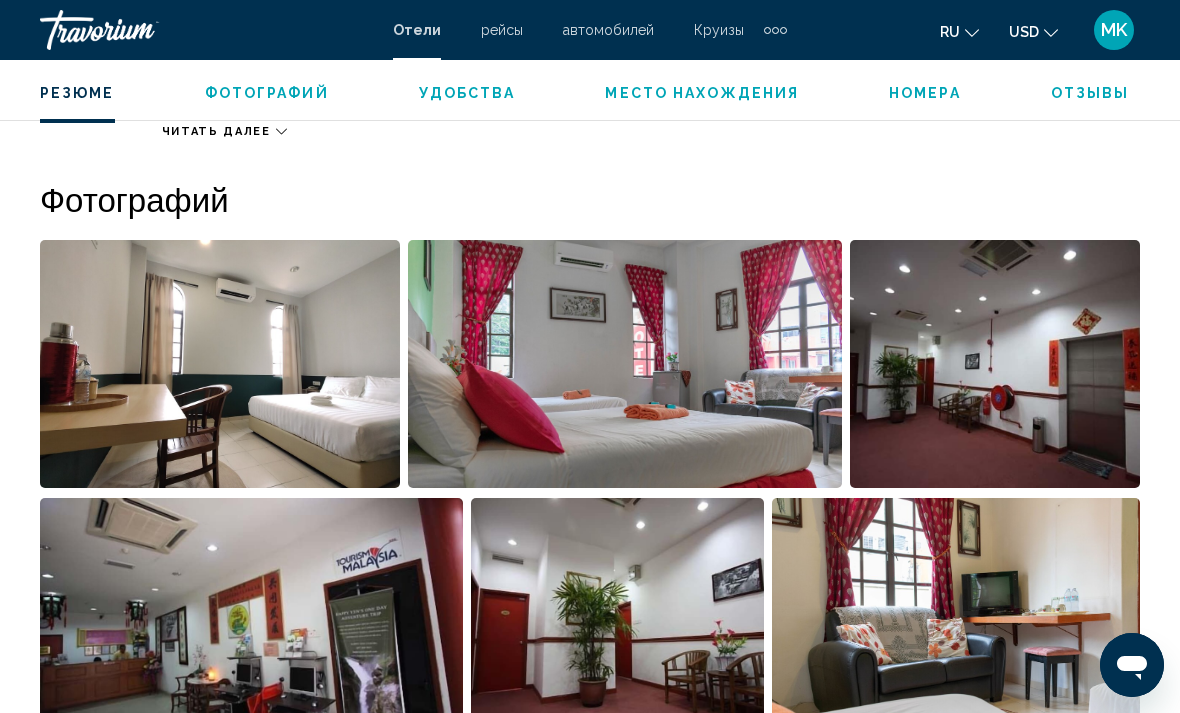 scroll, scrollTop: 1267, scrollLeft: 0, axis: vertical 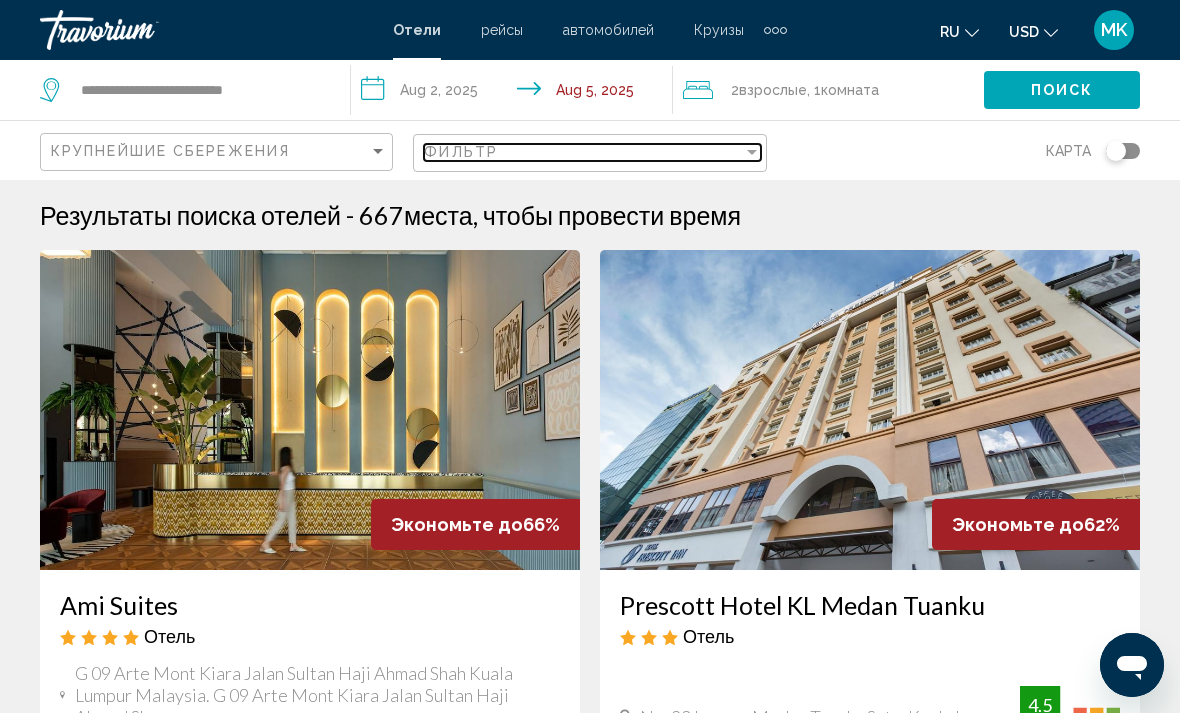 click on "Фильтр" at bounding box center [583, 152] 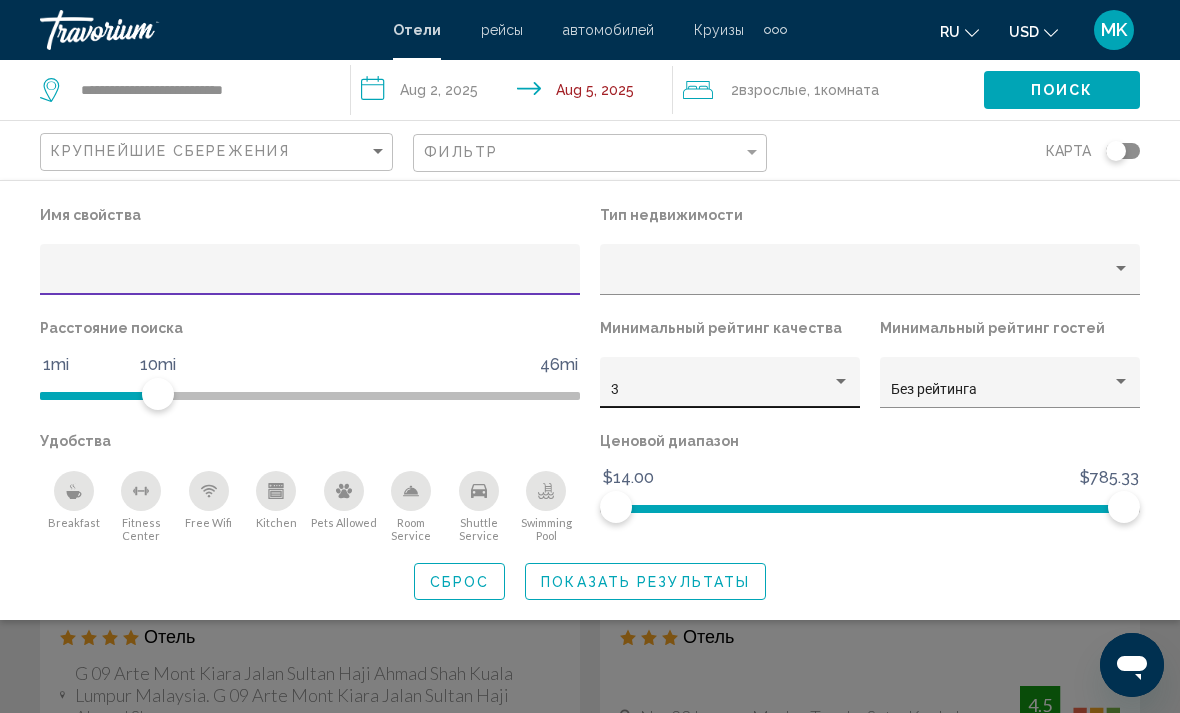 click on "3" at bounding box center (721, 390) 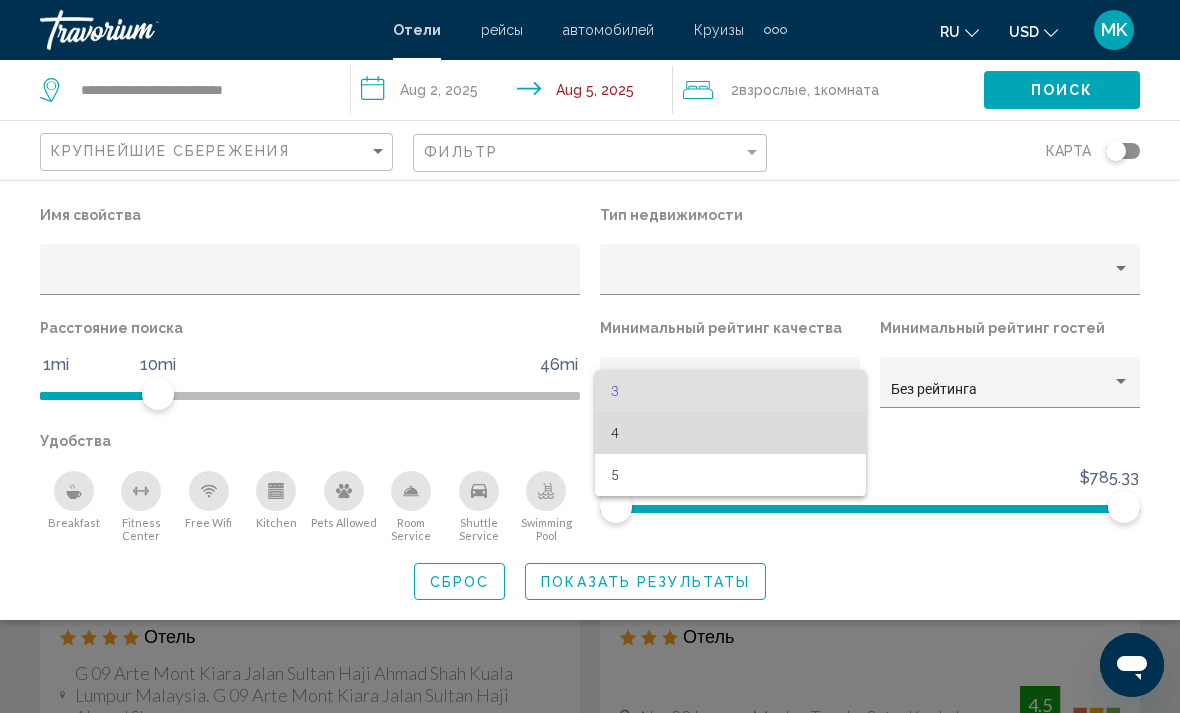 click on "4" at bounding box center (730, 433) 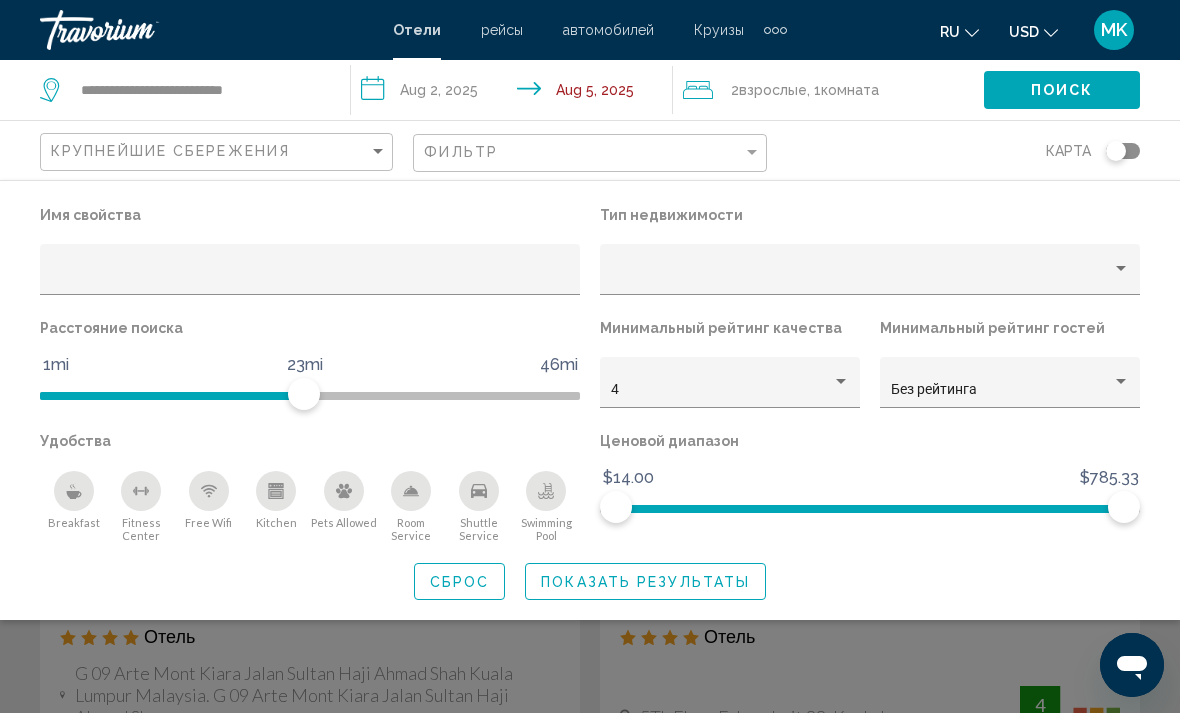 click on "Показать результаты" 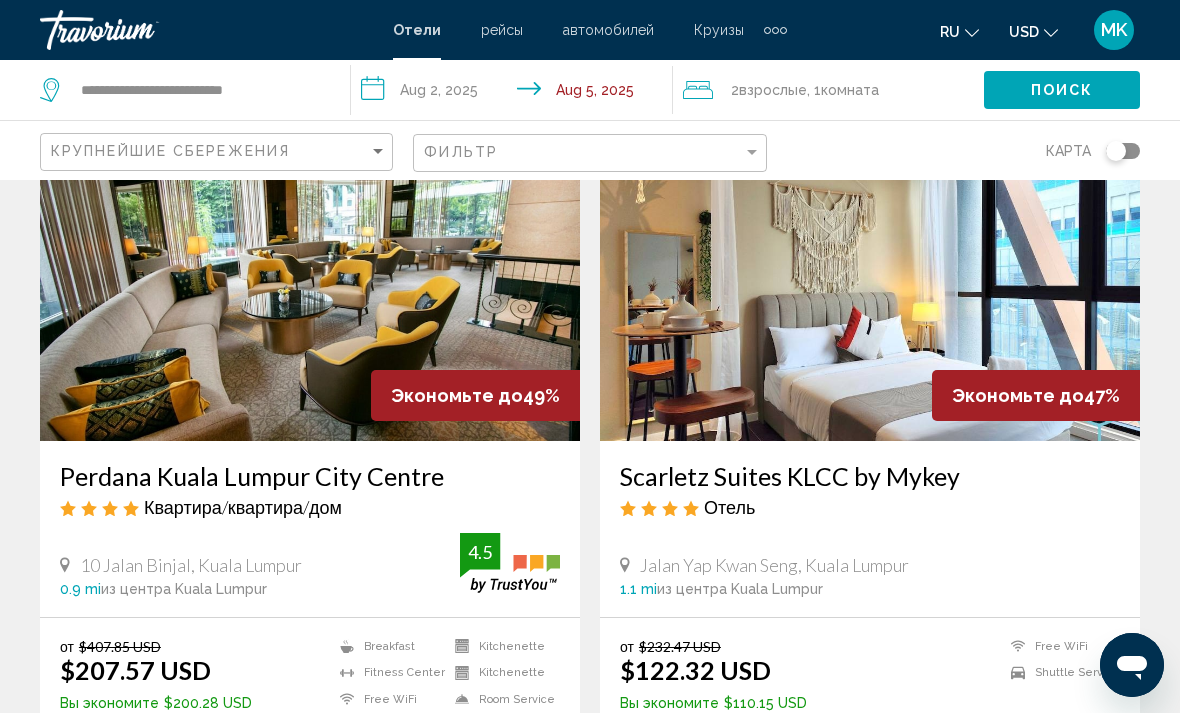 scroll, scrollTop: 879, scrollLeft: 0, axis: vertical 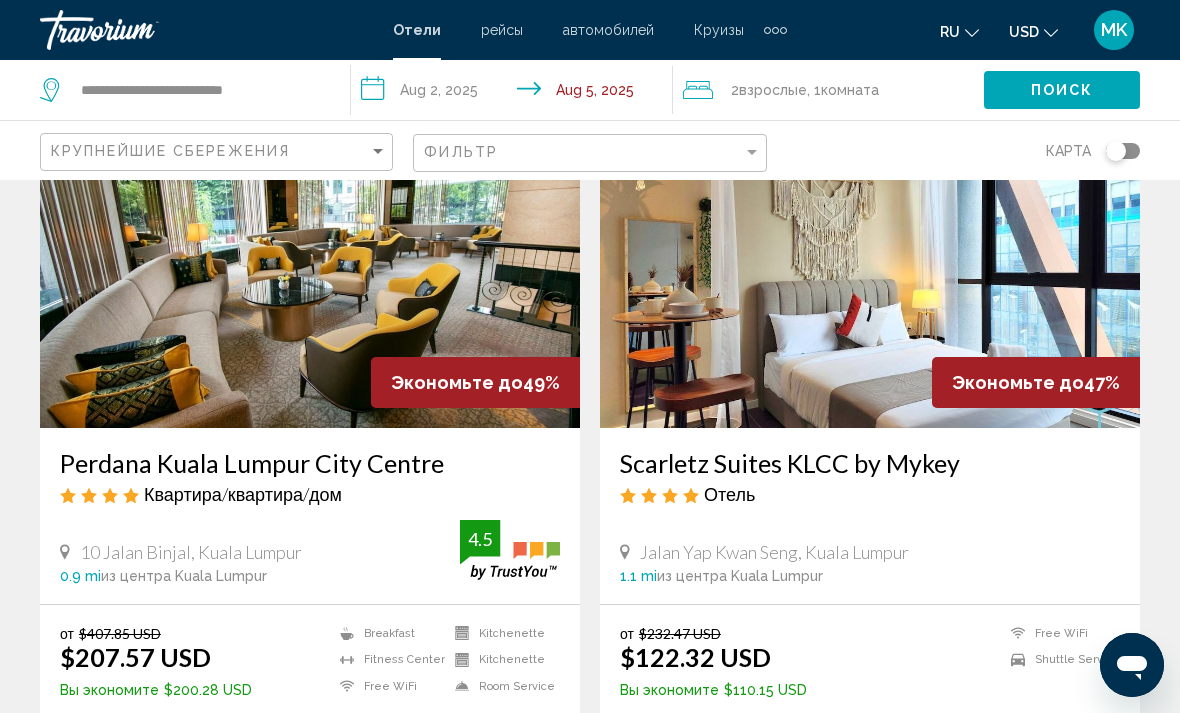 click on "Выберите номер" at bounding box center [870, 744] 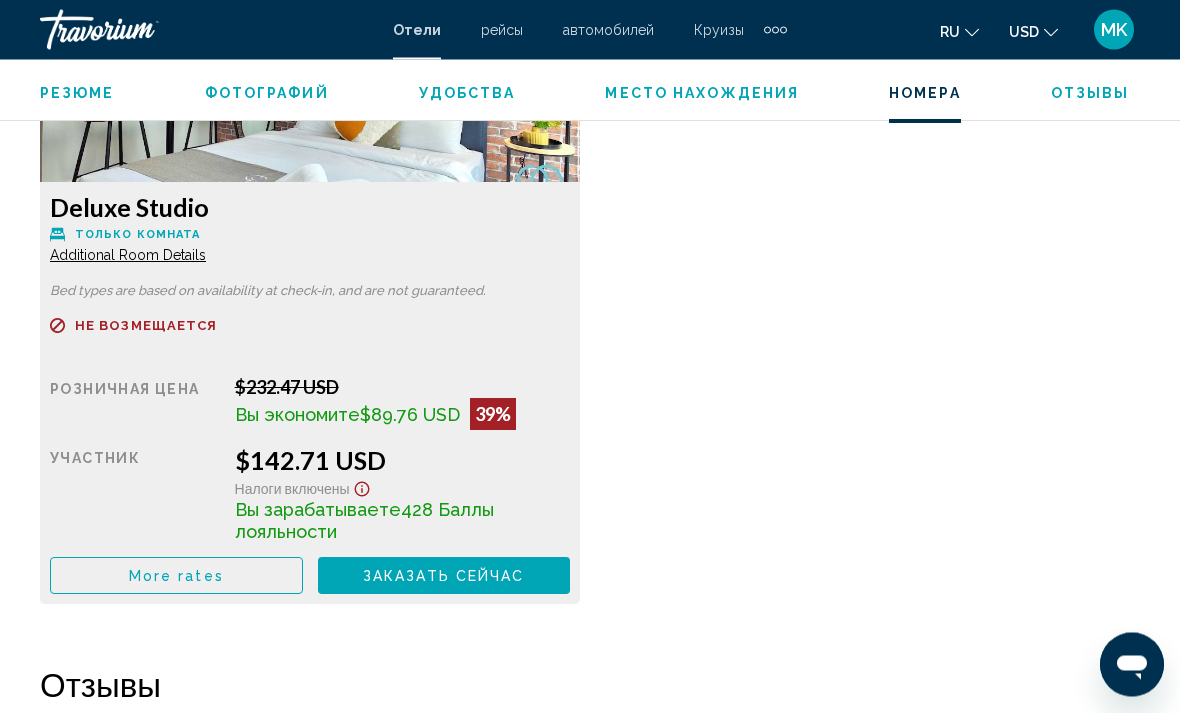 scroll, scrollTop: 3250, scrollLeft: 0, axis: vertical 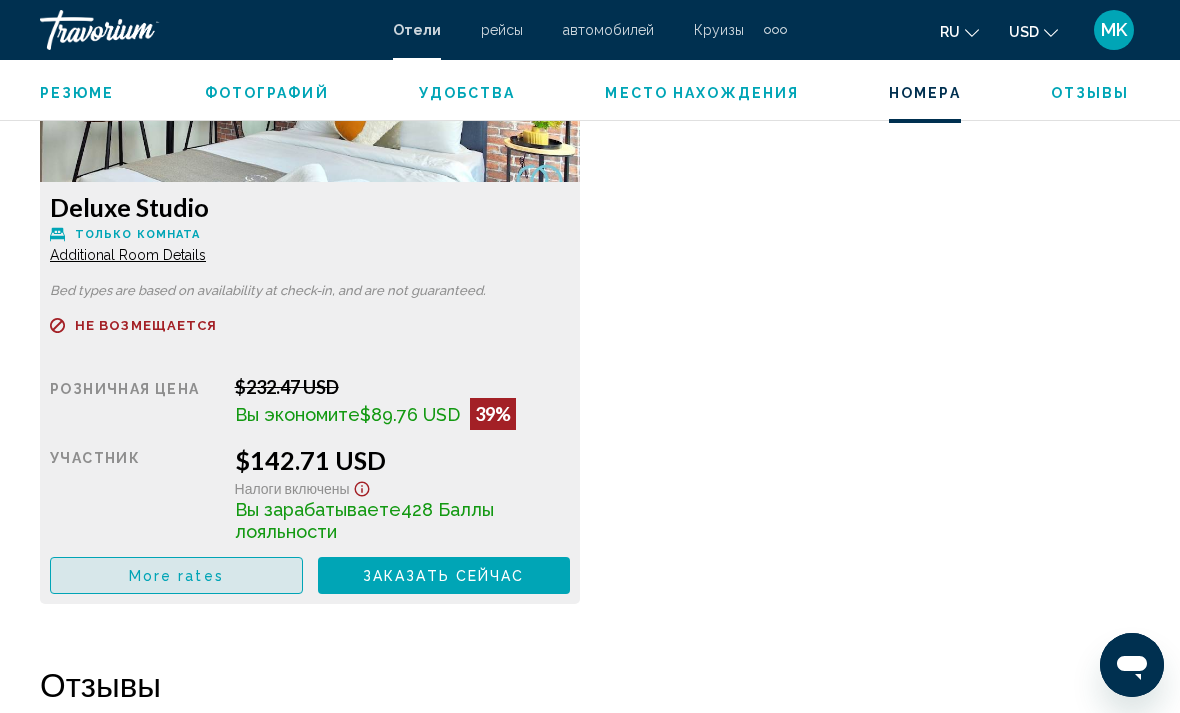 click on "More rates" at bounding box center [176, 575] 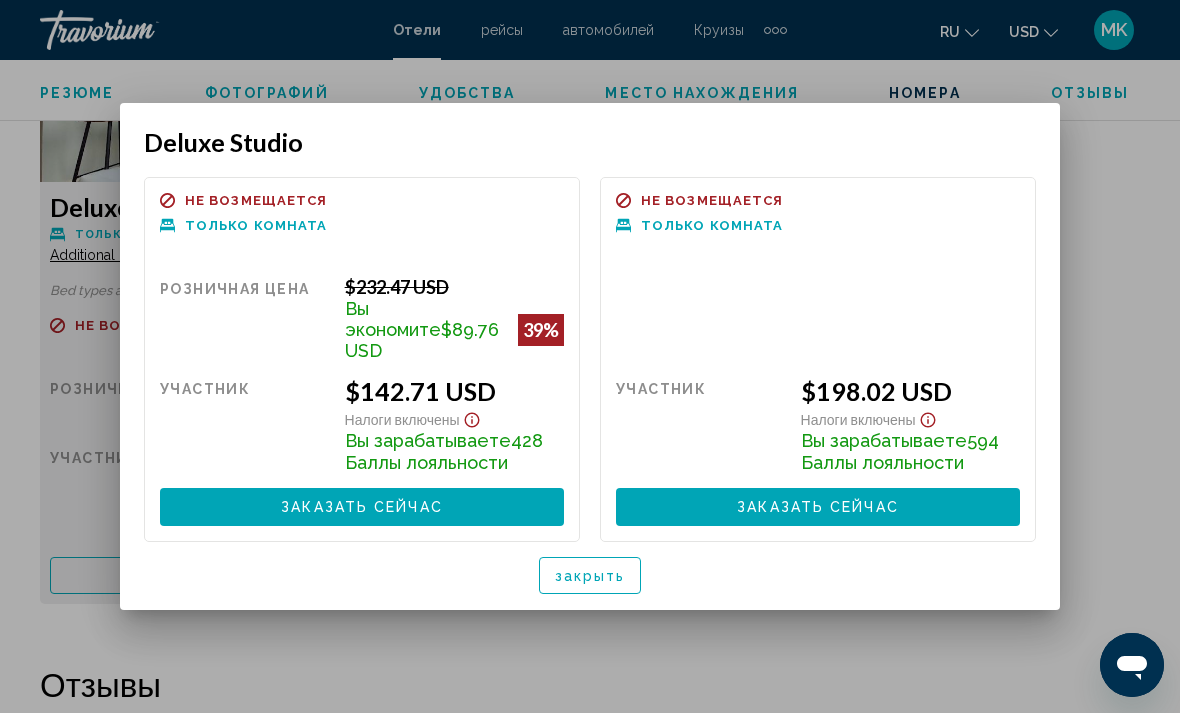 click on "закрыть" at bounding box center (590, 576) 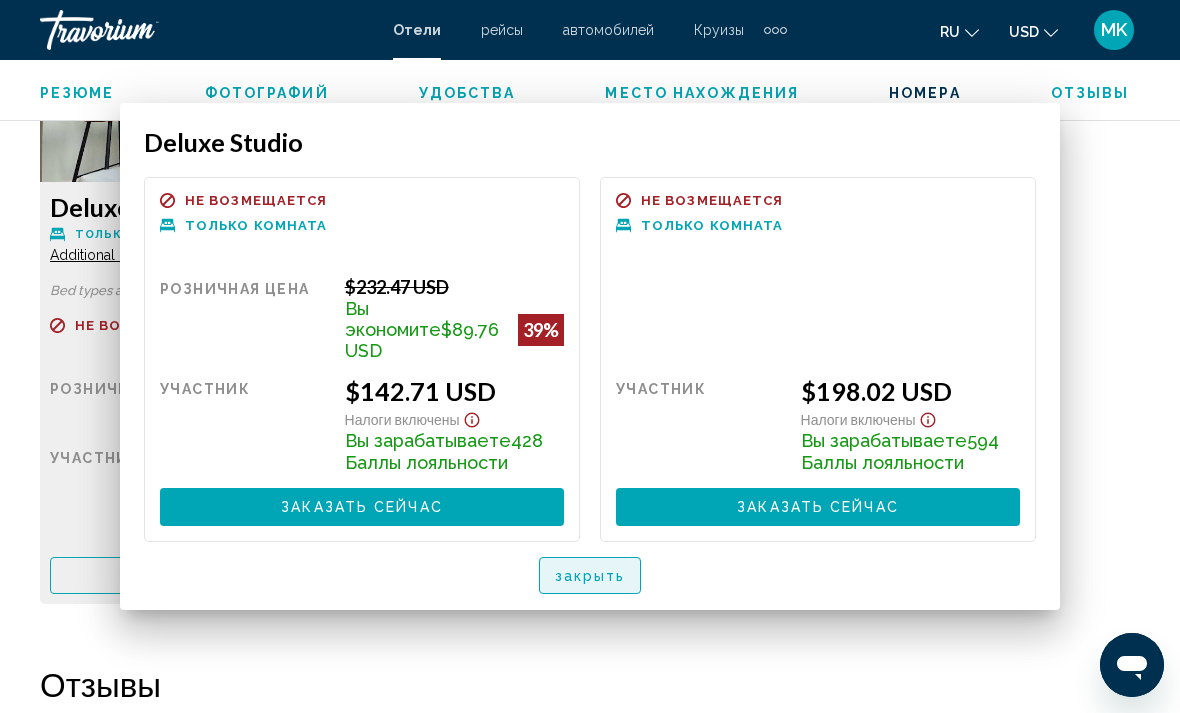 scroll, scrollTop: 3250, scrollLeft: 0, axis: vertical 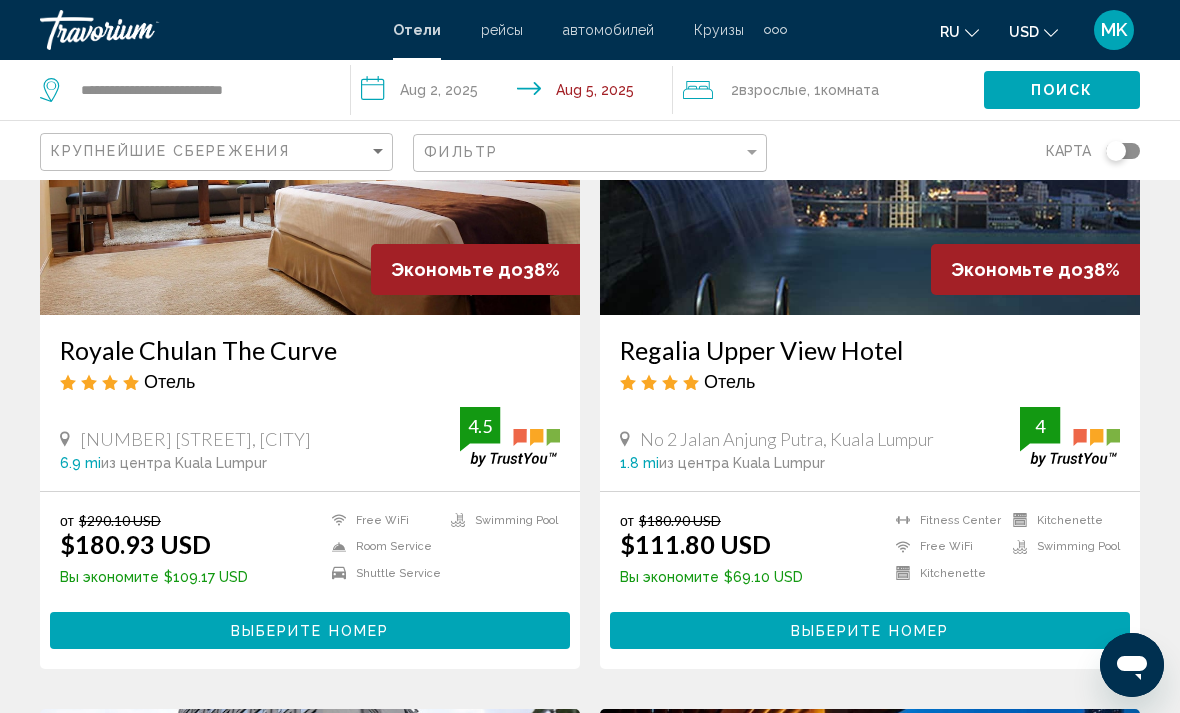 click on "Выберите номер" at bounding box center (870, 630) 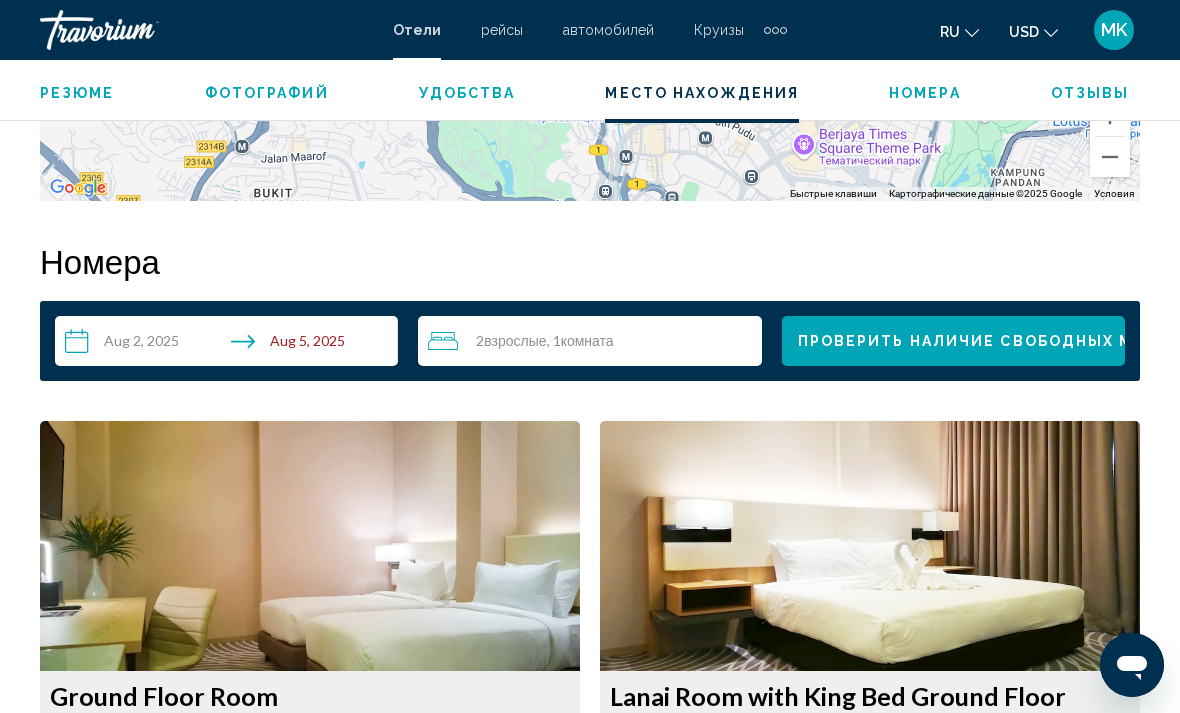 scroll, scrollTop: 2681, scrollLeft: 0, axis: vertical 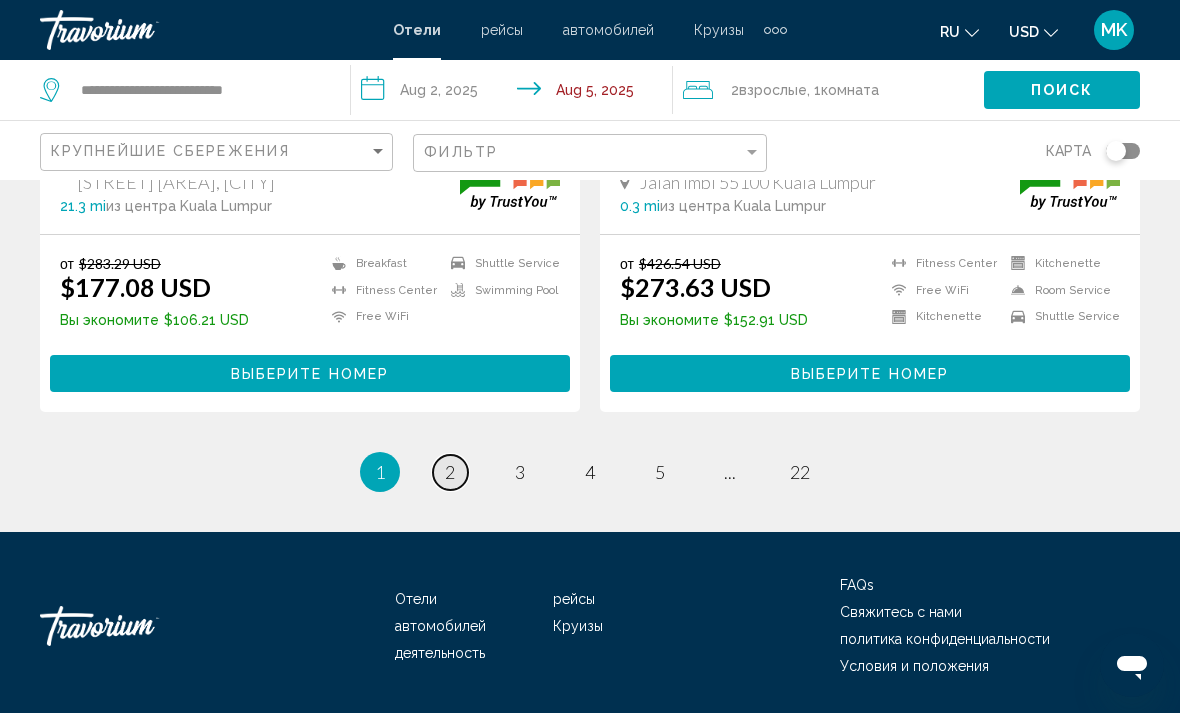 click on "2" at bounding box center (450, 472) 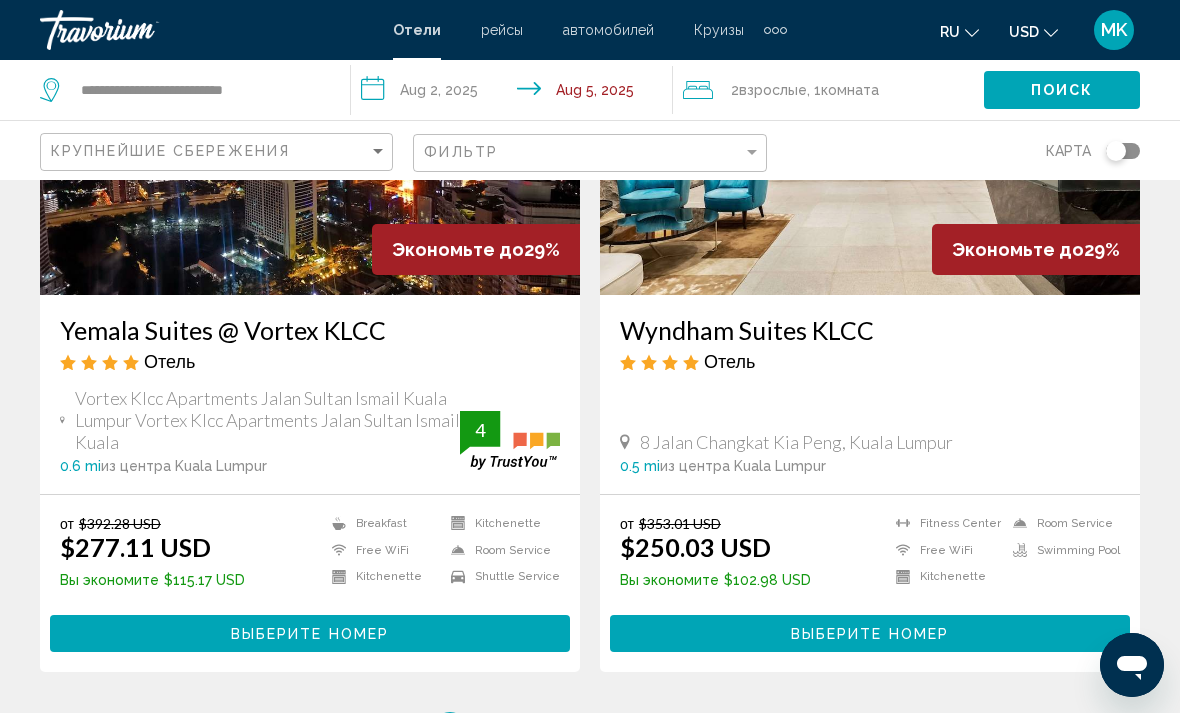 scroll, scrollTop: 4056, scrollLeft: 0, axis: vertical 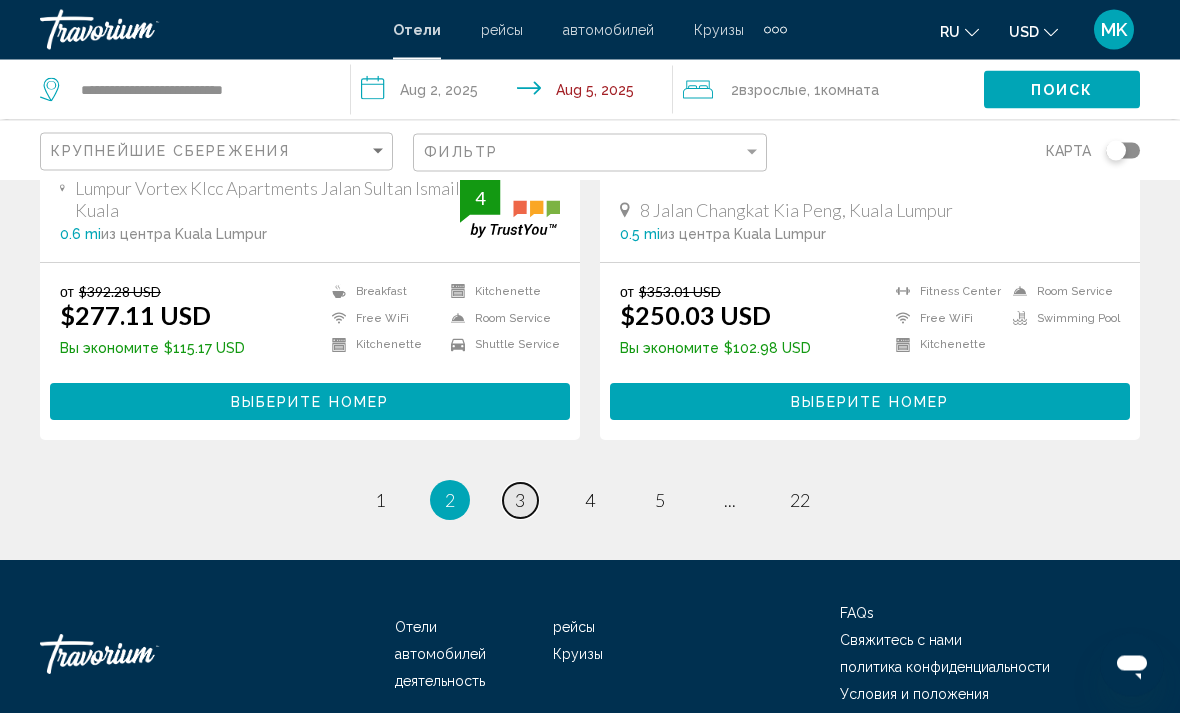click on "page  3" at bounding box center (520, 501) 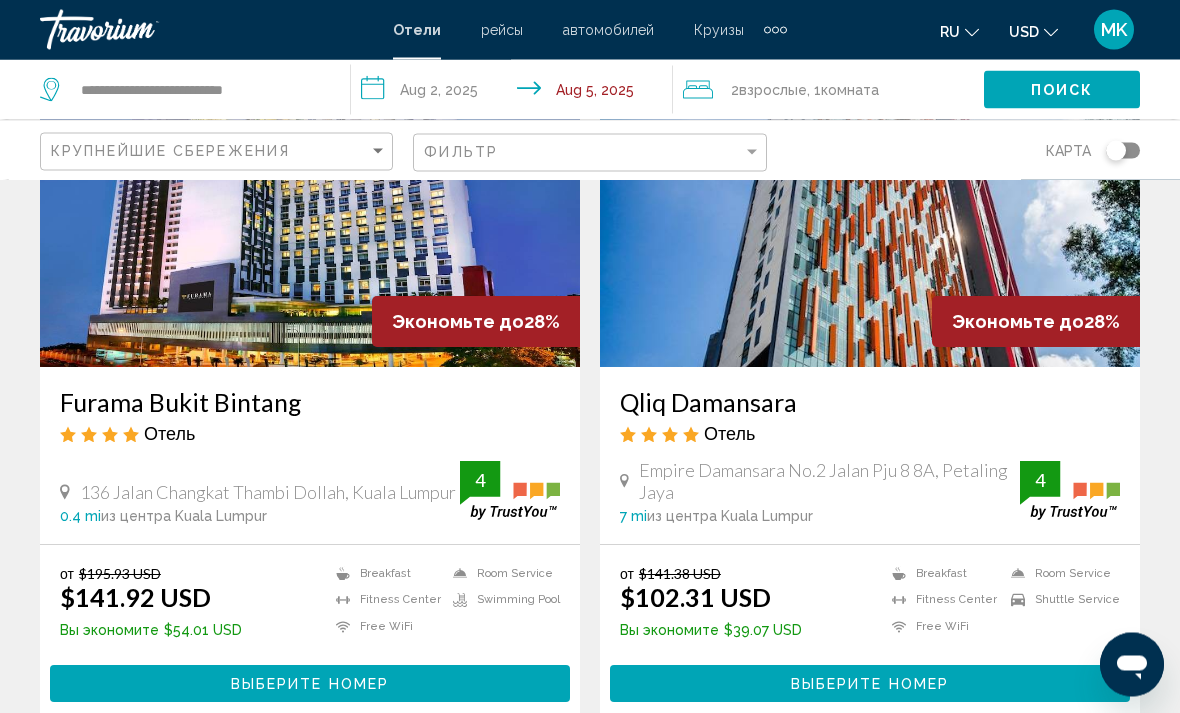 scroll, scrollTop: 203, scrollLeft: 0, axis: vertical 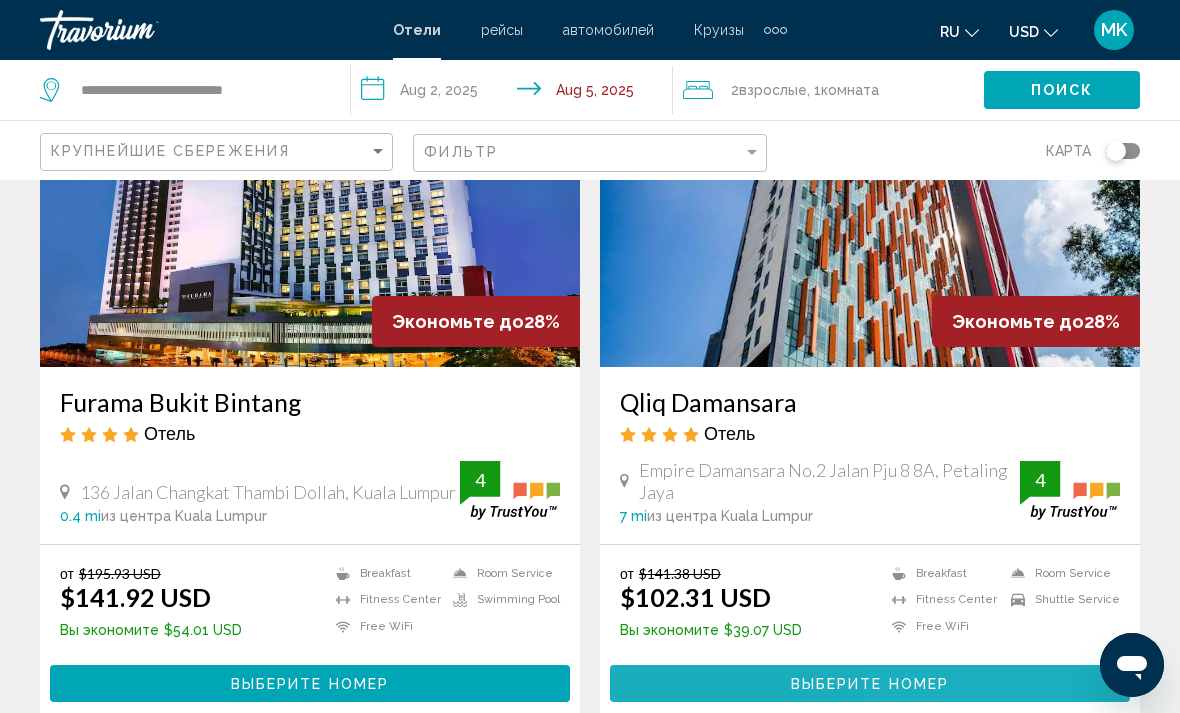 click on "Выберите номер" at bounding box center [870, 683] 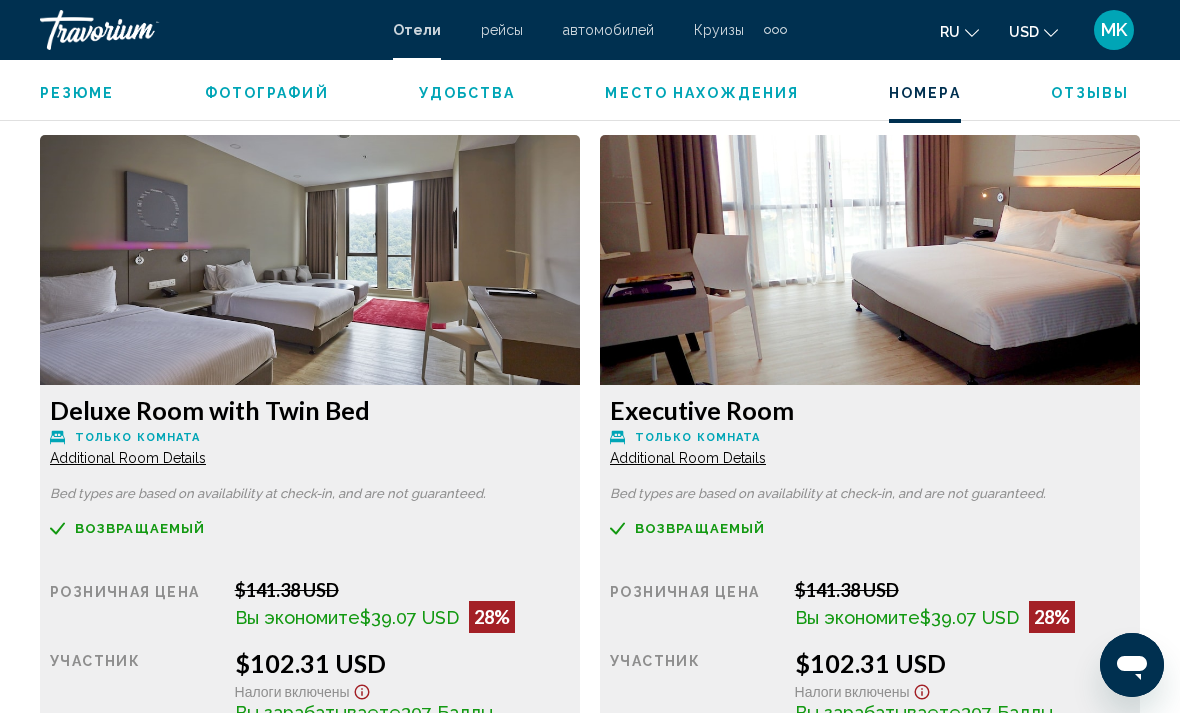 scroll, scrollTop: 3037, scrollLeft: 0, axis: vertical 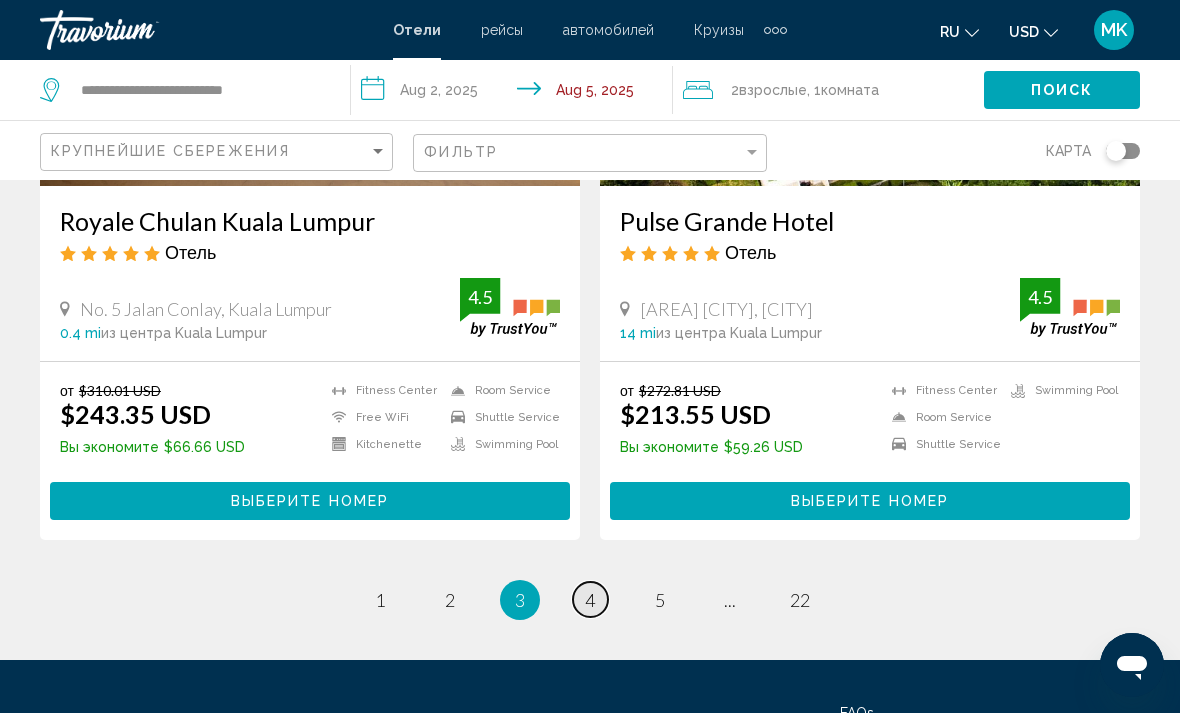 click on "4" at bounding box center (590, 600) 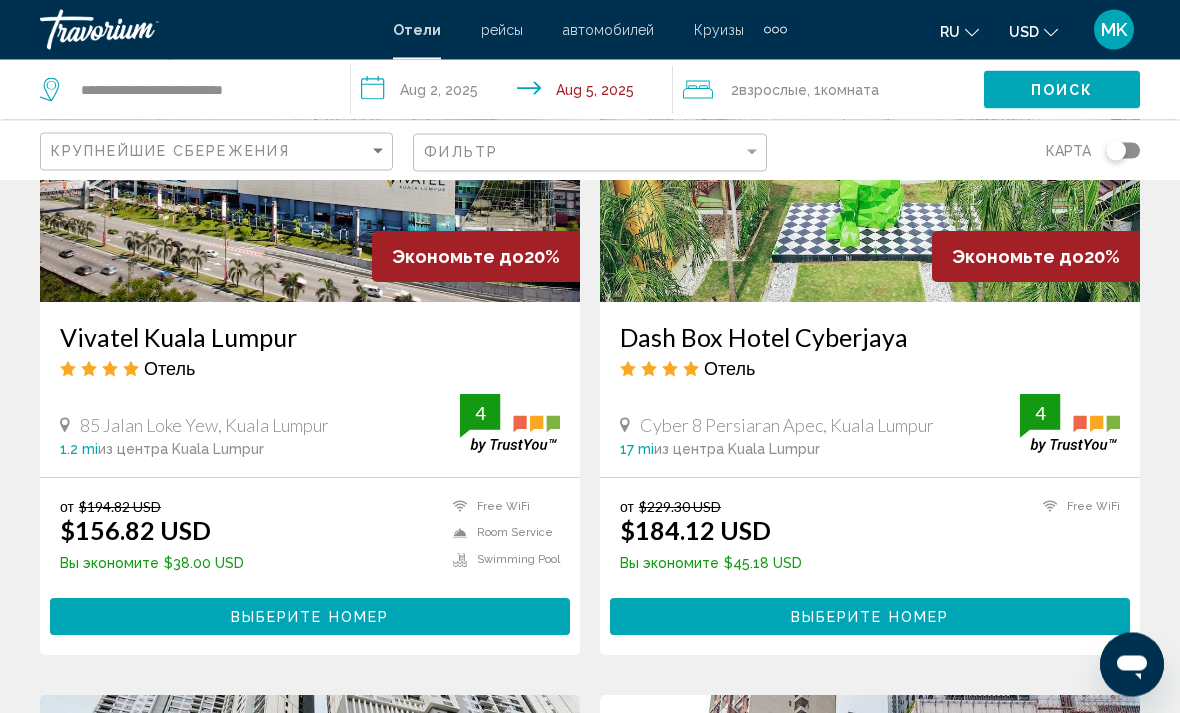 scroll, scrollTop: 2413, scrollLeft: 0, axis: vertical 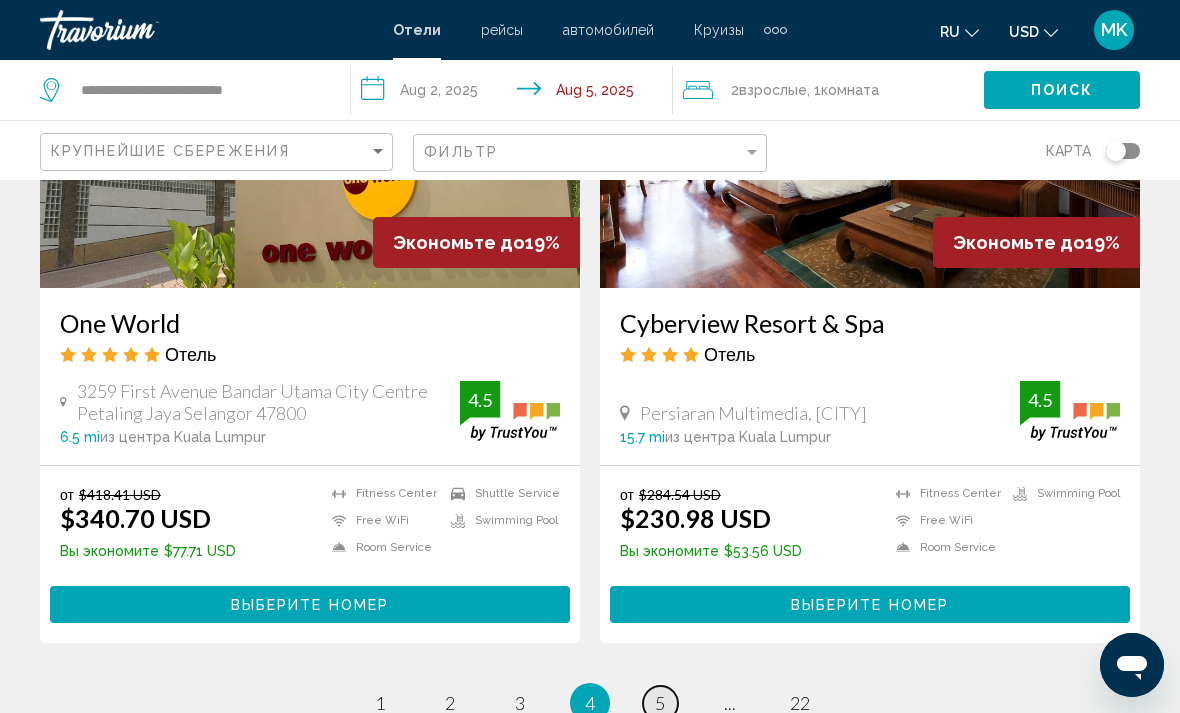 click on "5" at bounding box center [660, 703] 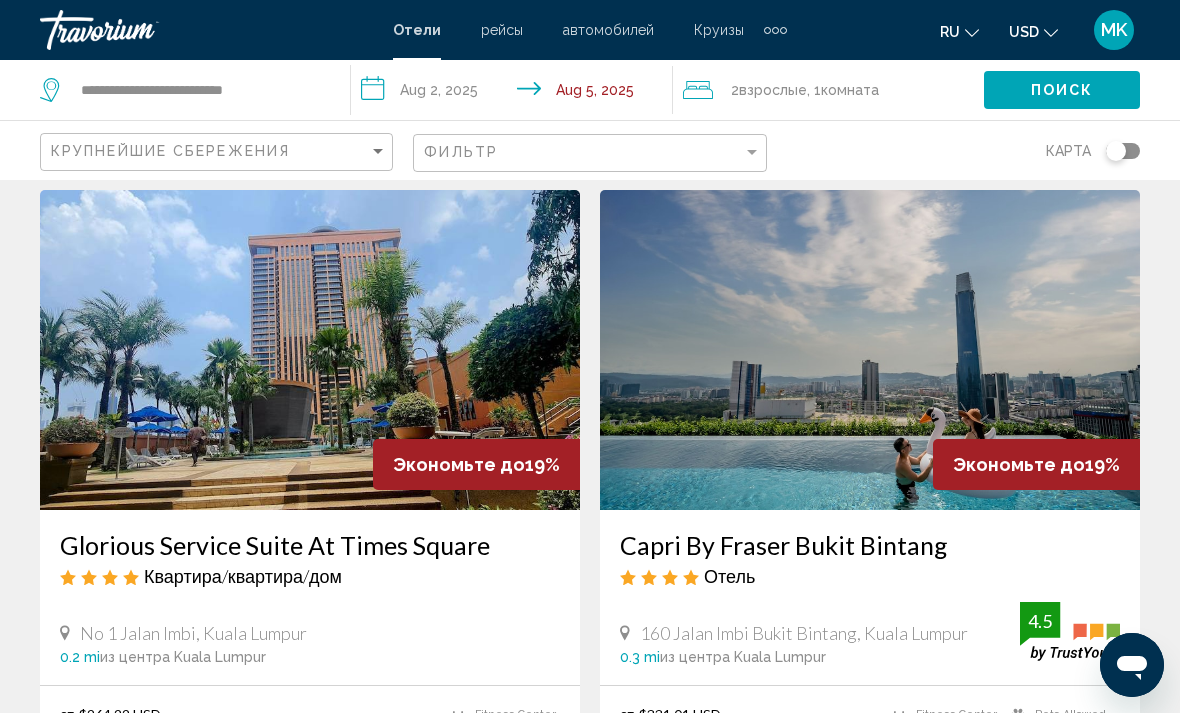 scroll, scrollTop: 149, scrollLeft: 0, axis: vertical 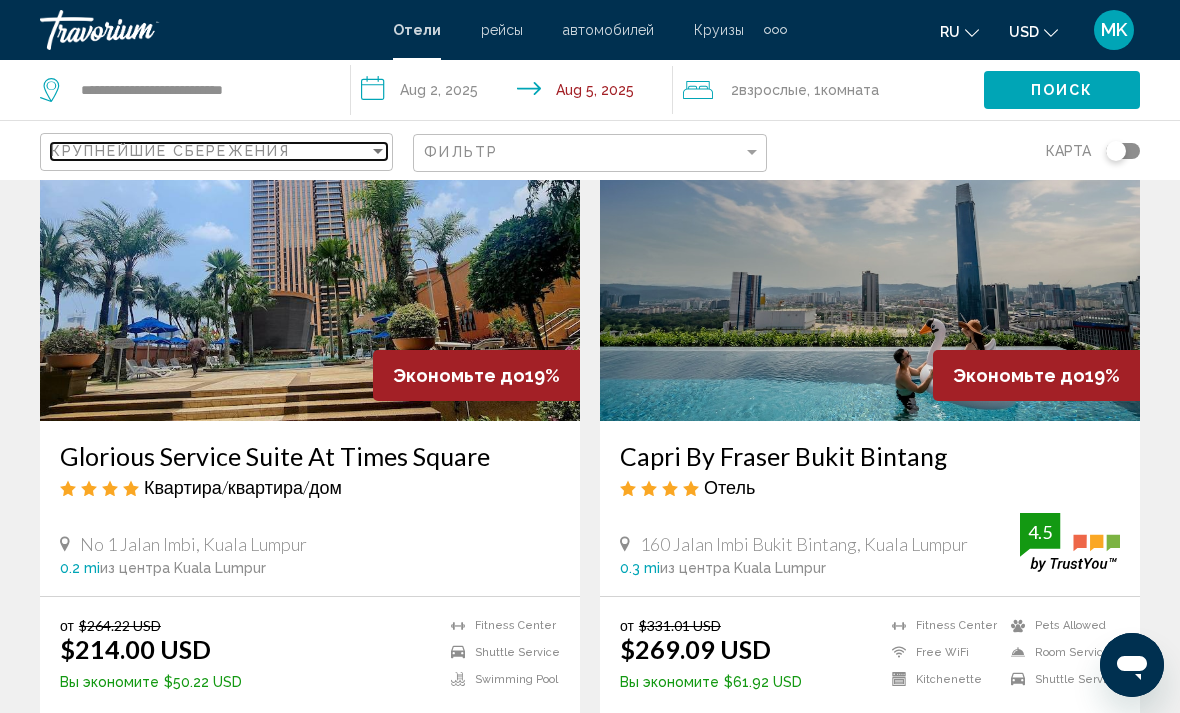click on "Крупнейшие сбережения" at bounding box center (210, 151) 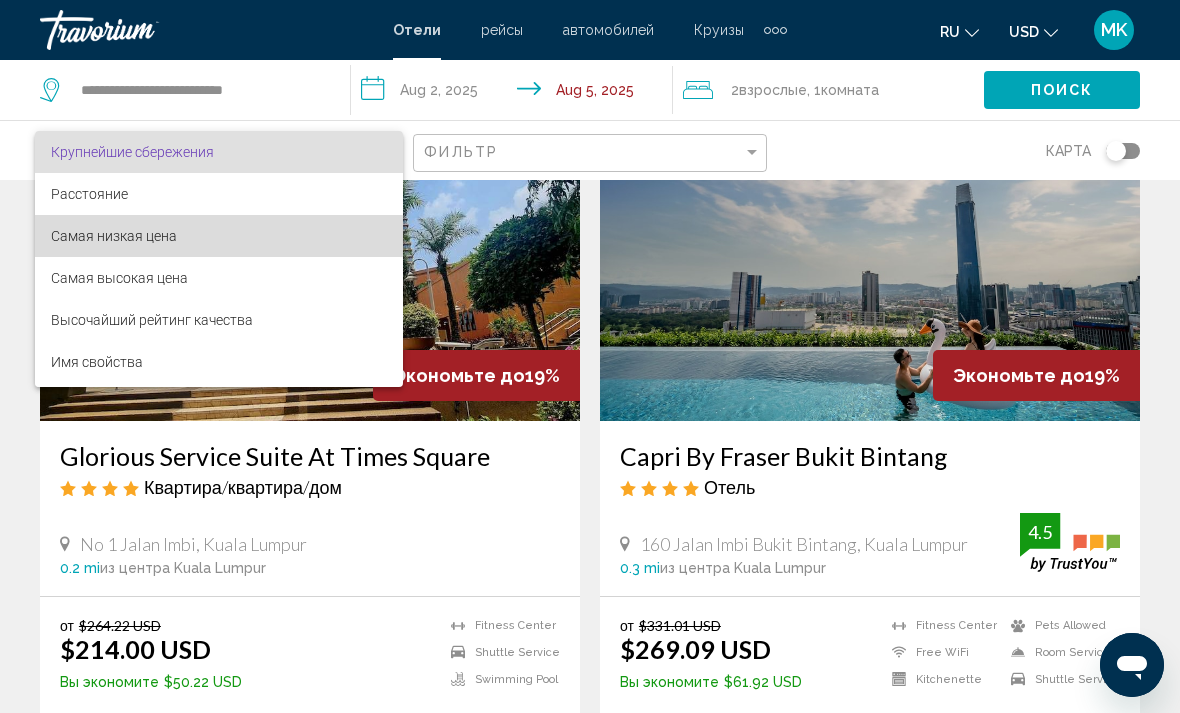 click on "Самая низкая цена" at bounding box center (114, 236) 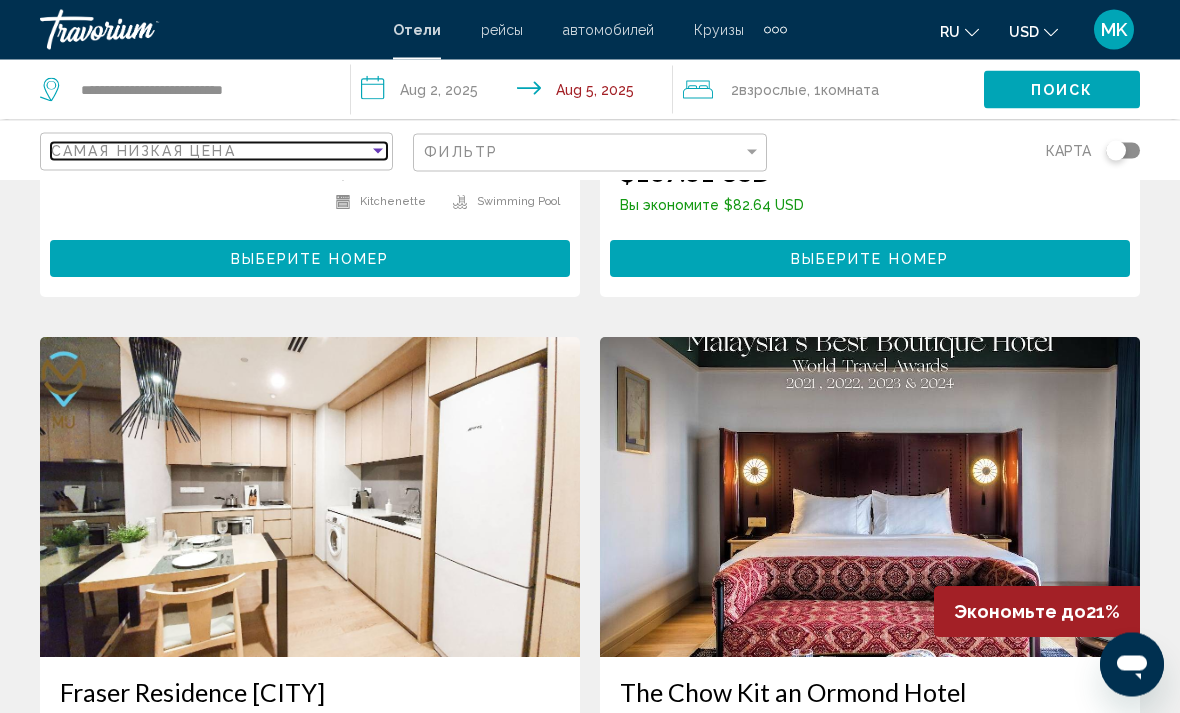 scroll, scrollTop: 4117, scrollLeft: 0, axis: vertical 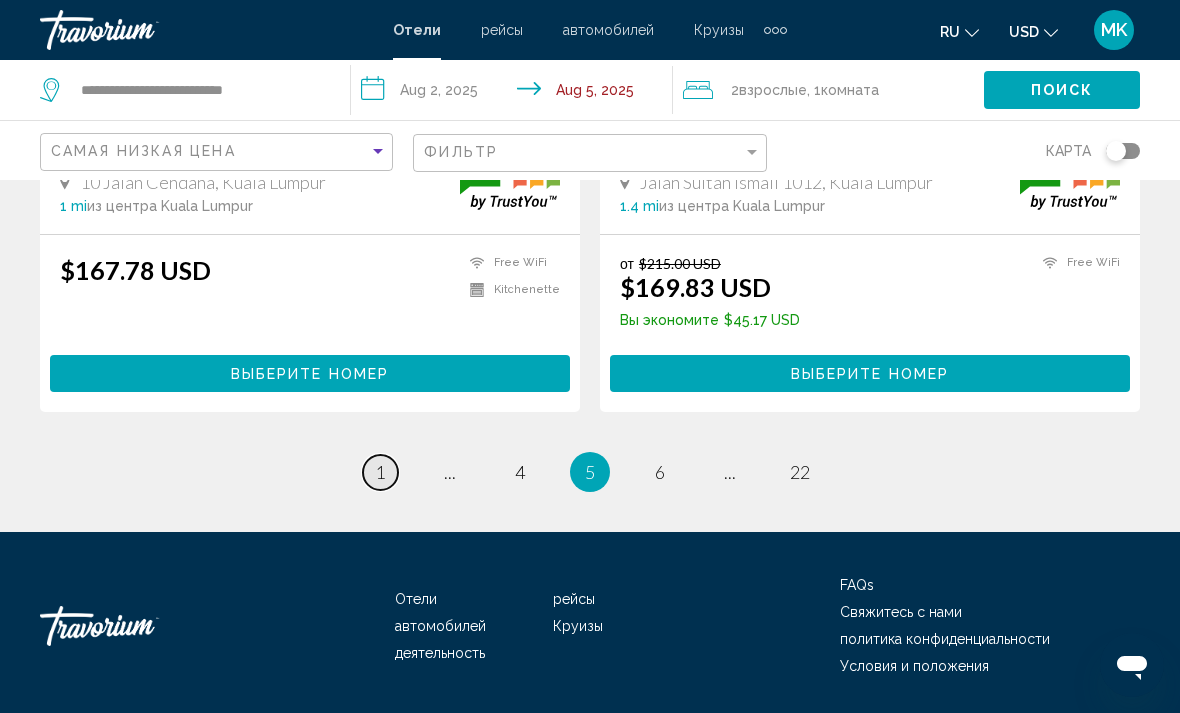 click on "page  1" at bounding box center [380, 472] 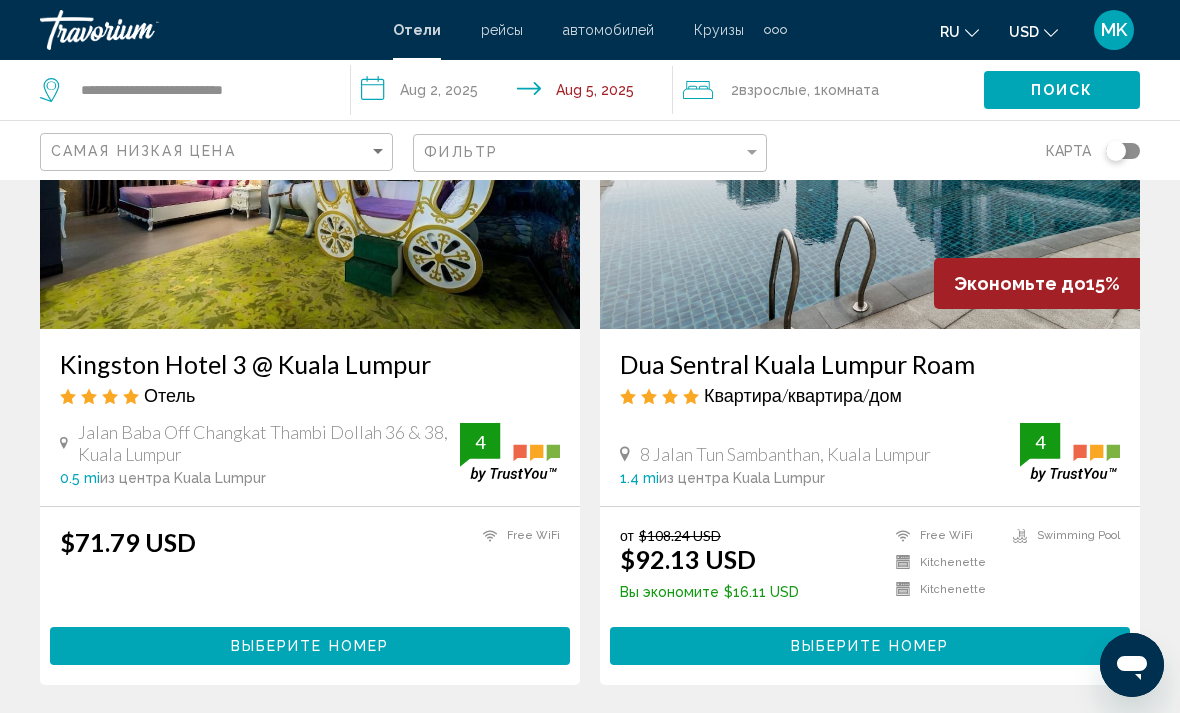 scroll, scrollTop: 982, scrollLeft: 0, axis: vertical 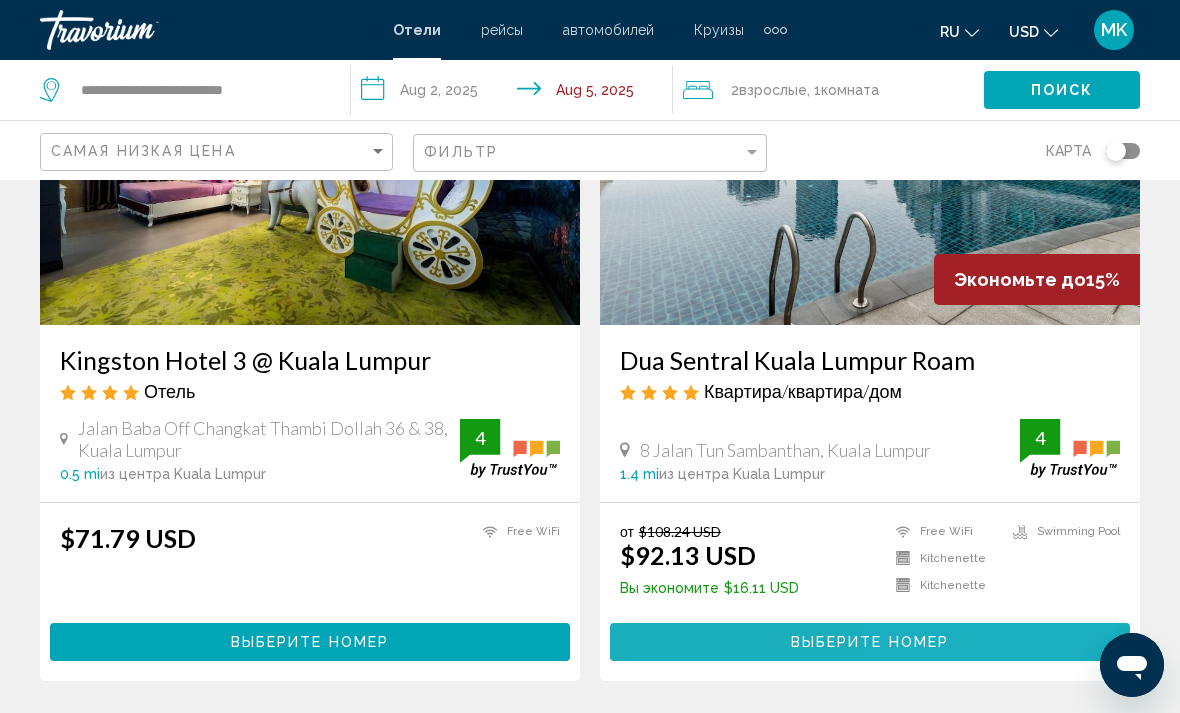 click on "Выберите номер" at bounding box center (870, 641) 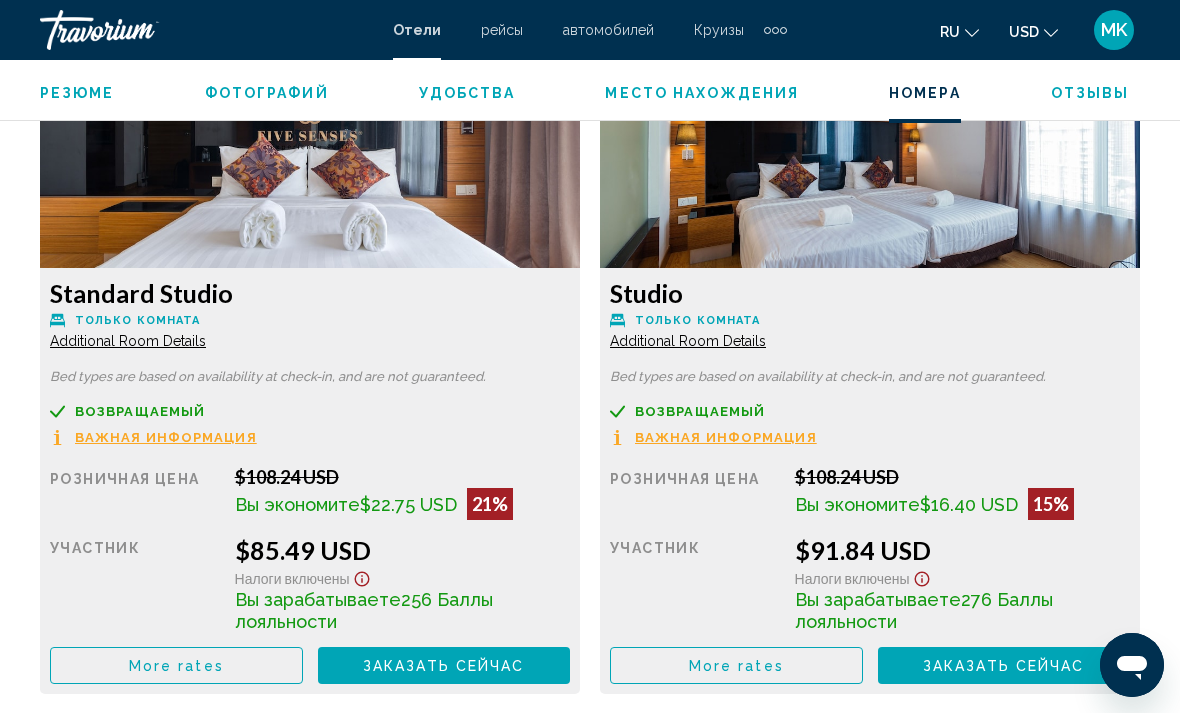 scroll, scrollTop: 3123, scrollLeft: 0, axis: vertical 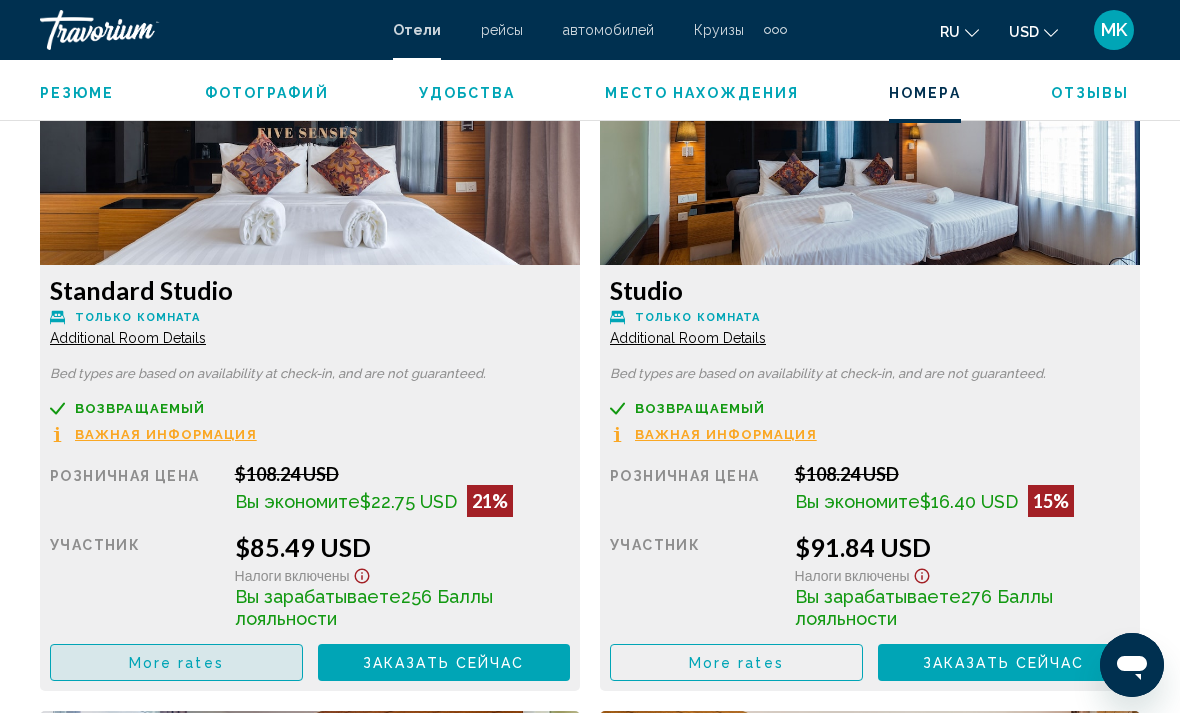 click on "More rates" at bounding box center [176, 663] 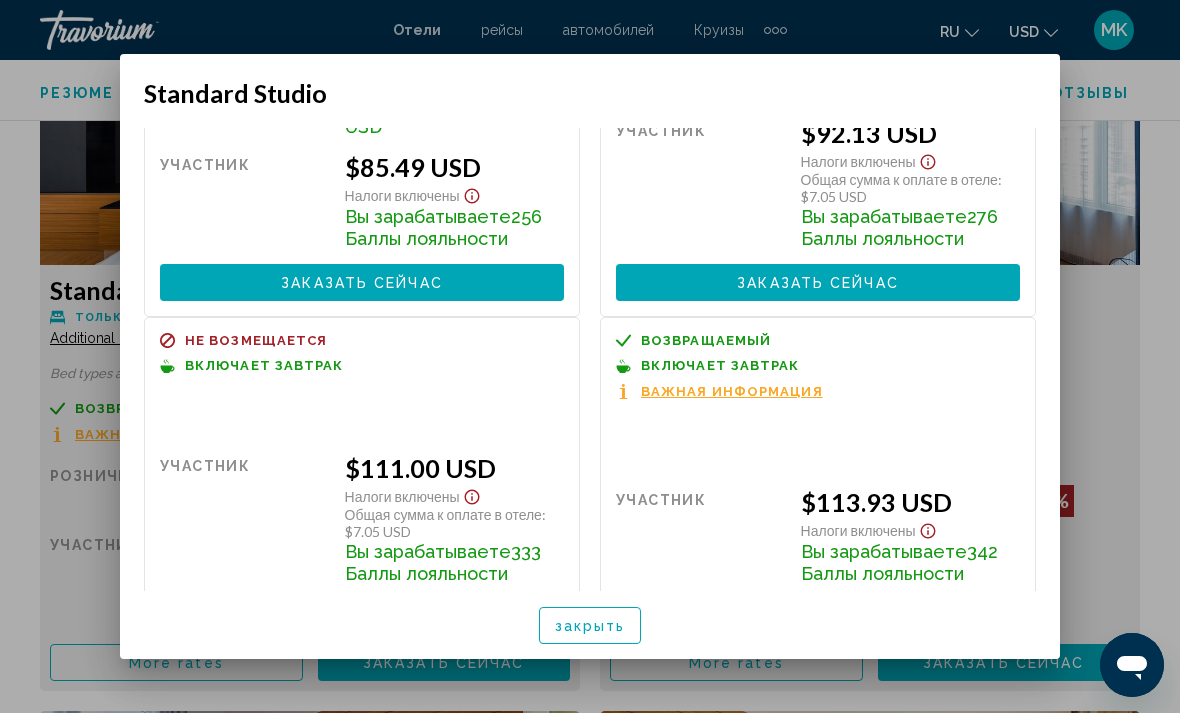 scroll, scrollTop: 228, scrollLeft: 0, axis: vertical 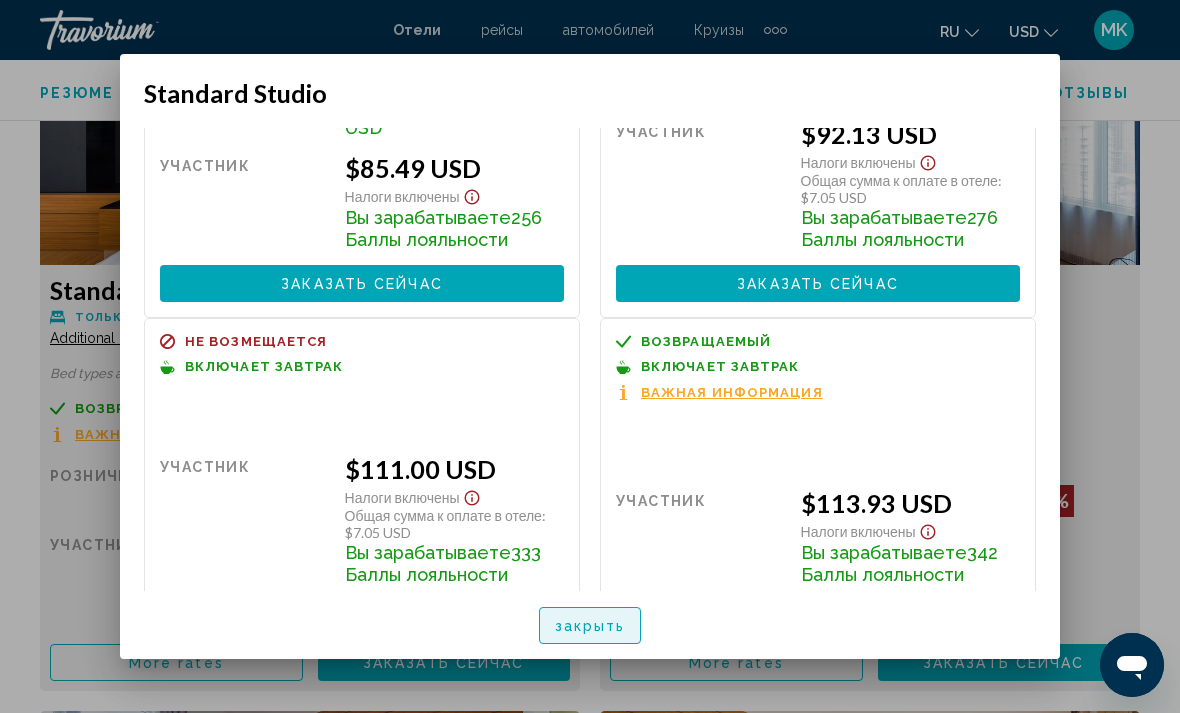 click on "закрыть" at bounding box center [590, 625] 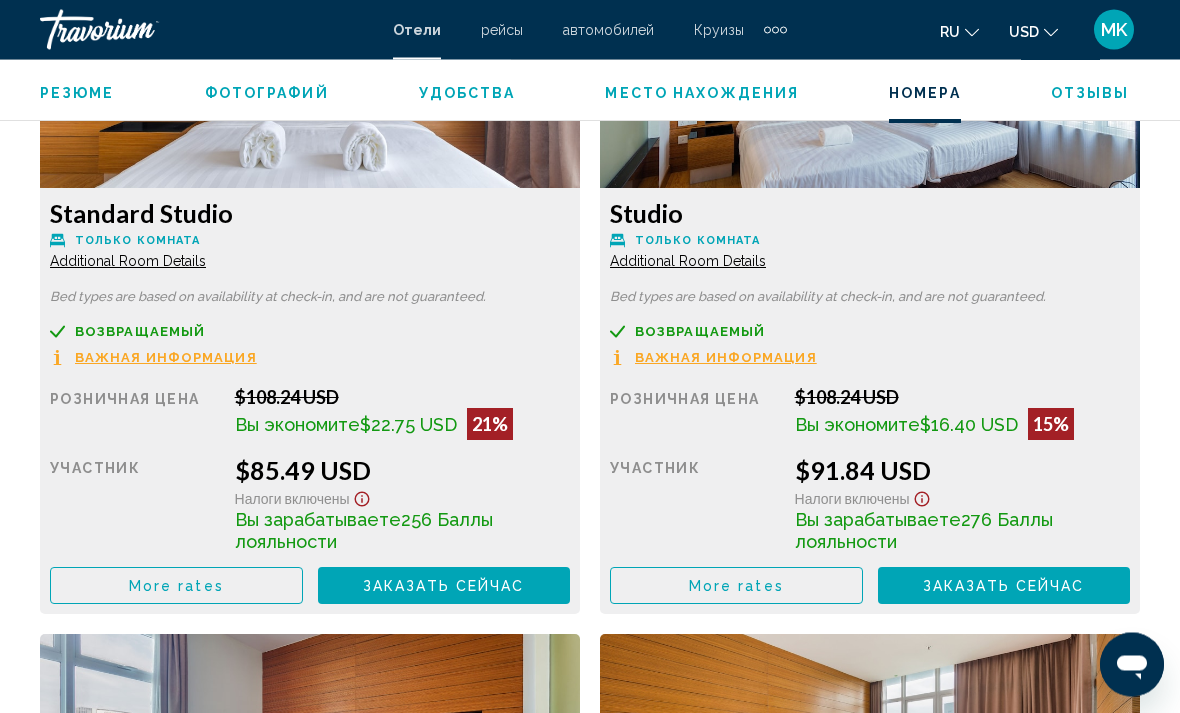 scroll, scrollTop: 3200, scrollLeft: 0, axis: vertical 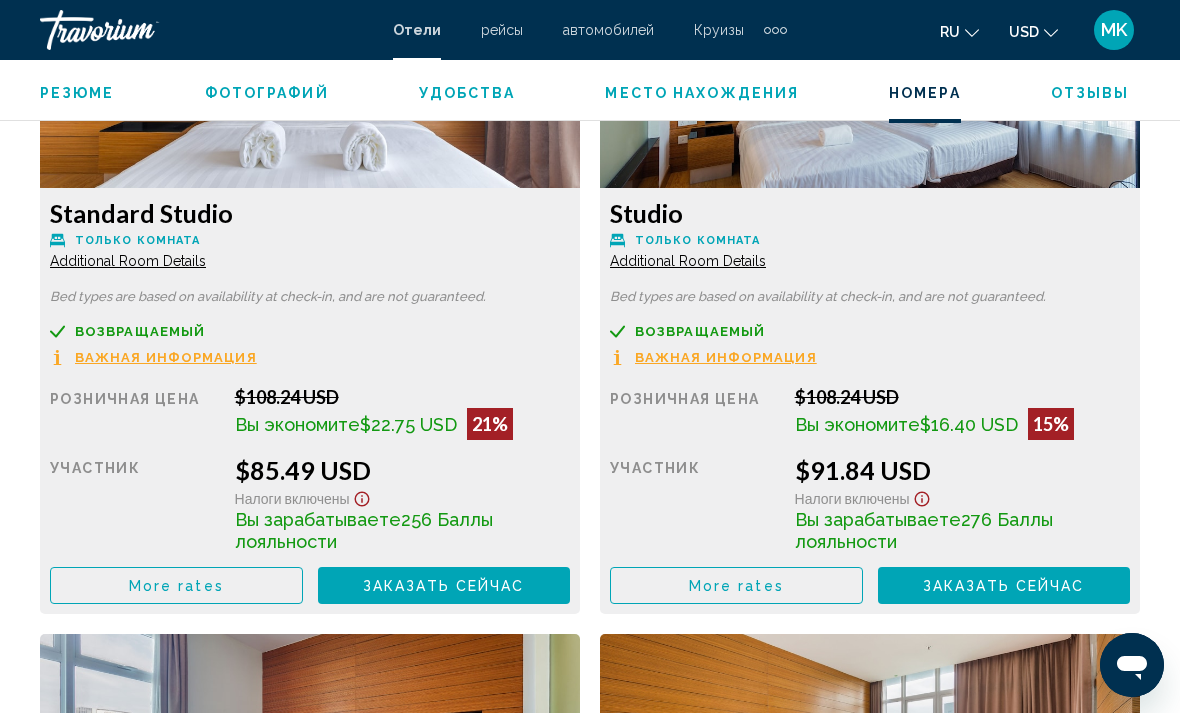 click on "More rates" at bounding box center (176, 585) 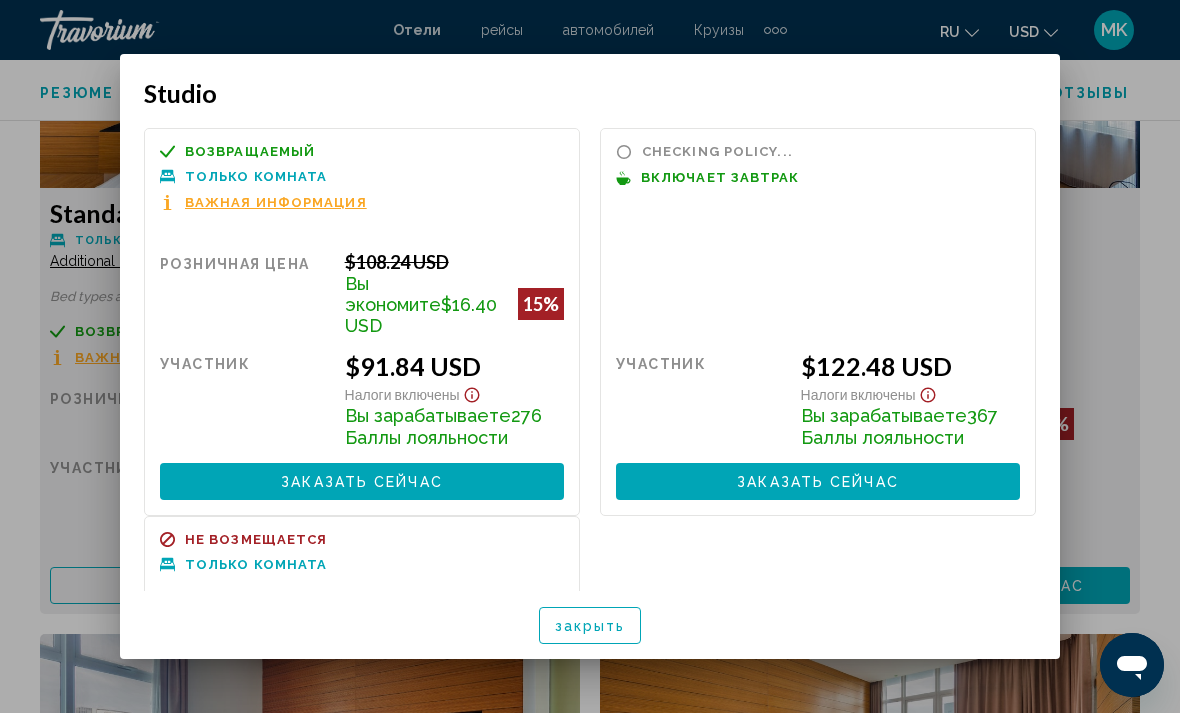 click on "закрыть" at bounding box center [590, 626] 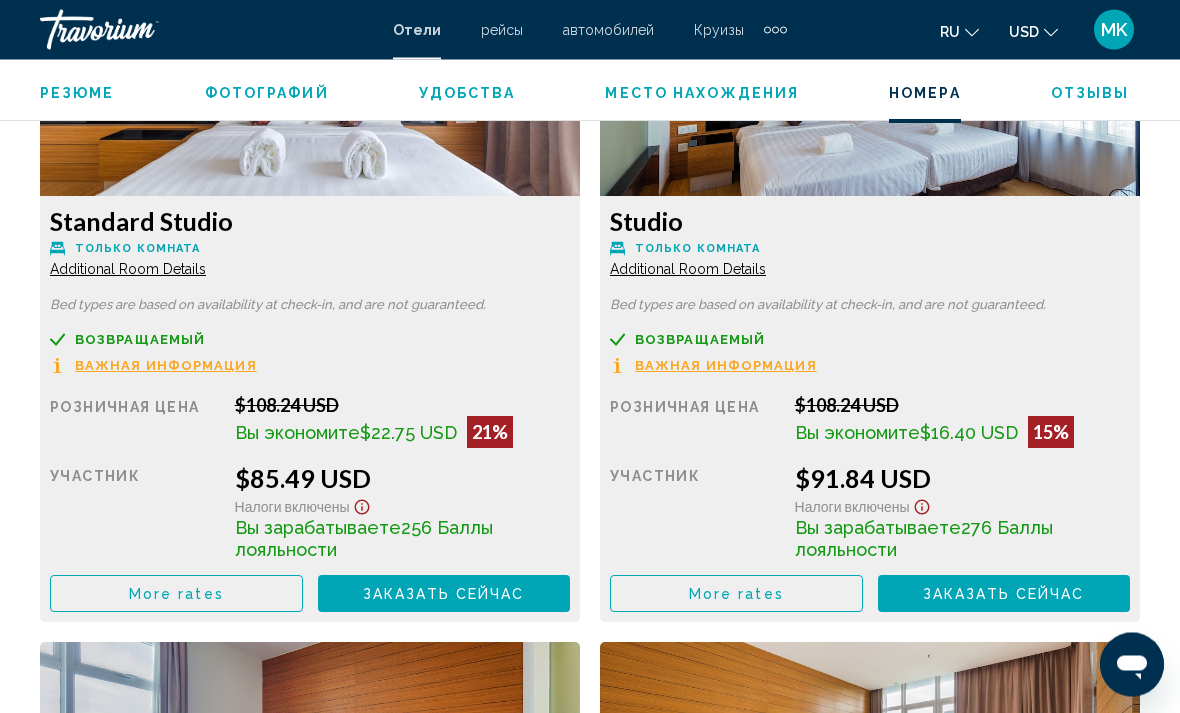 scroll, scrollTop: 3128, scrollLeft: 0, axis: vertical 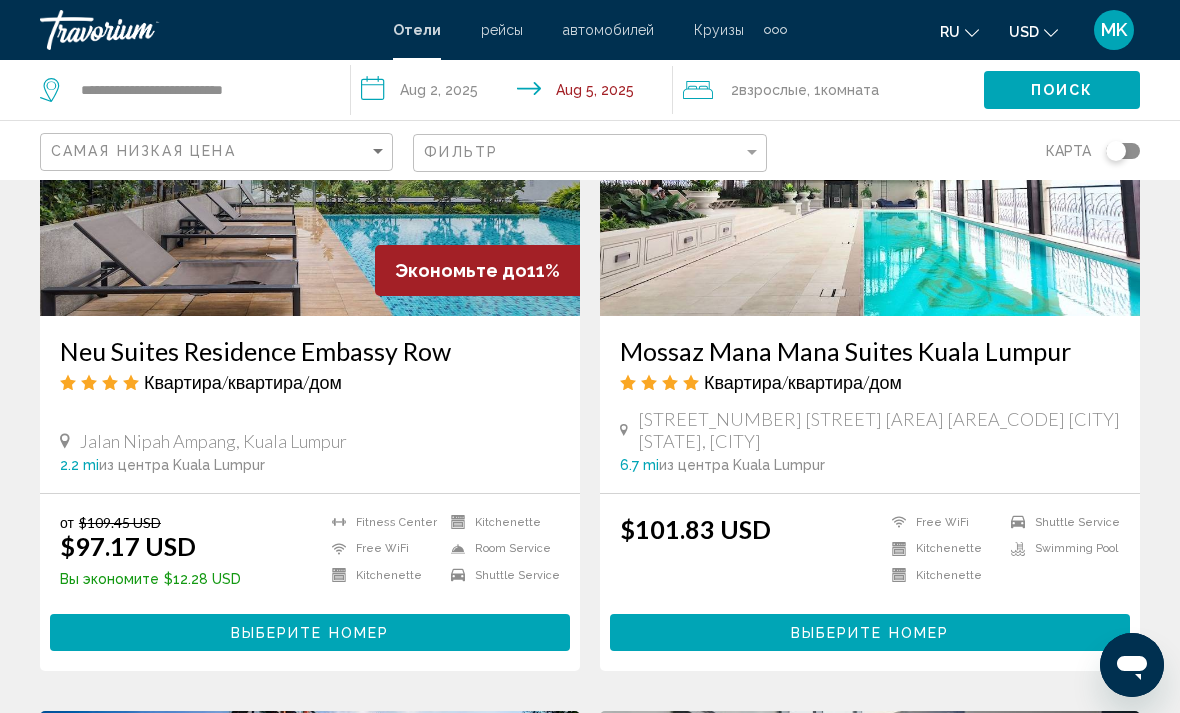 click on "Выберите номер" at bounding box center (310, 633) 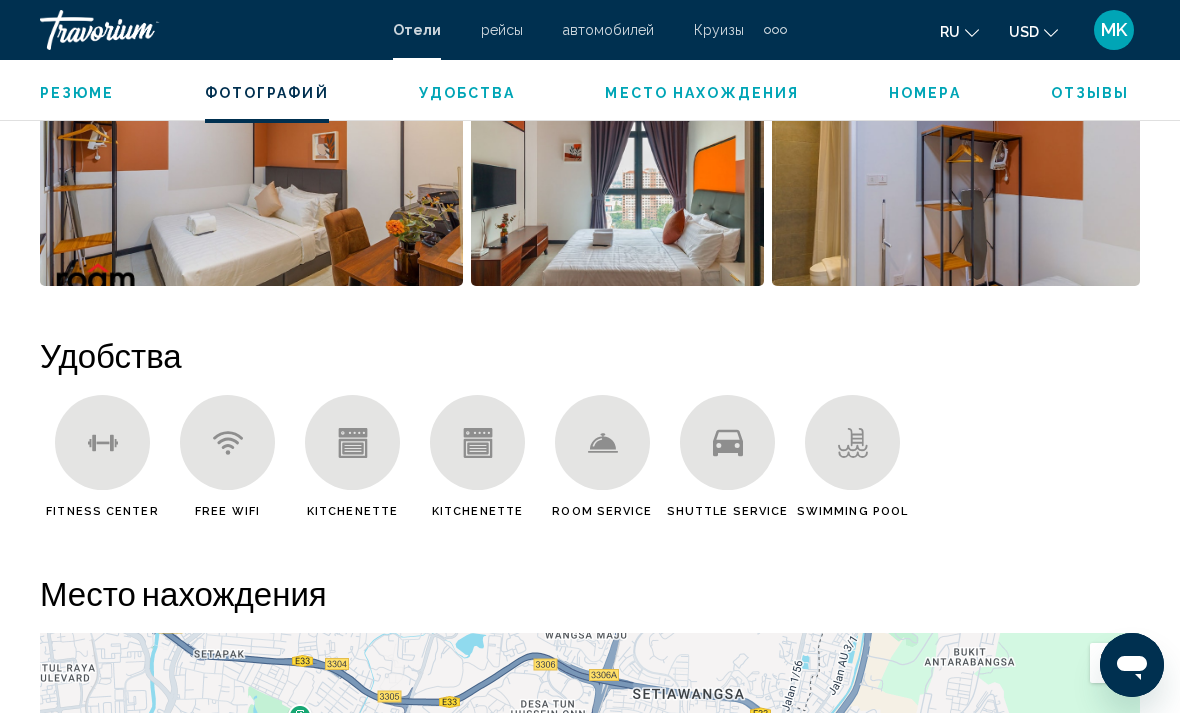 scroll, scrollTop: 1734, scrollLeft: 0, axis: vertical 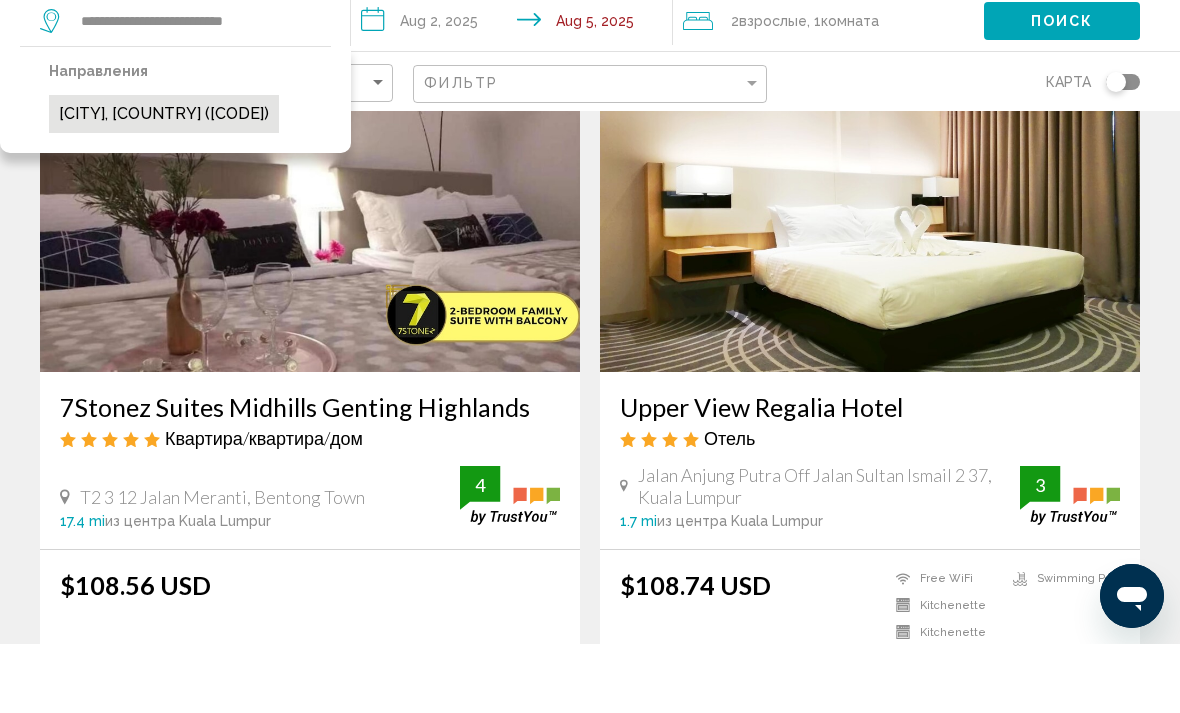click on "[CITY], [COUNTRY] ([CODE])" at bounding box center (164, 183) 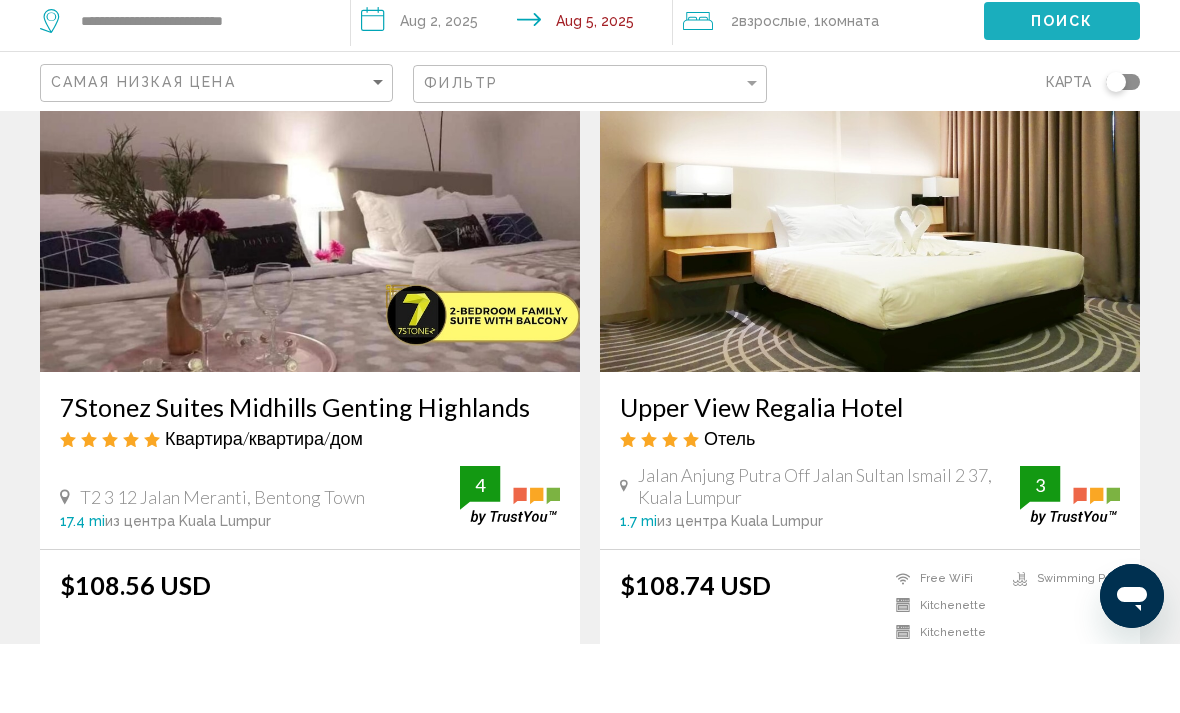 click on "Поиск" 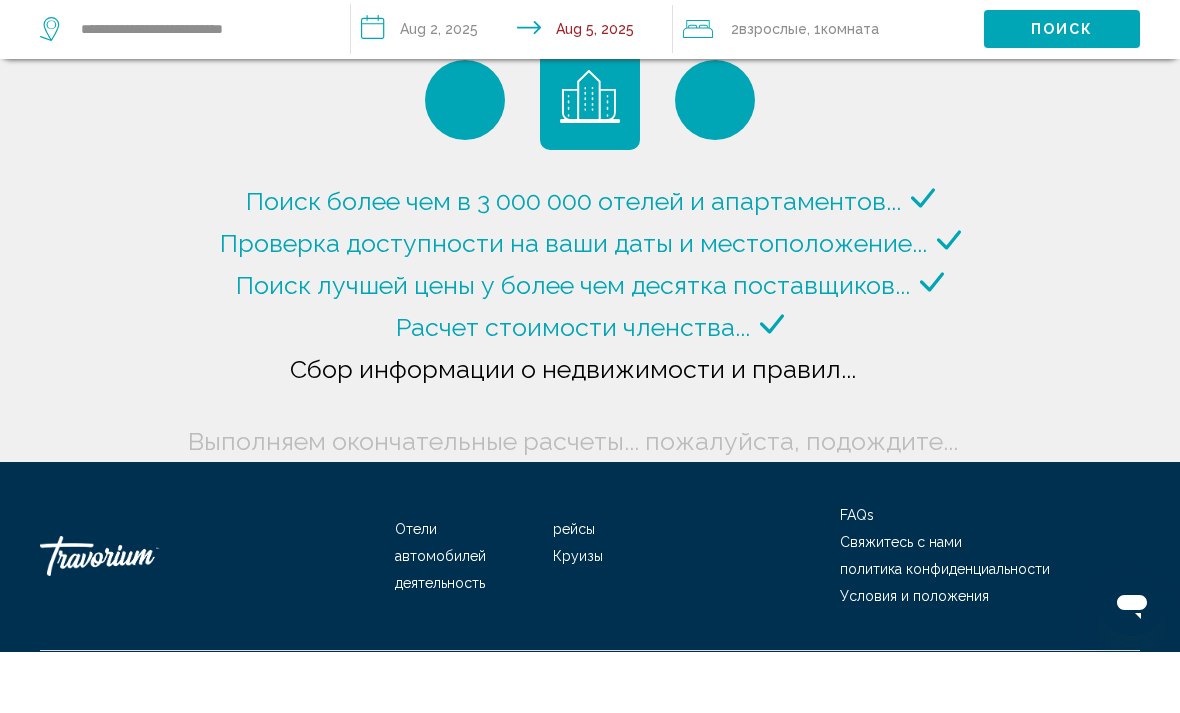 scroll, scrollTop: 30, scrollLeft: 0, axis: vertical 